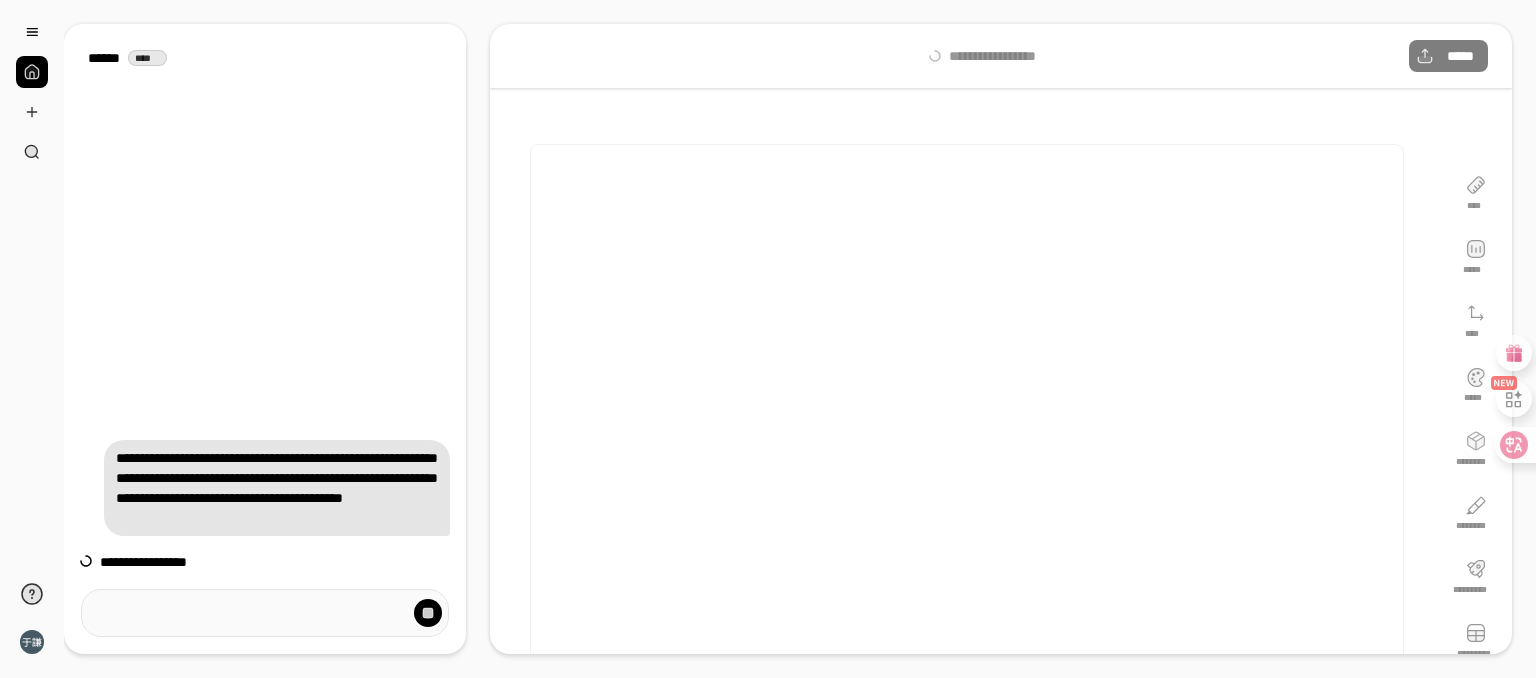 scroll, scrollTop: 0, scrollLeft: 0, axis: both 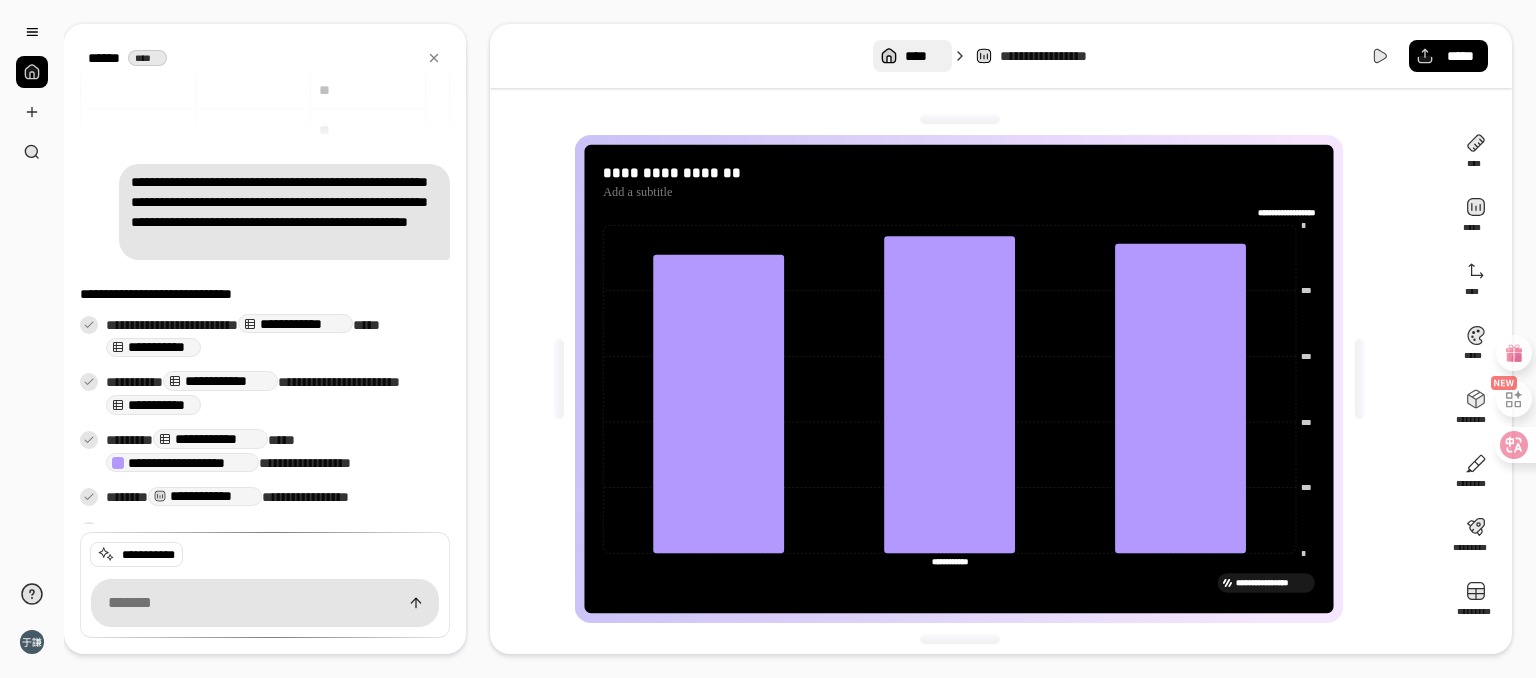 click 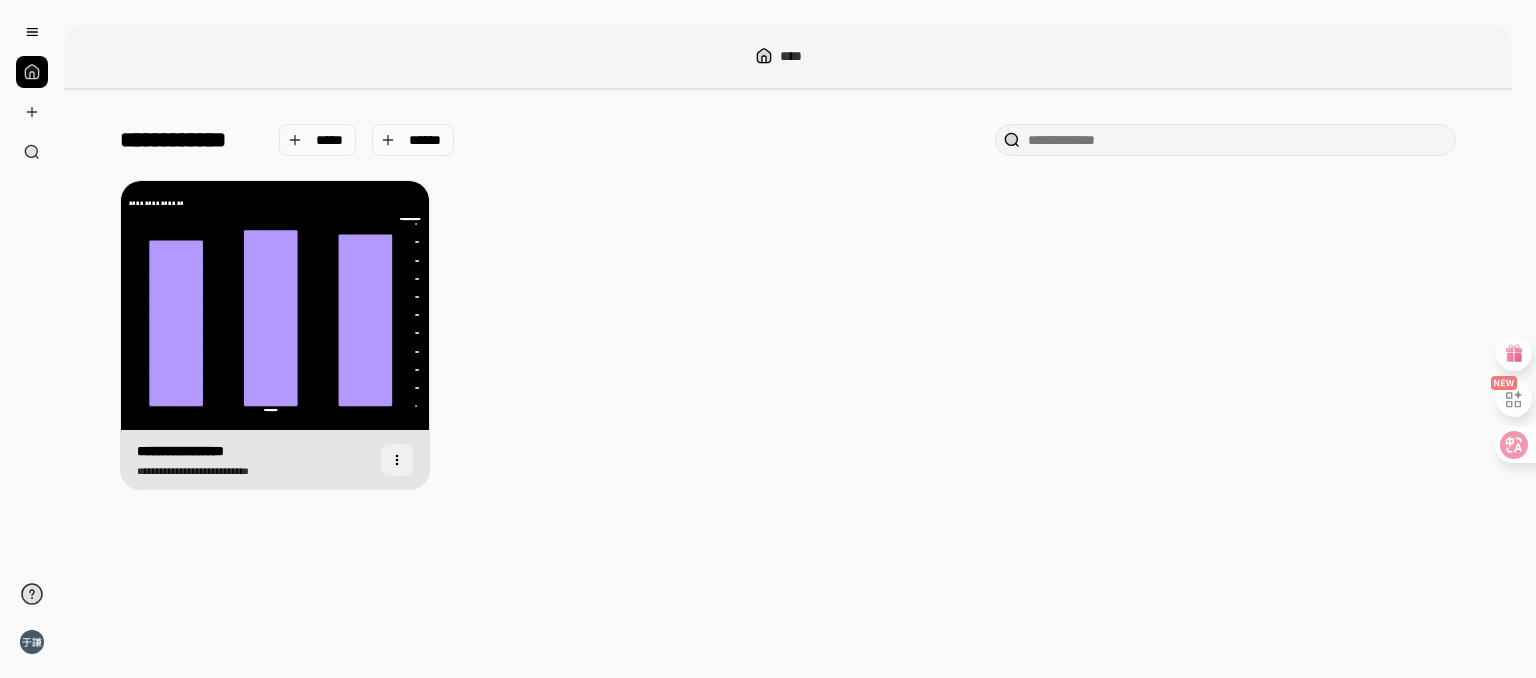 click at bounding box center (397, 460) 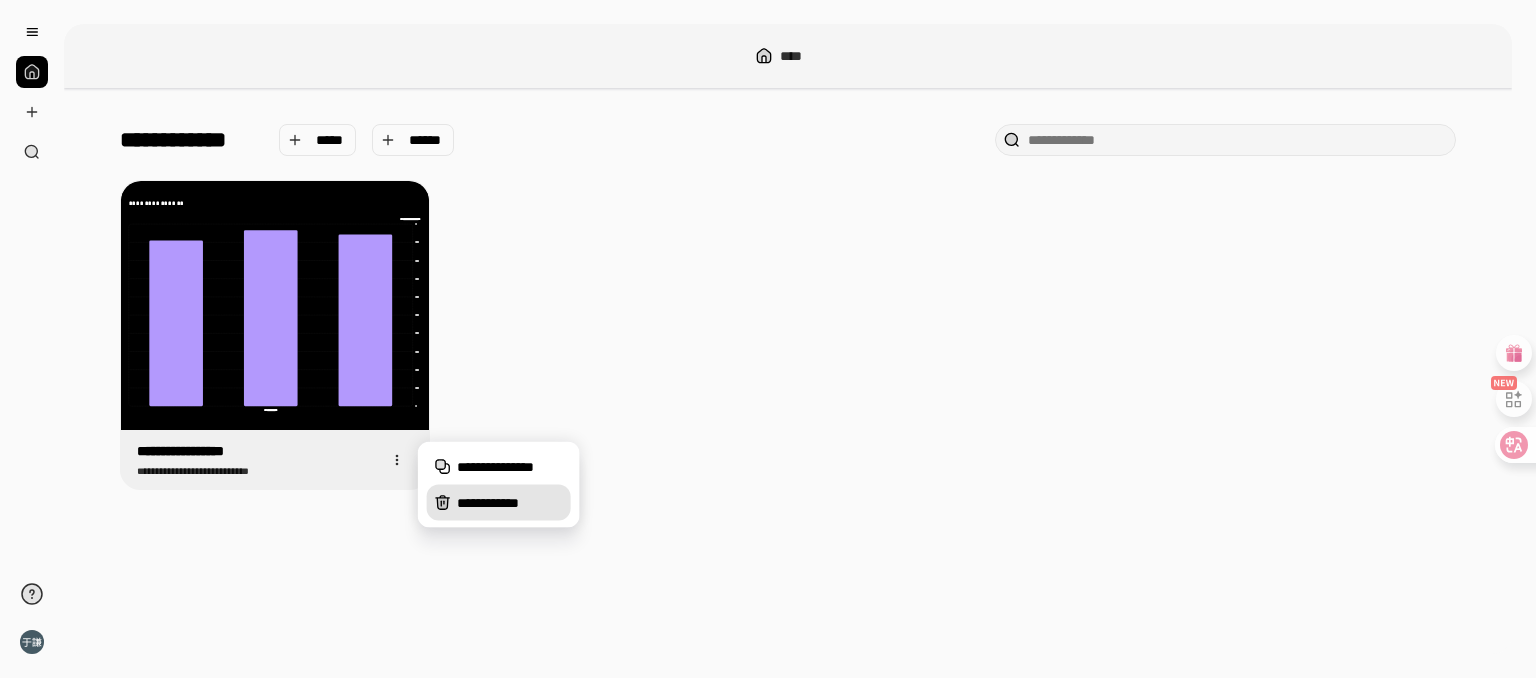 click on "**********" at bounding box center (510, 503) 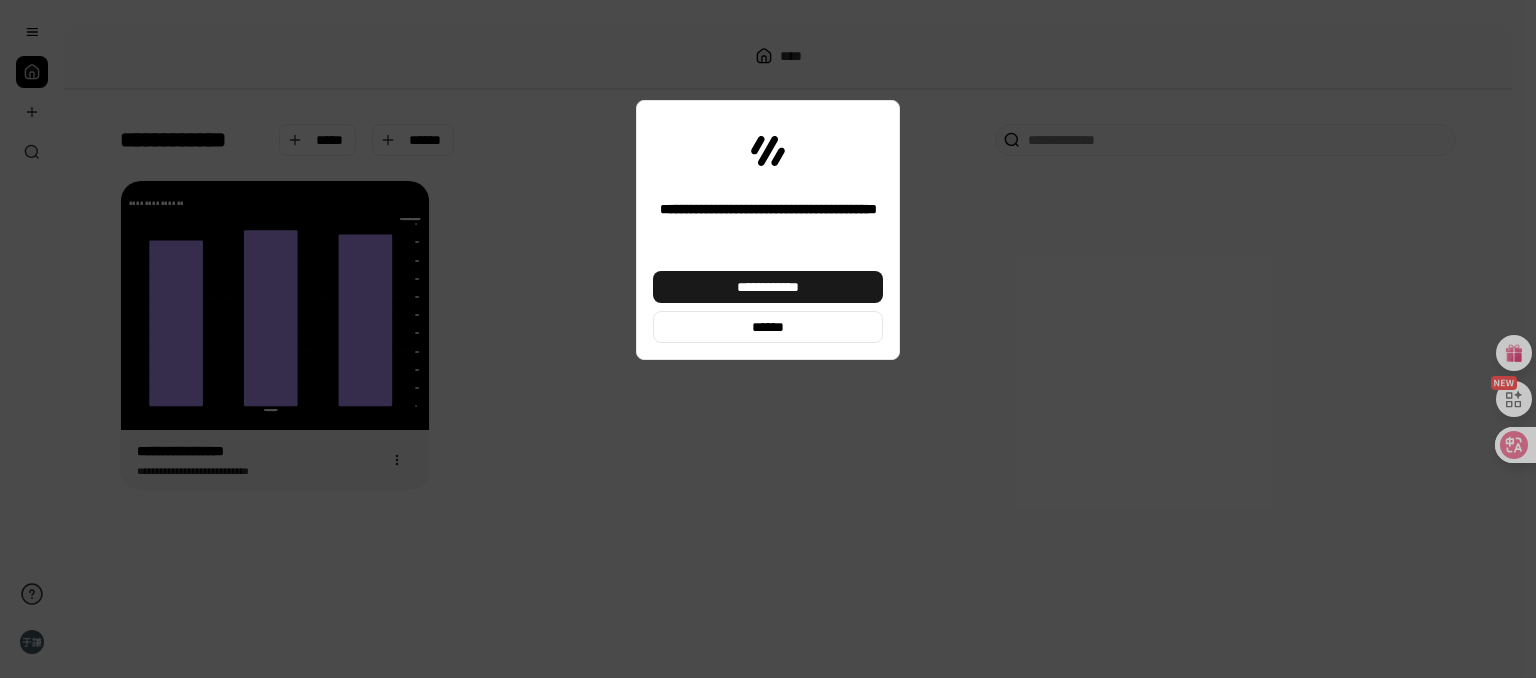 click on "**********" at bounding box center [768, 287] 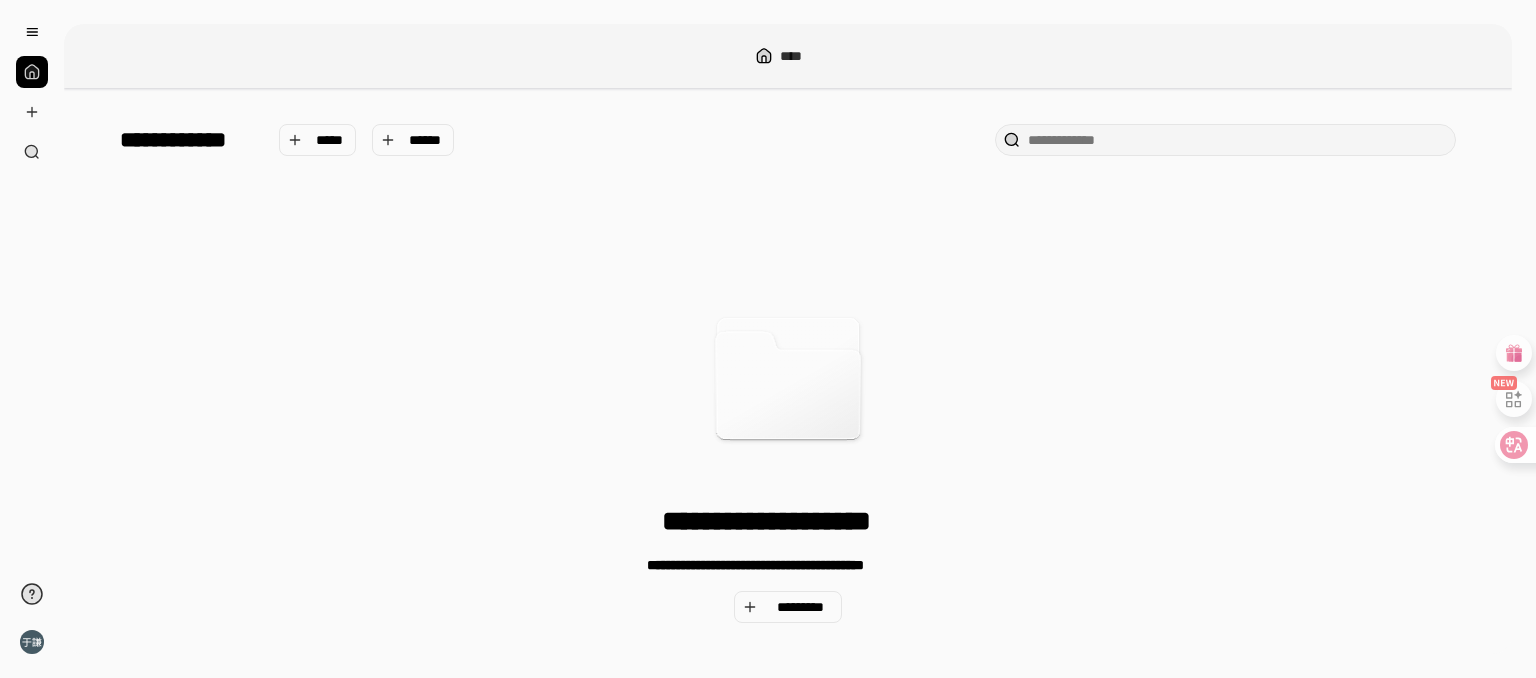 click on "**********" at bounding box center (788, 373) 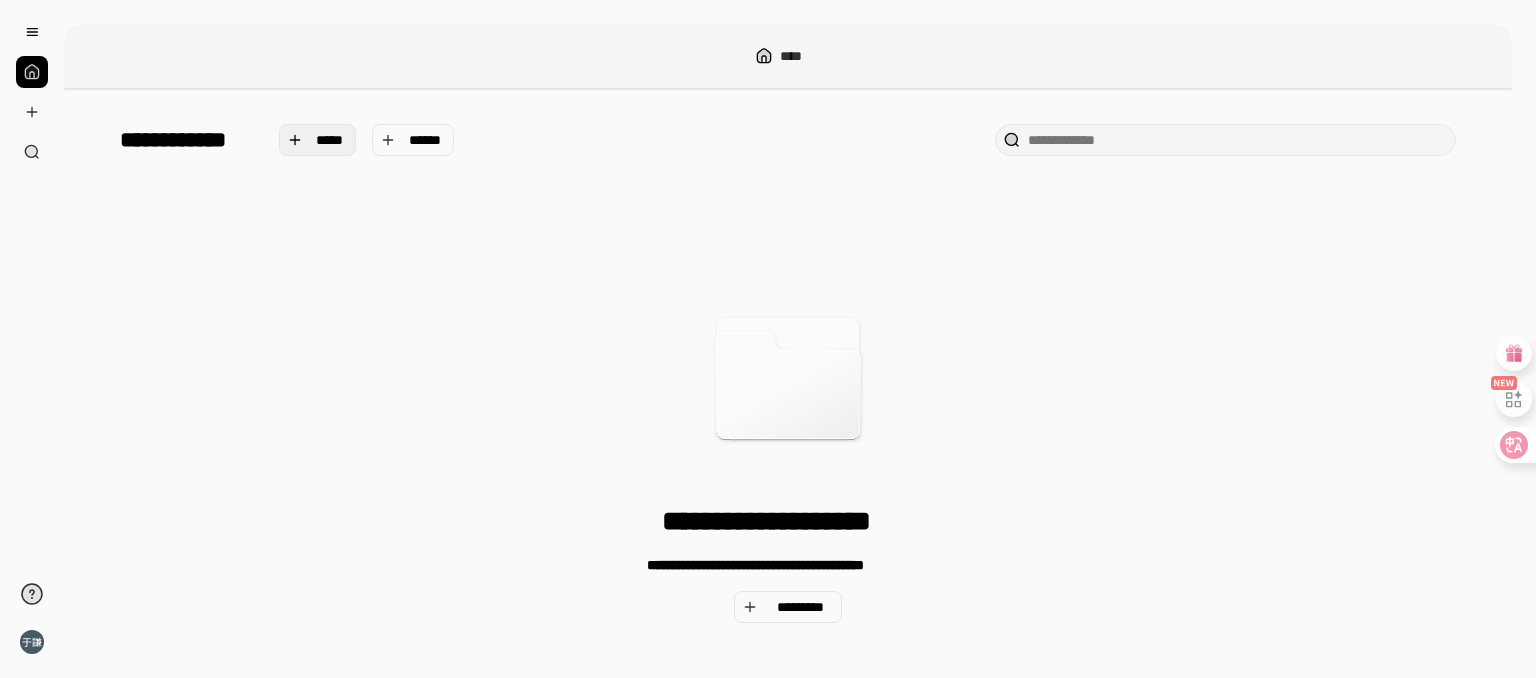 click on "*****" at bounding box center [318, 140] 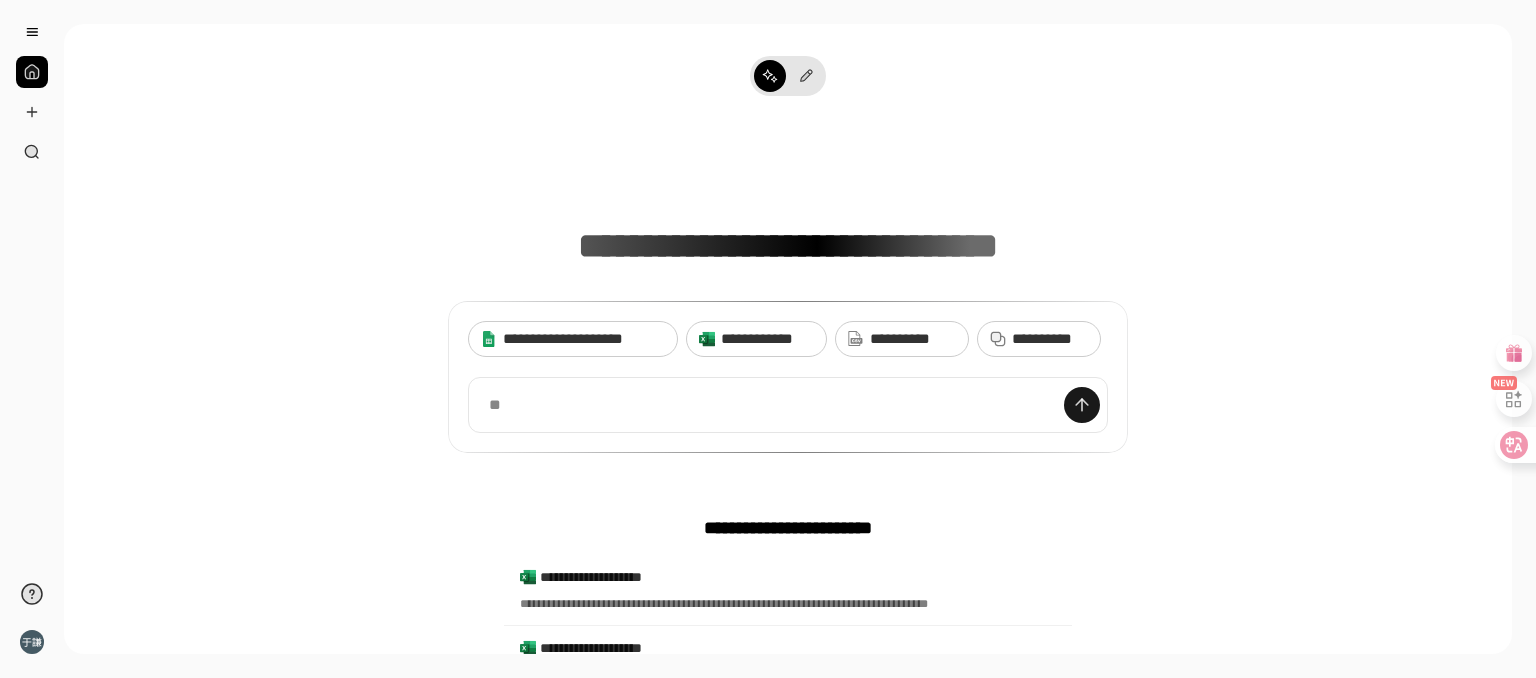 click at bounding box center [1082, 405] 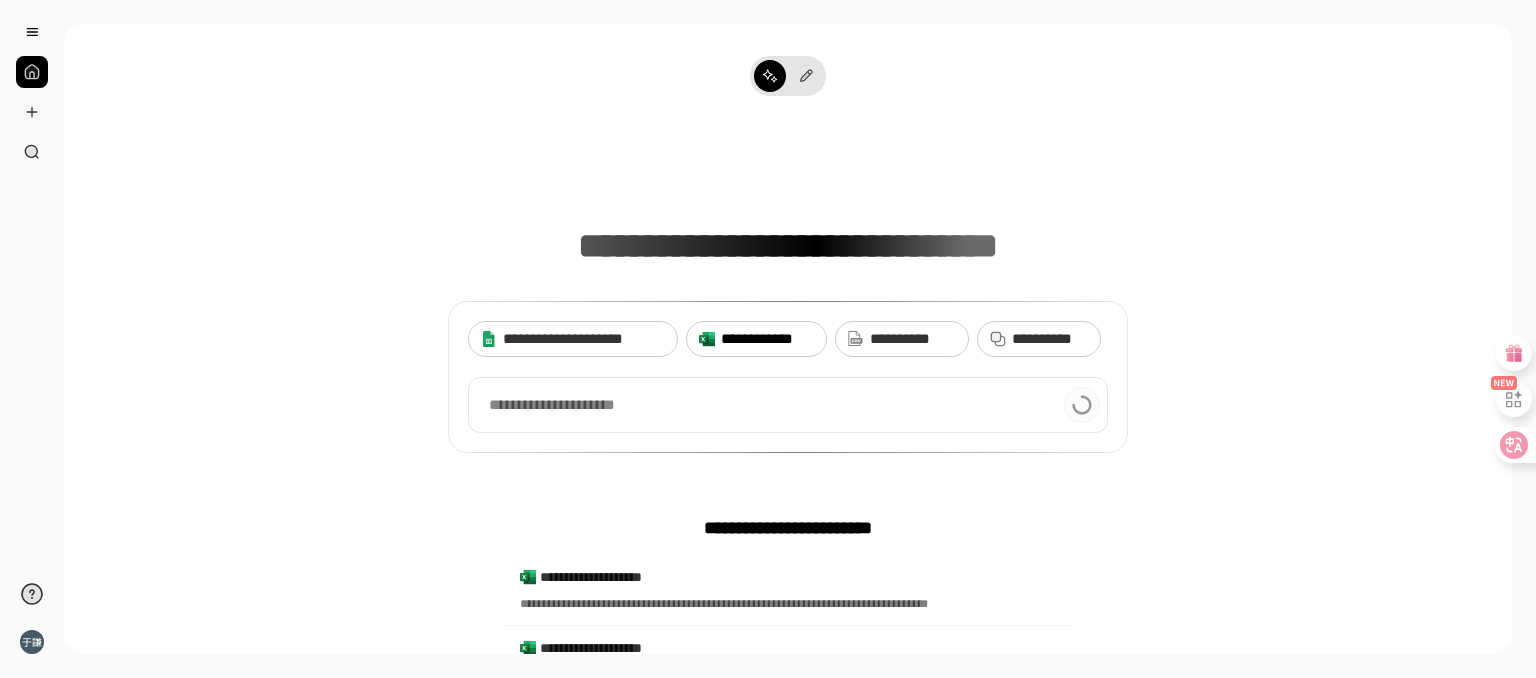 click on "**********" at bounding box center (767, 339) 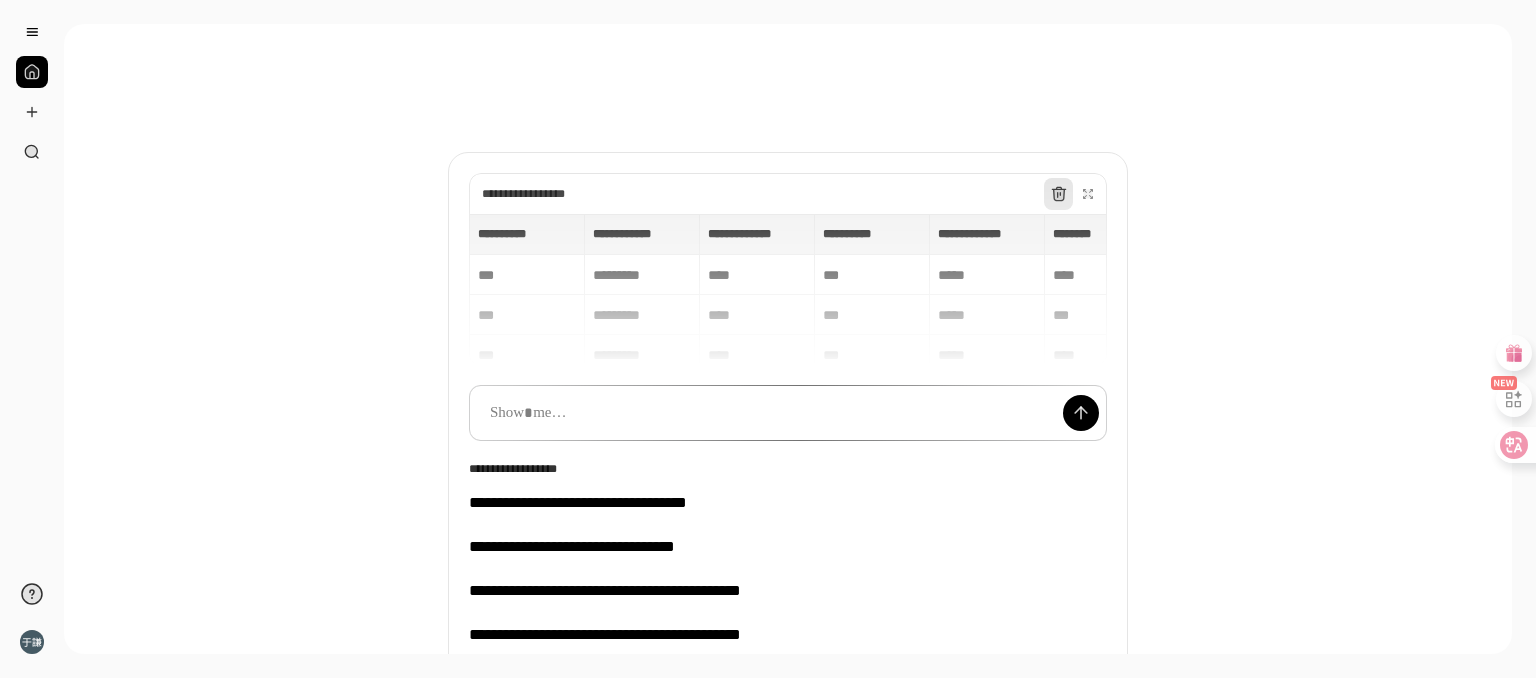 click 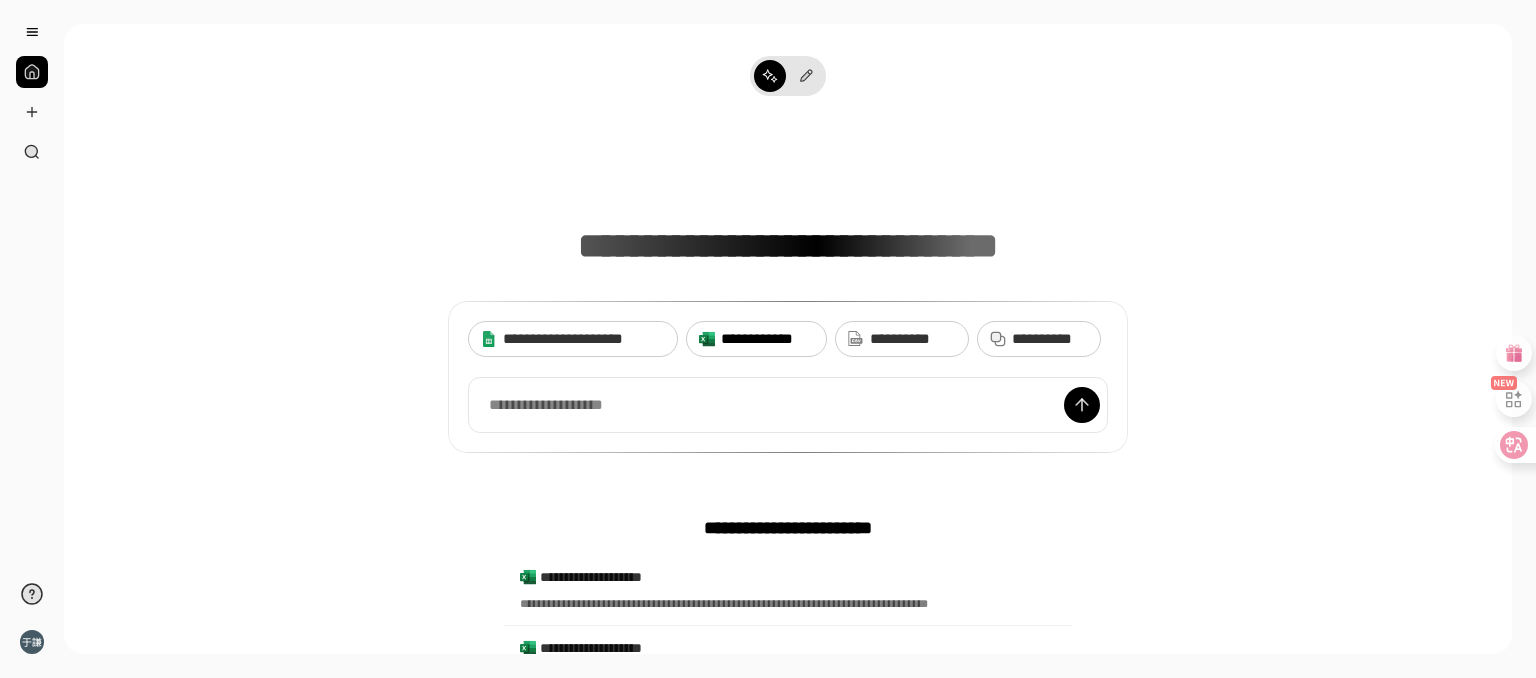 click on "**********" at bounding box center (767, 339) 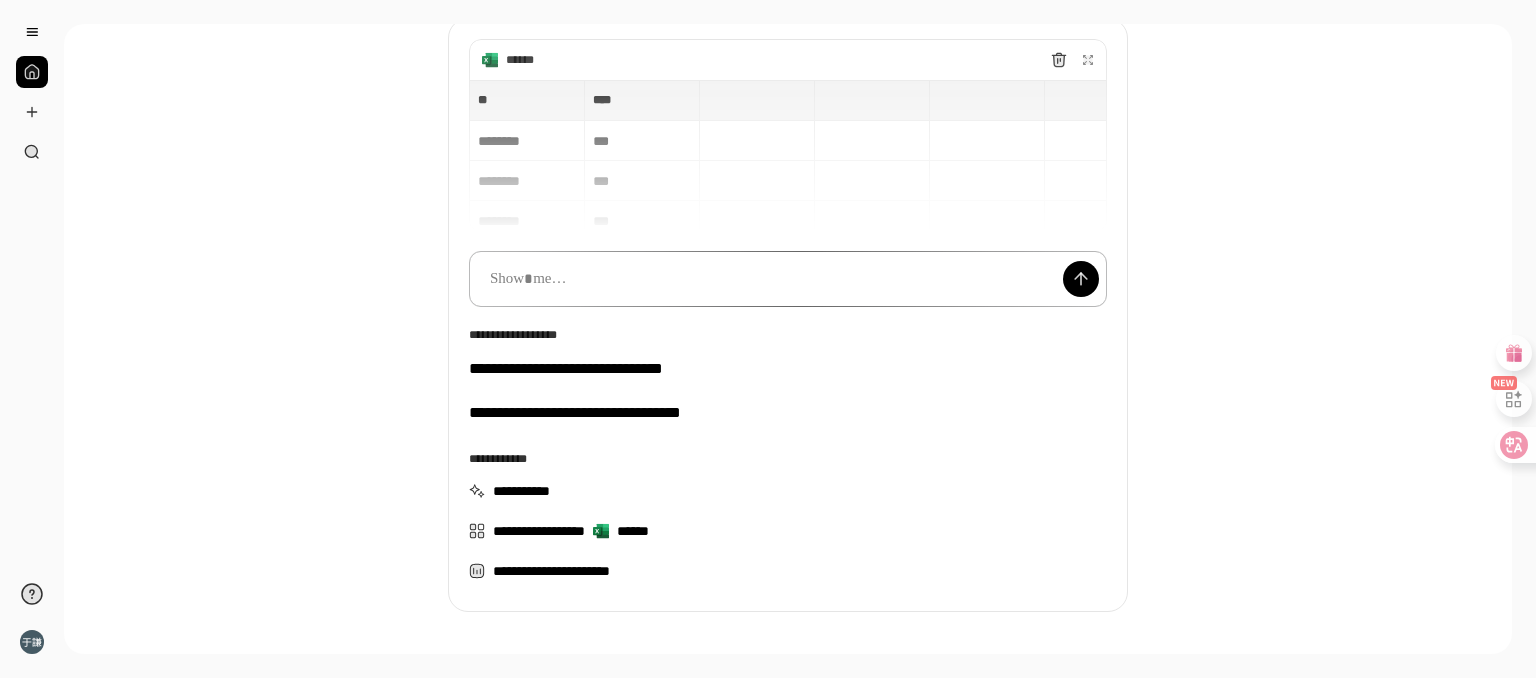 scroll, scrollTop: 152, scrollLeft: 0, axis: vertical 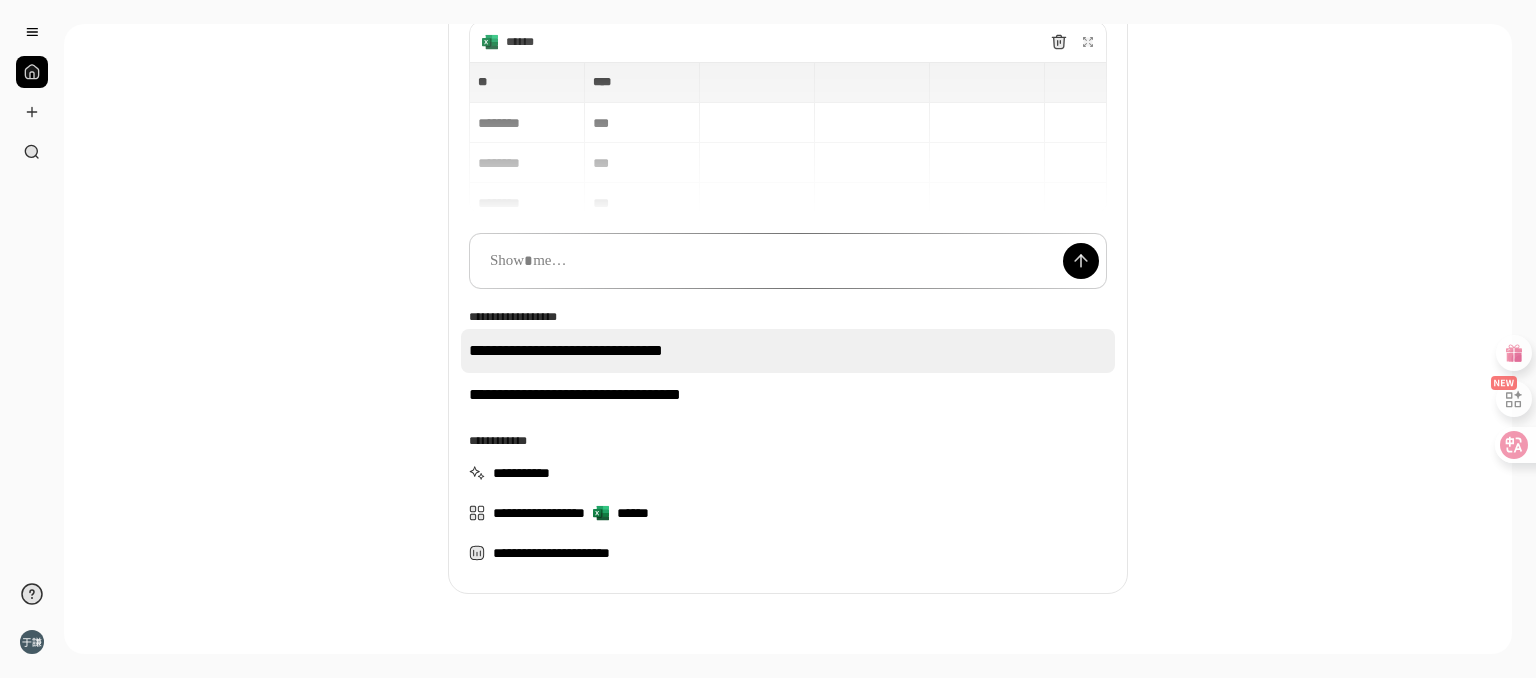 click on "**********" at bounding box center (788, 351) 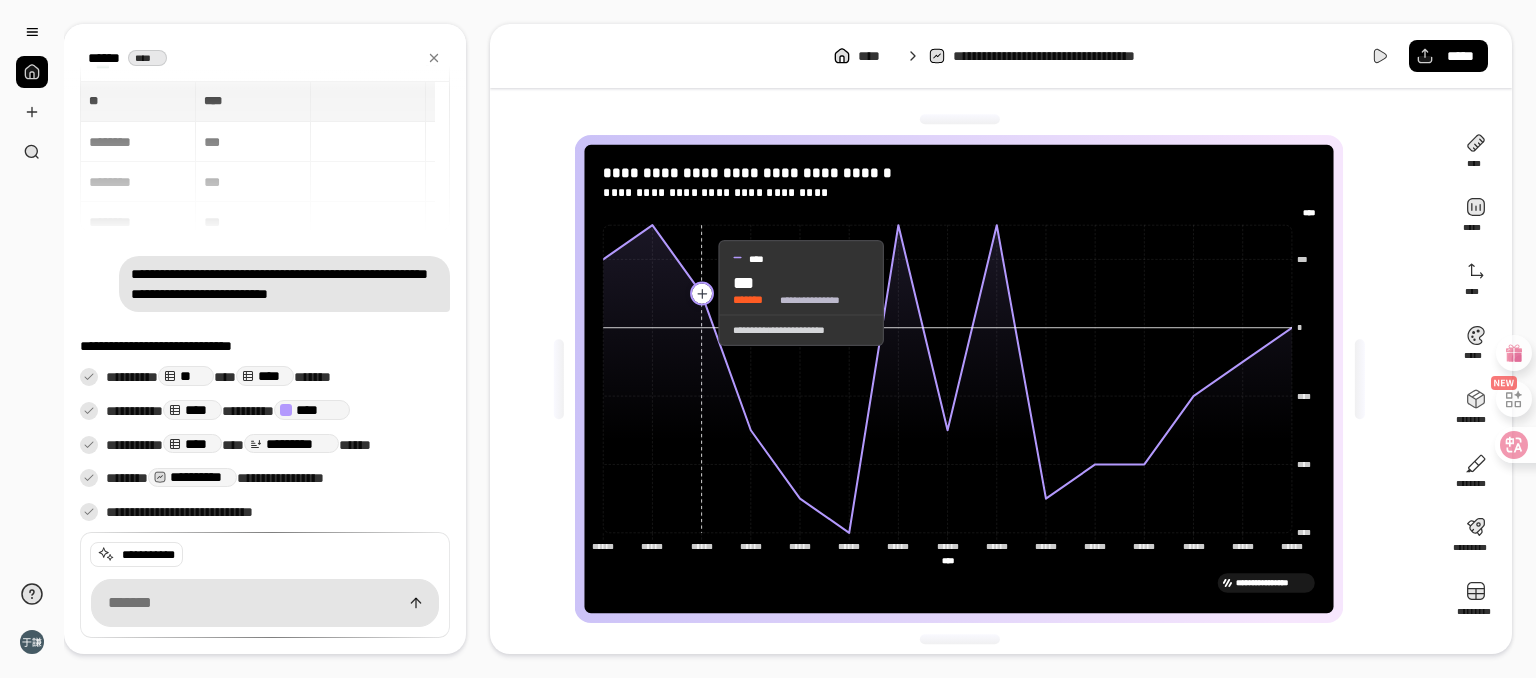 click 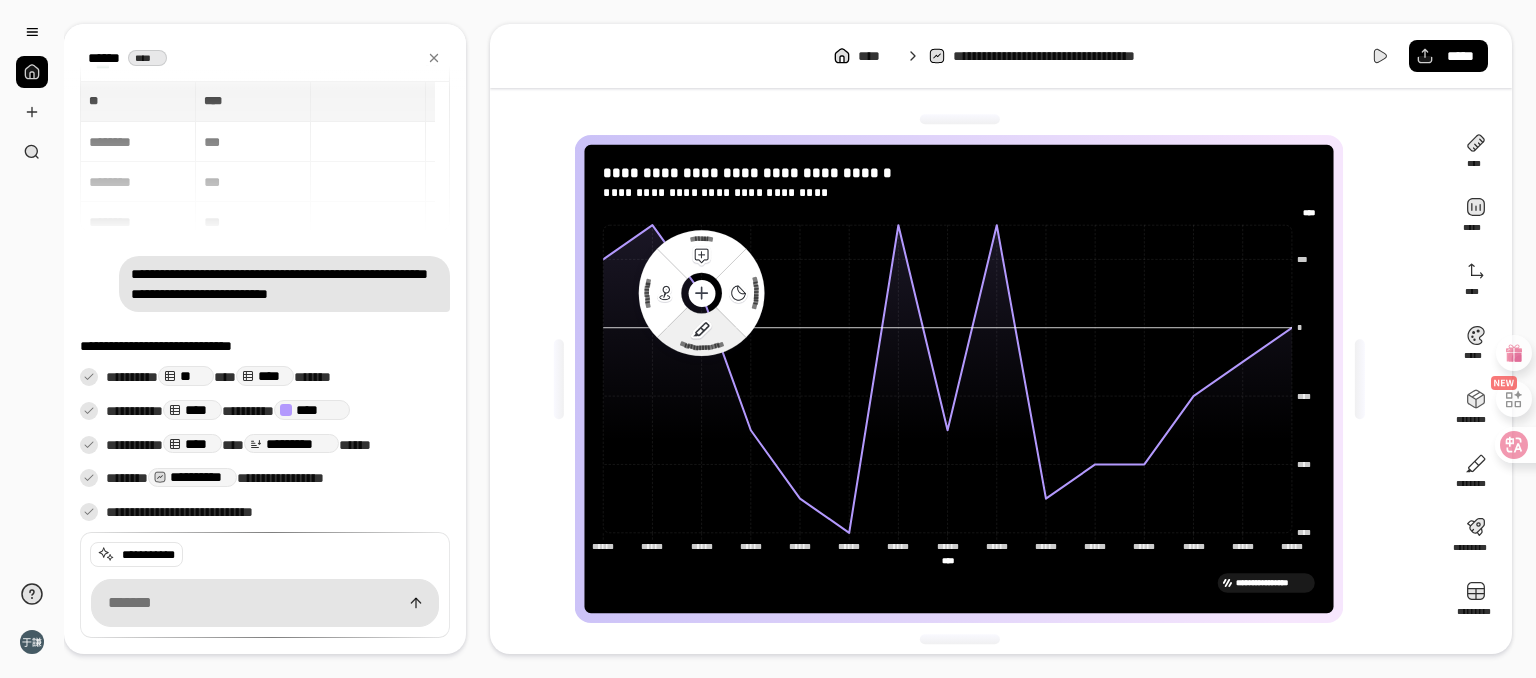 click 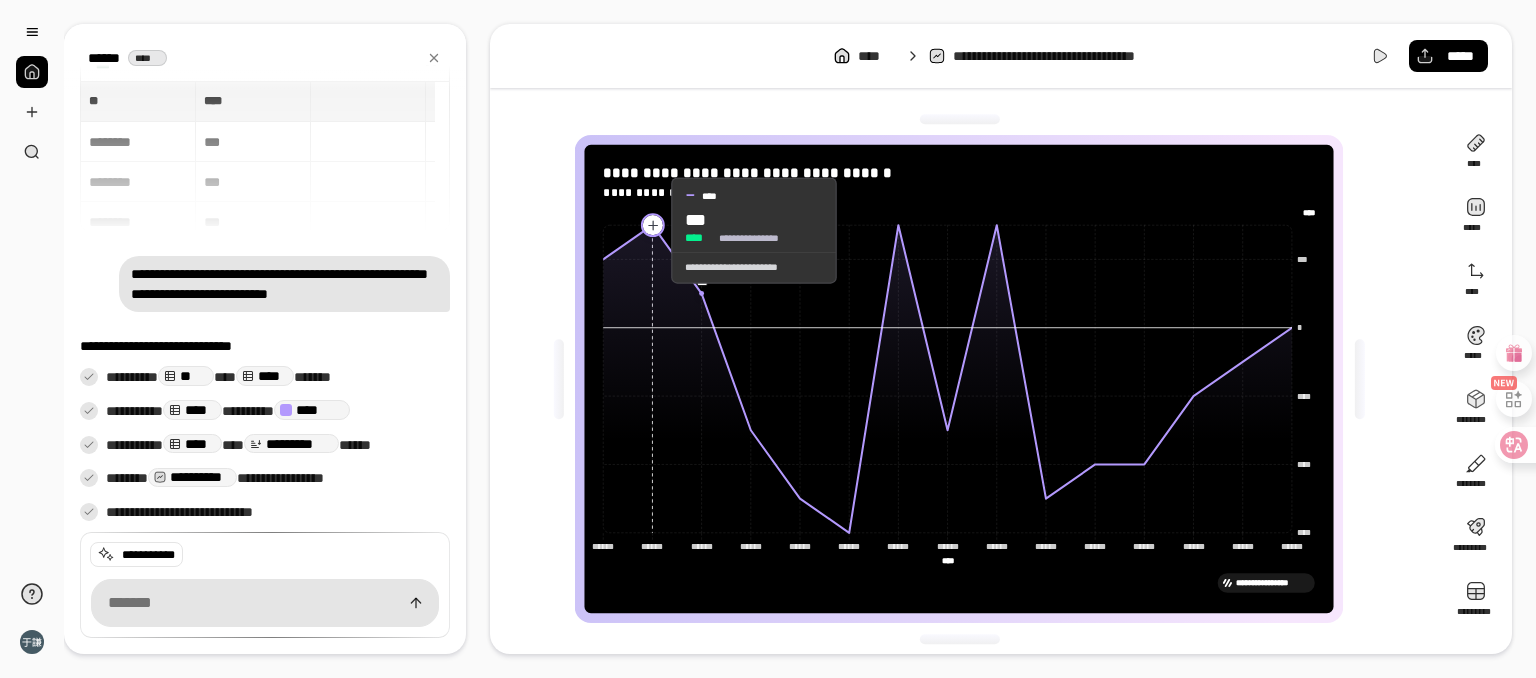 click 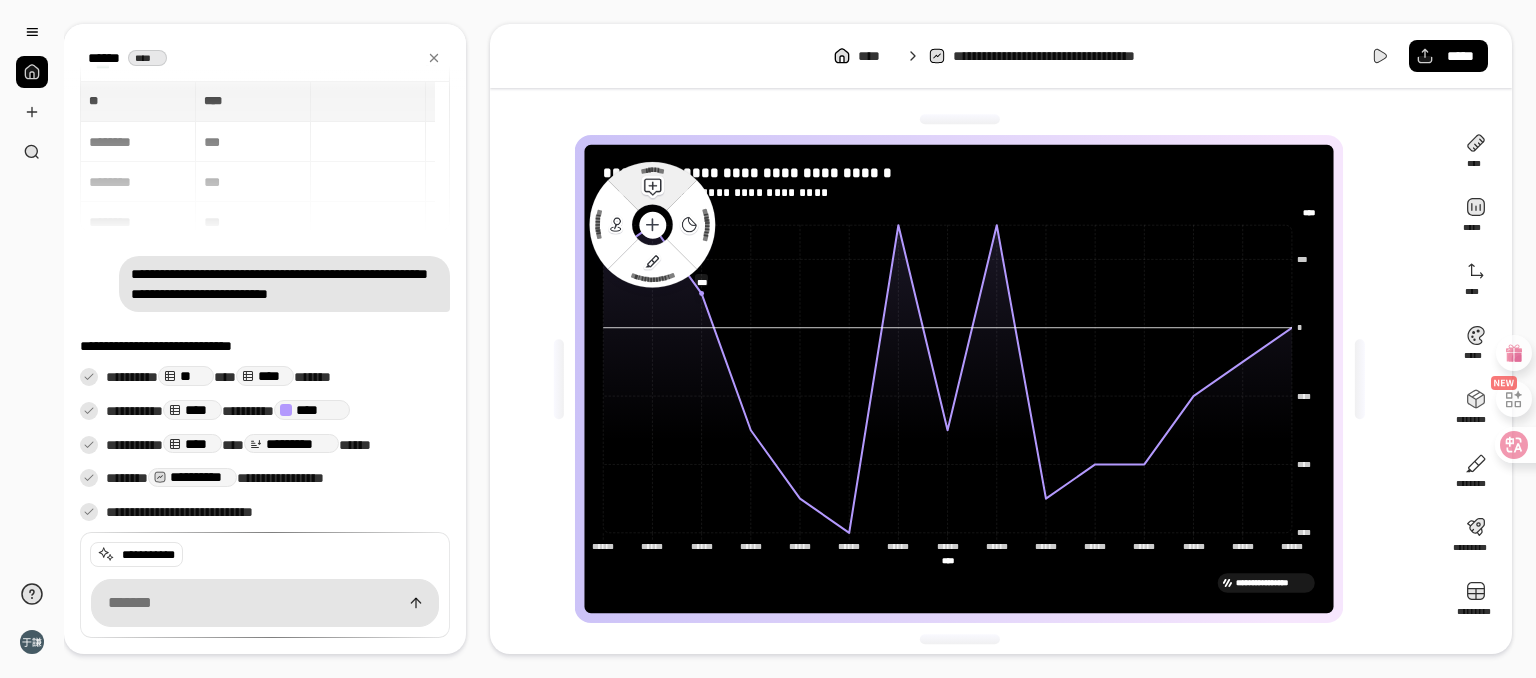click 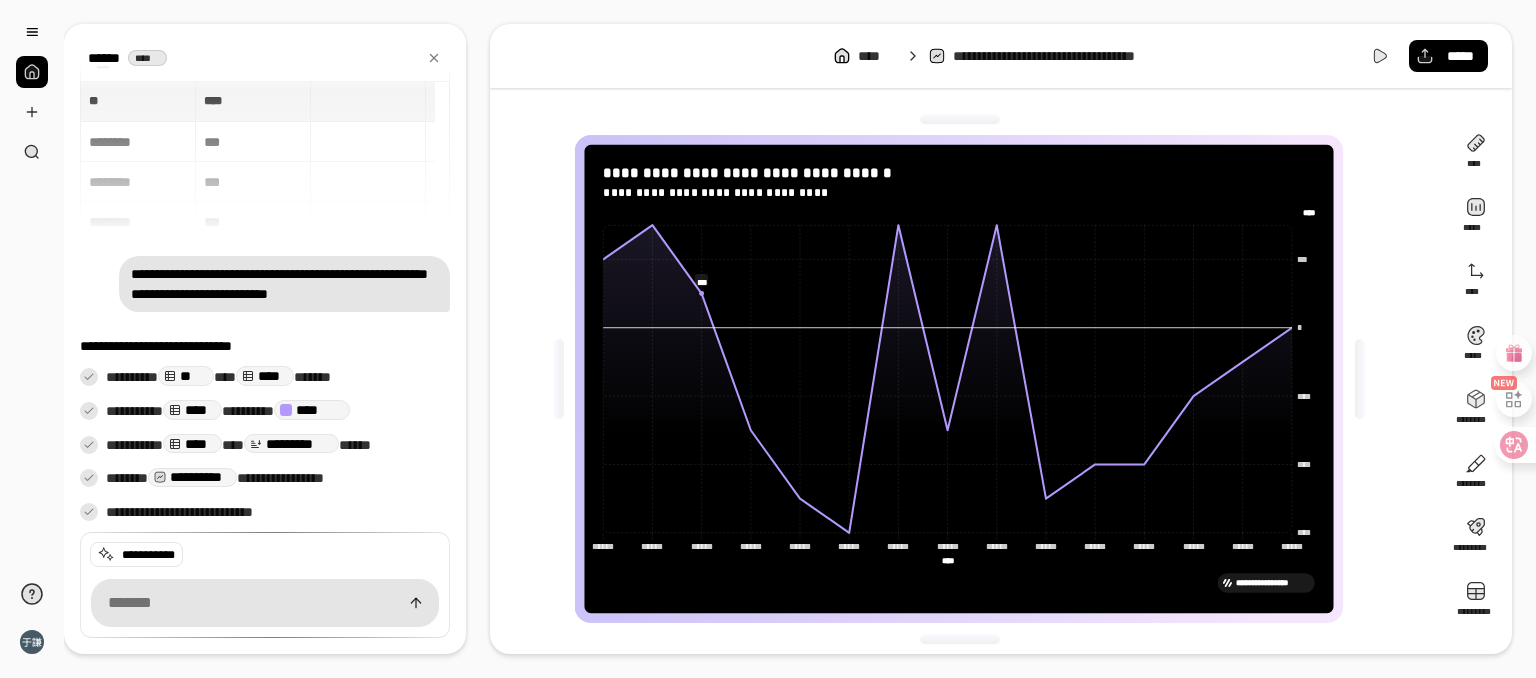 click 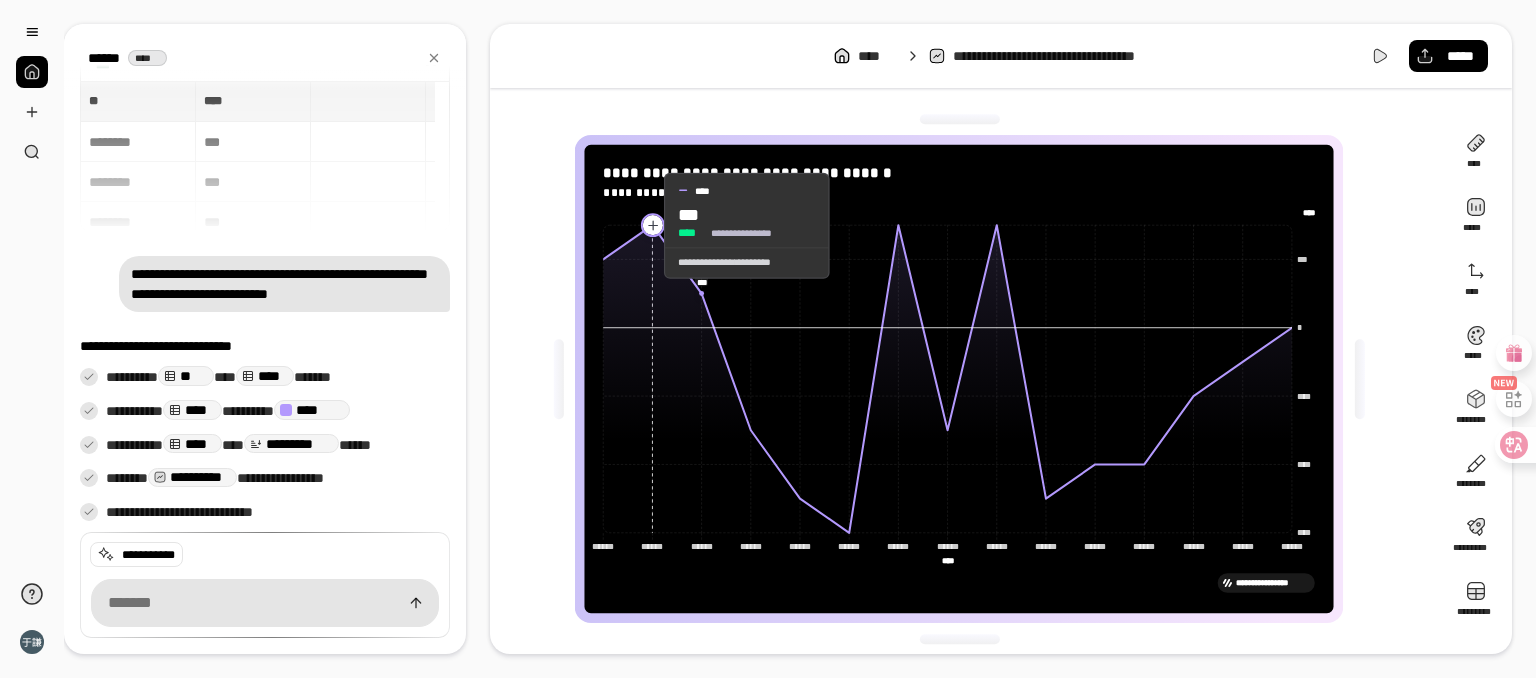 click 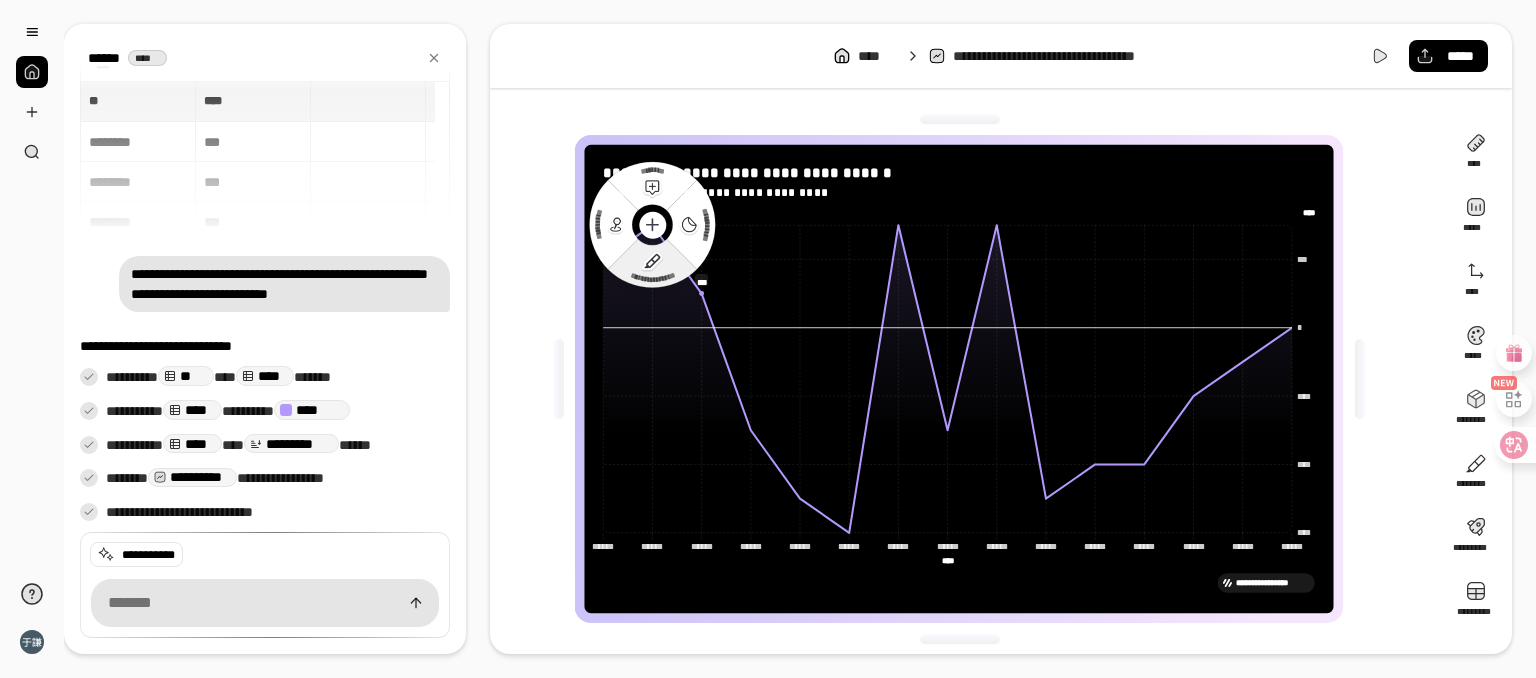 click 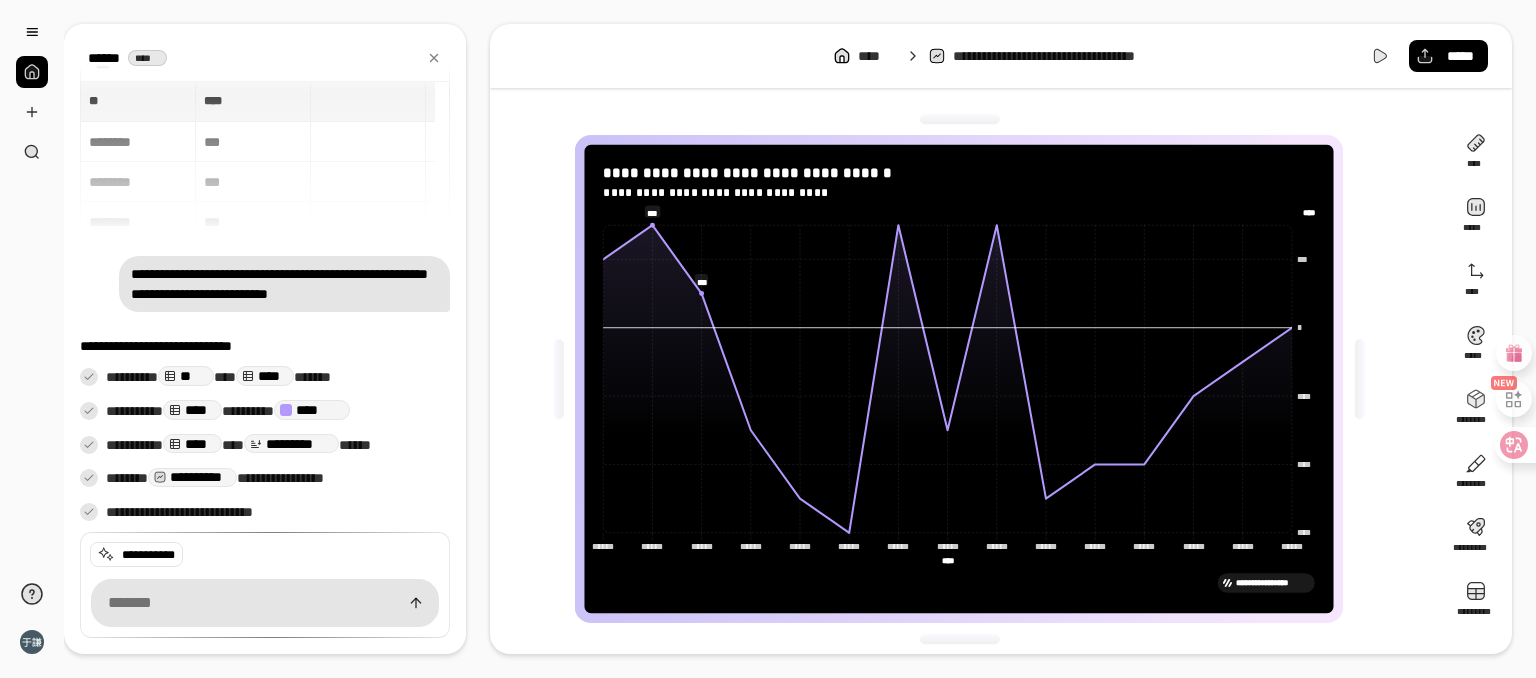 click on "****** ******" 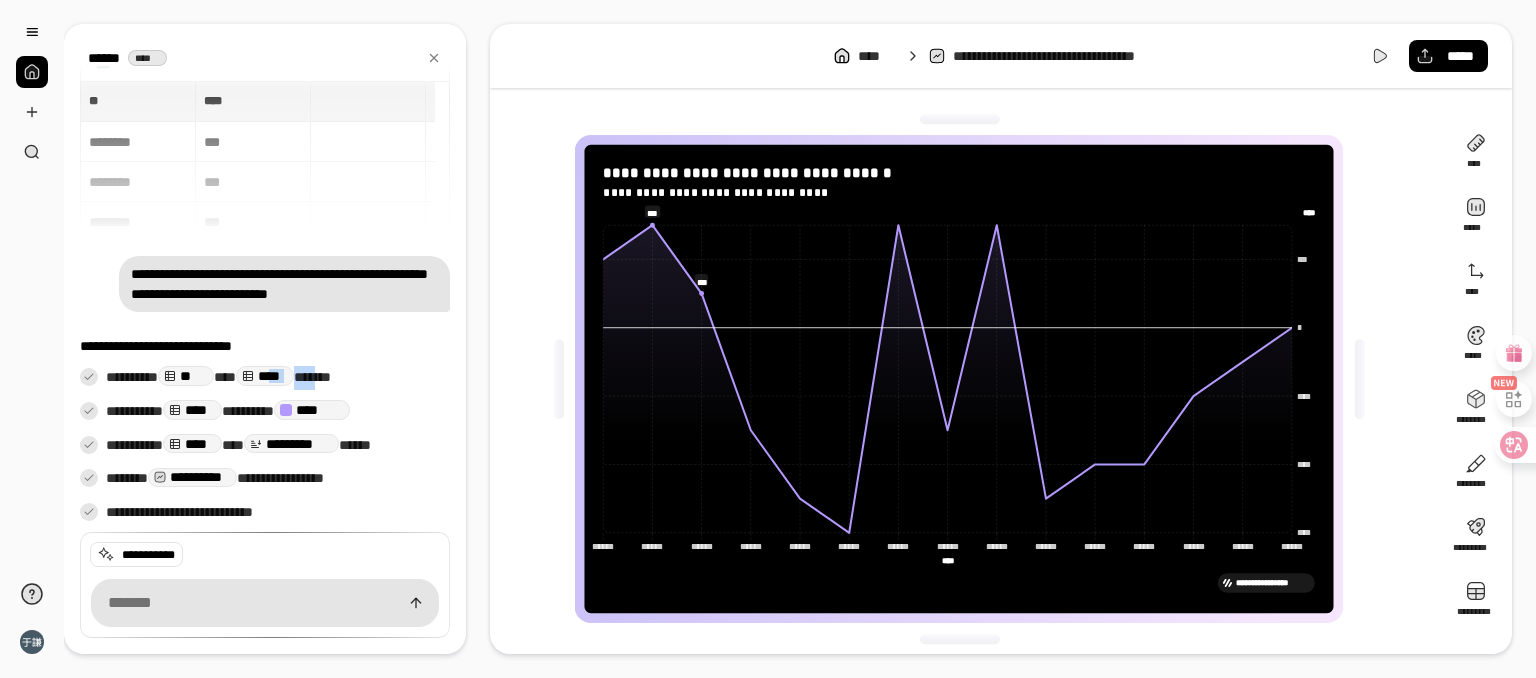 drag, startPoint x: 294, startPoint y: 384, endPoint x: 339, endPoint y: 381, distance: 45.099888 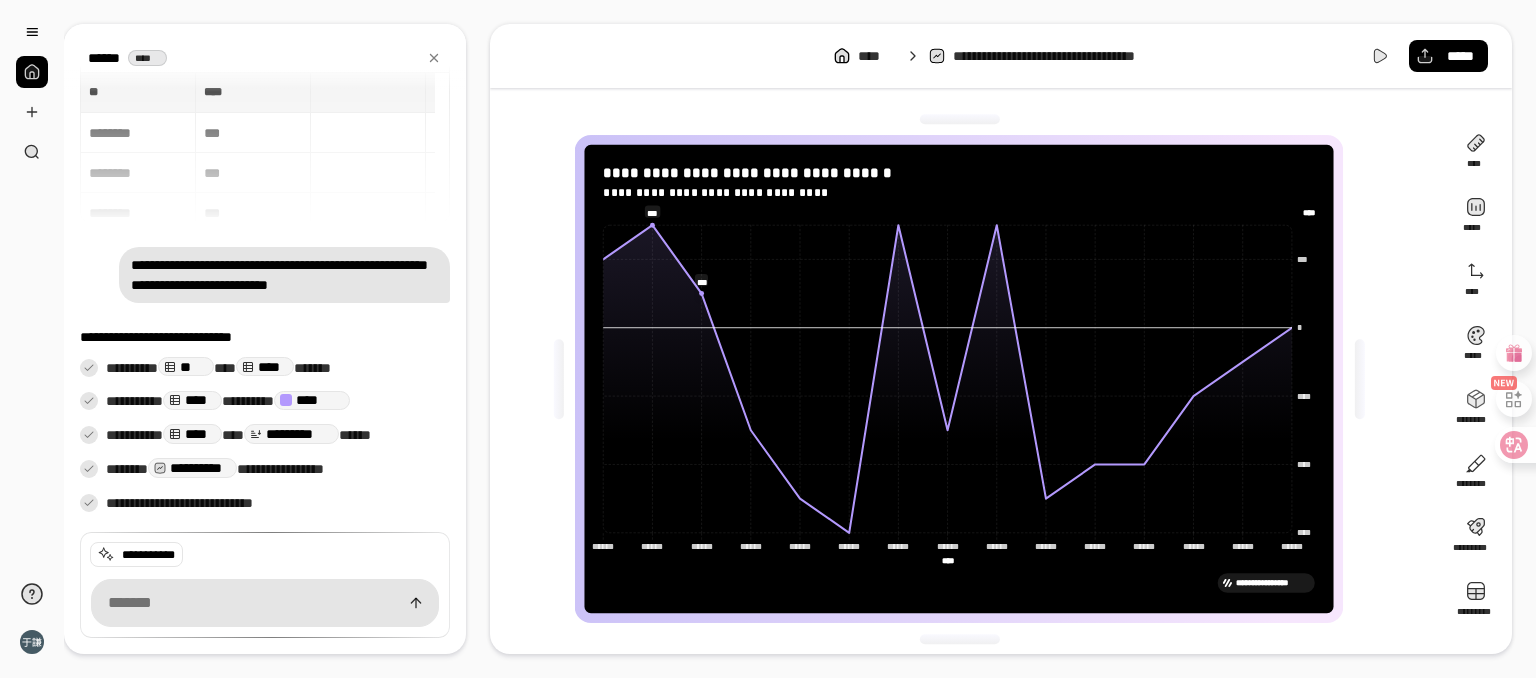 scroll, scrollTop: 0, scrollLeft: 0, axis: both 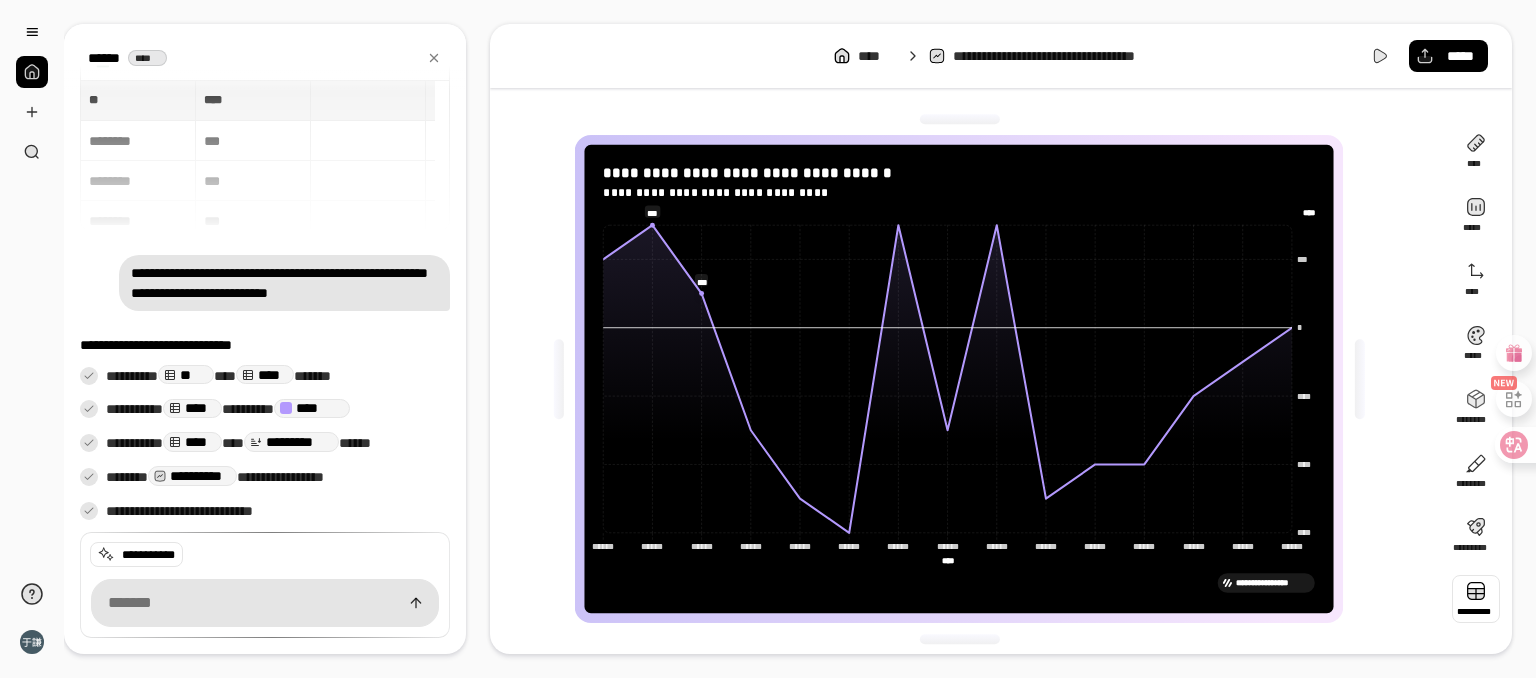 click at bounding box center (1476, 599) 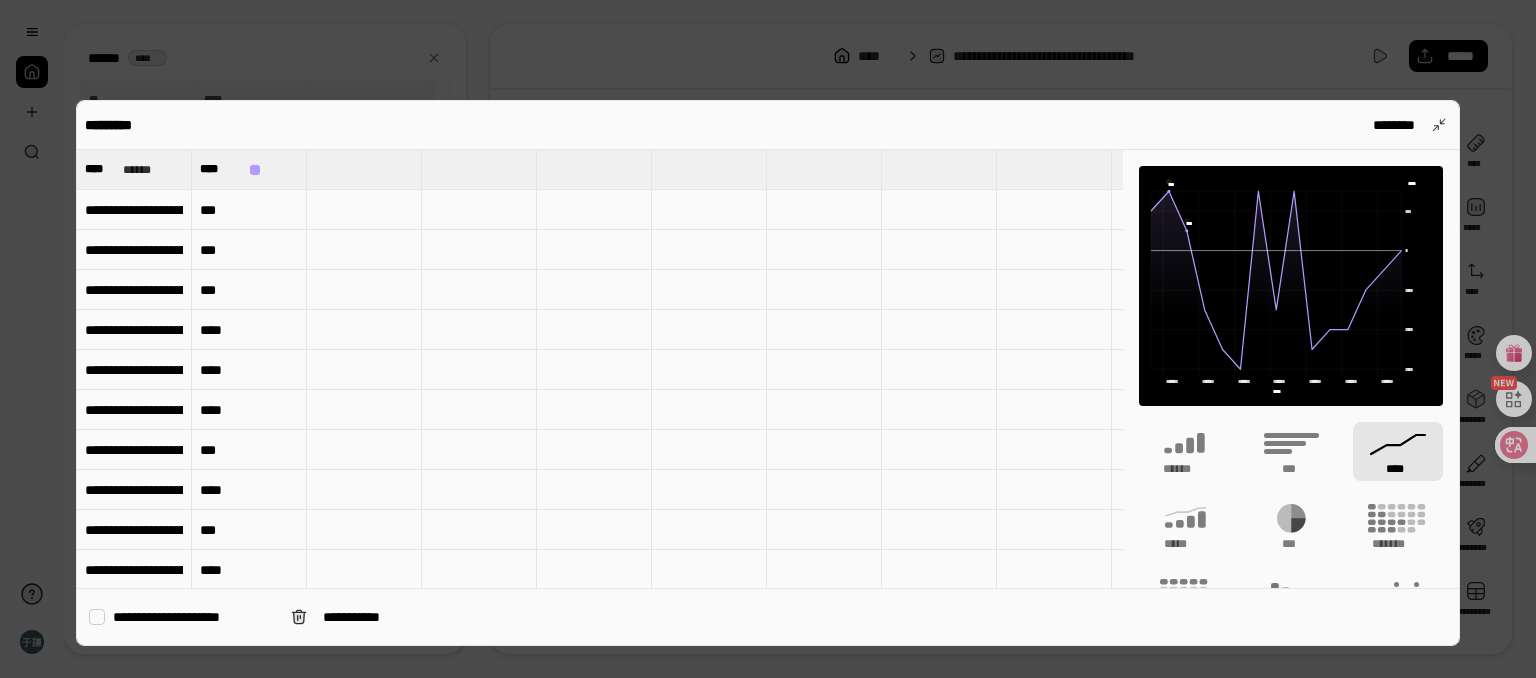 click on "**********" at bounding box center (134, 210) 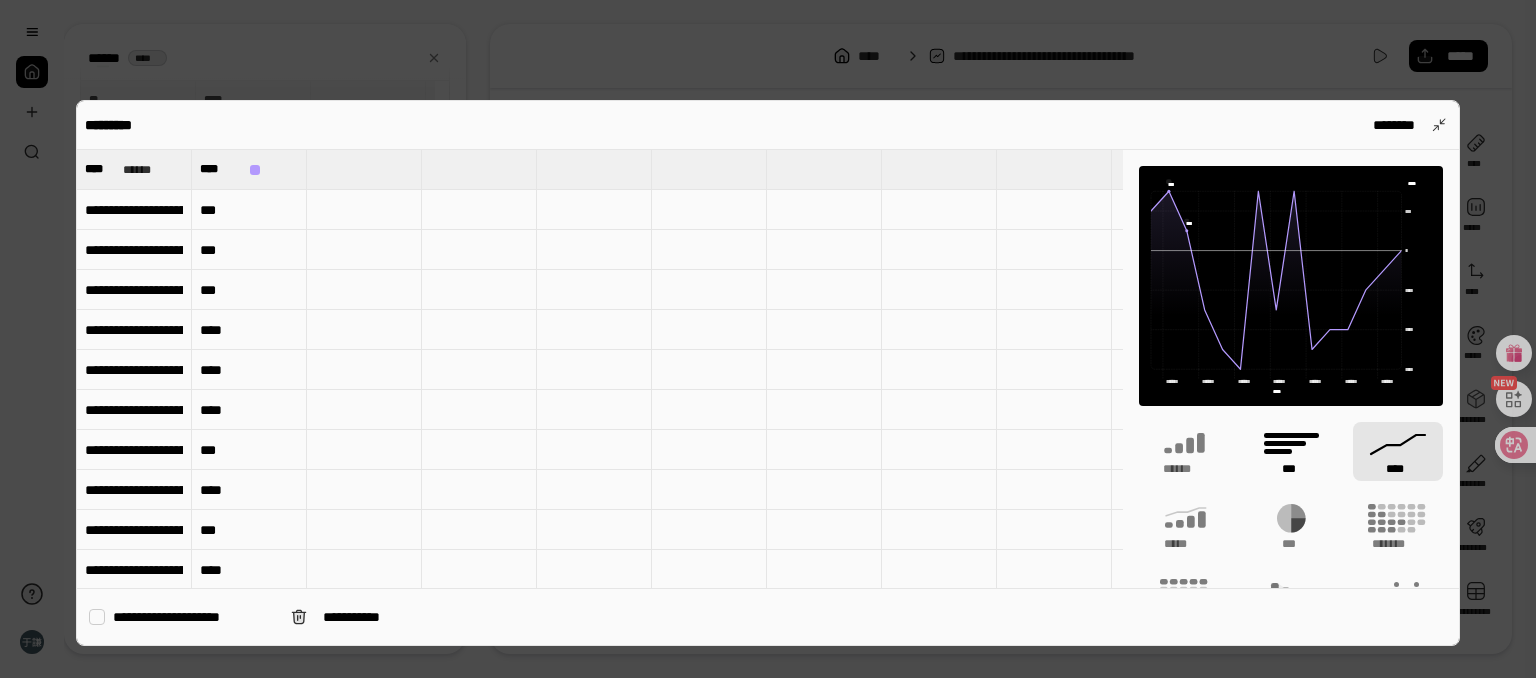 click 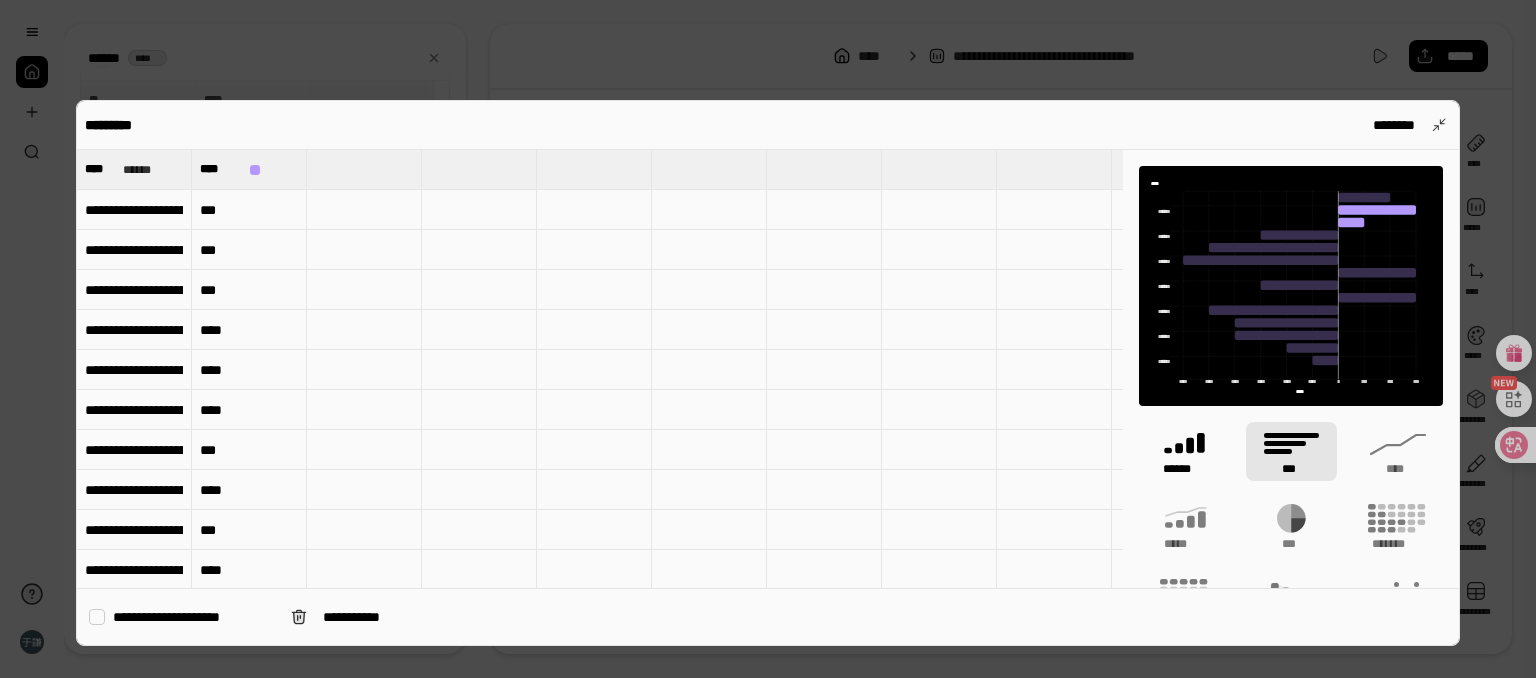 click 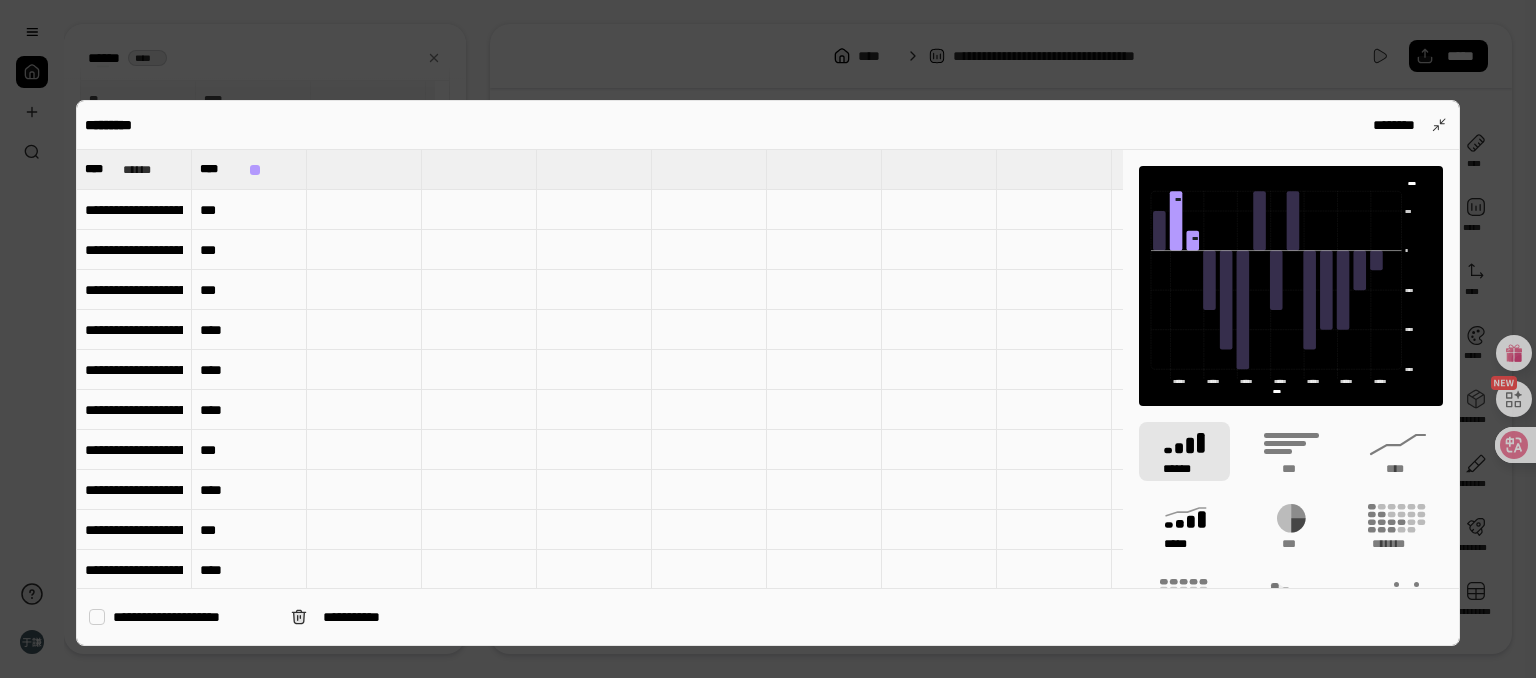 click 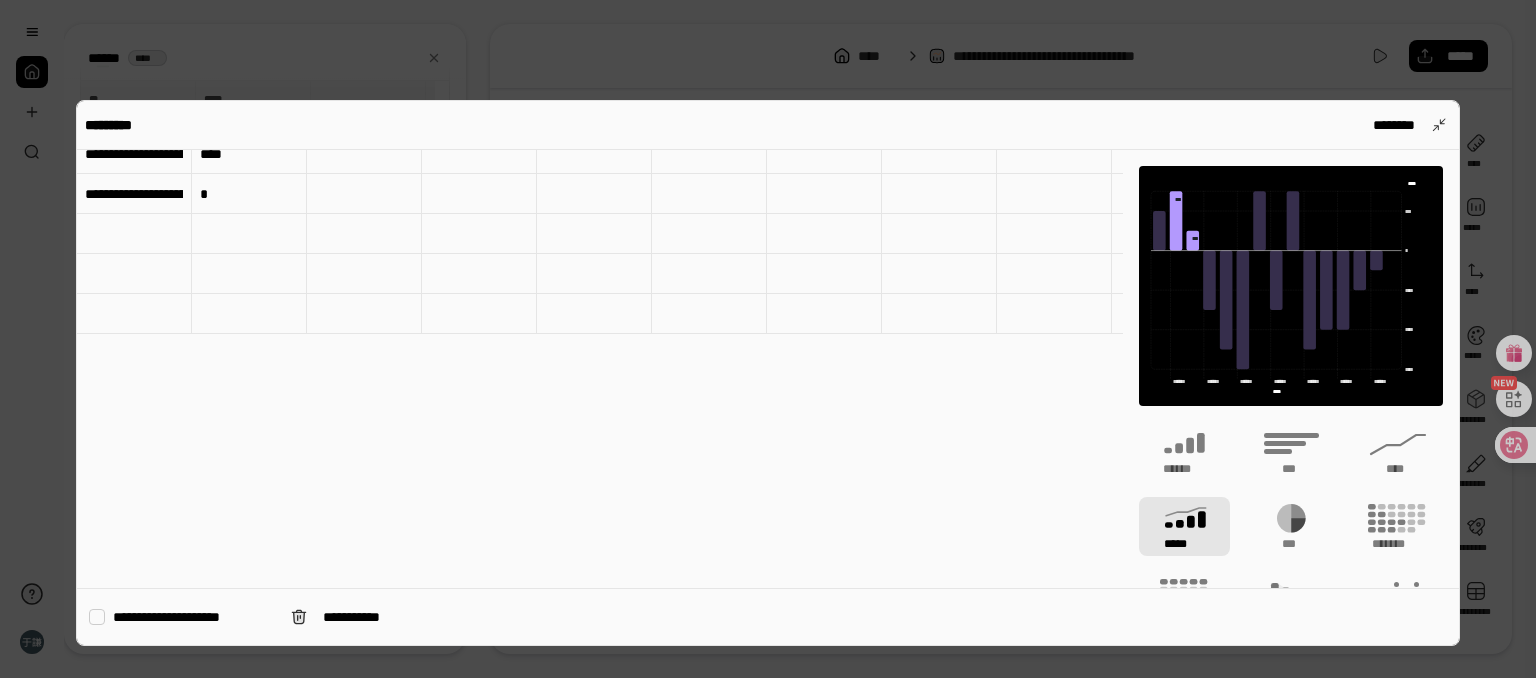 scroll, scrollTop: 0, scrollLeft: 0, axis: both 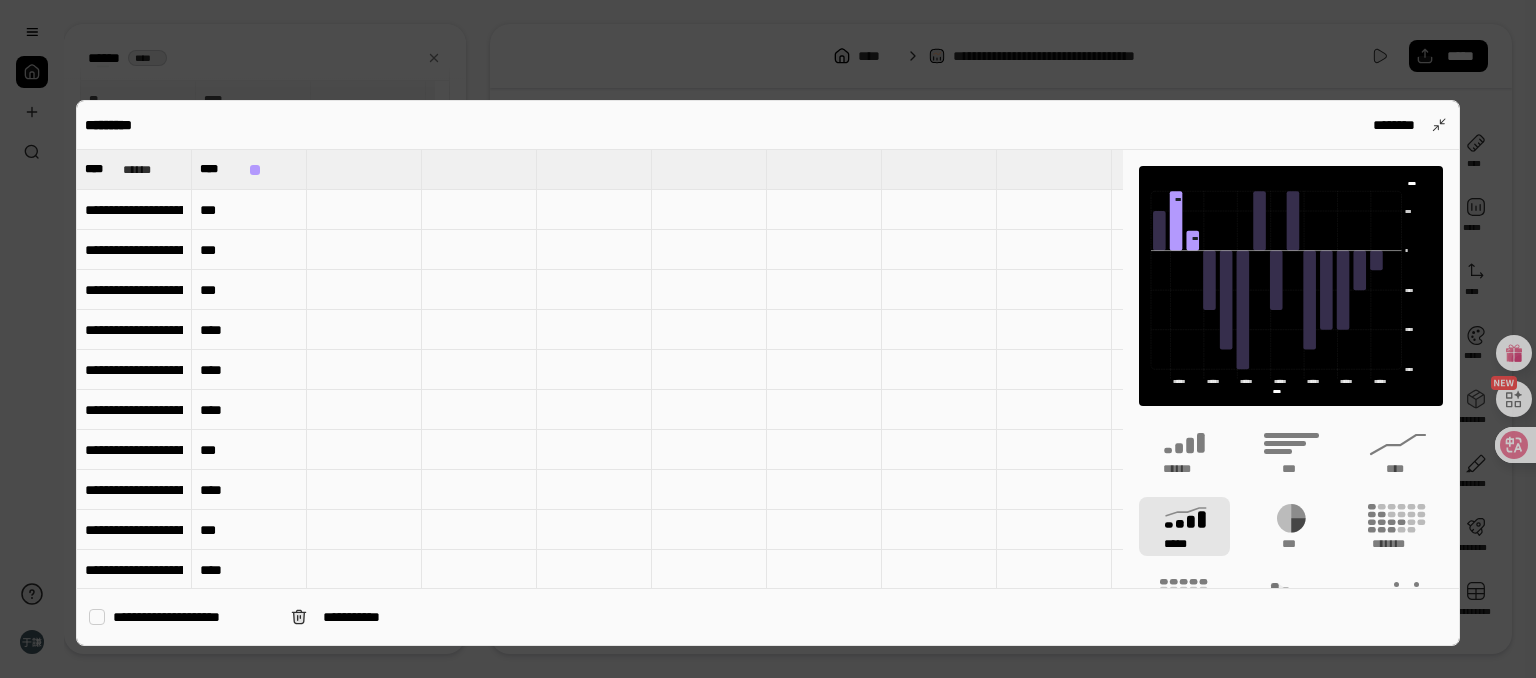 click on "**********" at bounding box center (194, 617) 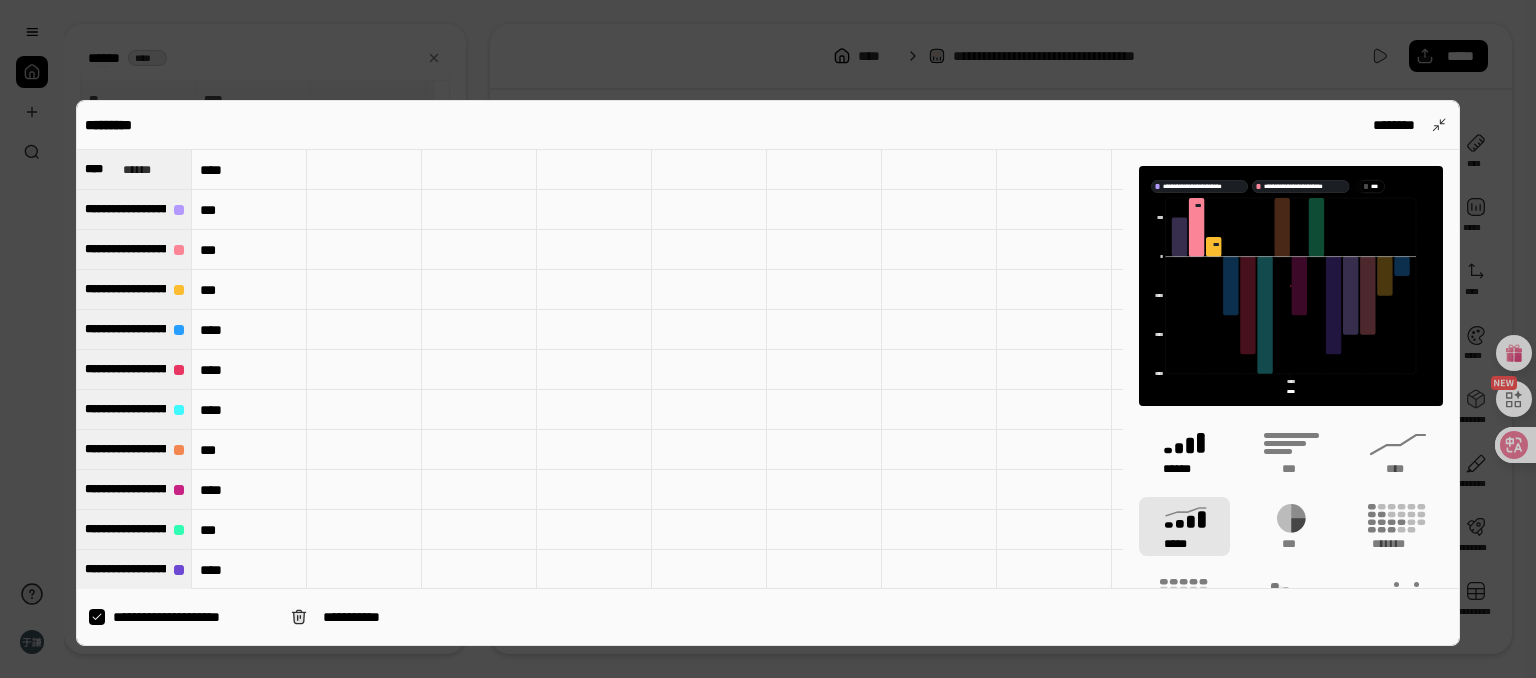 click 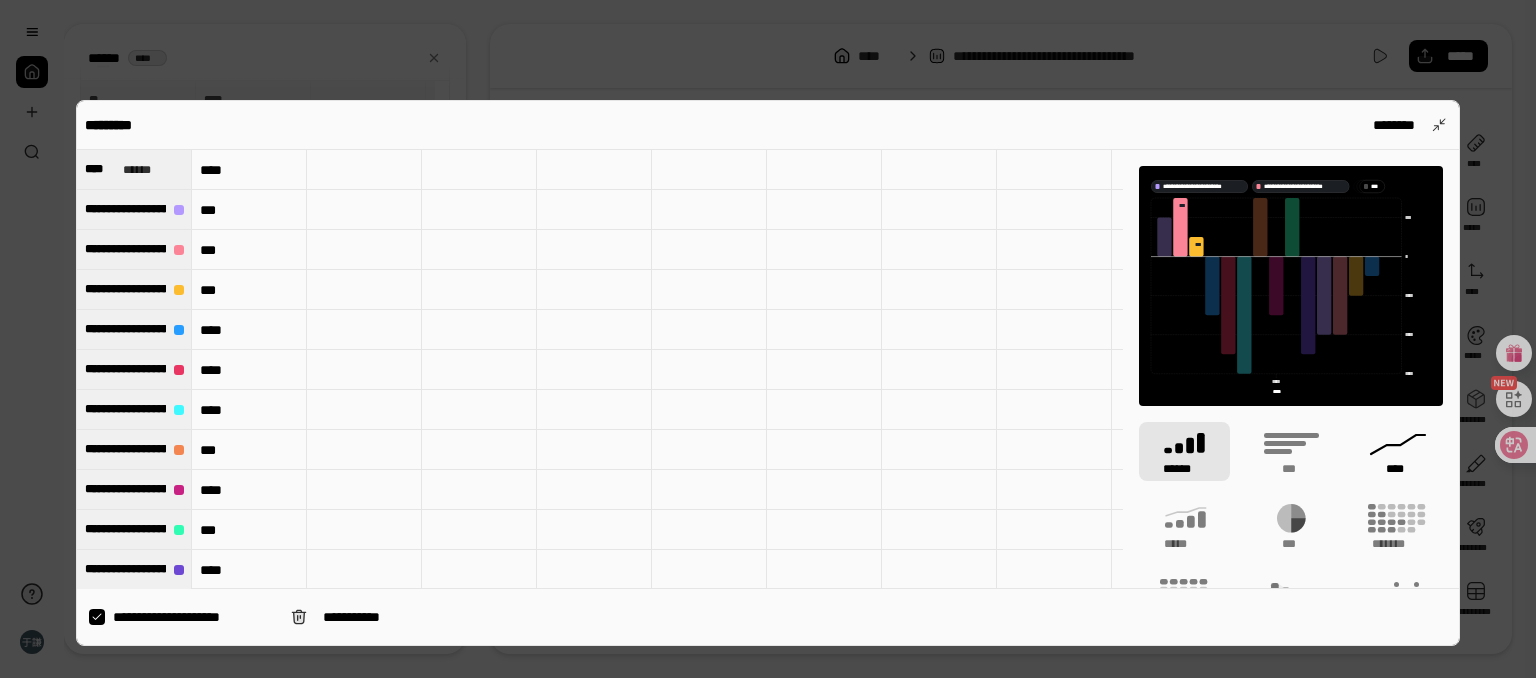 click 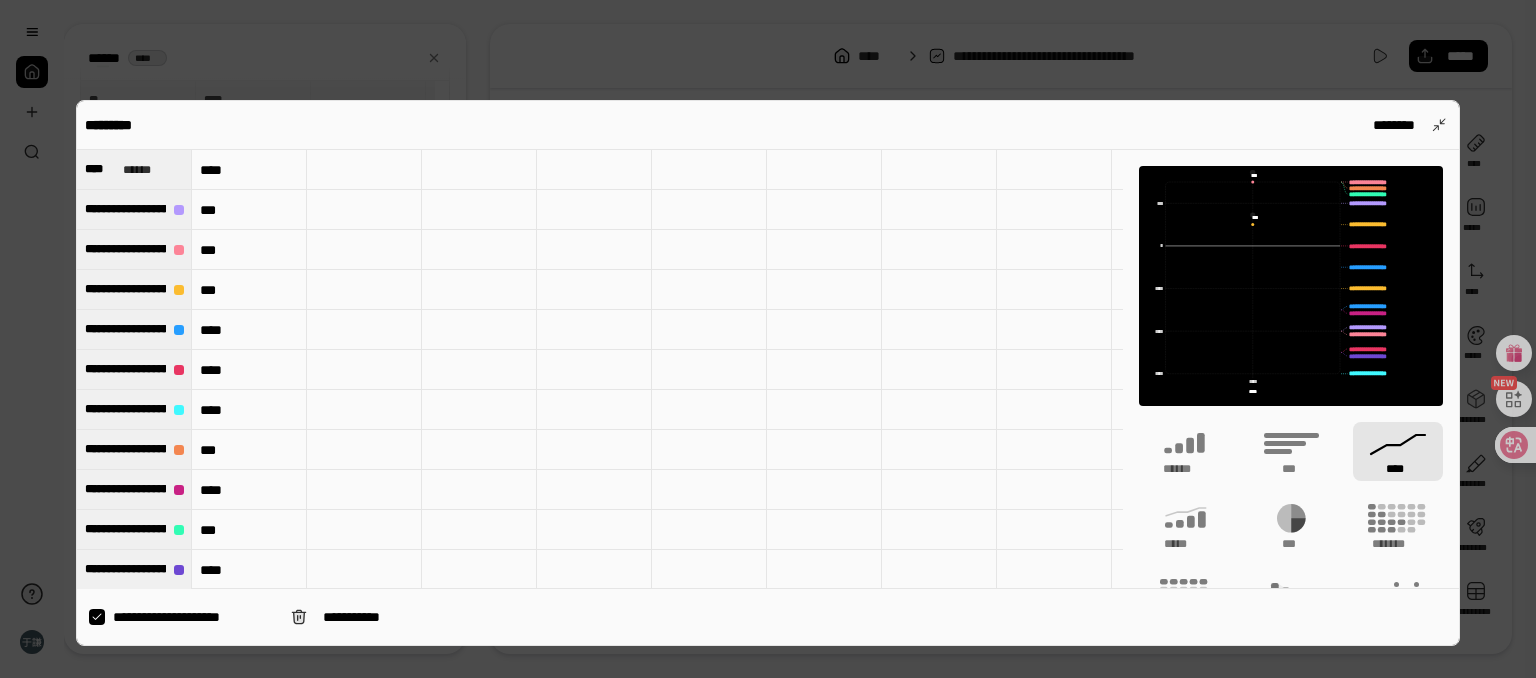 click on "**********" at bounding box center (194, 617) 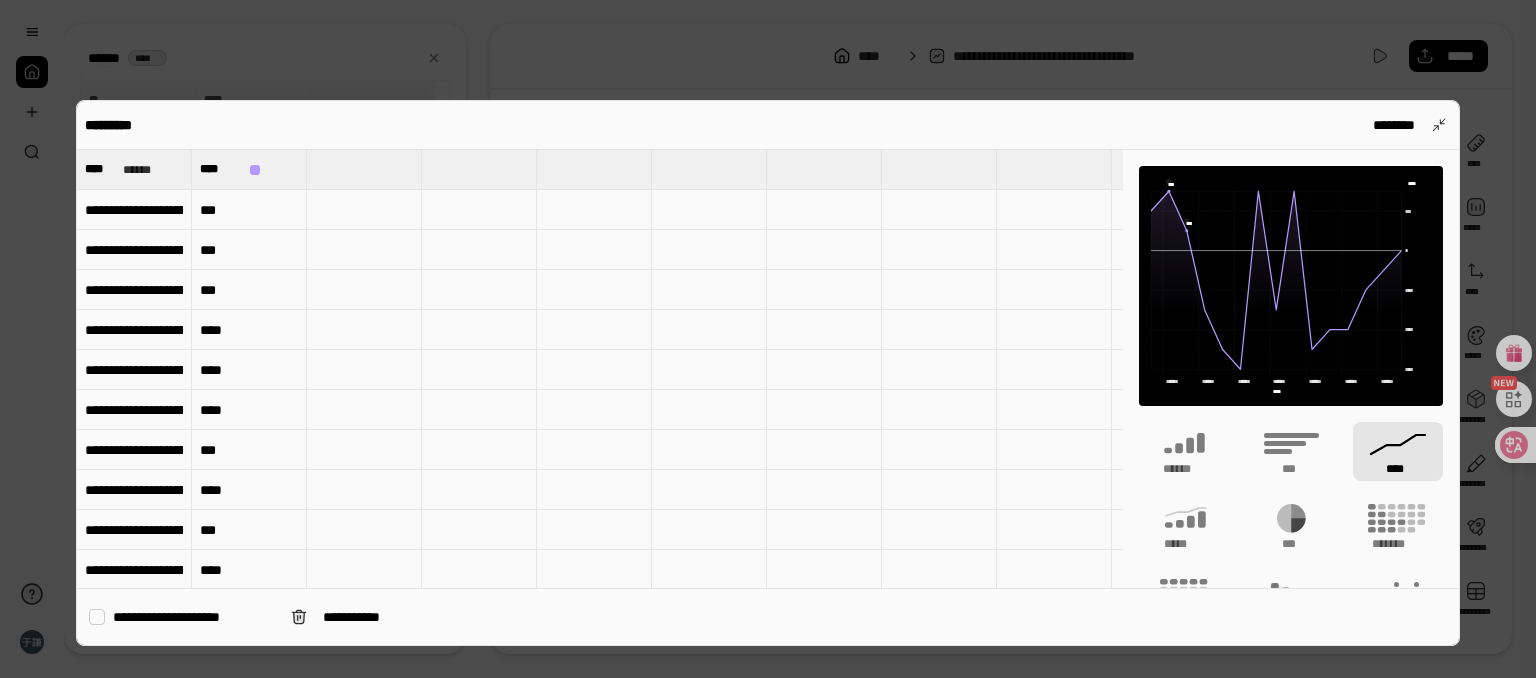 scroll, scrollTop: 200, scrollLeft: 0, axis: vertical 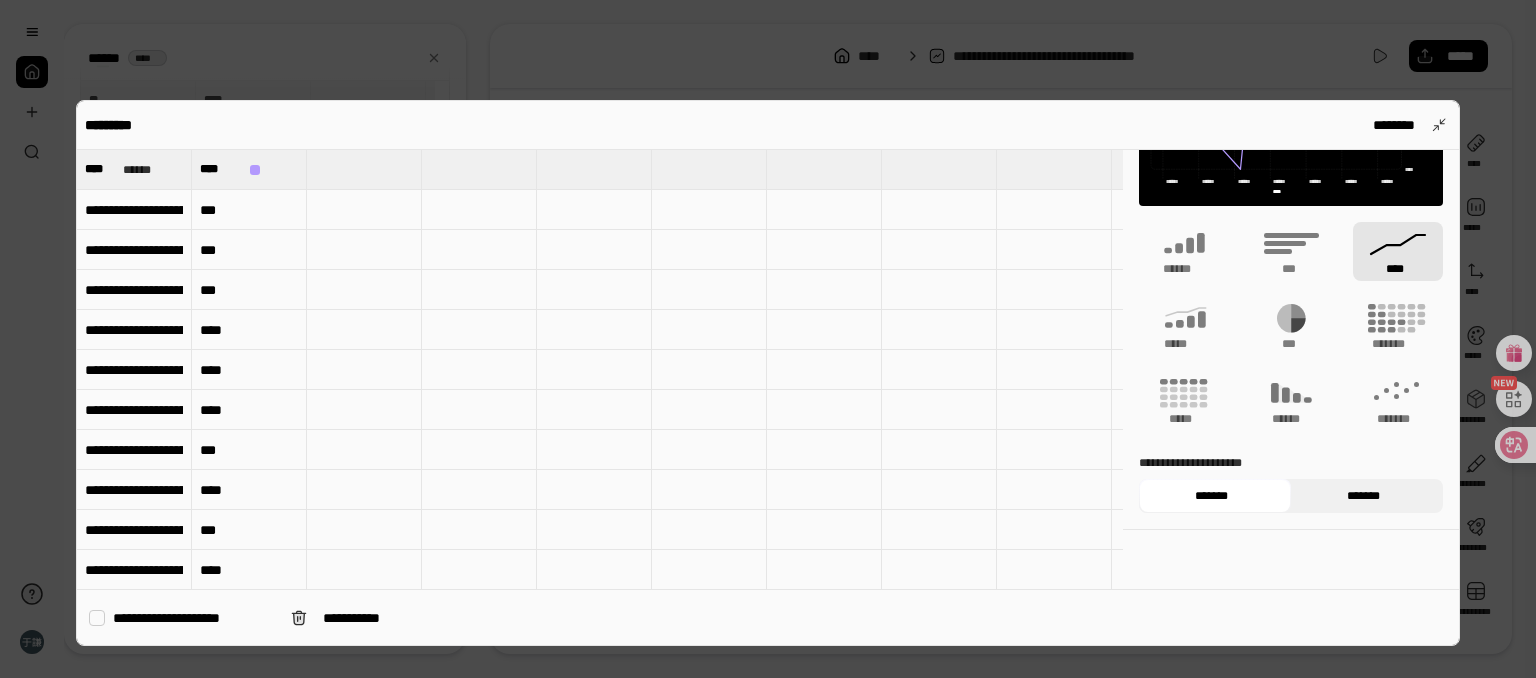 click on "*******" at bounding box center (1363, 496) 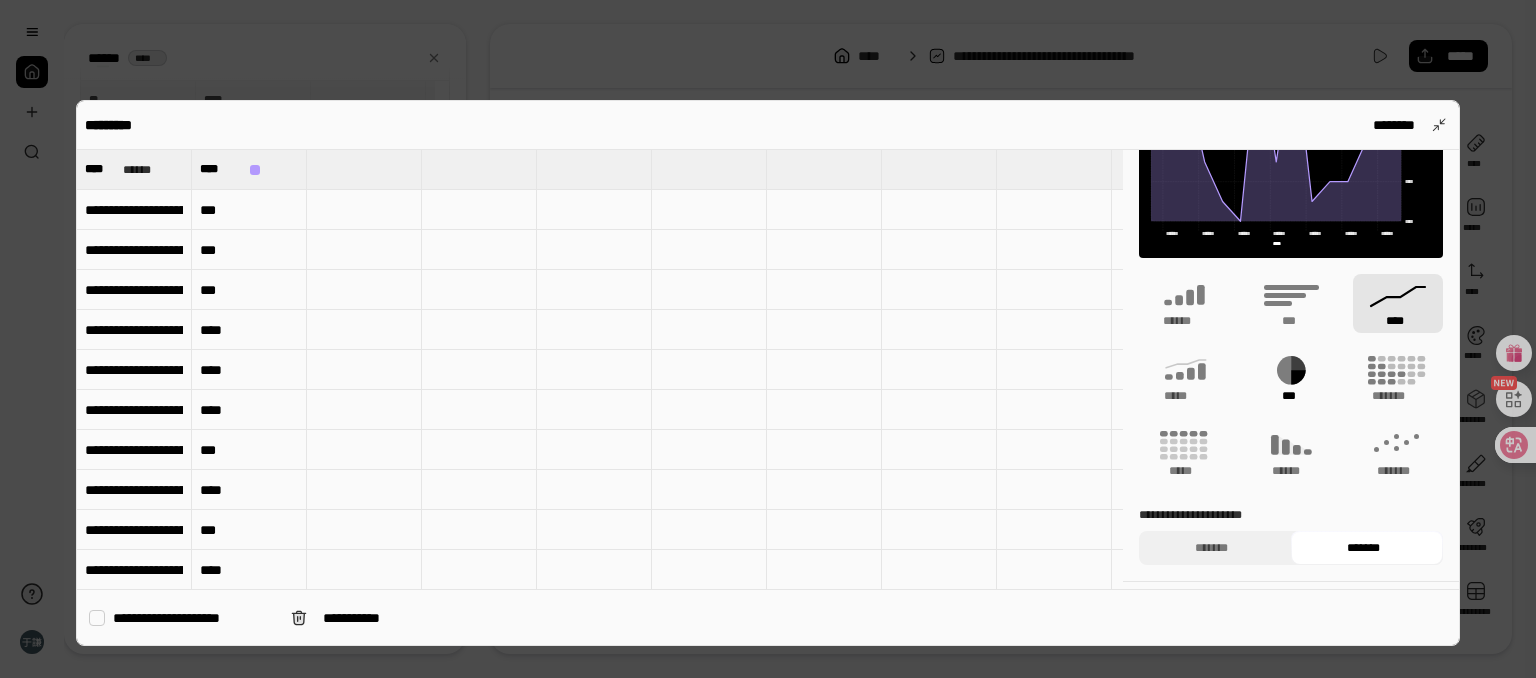 scroll, scrollTop: 200, scrollLeft: 0, axis: vertical 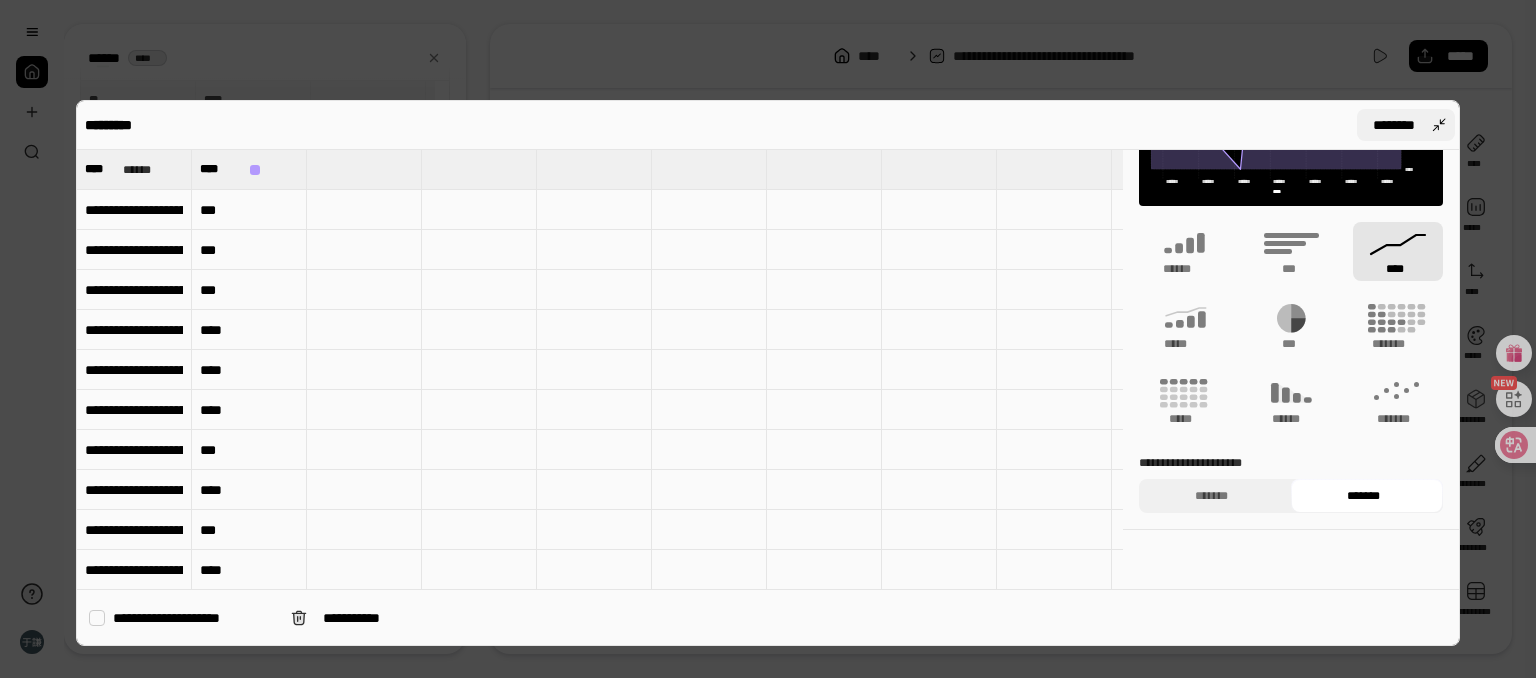 click on "********" at bounding box center [1406, 125] 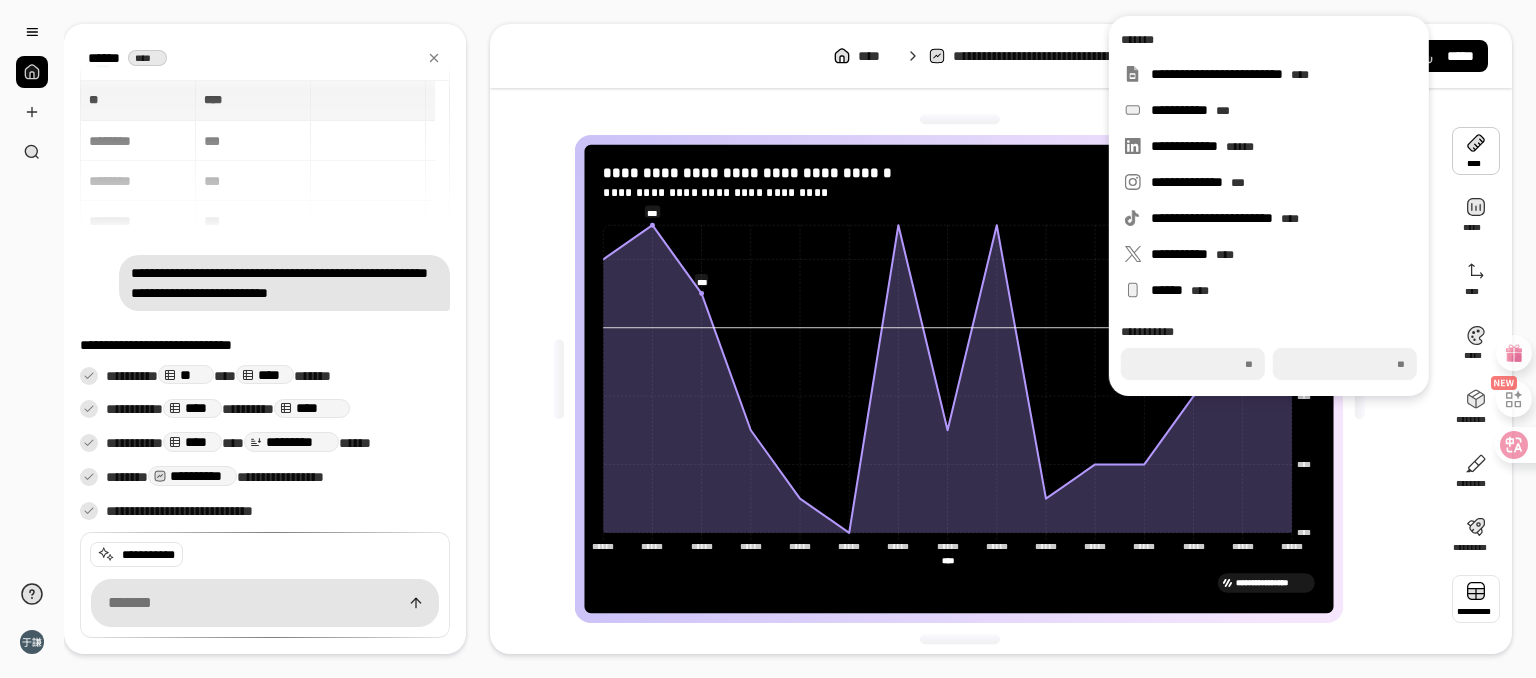 click at bounding box center [1360, 379] 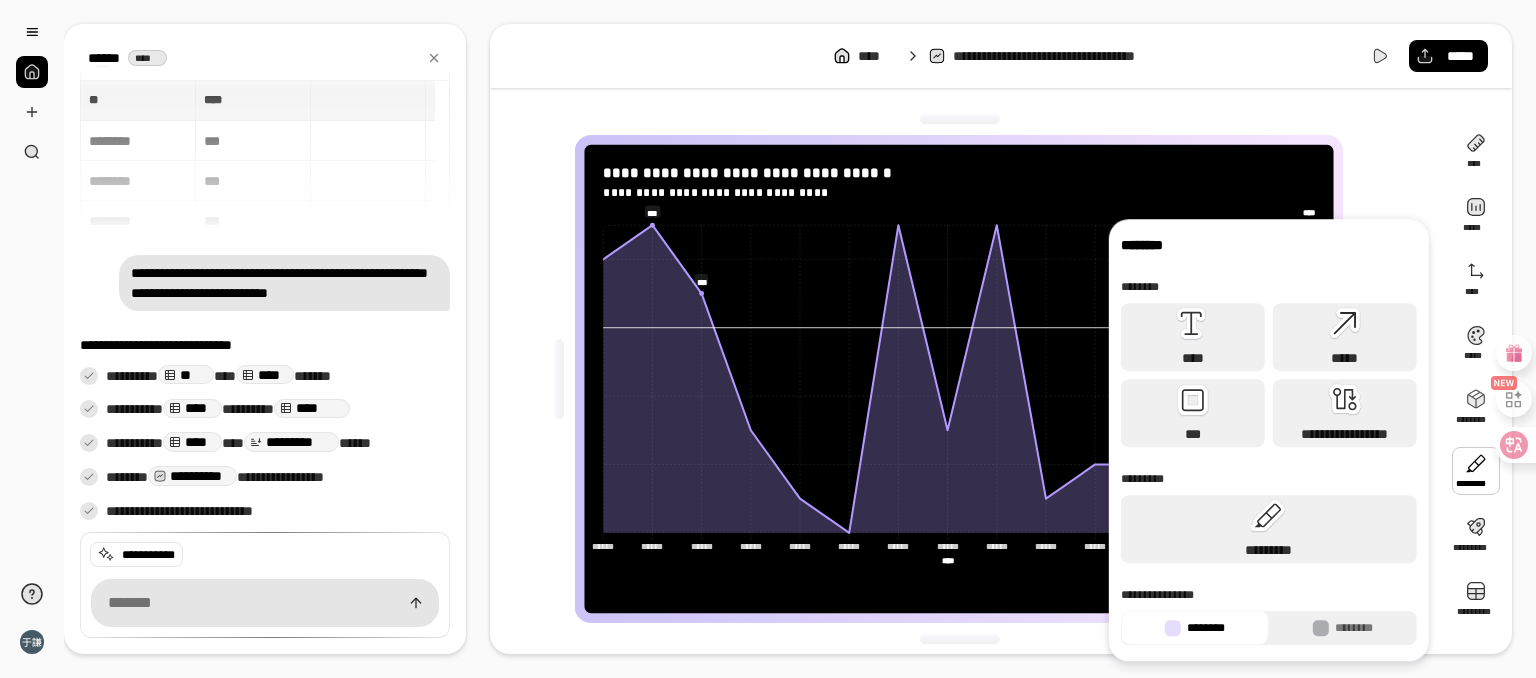 click at bounding box center (1476, 471) 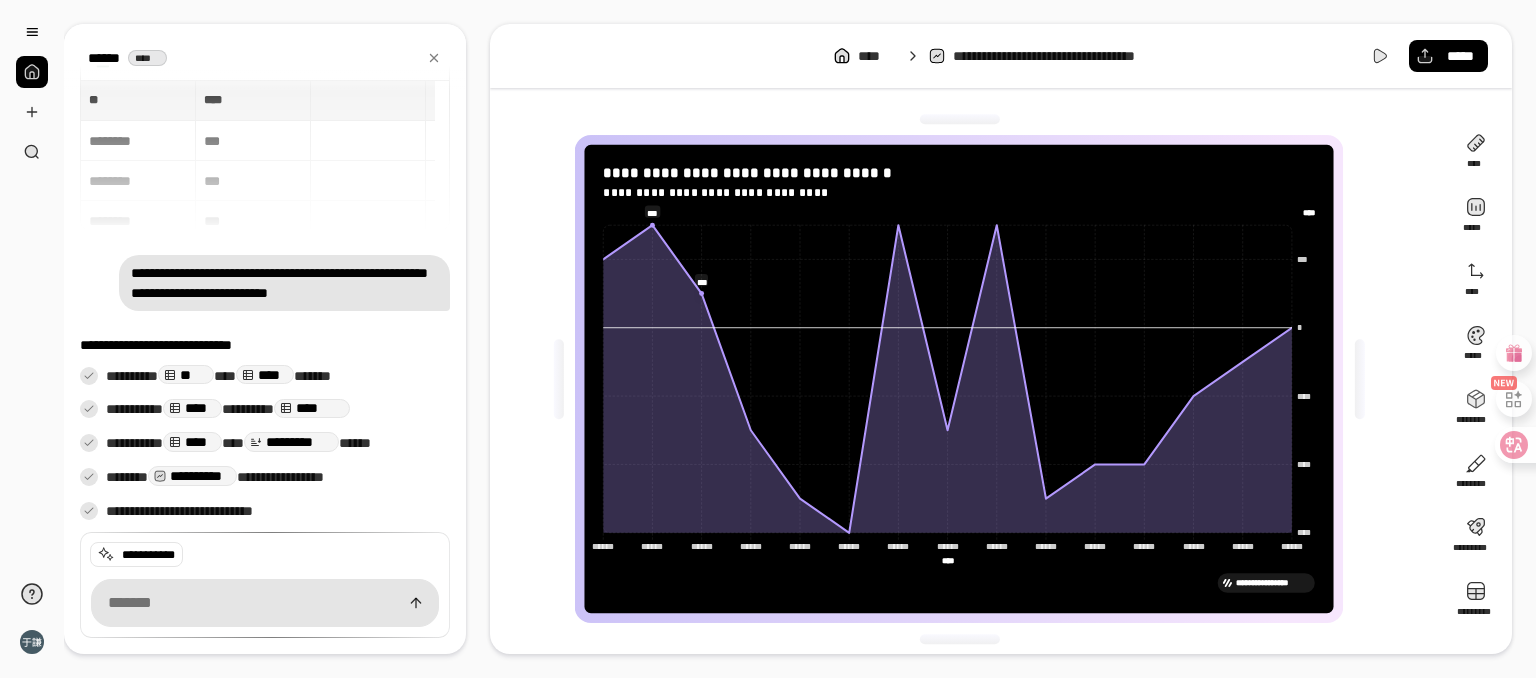 click on "**********" at bounding box center [967, 379] 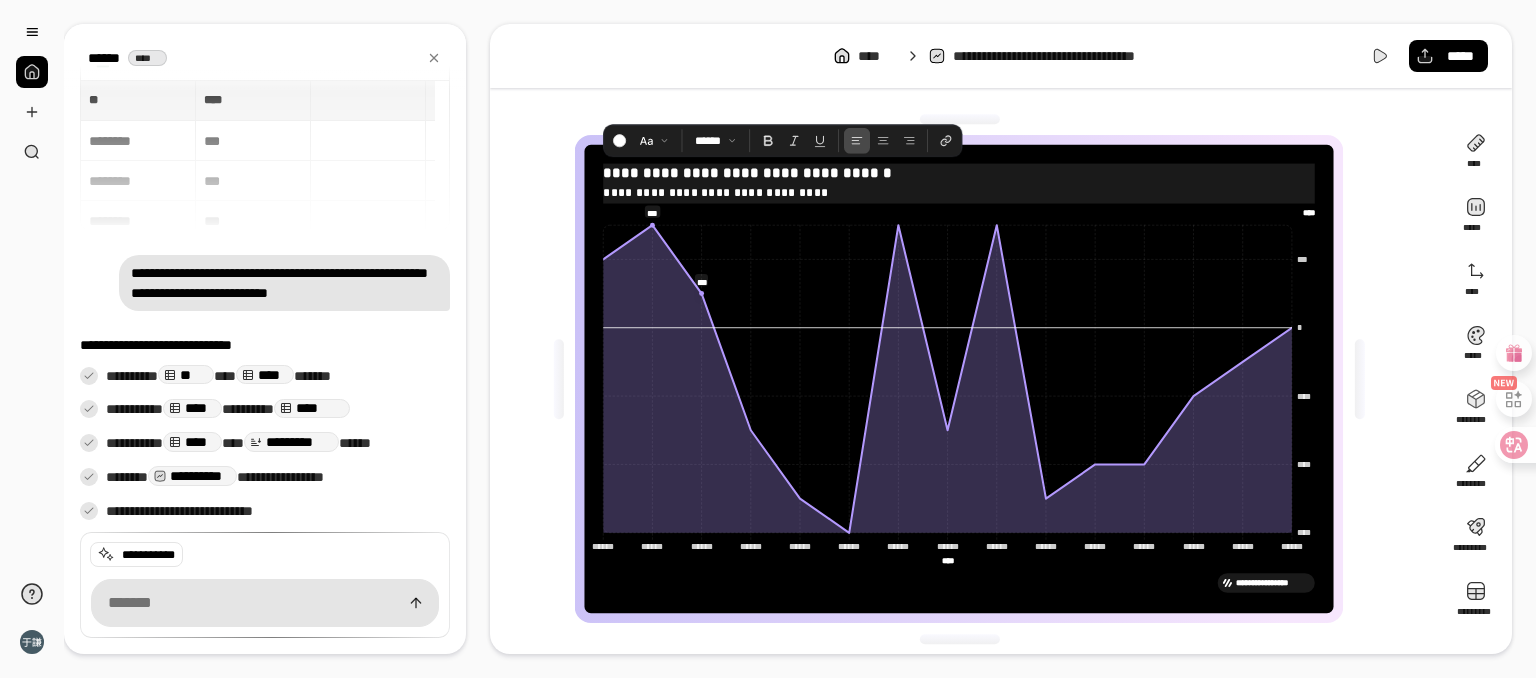 click on "**********" at bounding box center (960, 182) 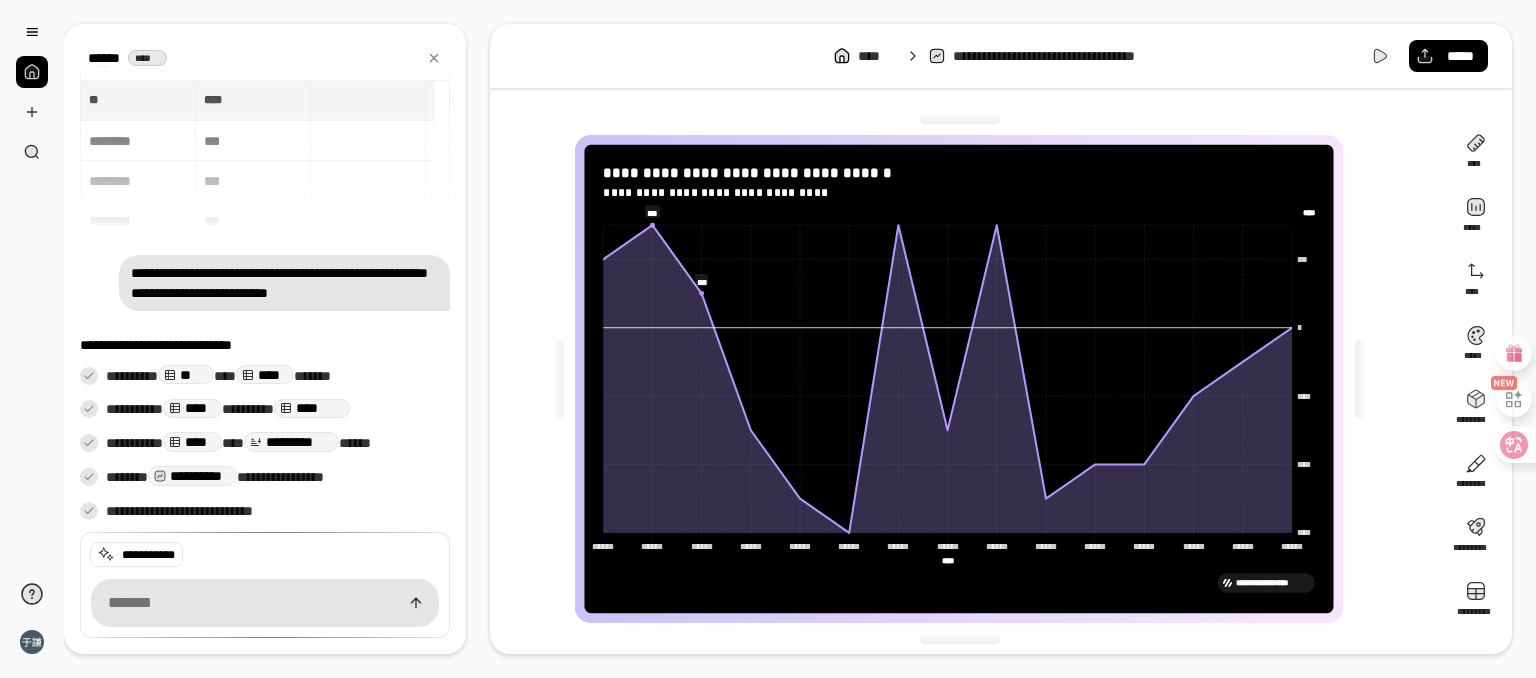 click on "****** ******" 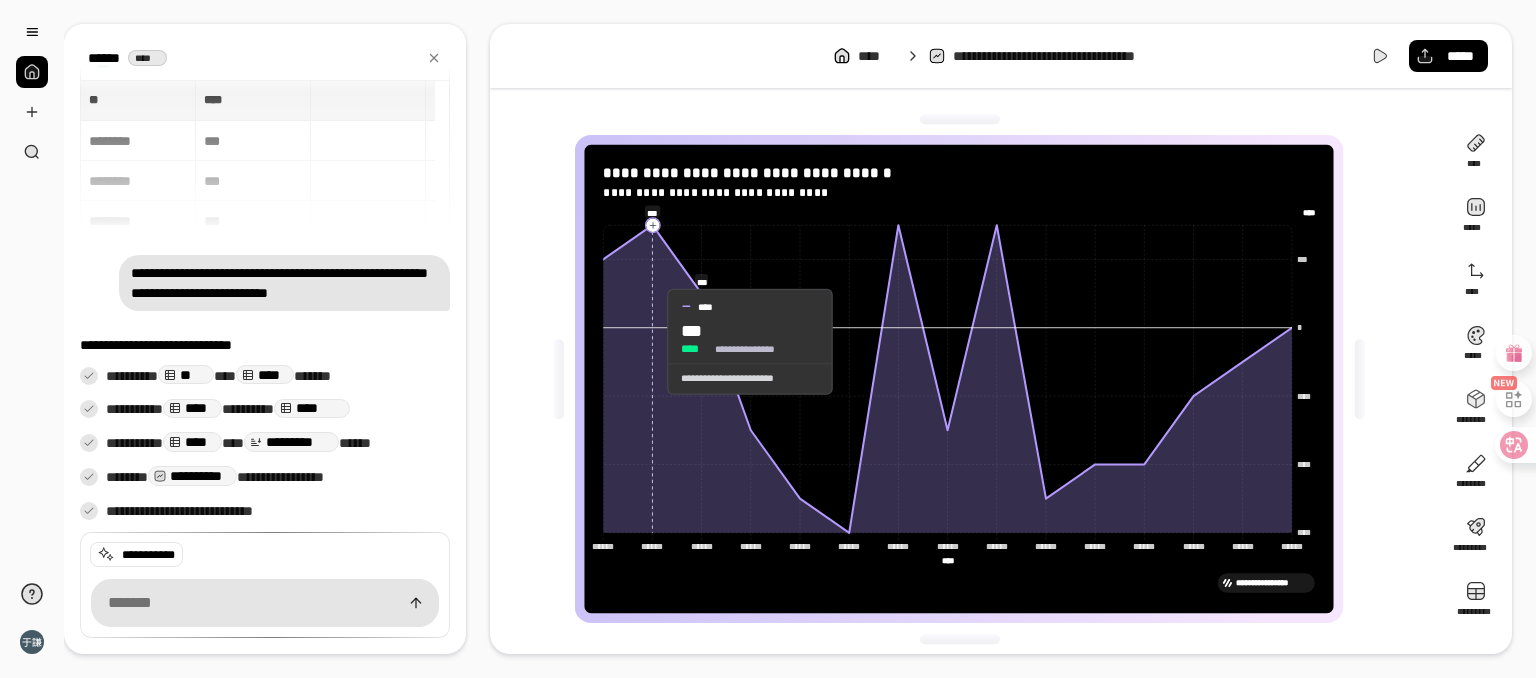 drag, startPoint x: 700, startPoint y: 546, endPoint x: 648, endPoint y: 341, distance: 211.49231 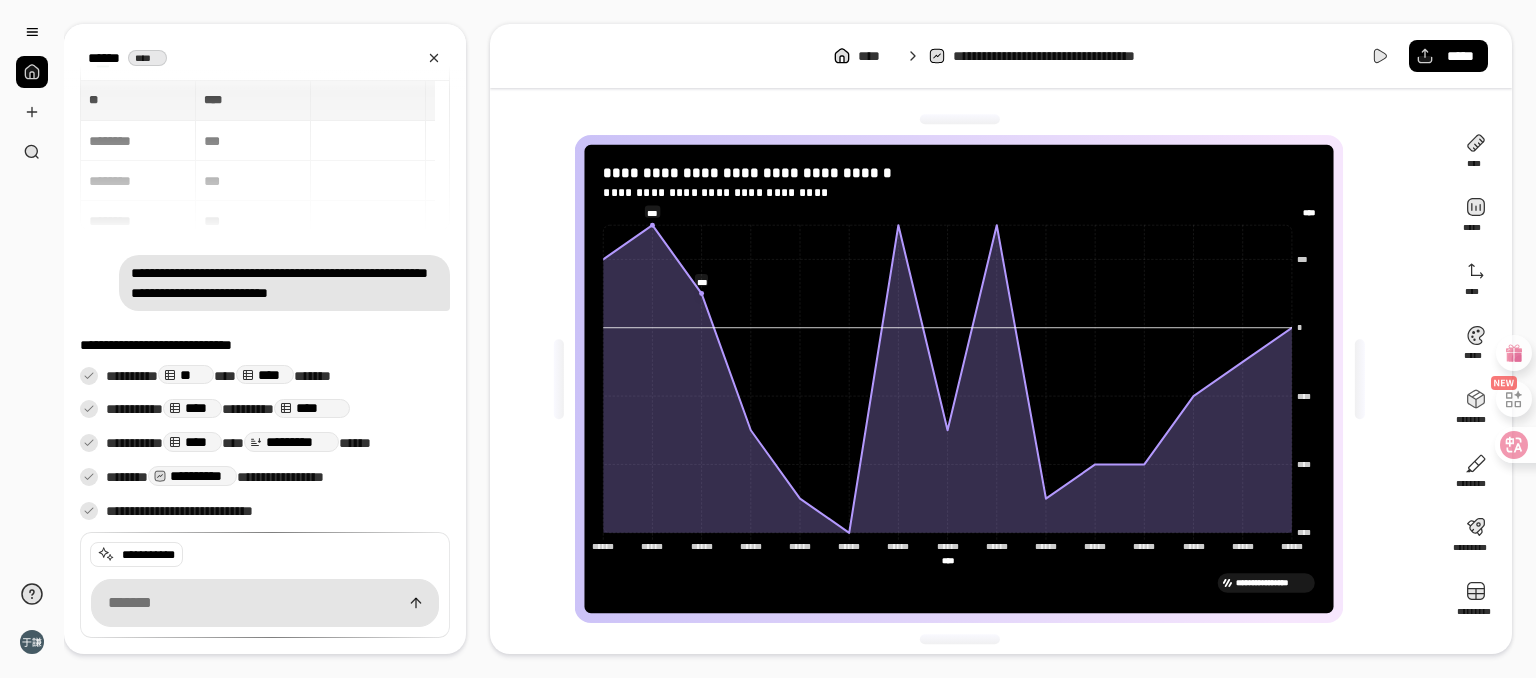 click 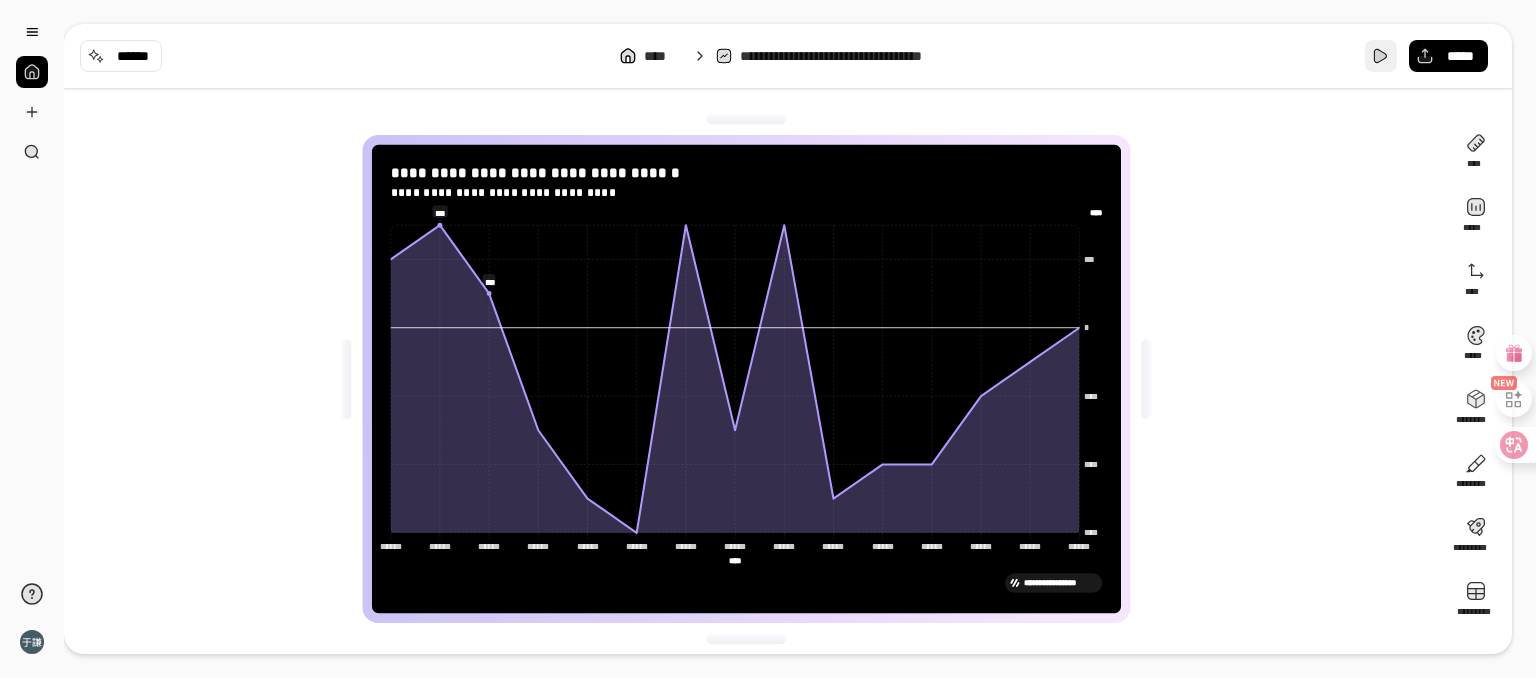click at bounding box center (1381, 56) 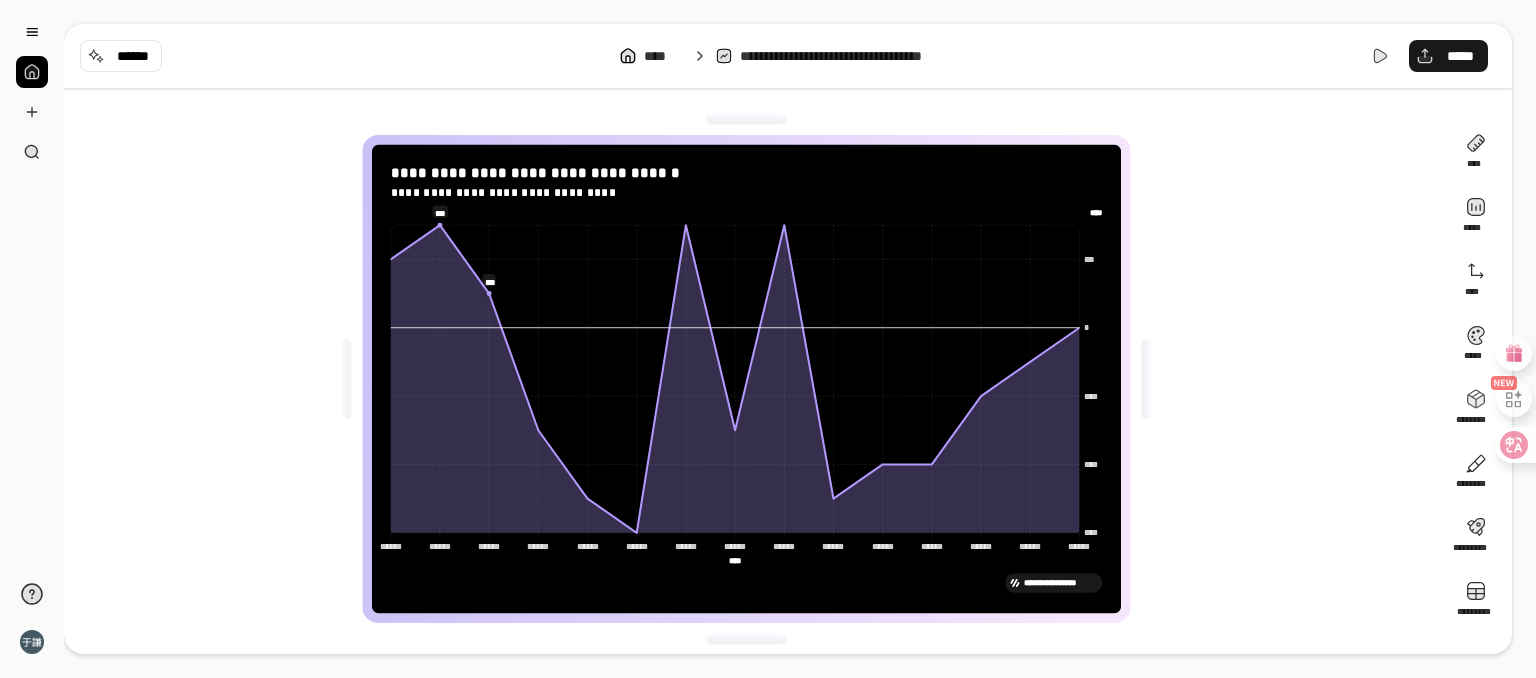click on "*****" at bounding box center [1448, 56] 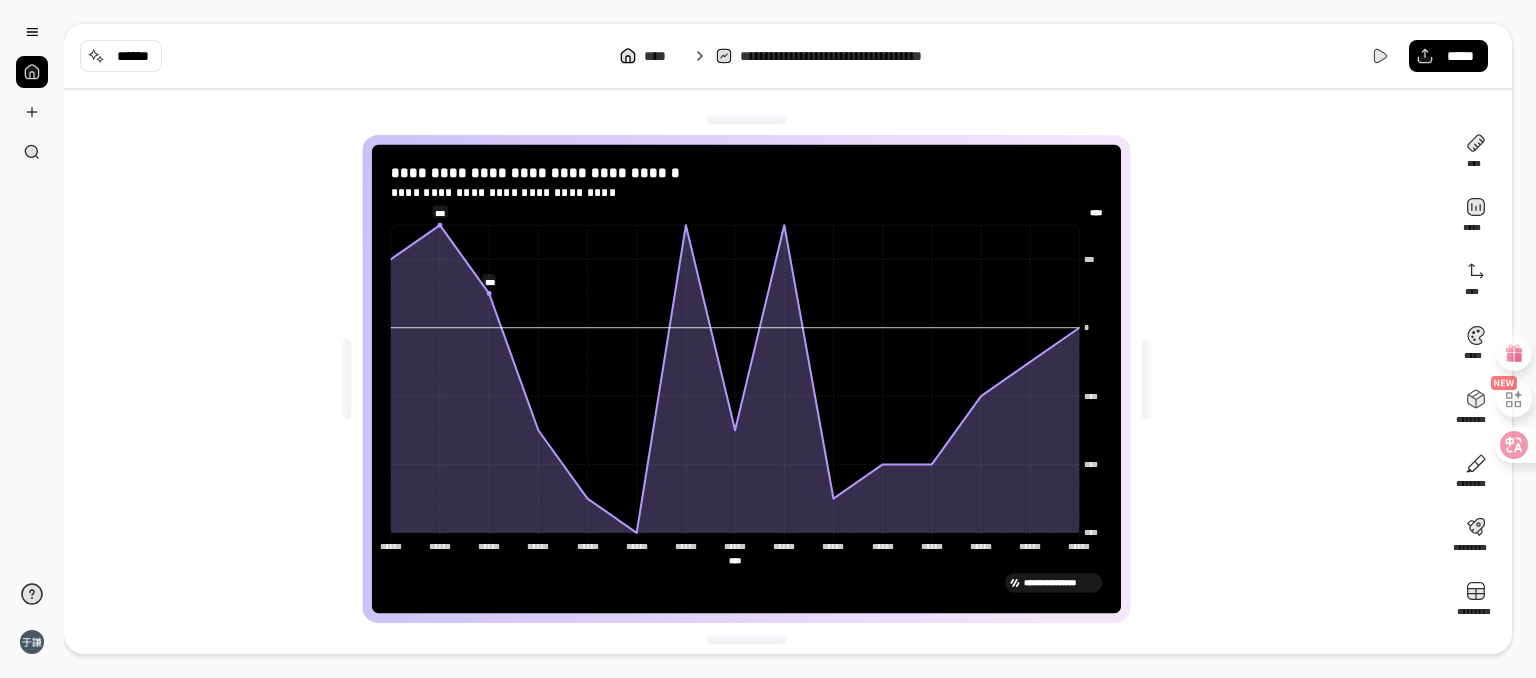 click on "**********" at bounding box center (754, 379) 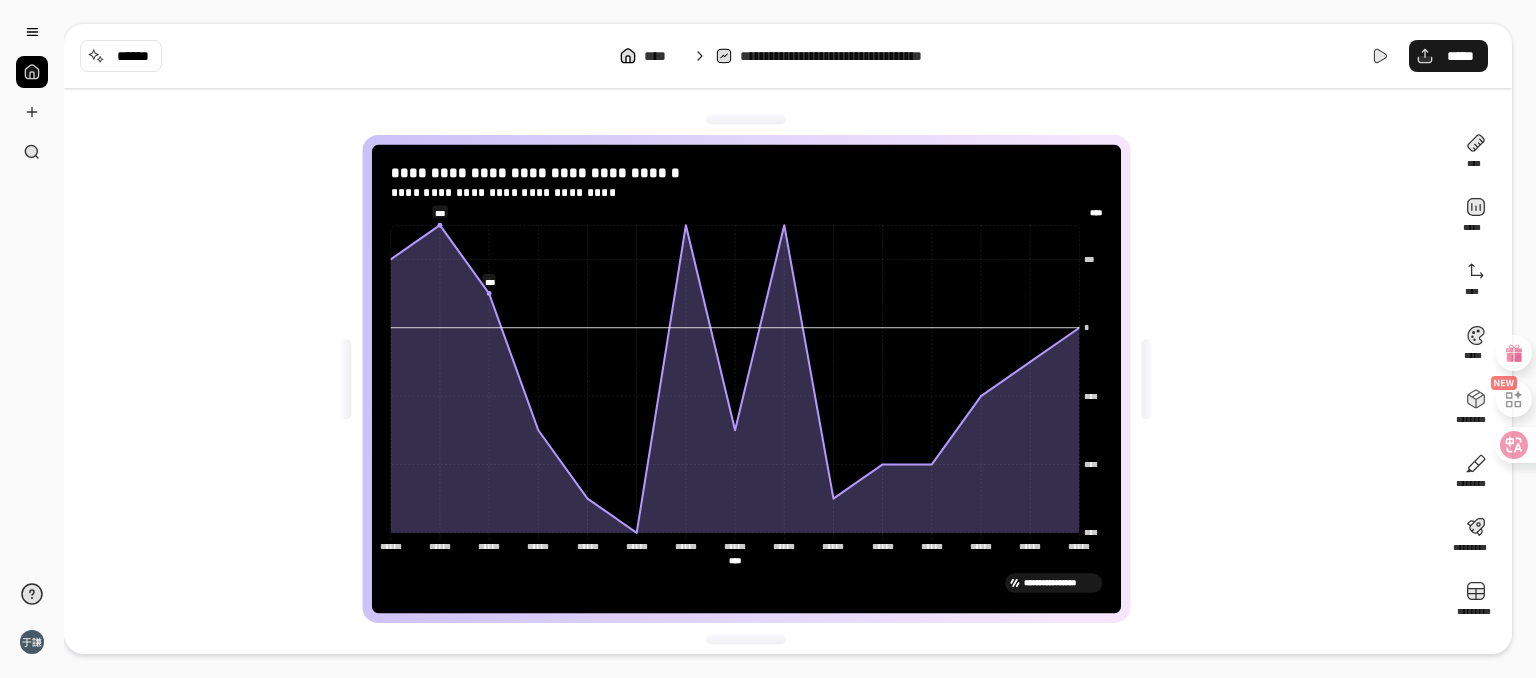 click on "*****" at bounding box center [1460, 56] 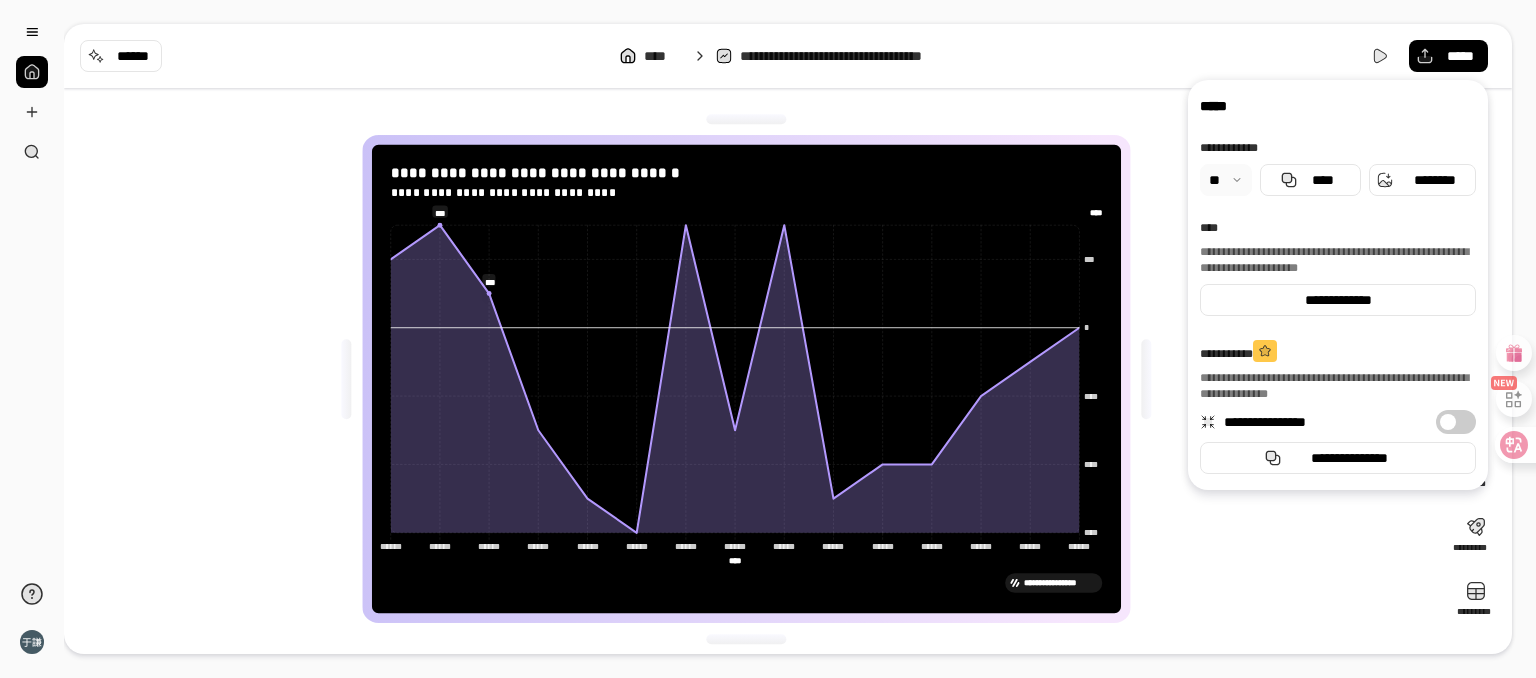 click at bounding box center [1226, 180] 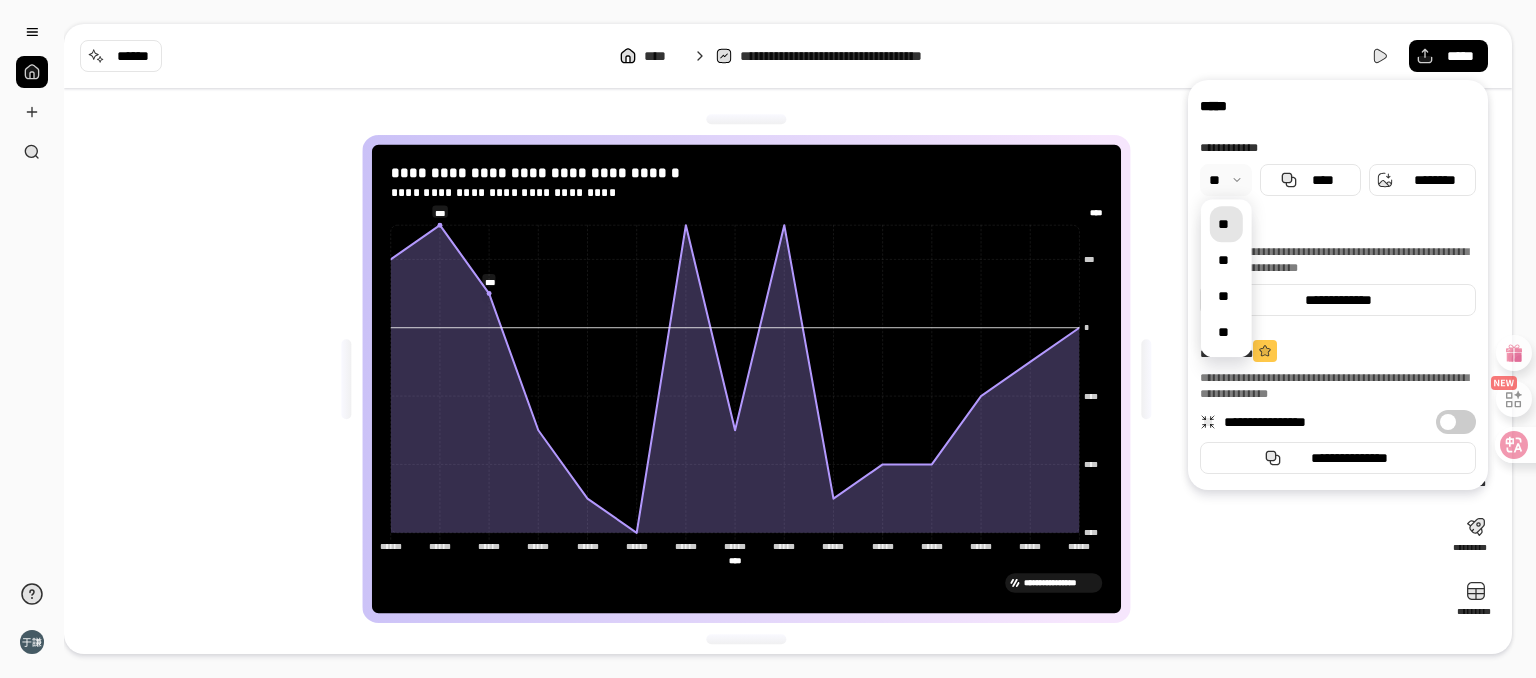 click at bounding box center (1226, 180) 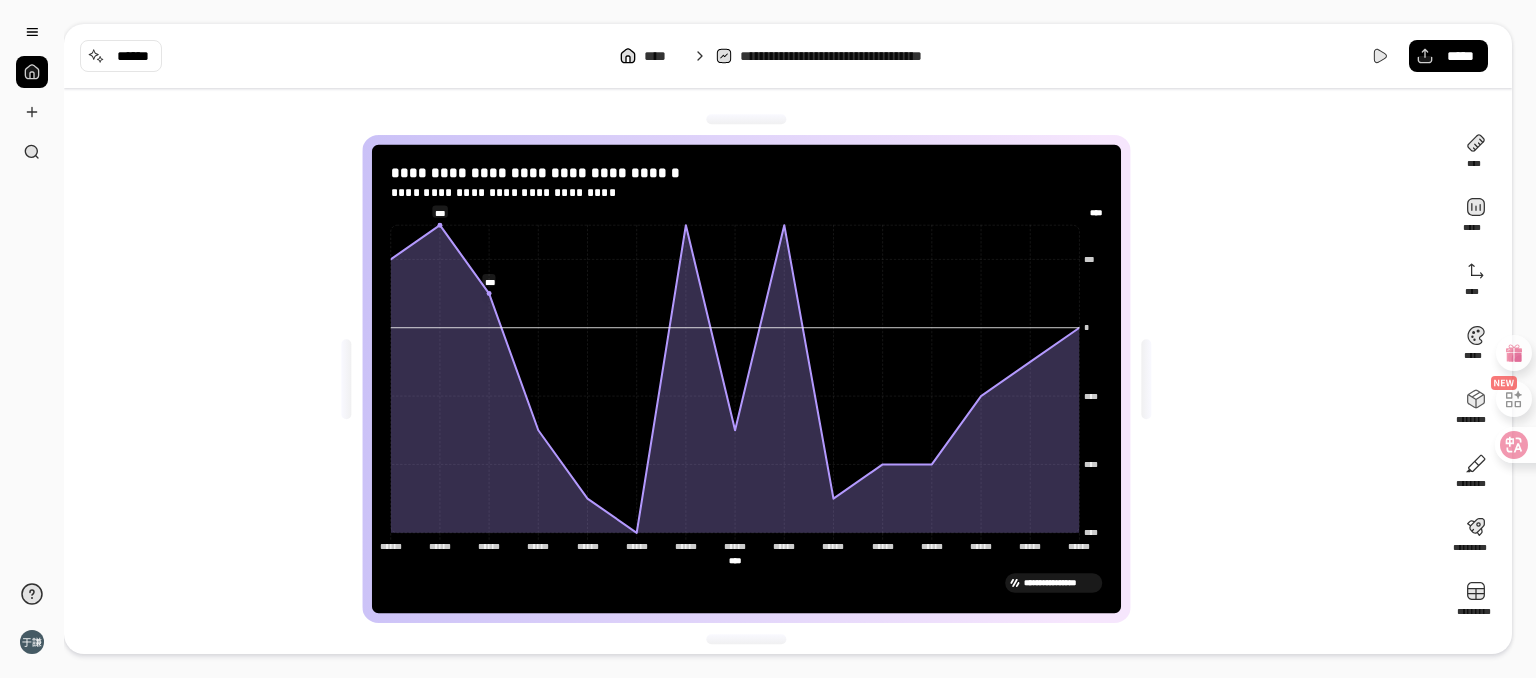click on "**********" at bounding box center [754, 379] 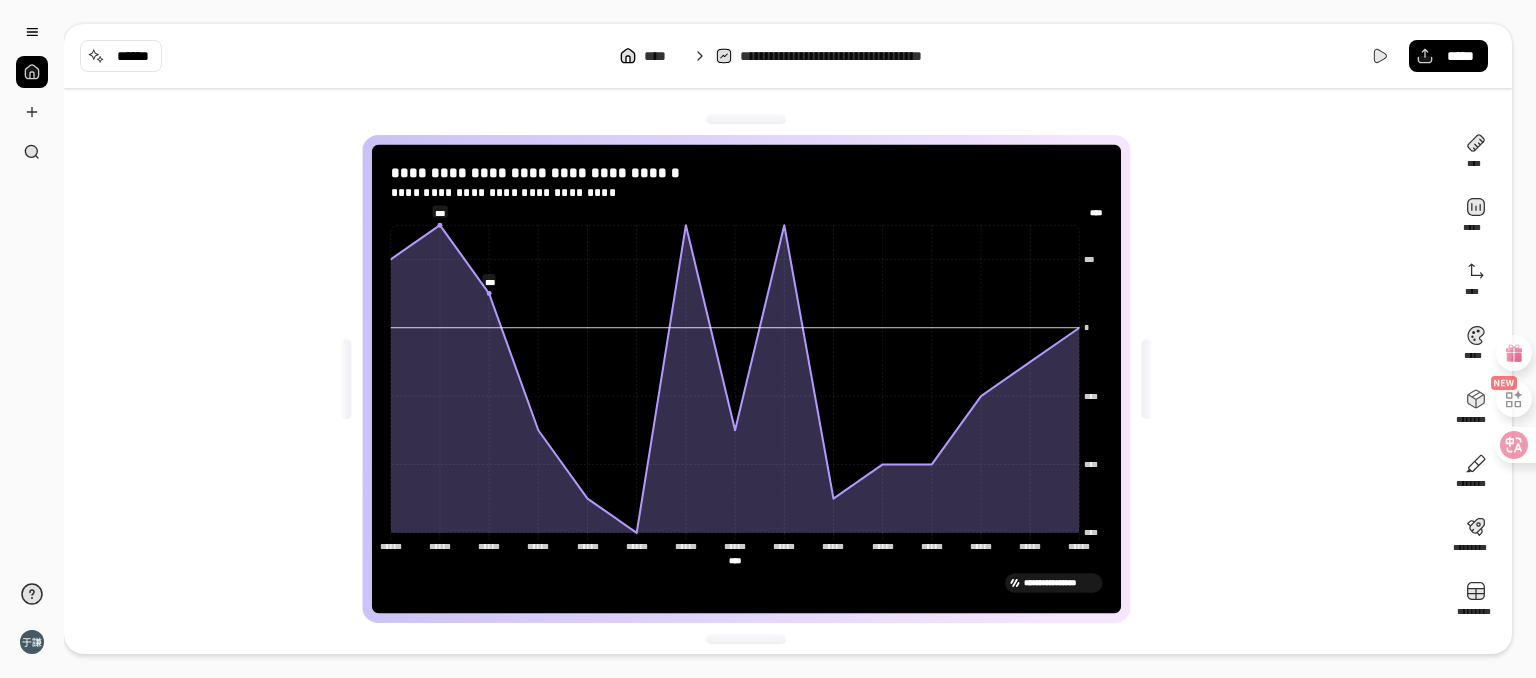 click at bounding box center [32, 72] 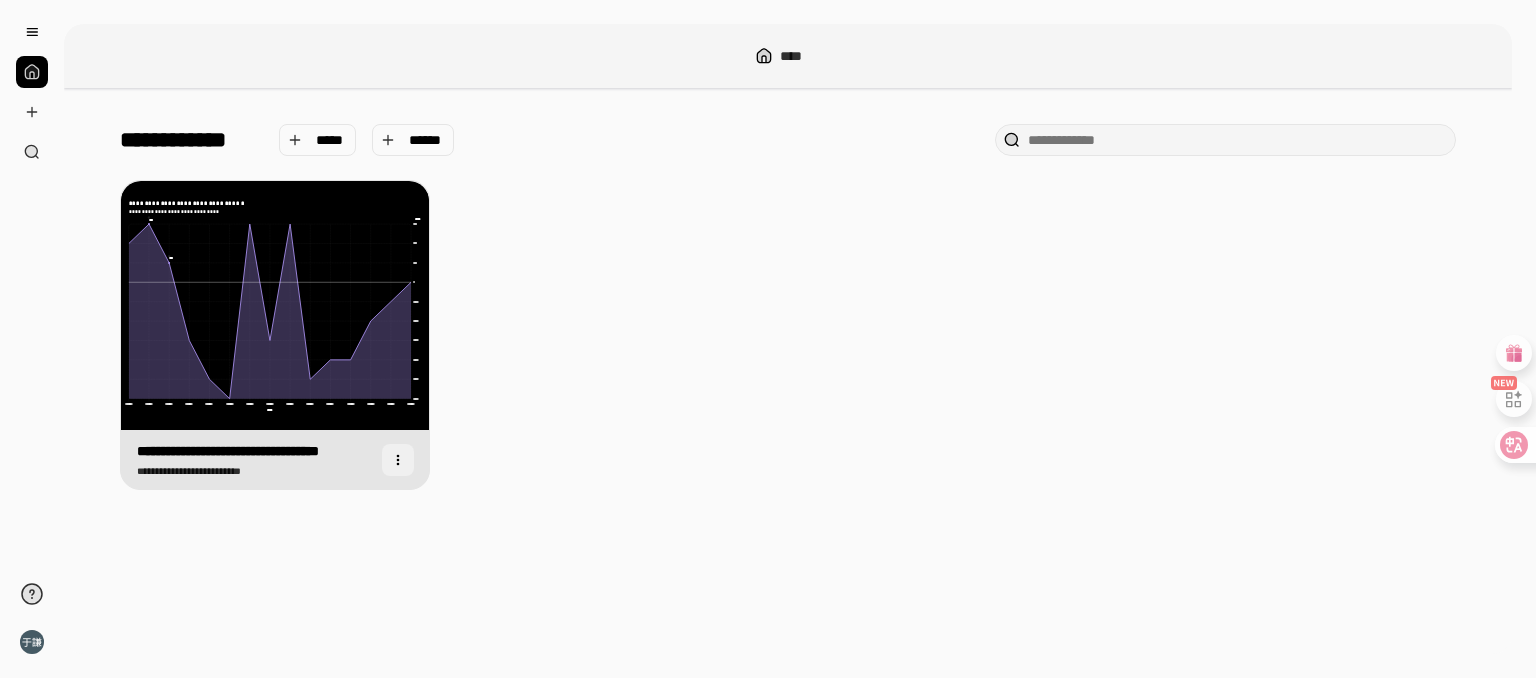 click at bounding box center (398, 460) 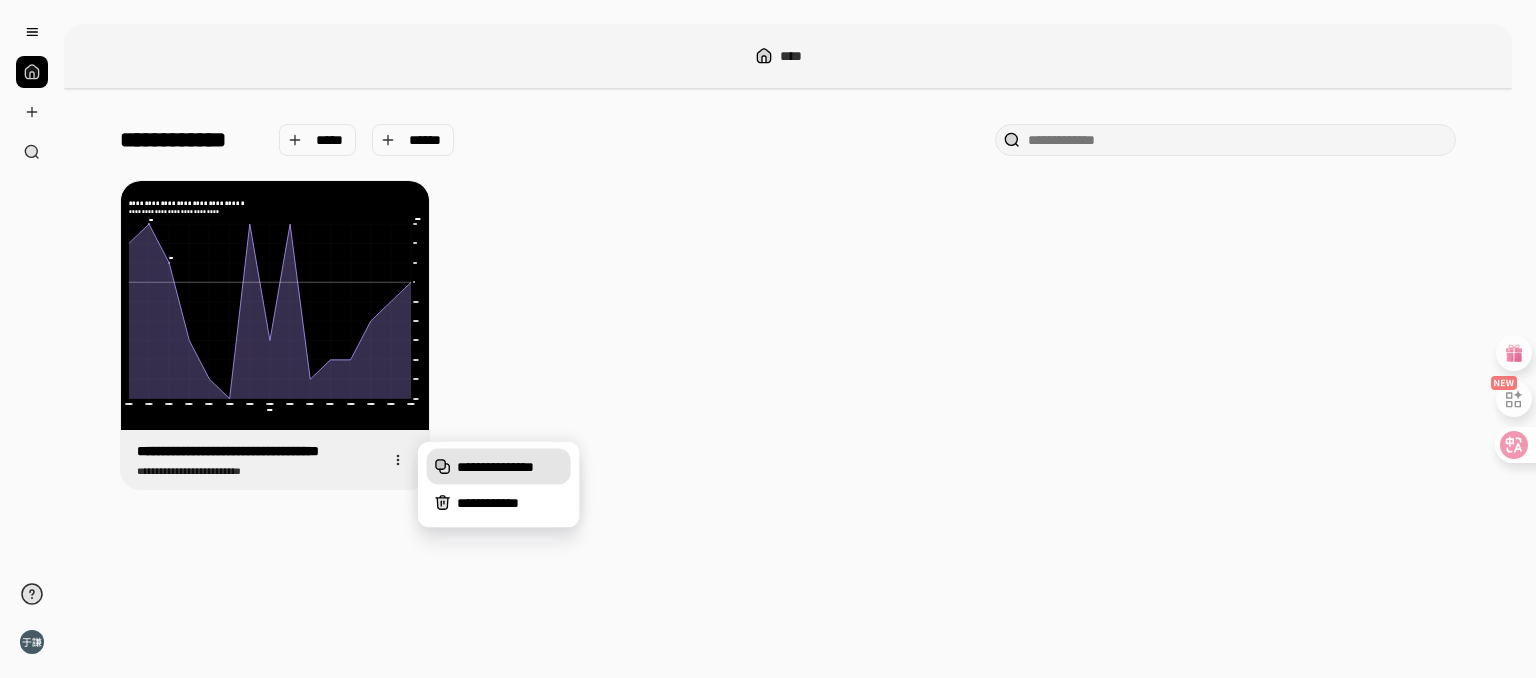 click on "**********" at bounding box center (510, 467) 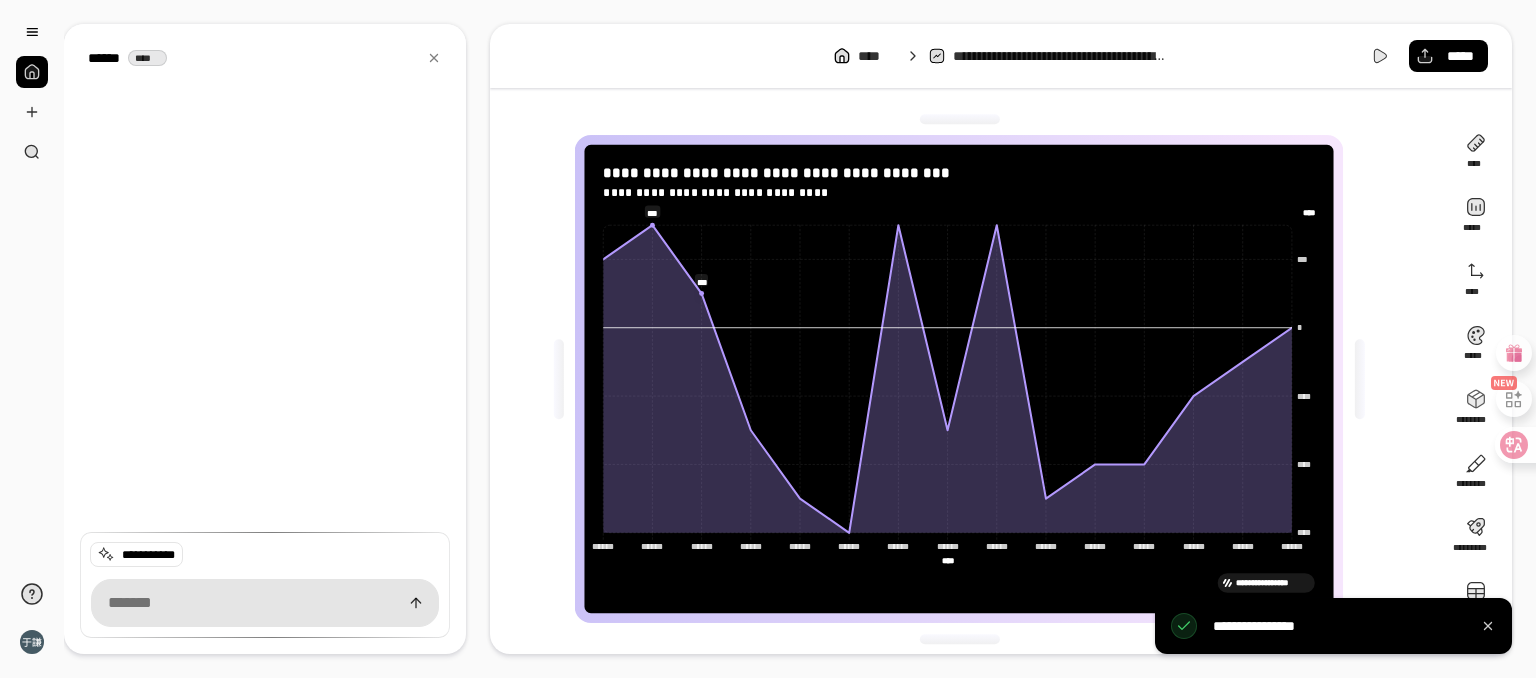 click on "****" at bounding box center (147, 58) 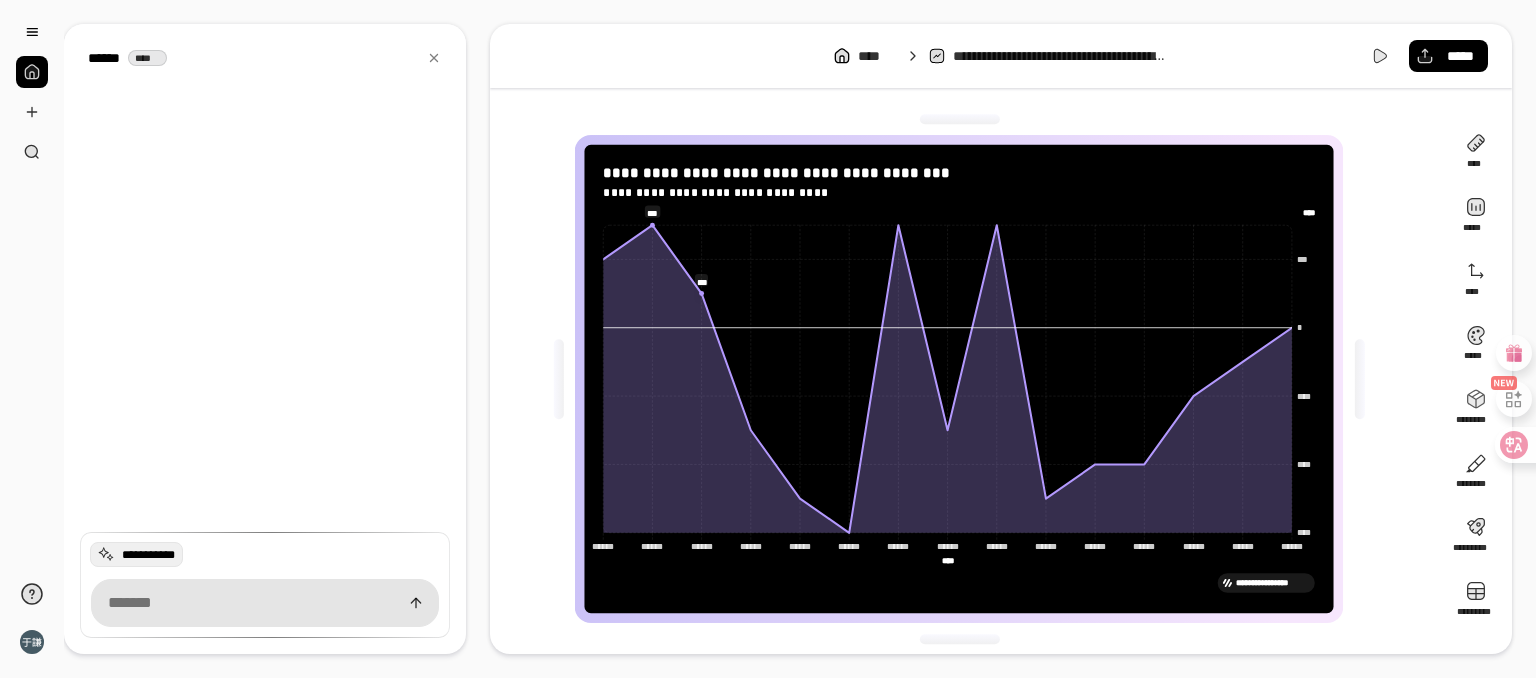 click on "**********" at bounding box center [148, 555] 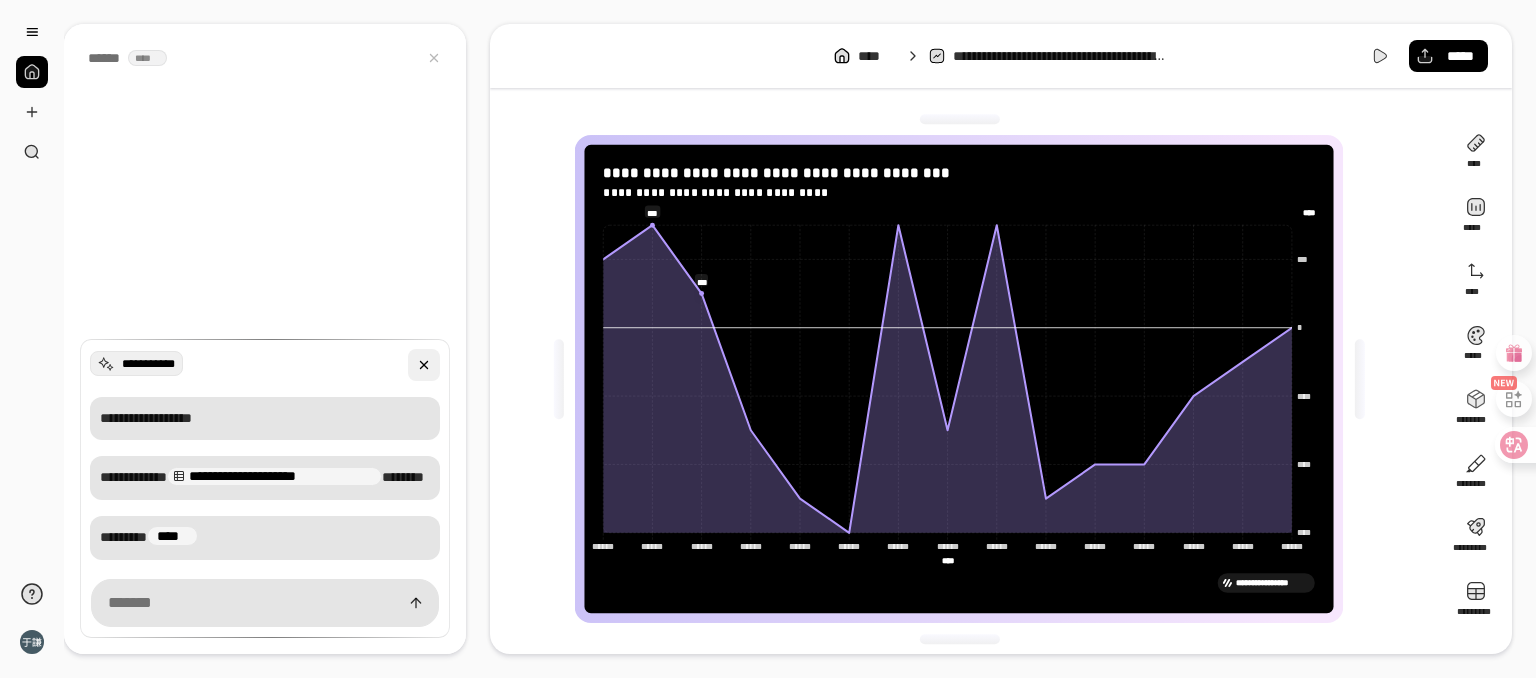 click at bounding box center (424, 365) 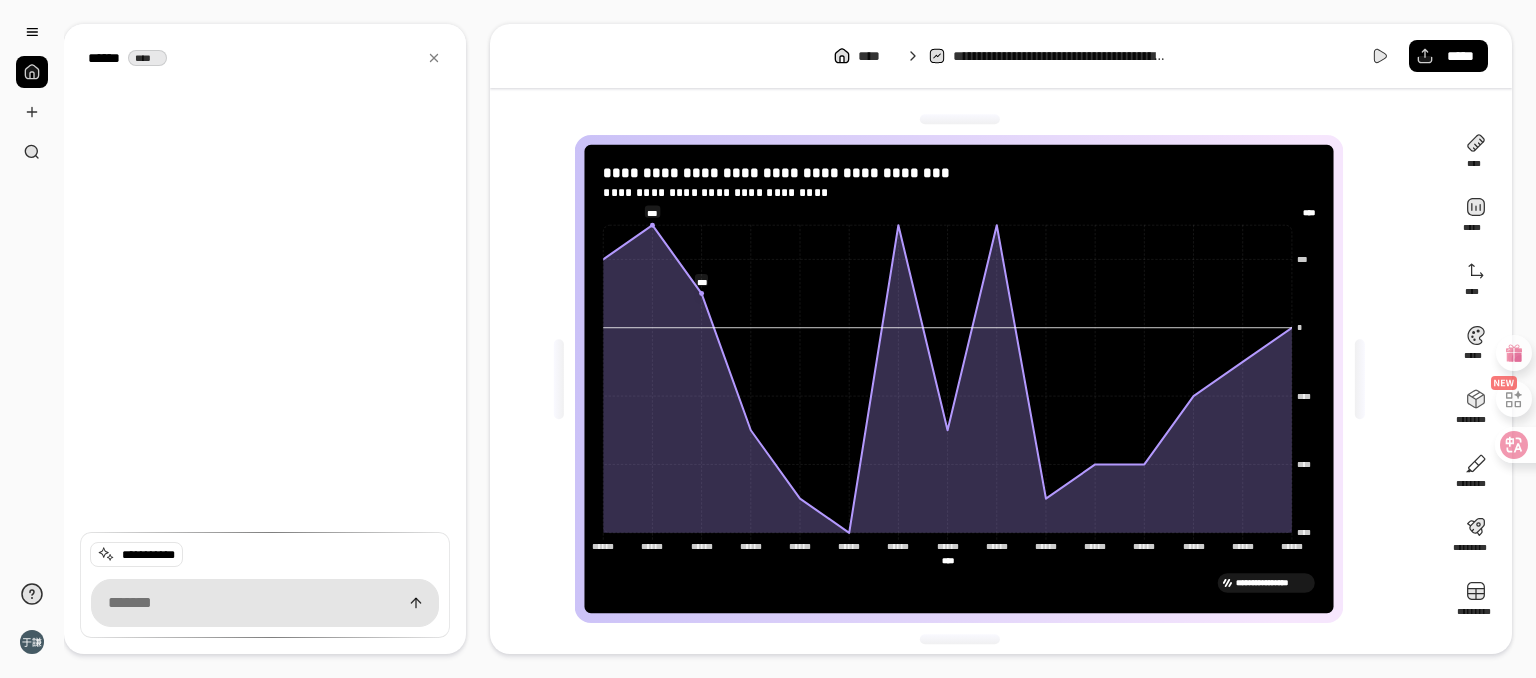 click on "**********" at bounding box center (1061, 56) 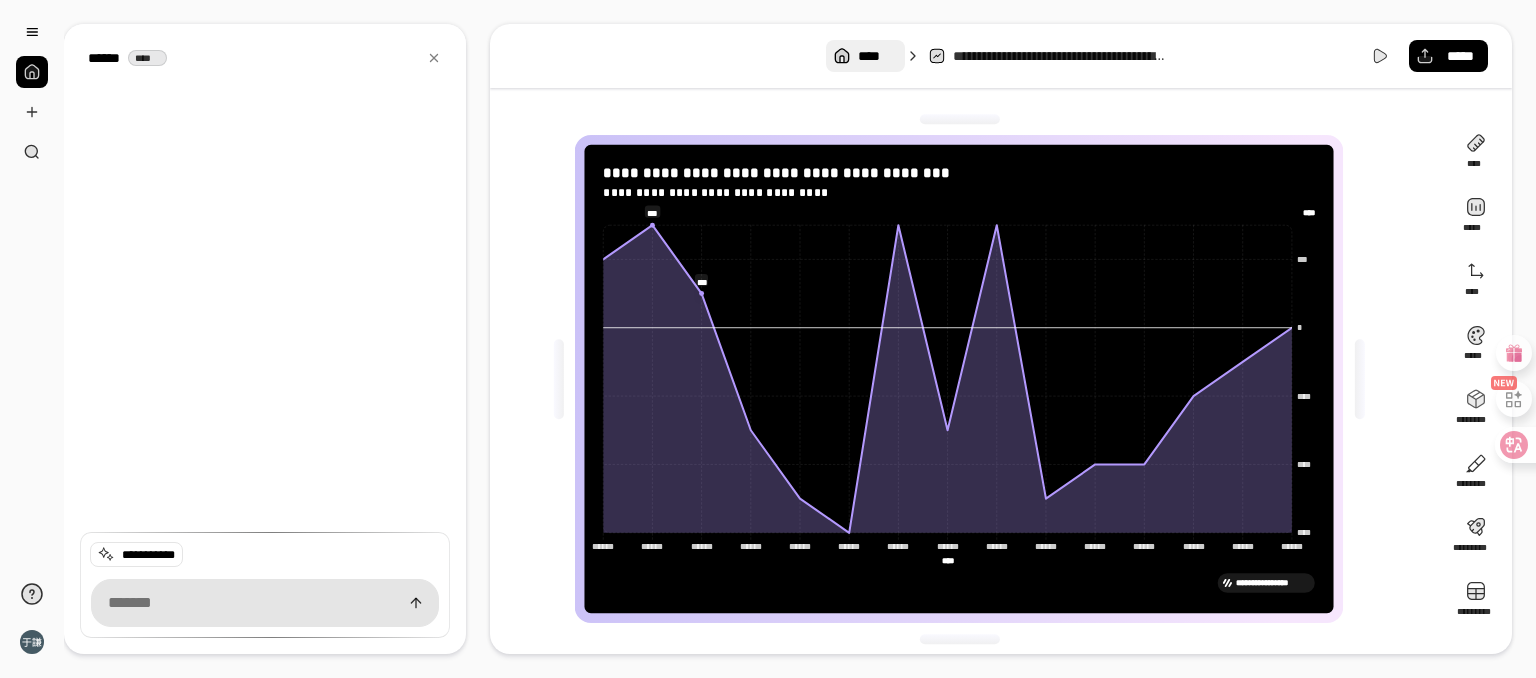 click on "****" at bounding box center [877, 56] 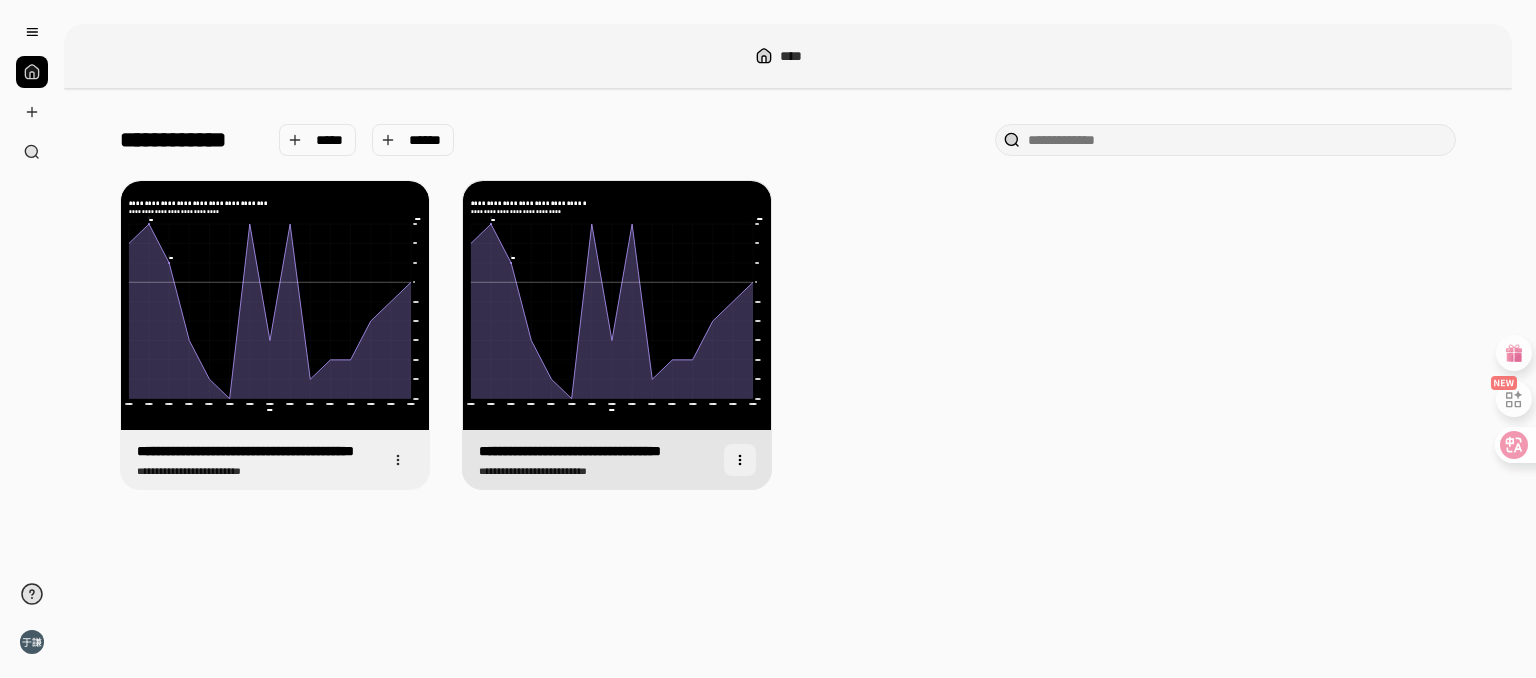 click at bounding box center [740, 460] 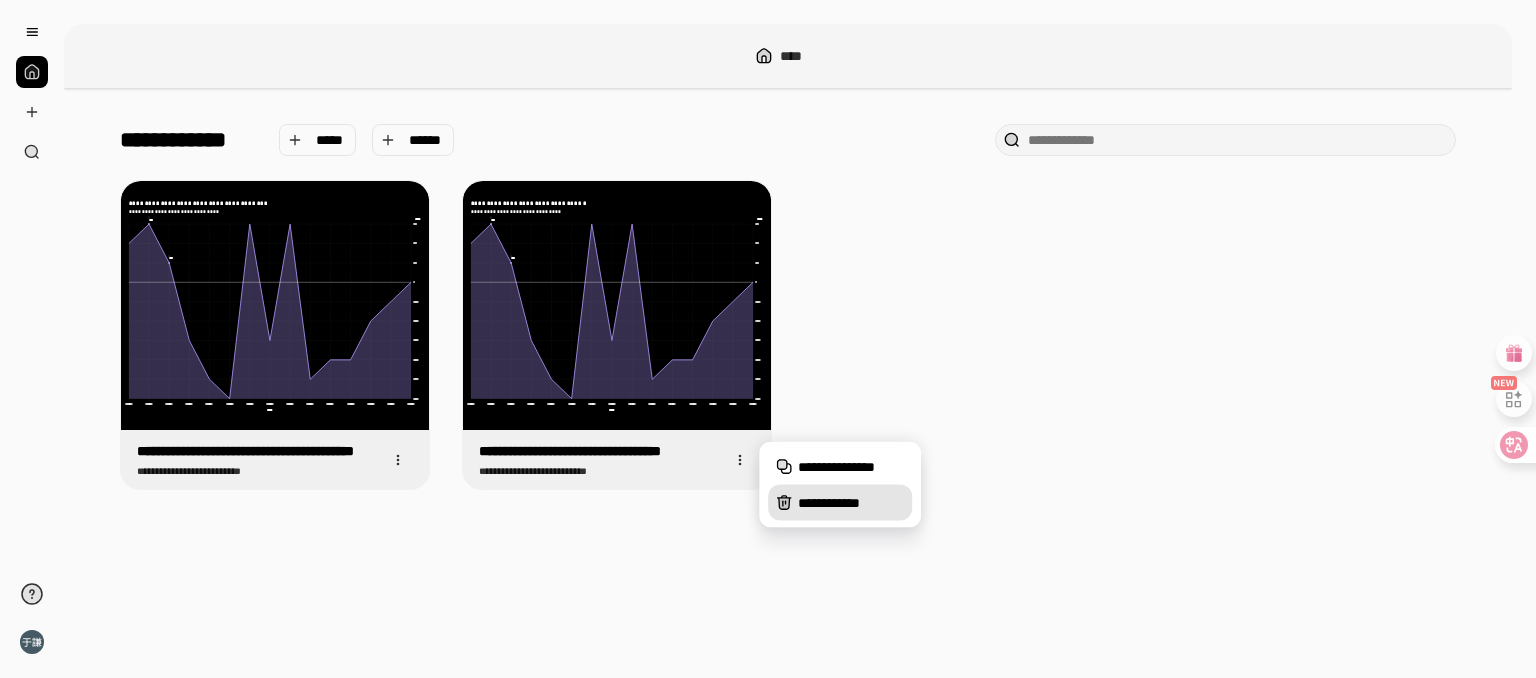 click on "**********" at bounding box center (851, 503) 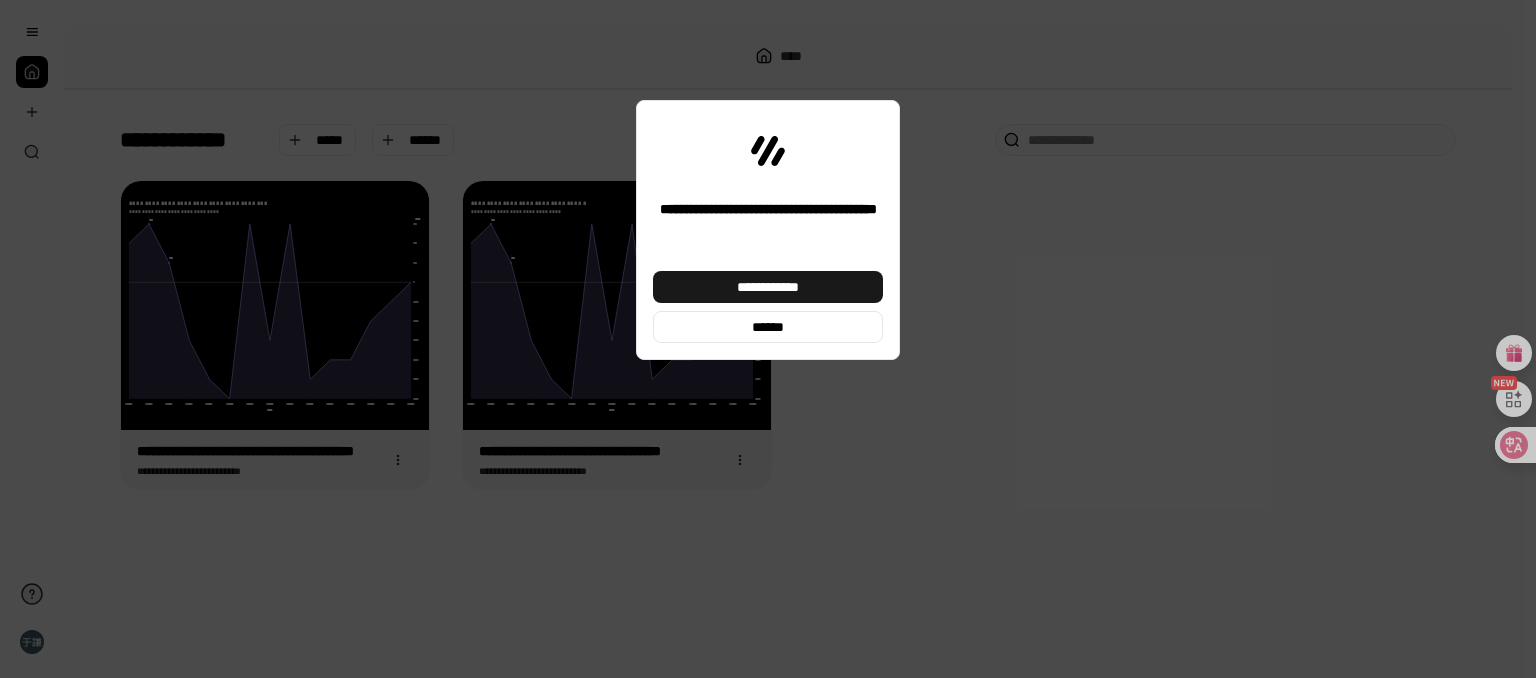 click on "**********" at bounding box center [768, 287] 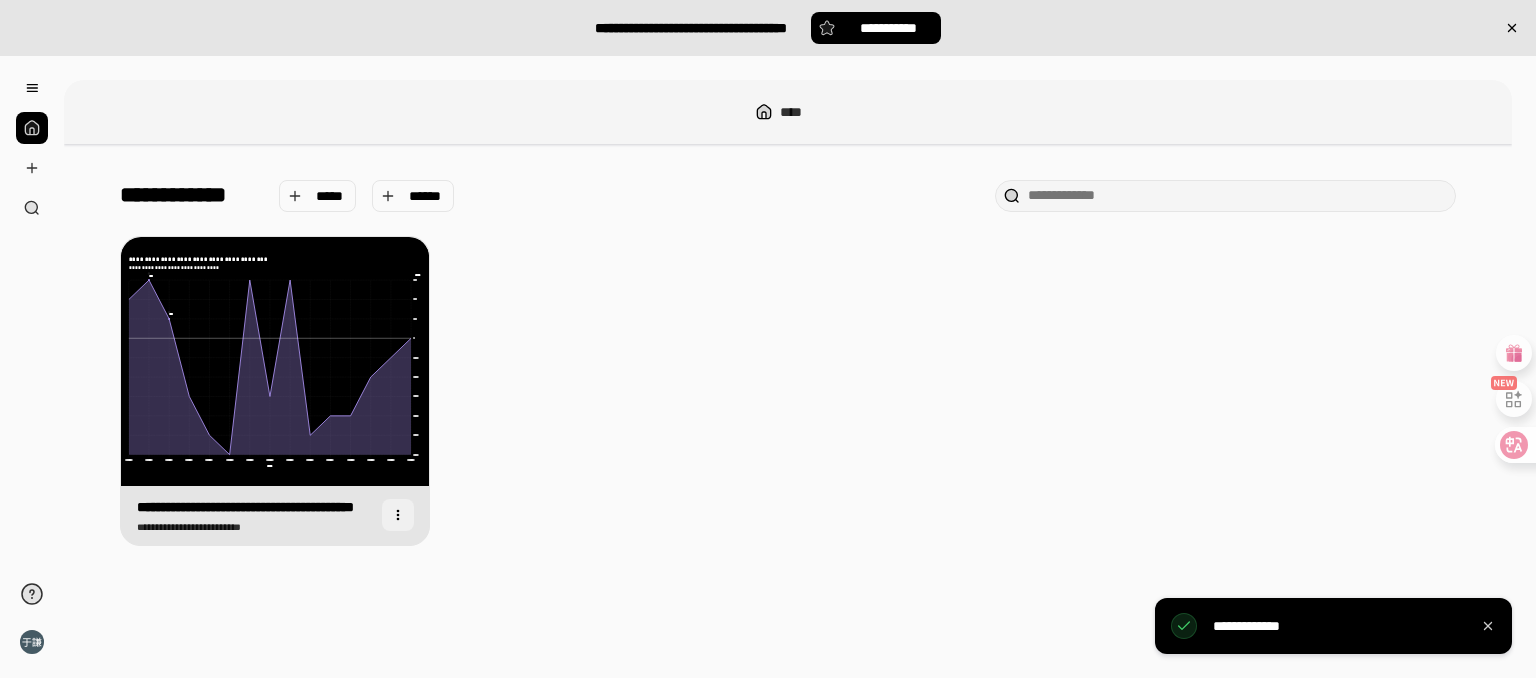 click at bounding box center [398, 515] 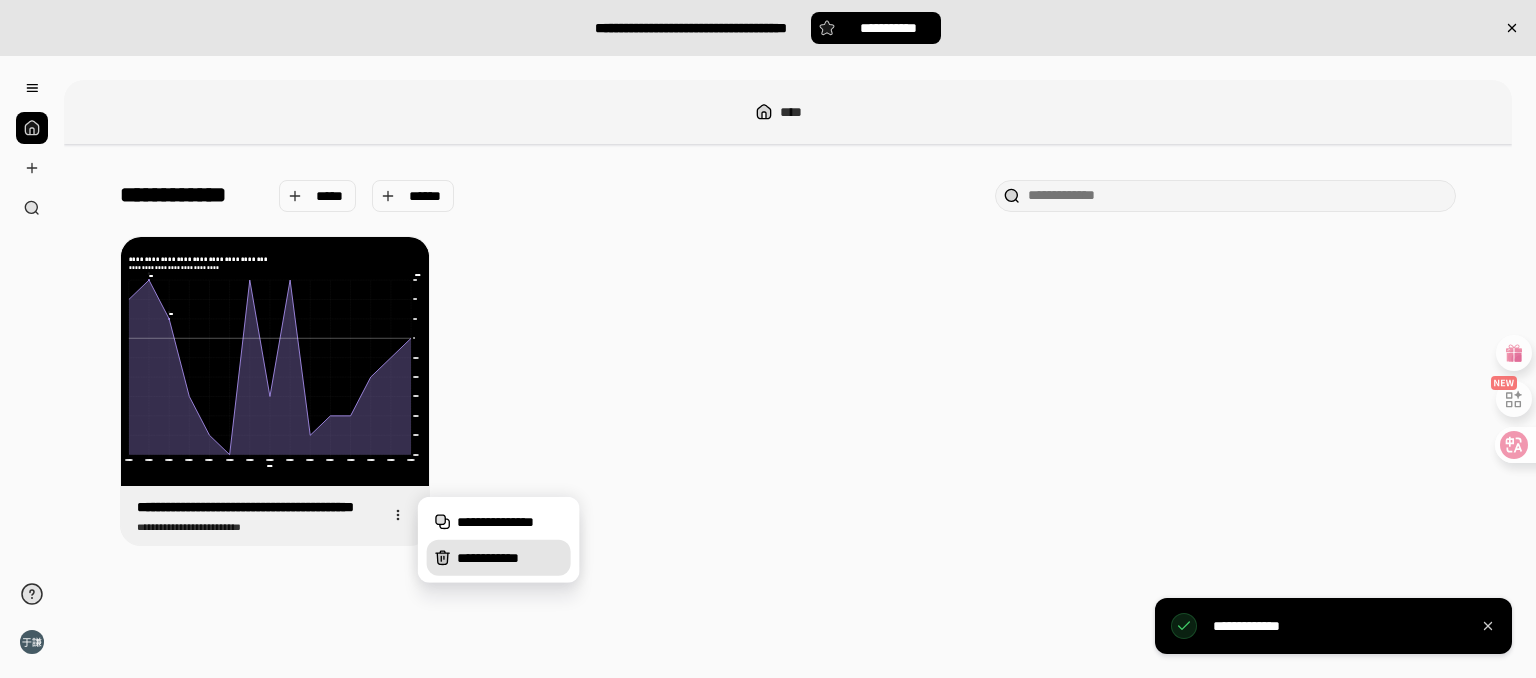 click on "**********" at bounding box center [510, 558] 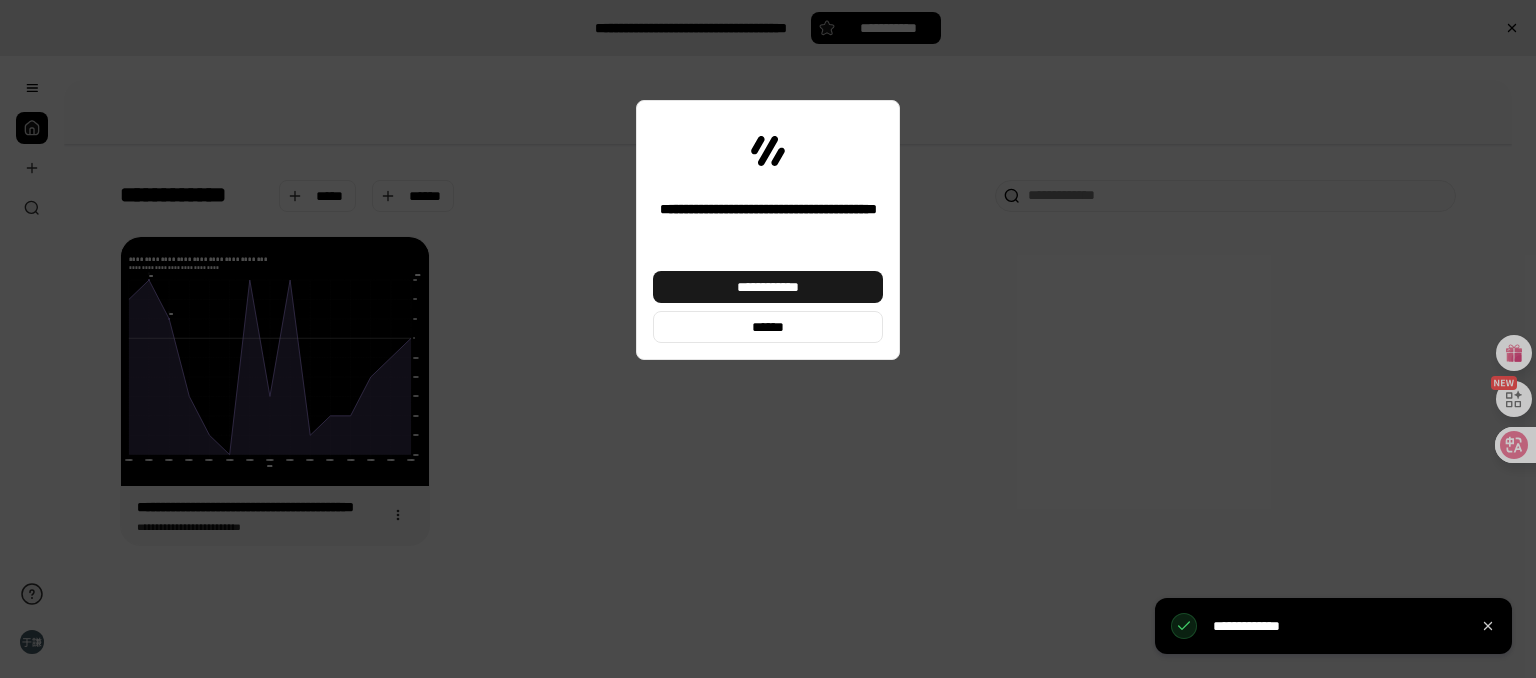 click on "**********" at bounding box center [768, 287] 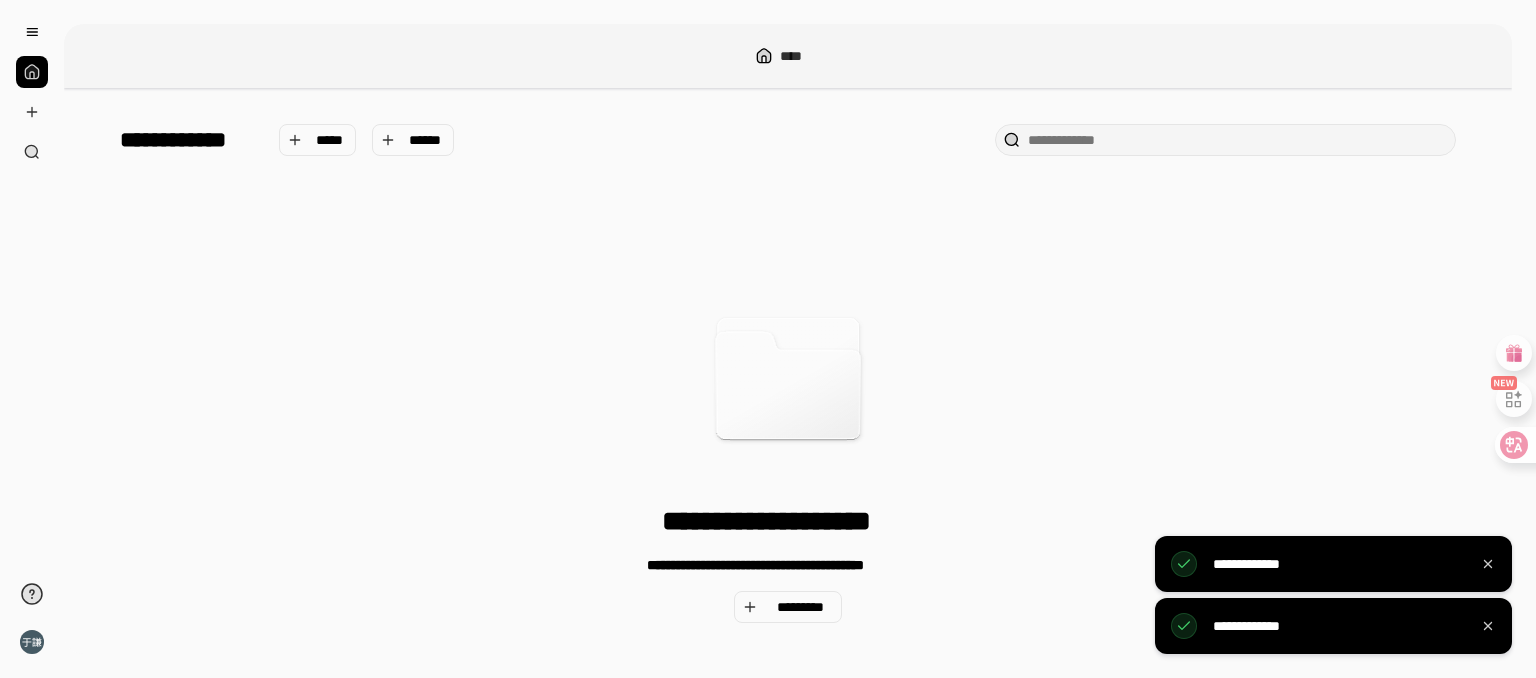 scroll, scrollTop: 5, scrollLeft: 0, axis: vertical 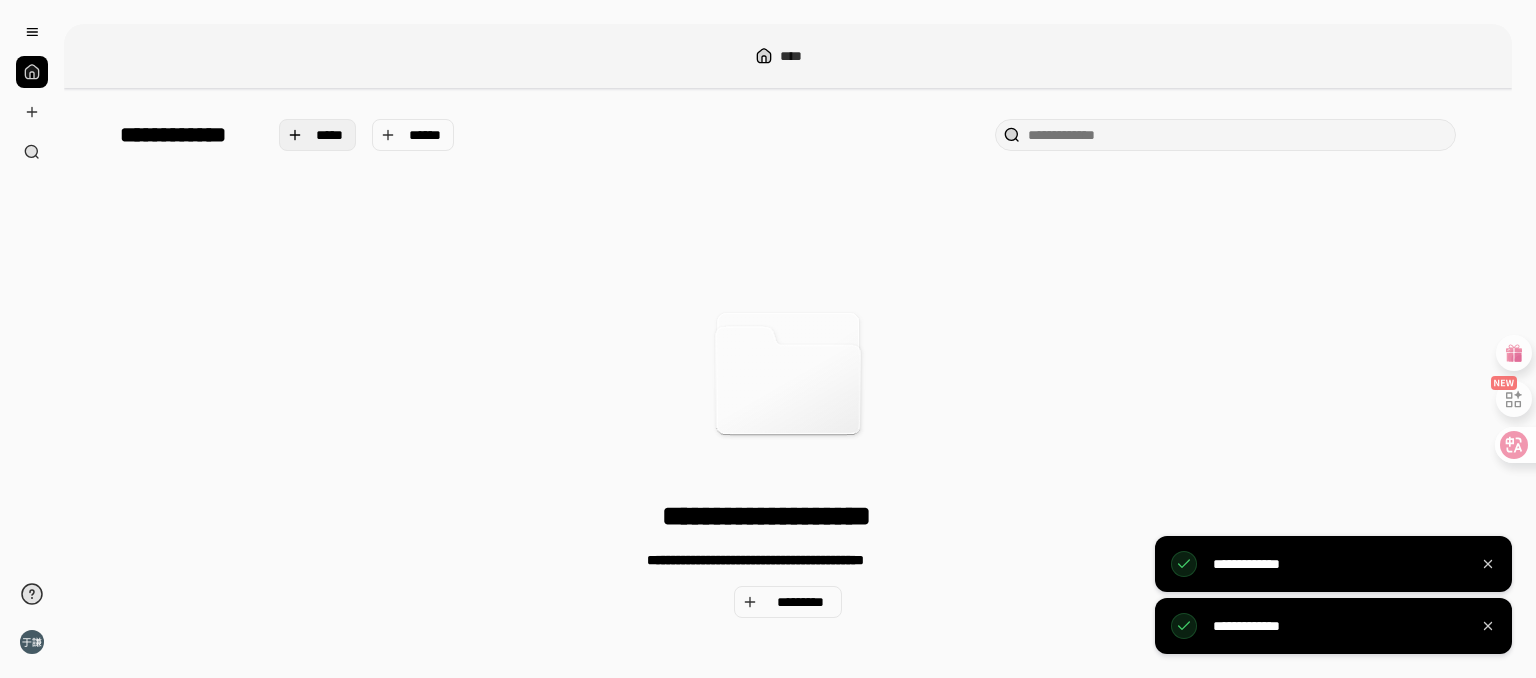 click on "*****" at bounding box center [318, 135] 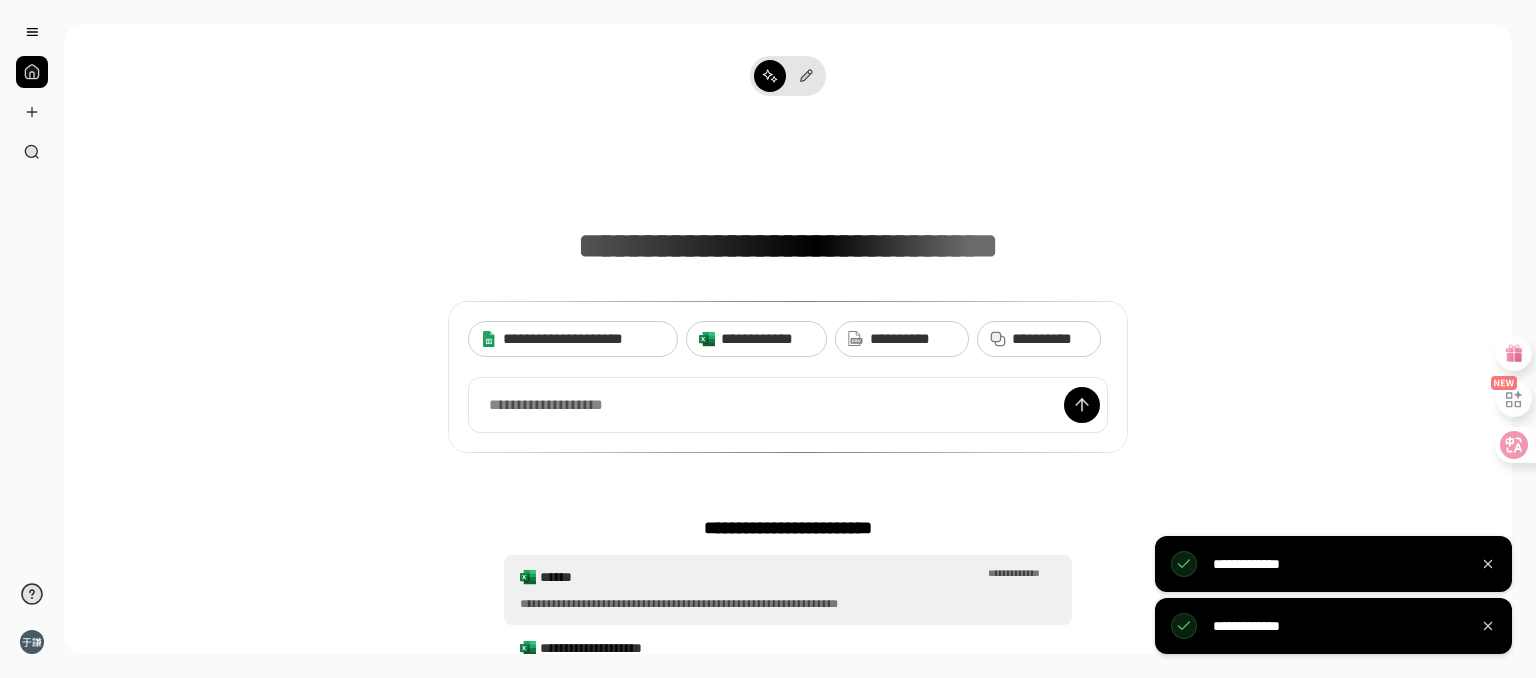 scroll, scrollTop: 174, scrollLeft: 0, axis: vertical 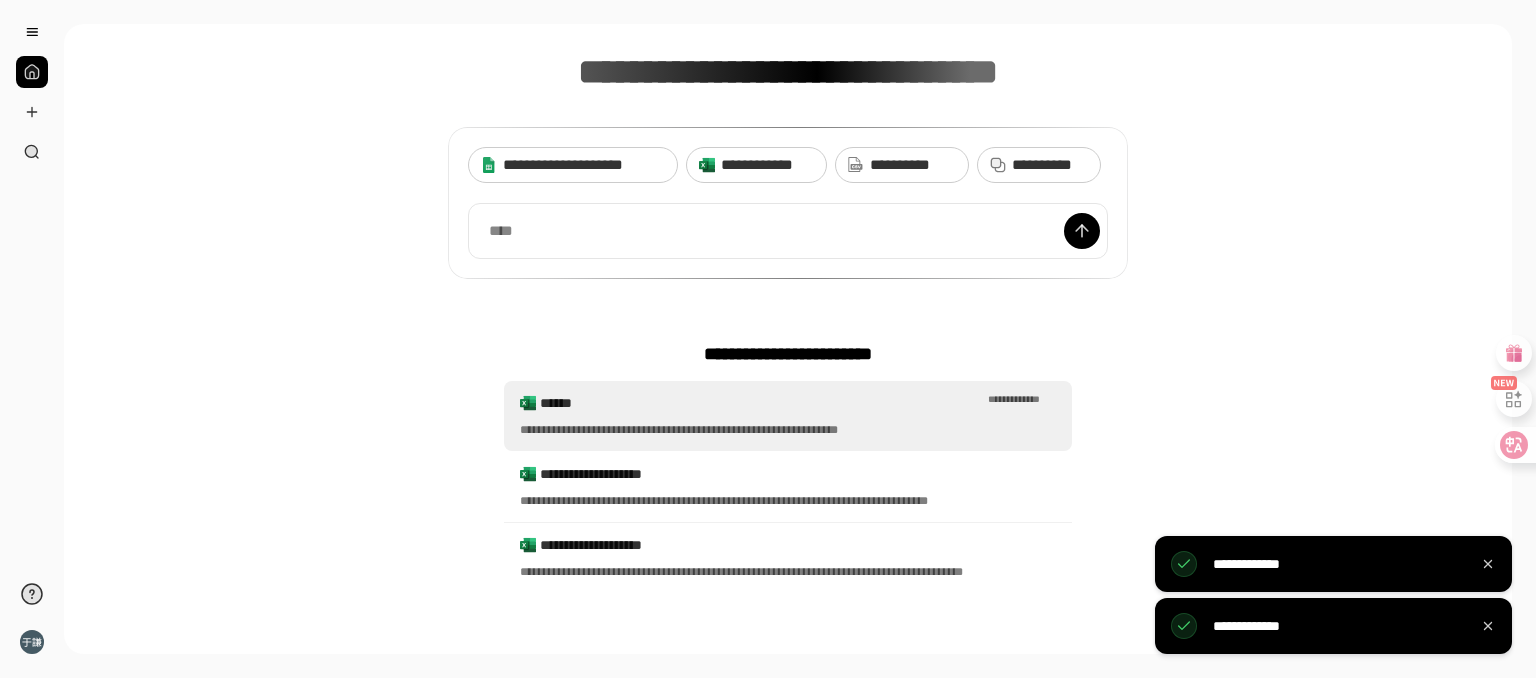 click on "**********" at bounding box center [788, 416] 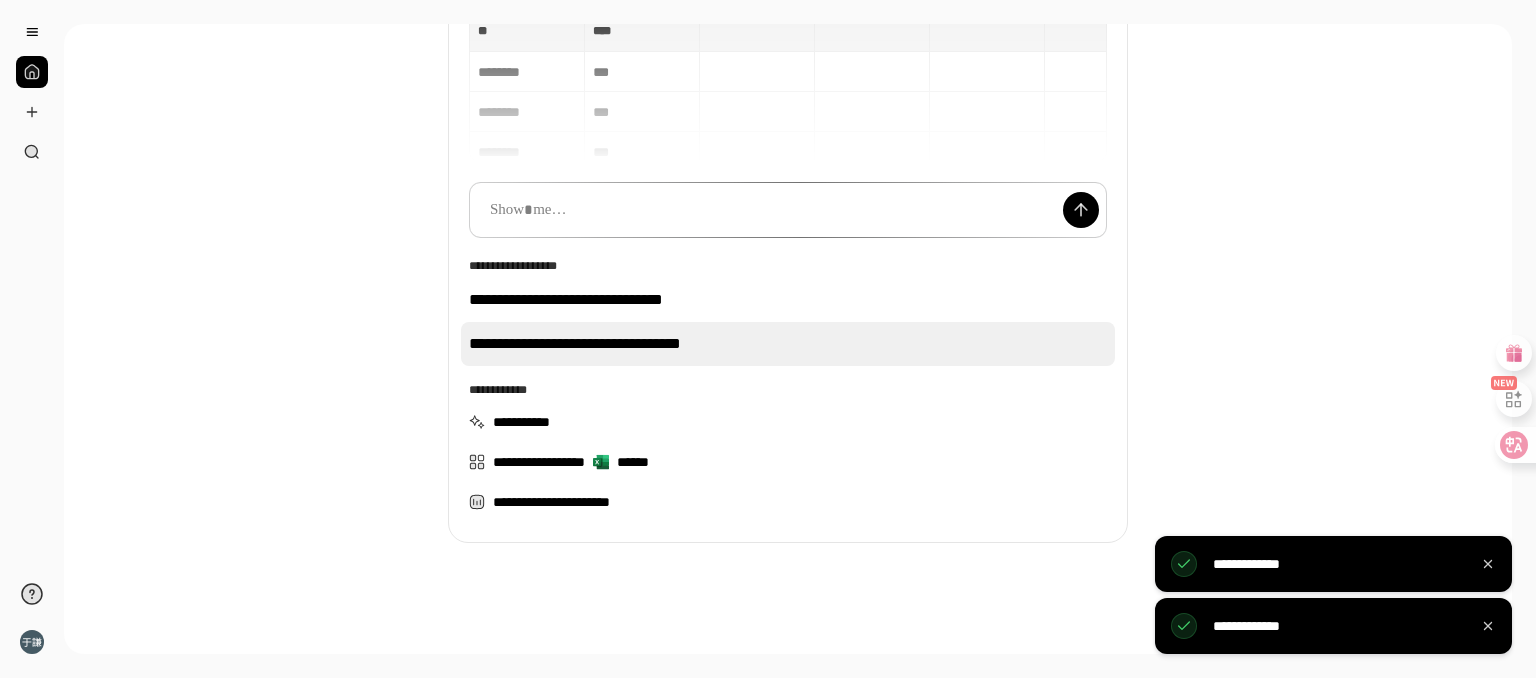 scroll, scrollTop: 204, scrollLeft: 0, axis: vertical 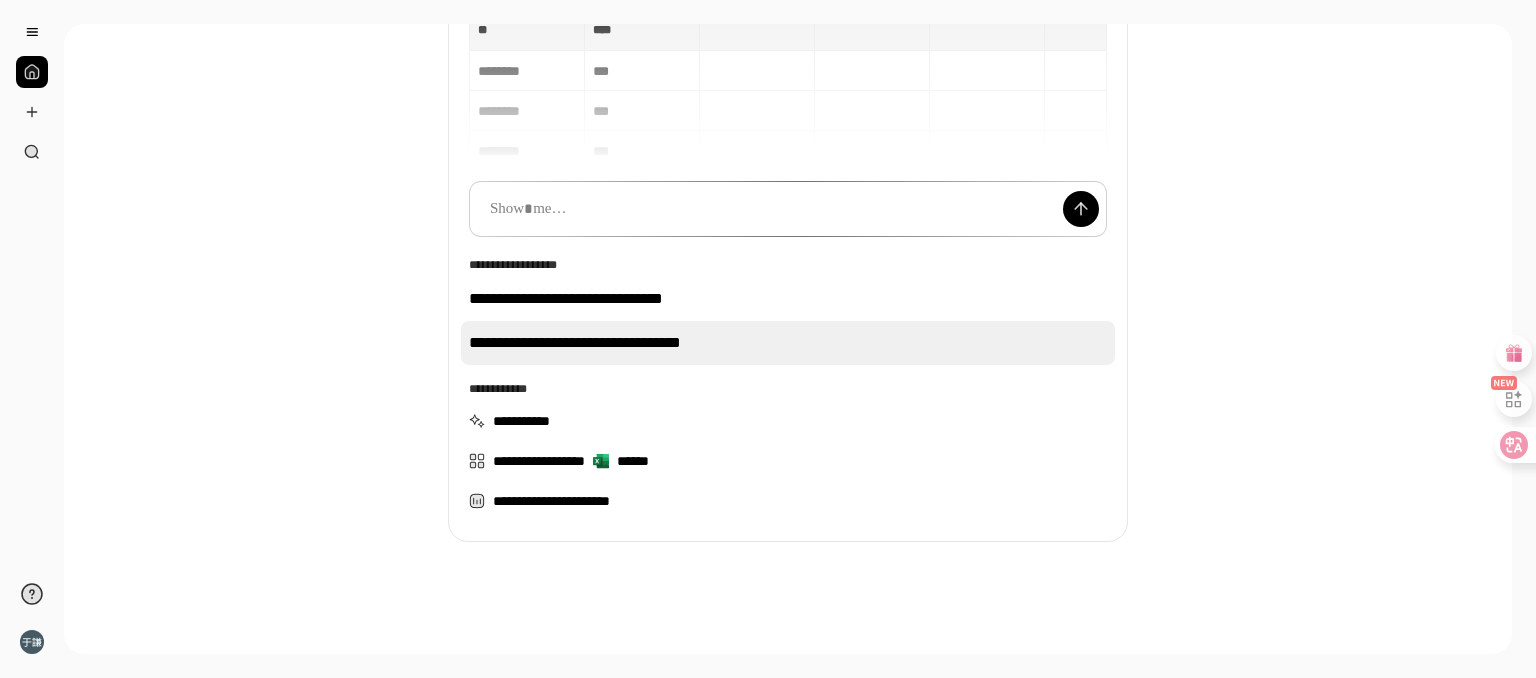 click on "**********" at bounding box center (788, 343) 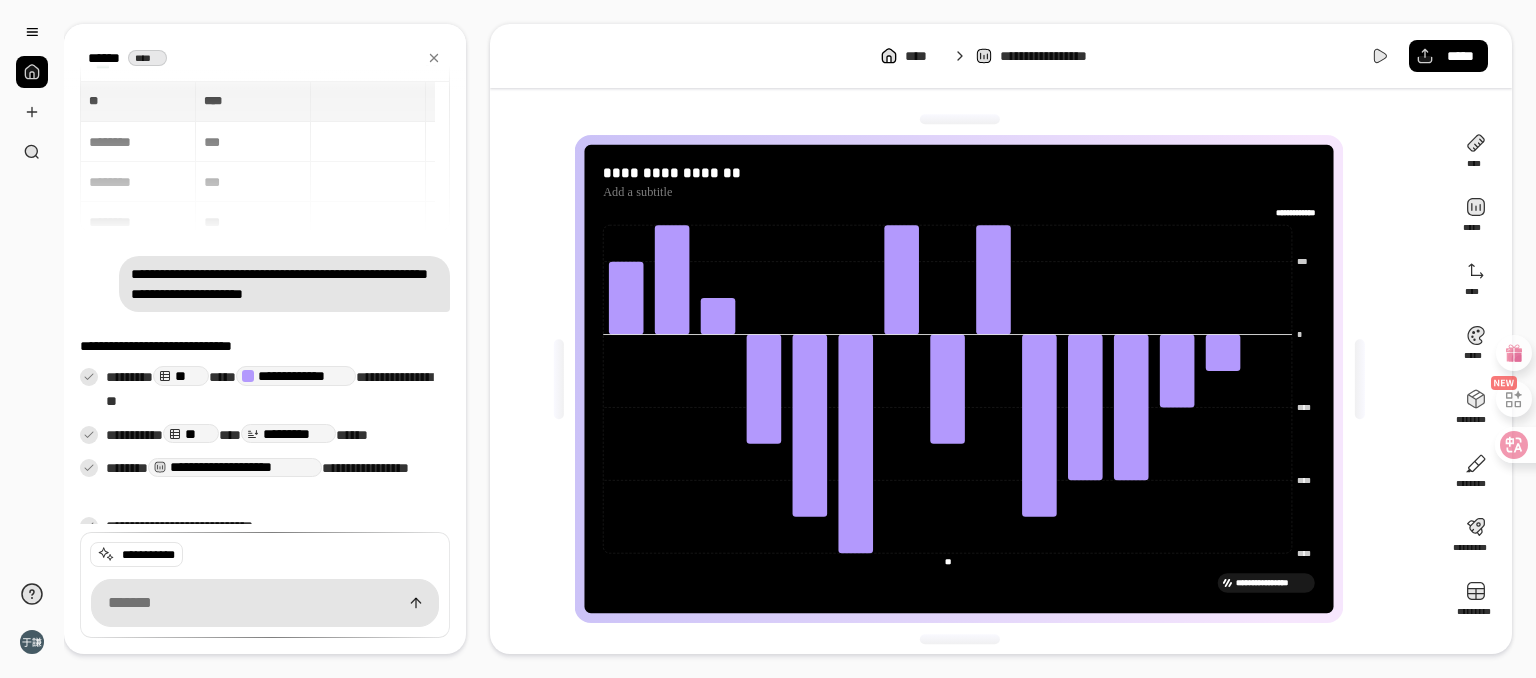 click on "** **" 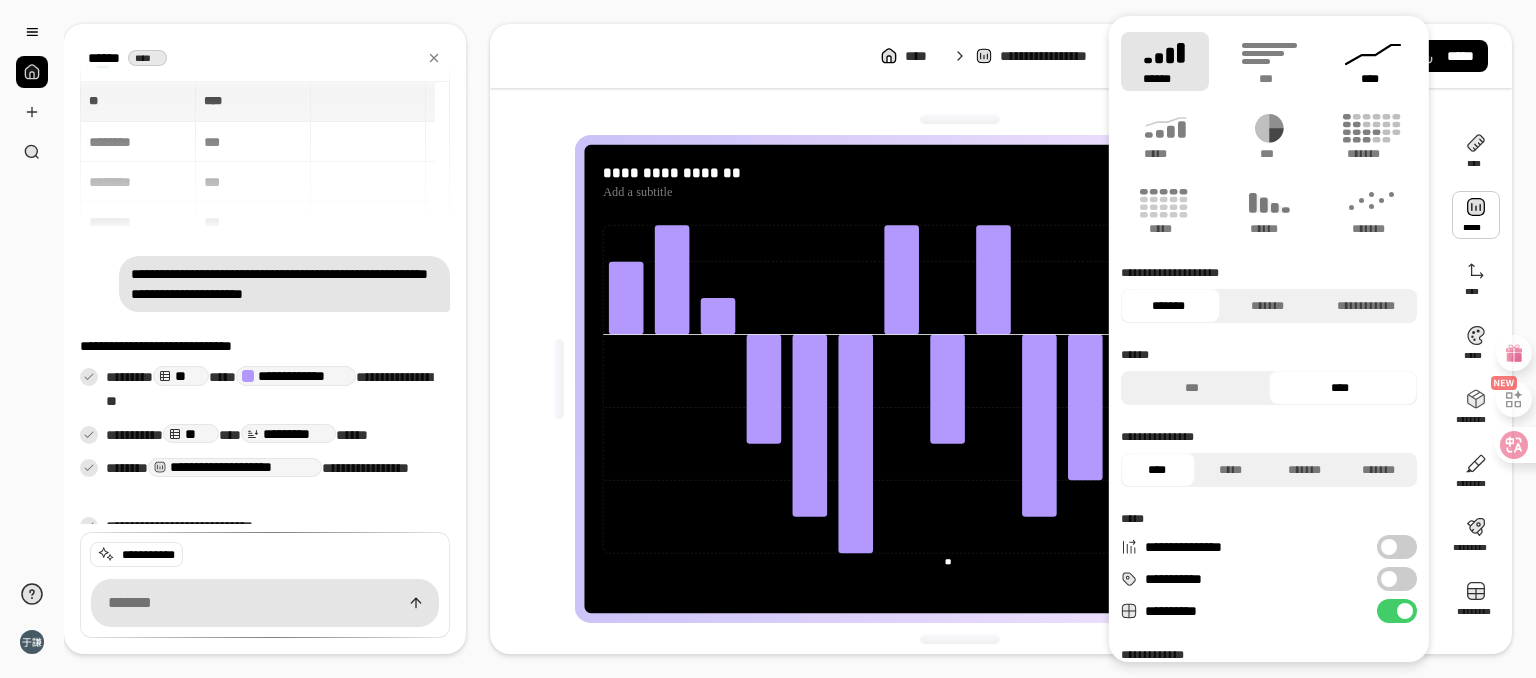 click 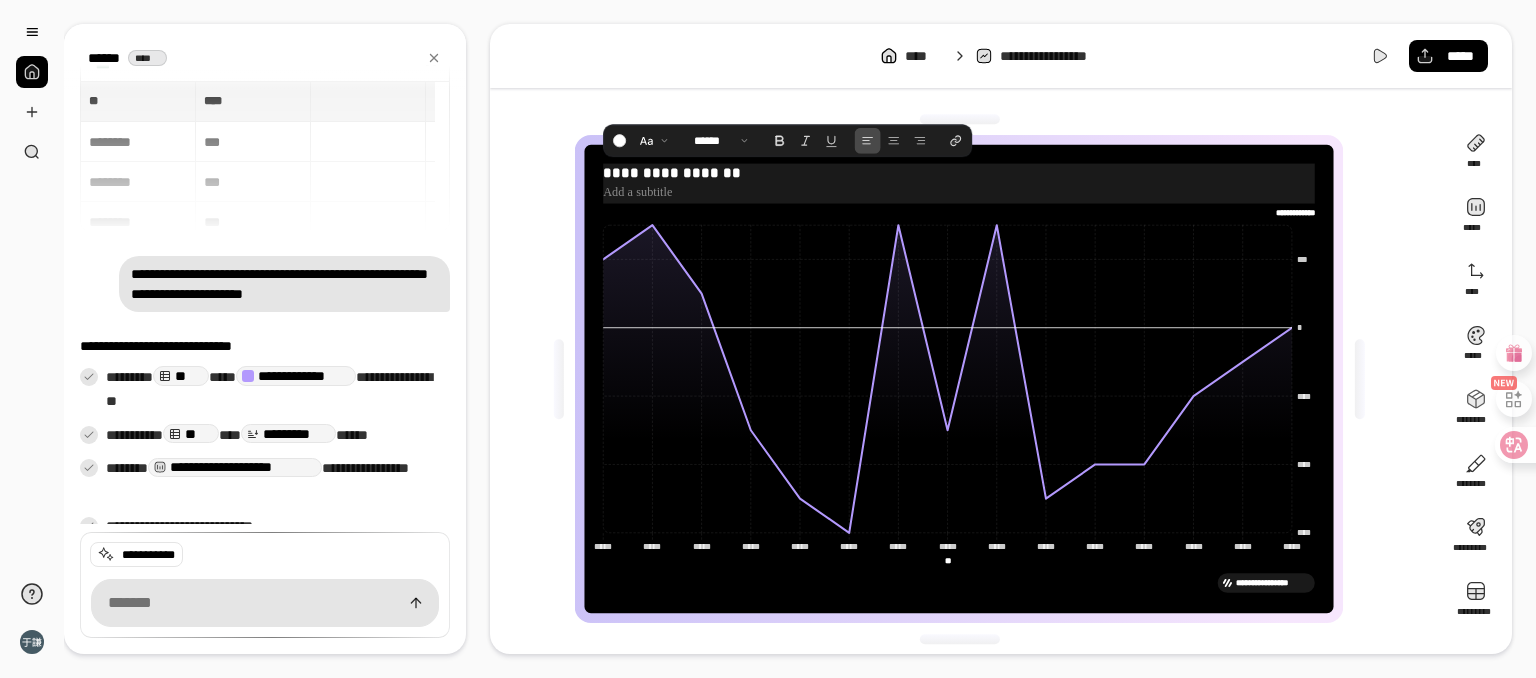 click at bounding box center (960, 192) 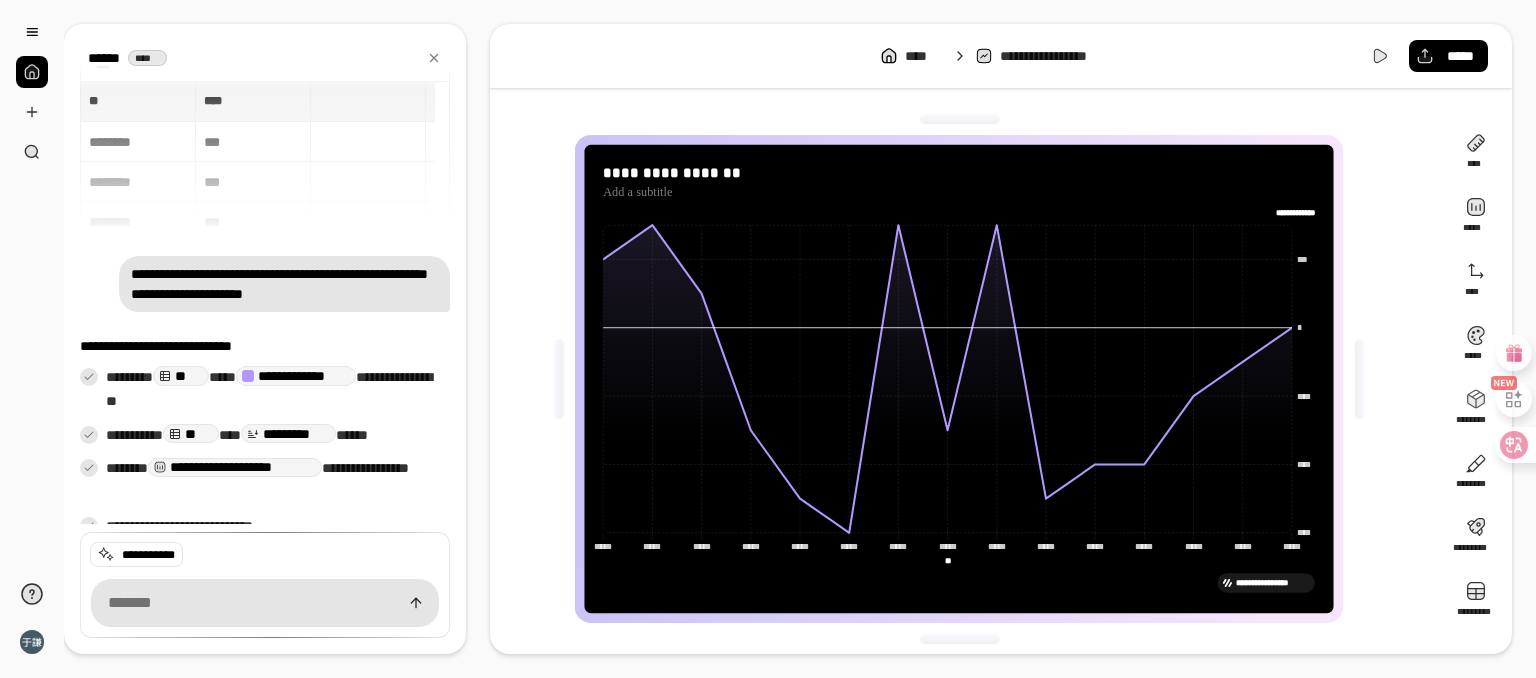 click on "***** *****" 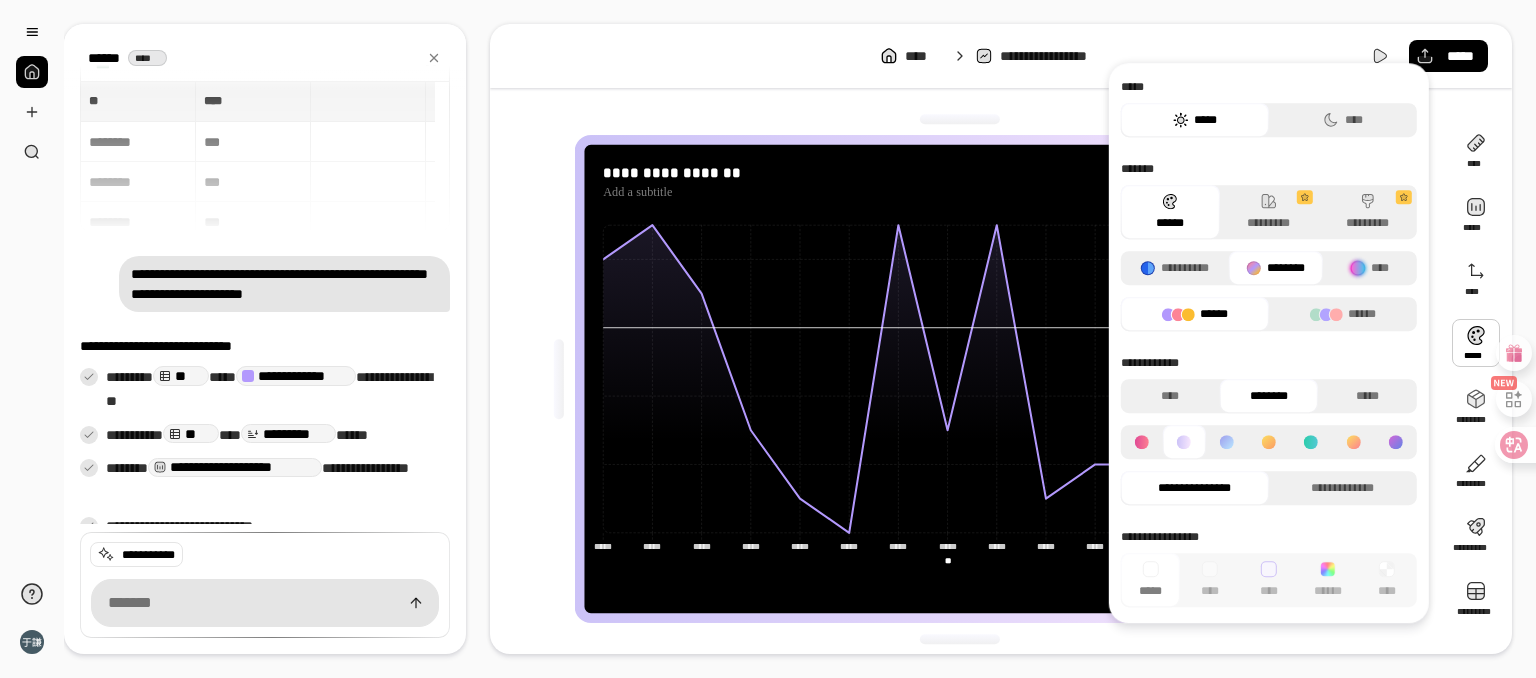 click on "*****" at bounding box center (1195, 120) 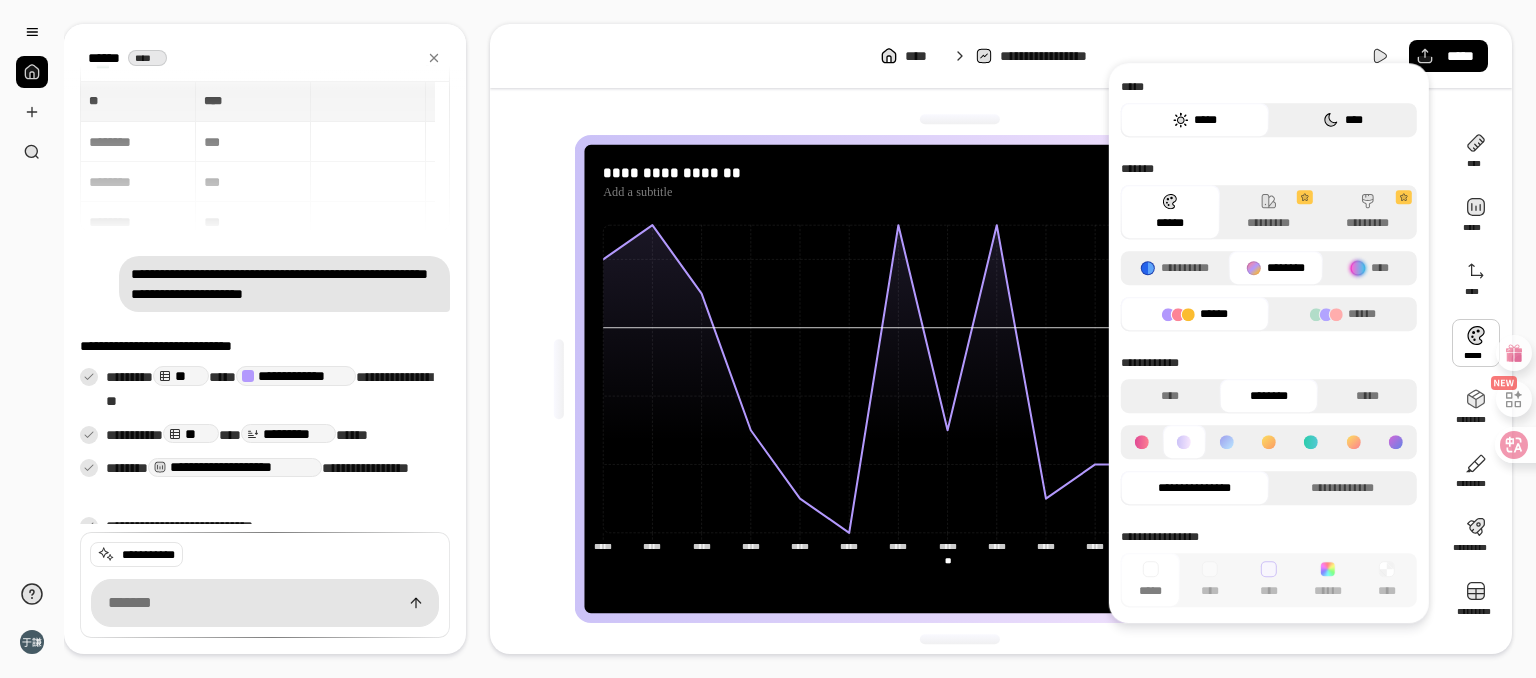 click 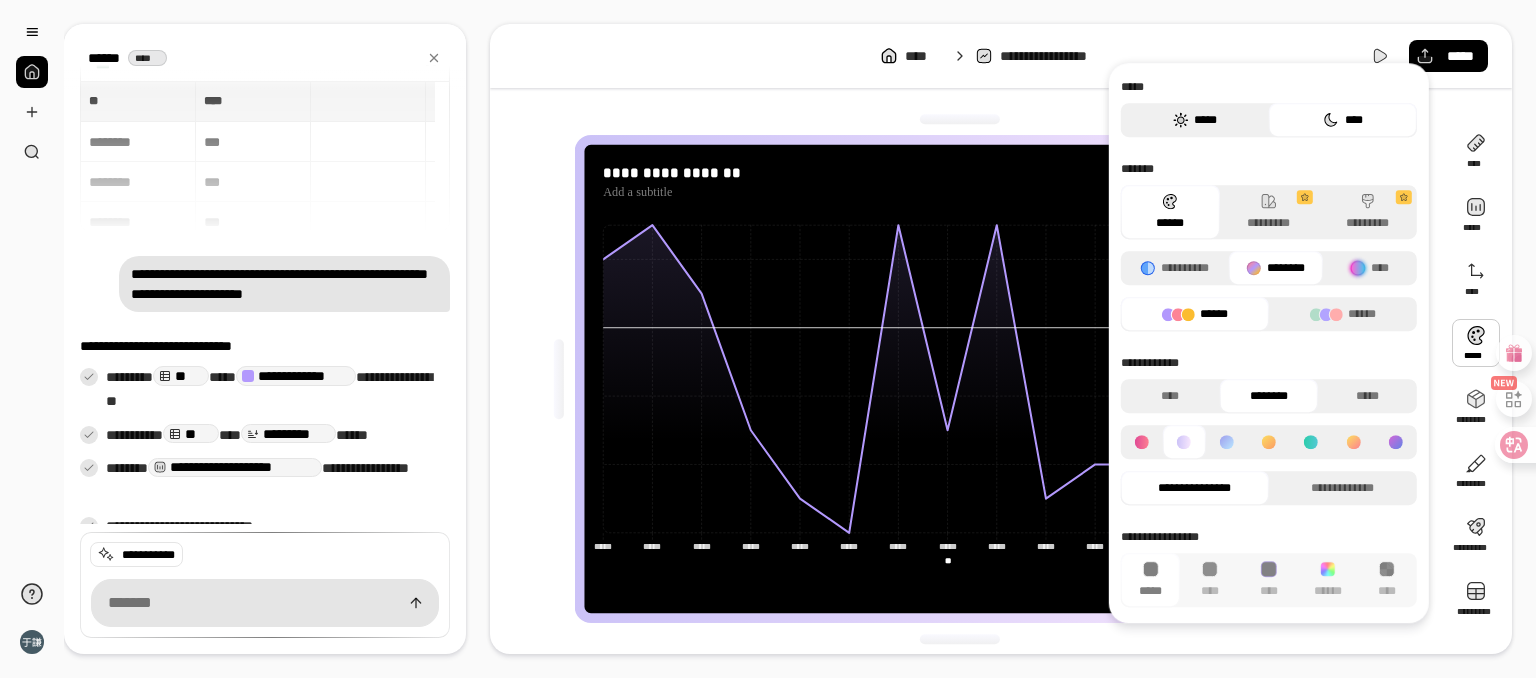 click on "*****" at bounding box center (1195, 120) 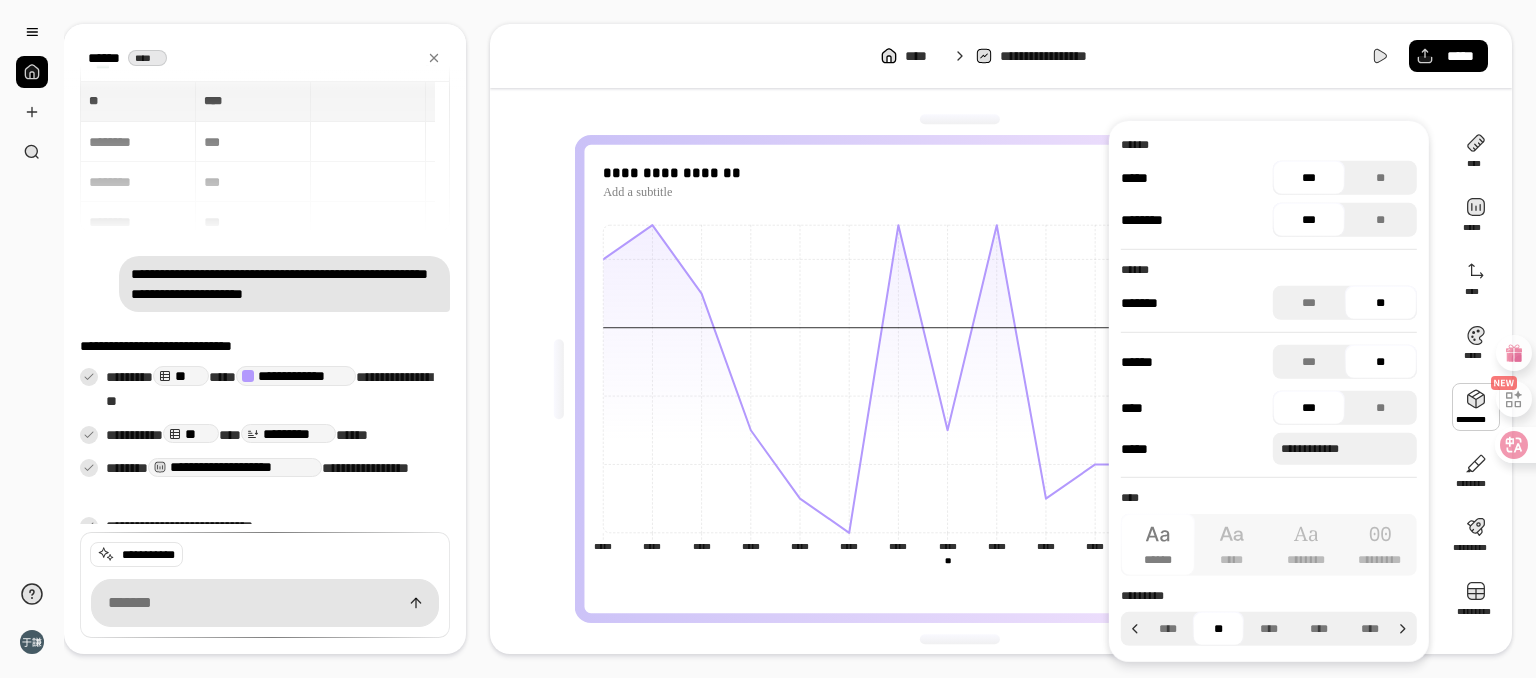 click at bounding box center (1476, 407) 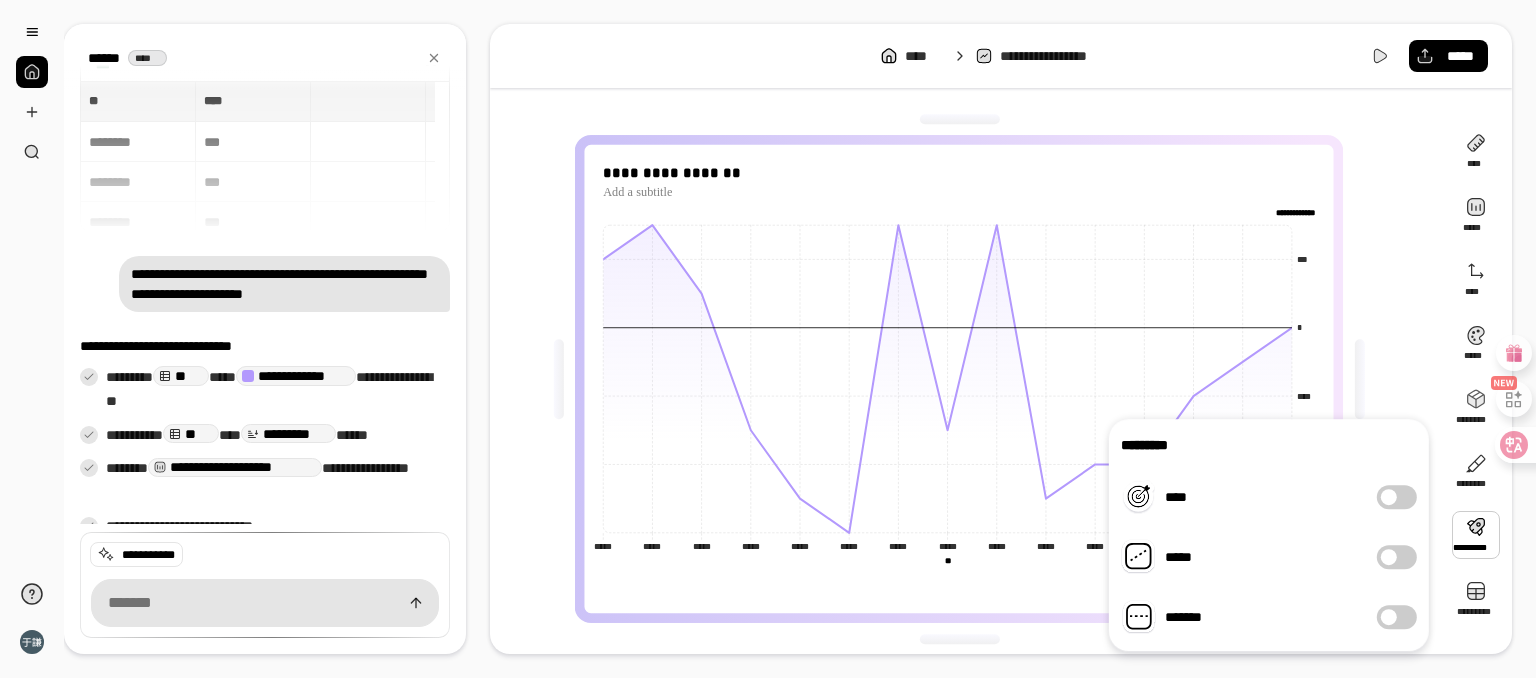 click at bounding box center [1389, 497] 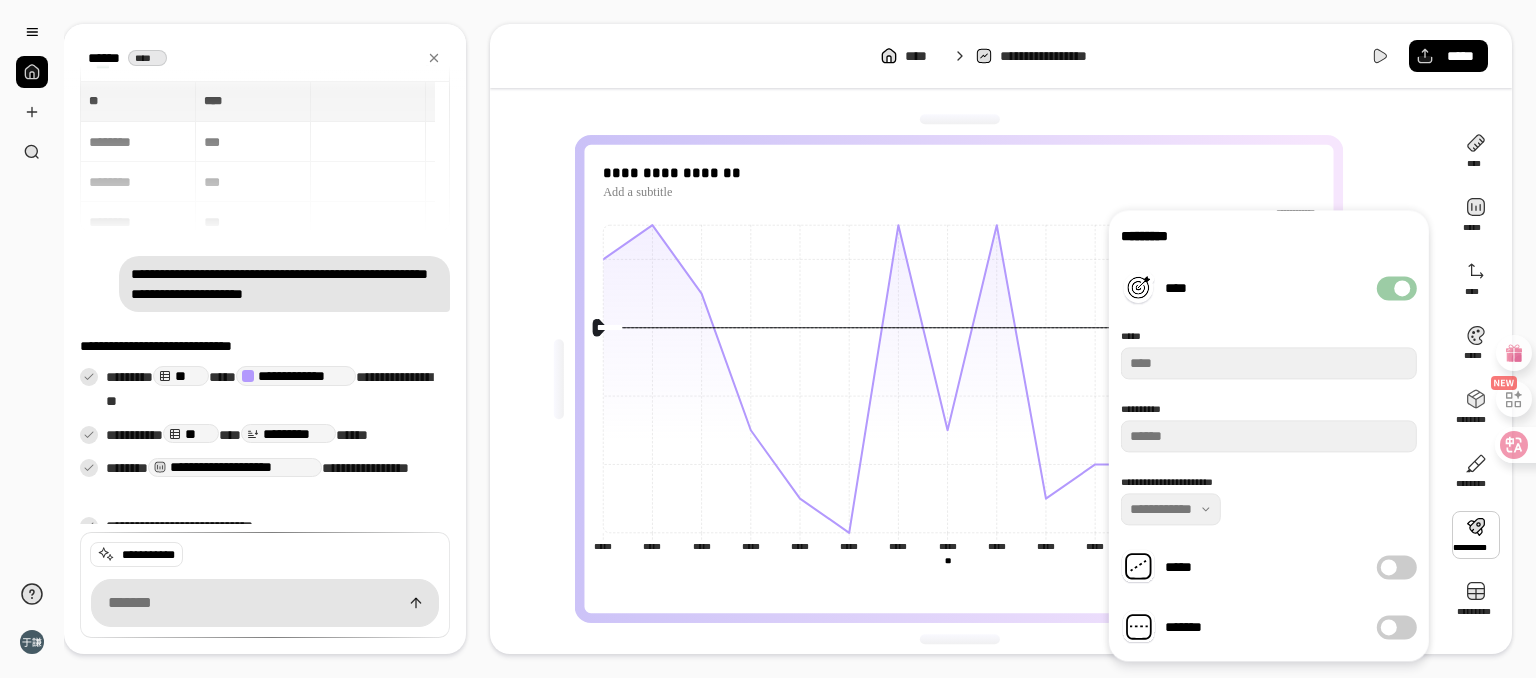 type on "*" 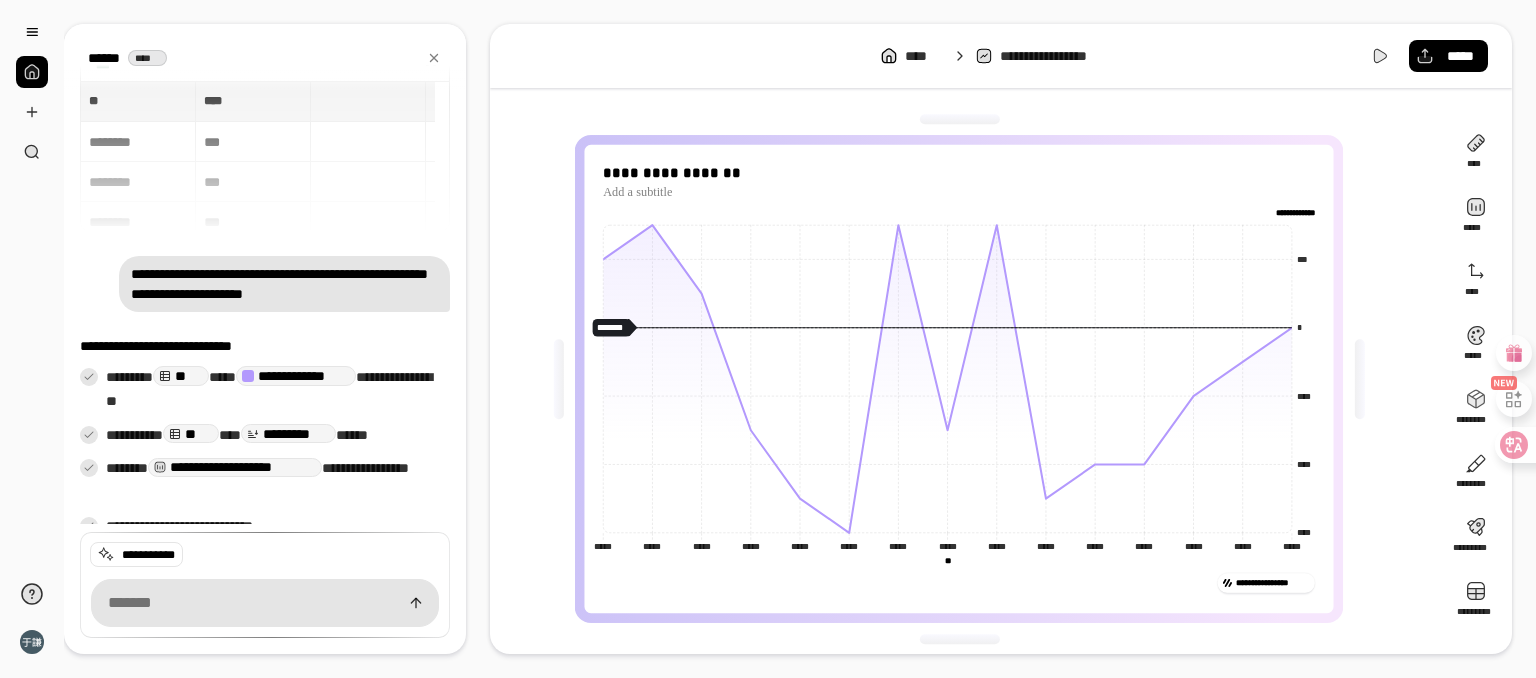 click on "**********" at bounding box center (967, 379) 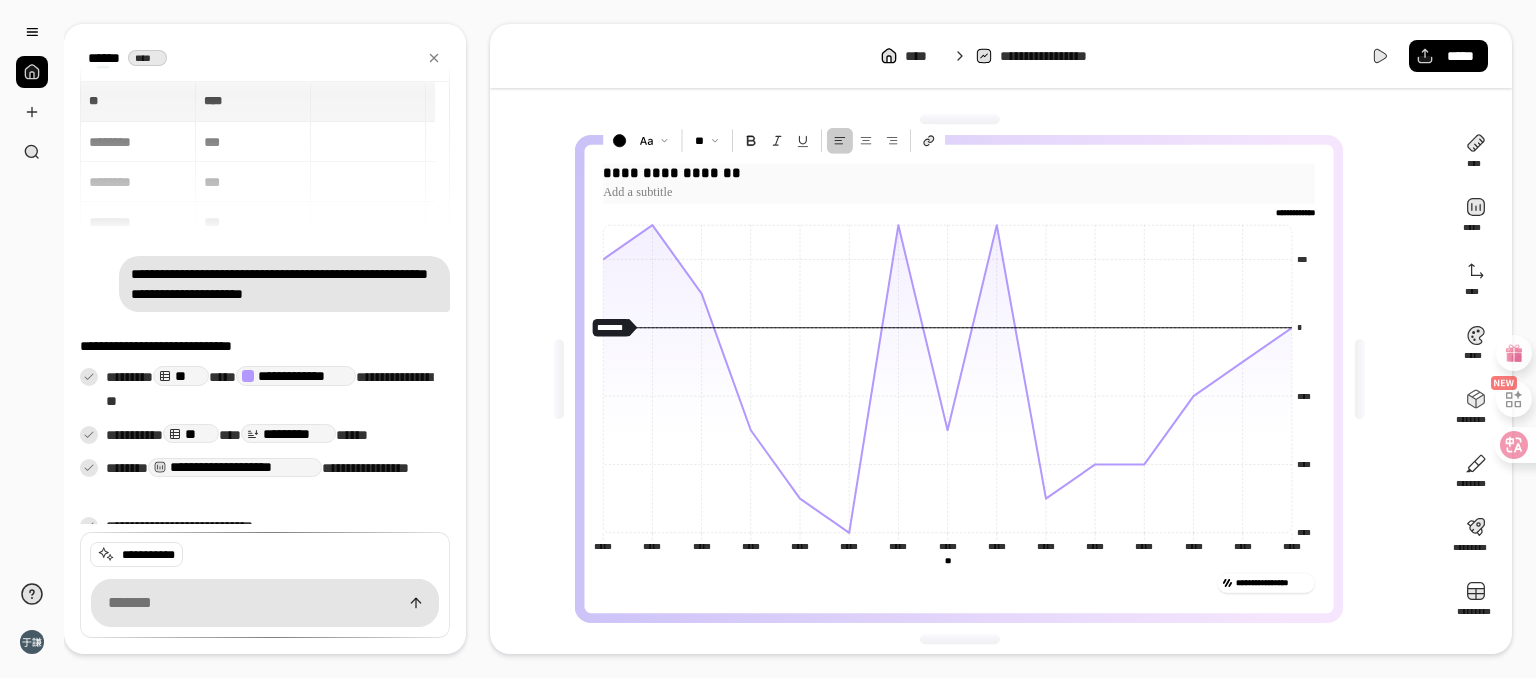 click on "**********" at bounding box center (960, 173) 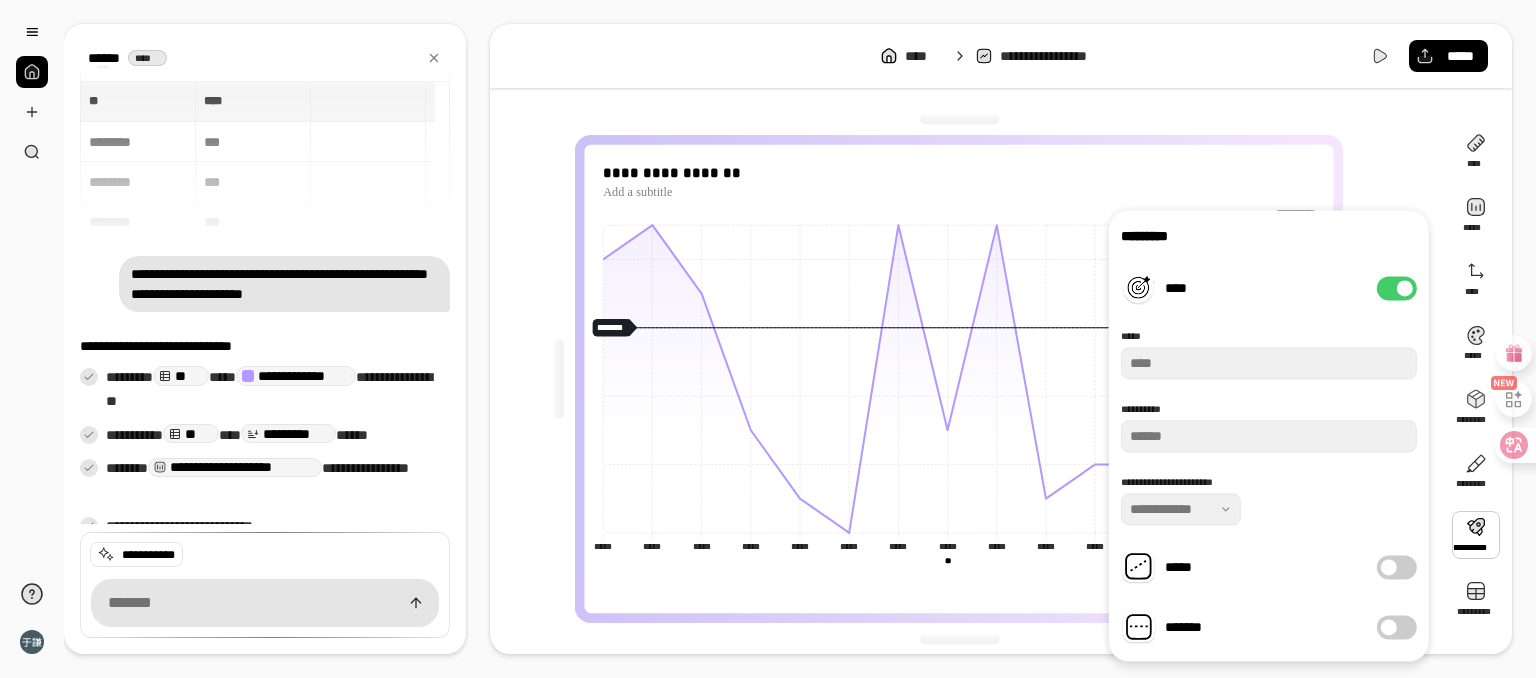 click at bounding box center (1476, 535) 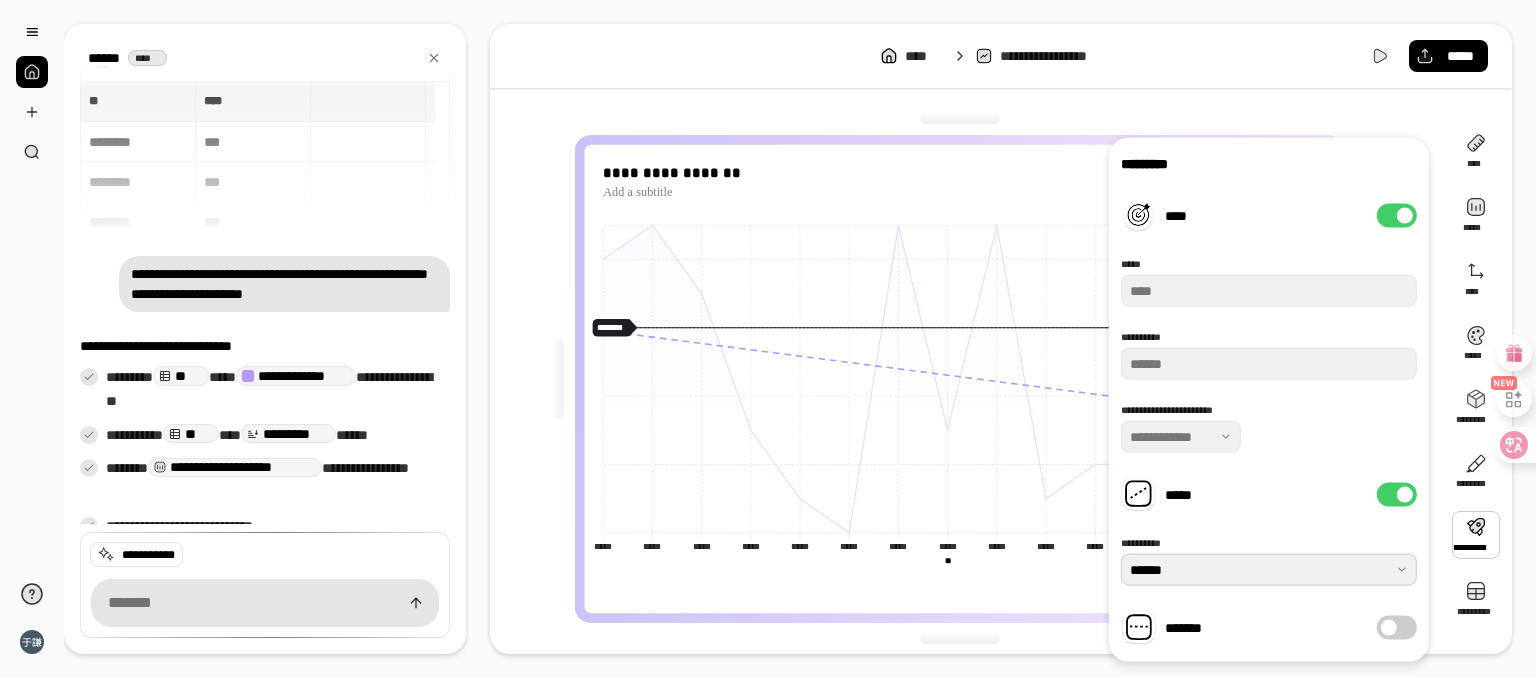 click at bounding box center (1269, 570) 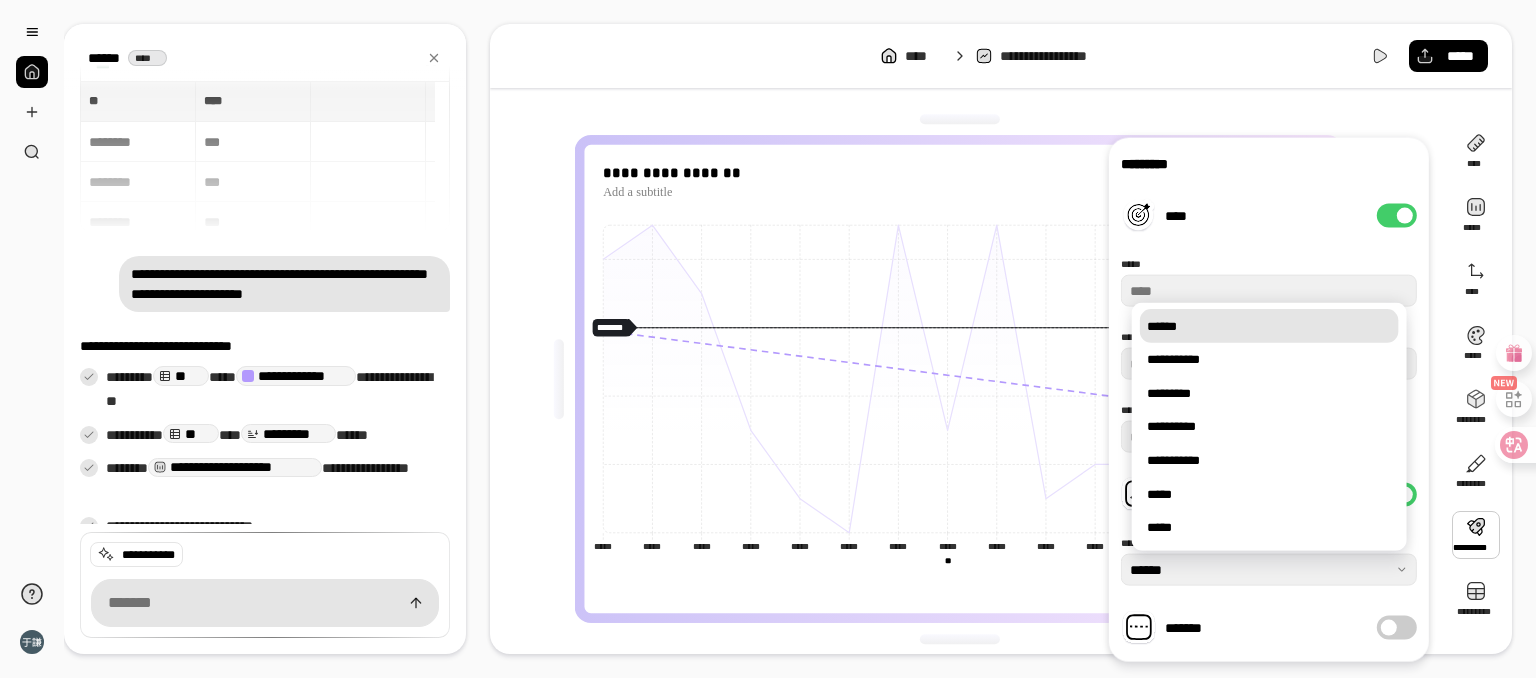 click on "*******" at bounding box center (1397, 628) 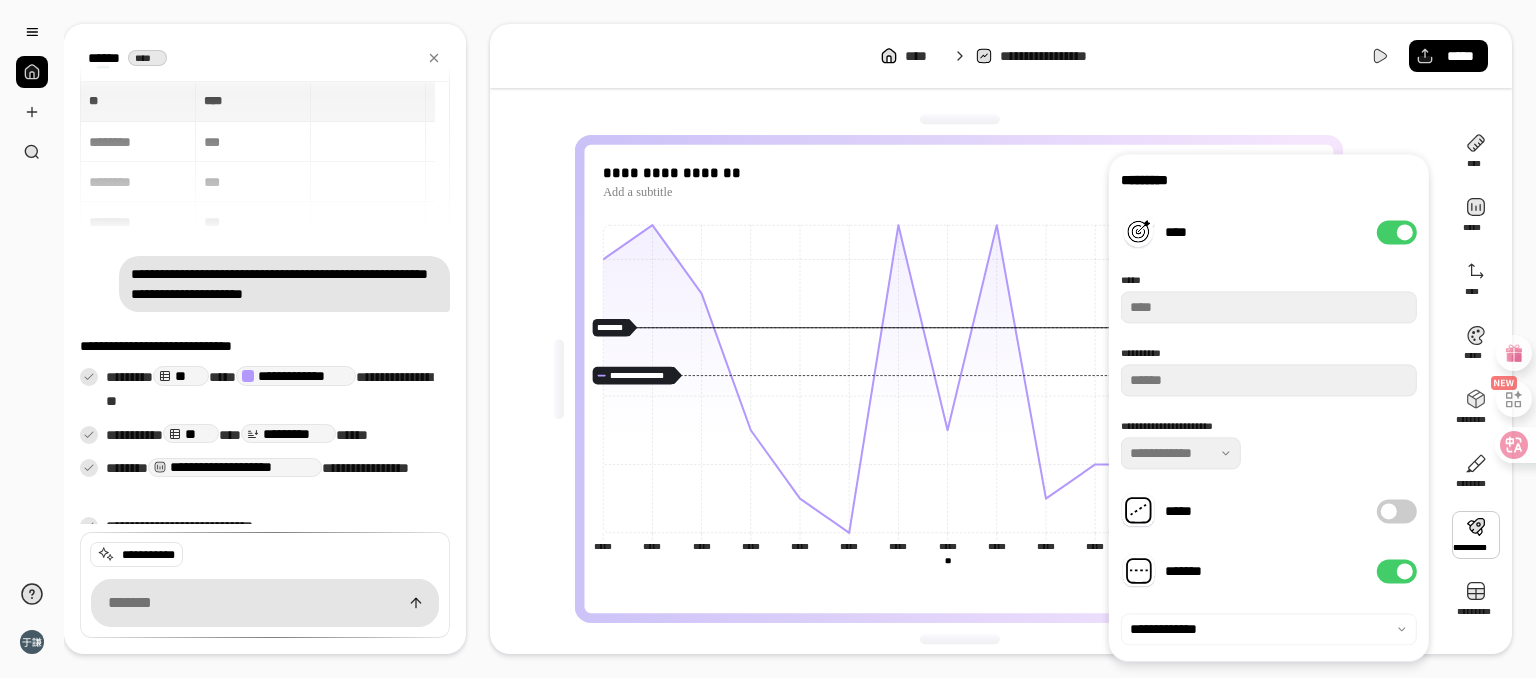 click on "*******" at bounding box center [1397, 571] 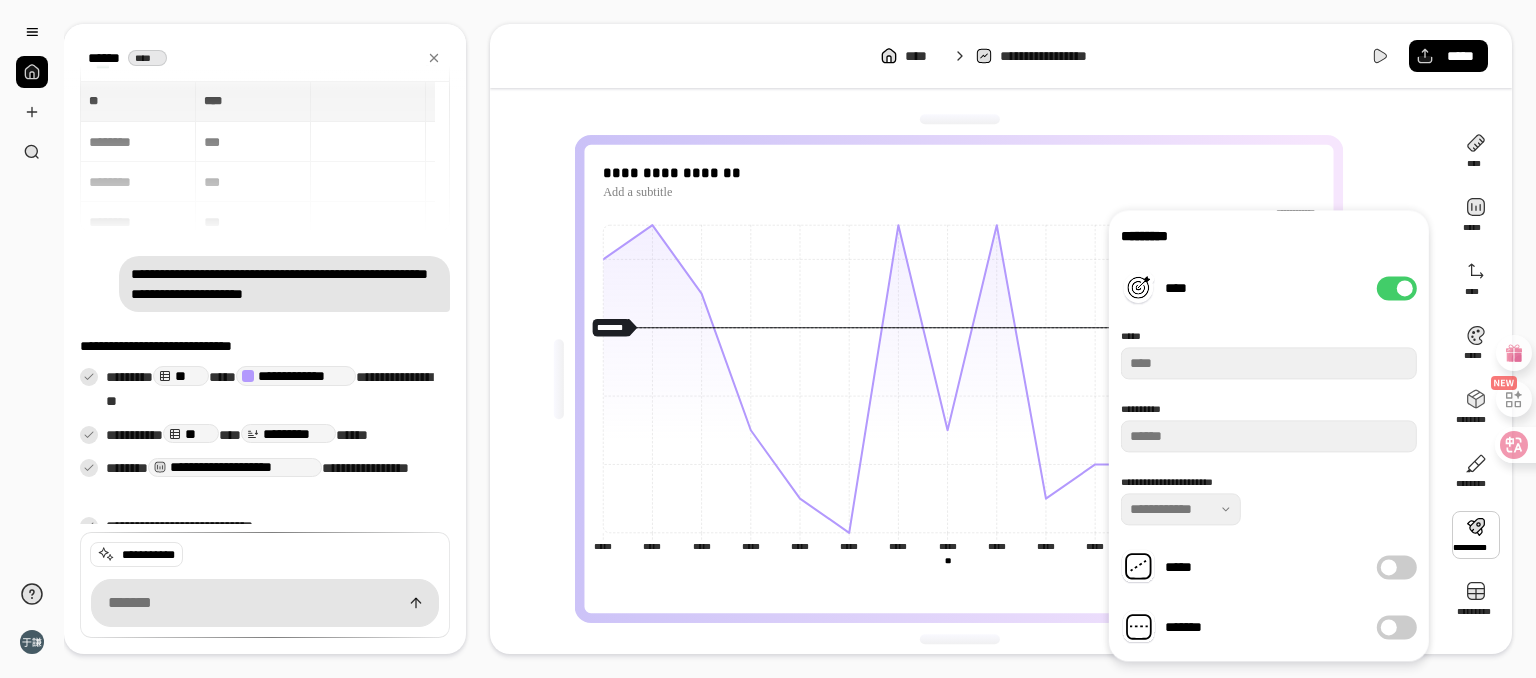 click on "*****" at bounding box center [1397, 567] 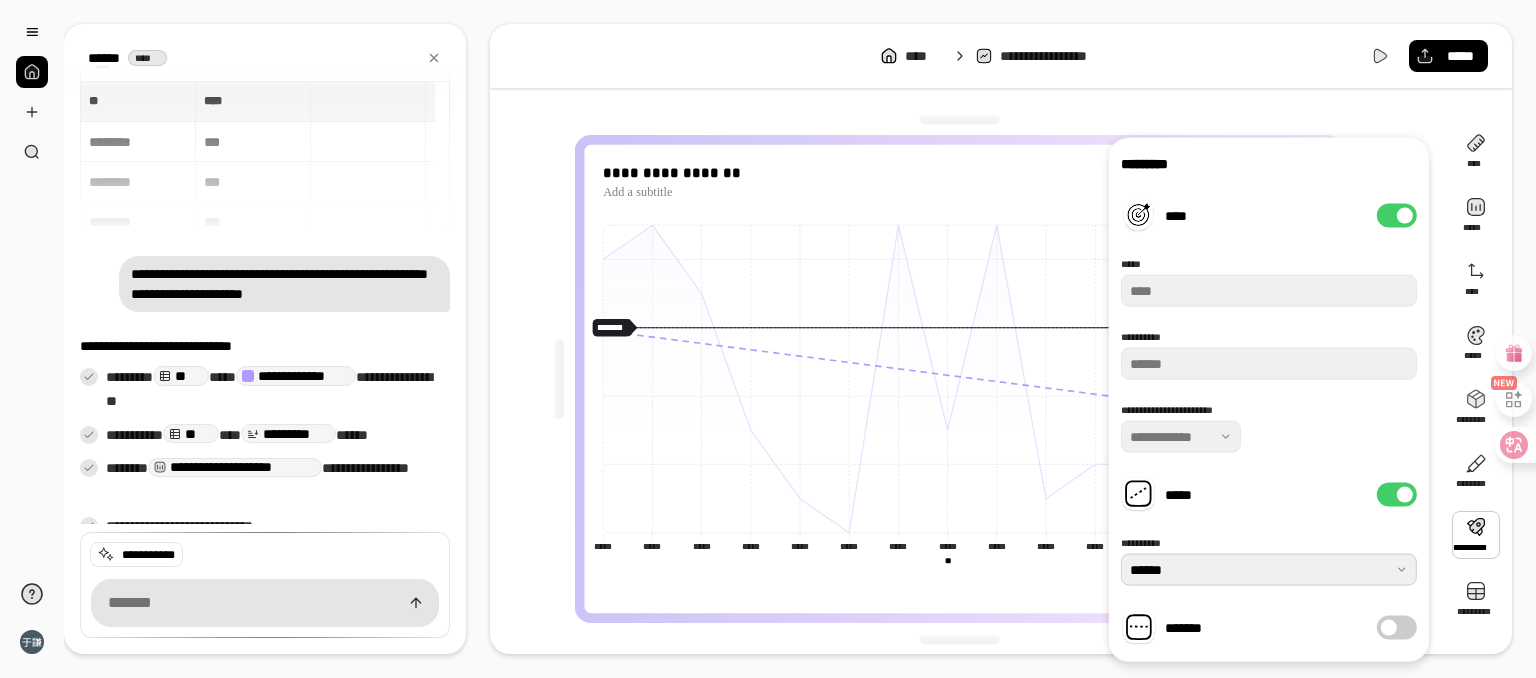 click at bounding box center [1269, 570] 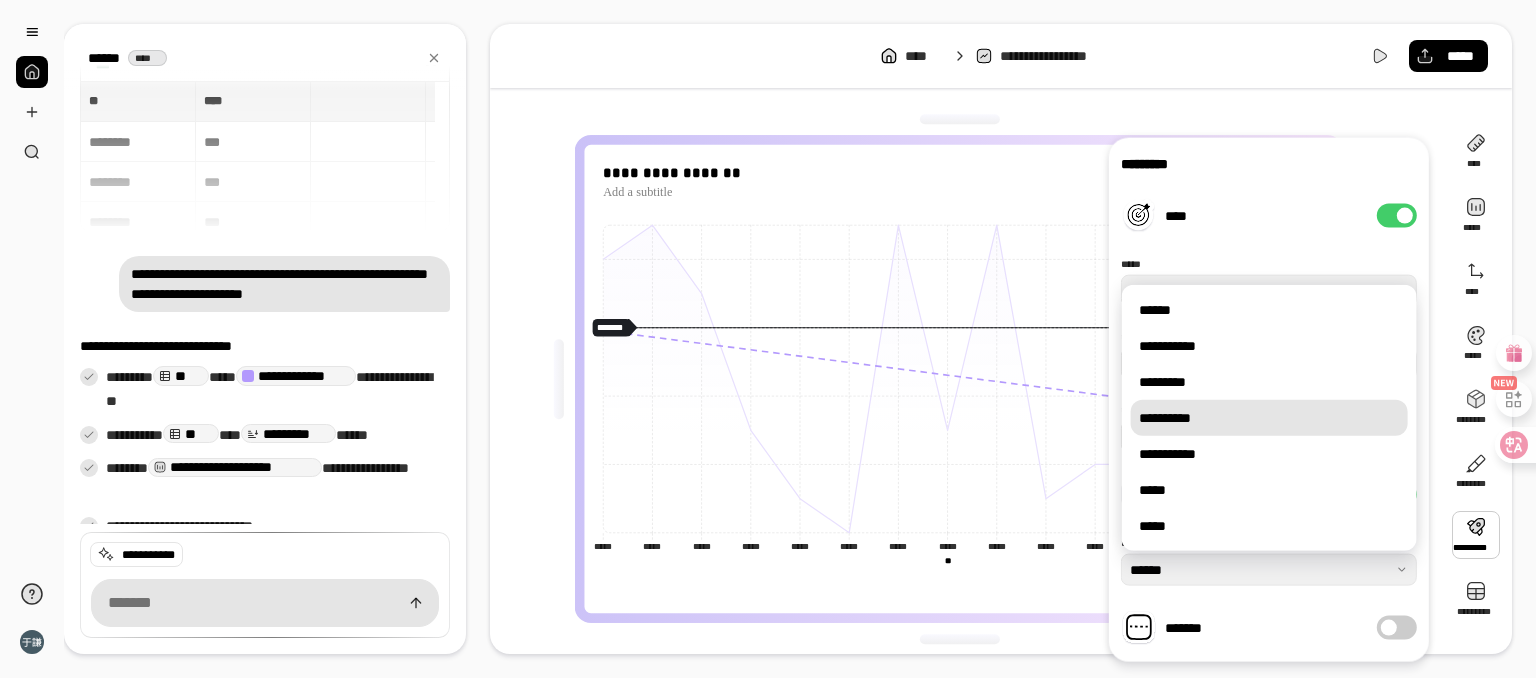 click on "**********" at bounding box center [1269, 418] 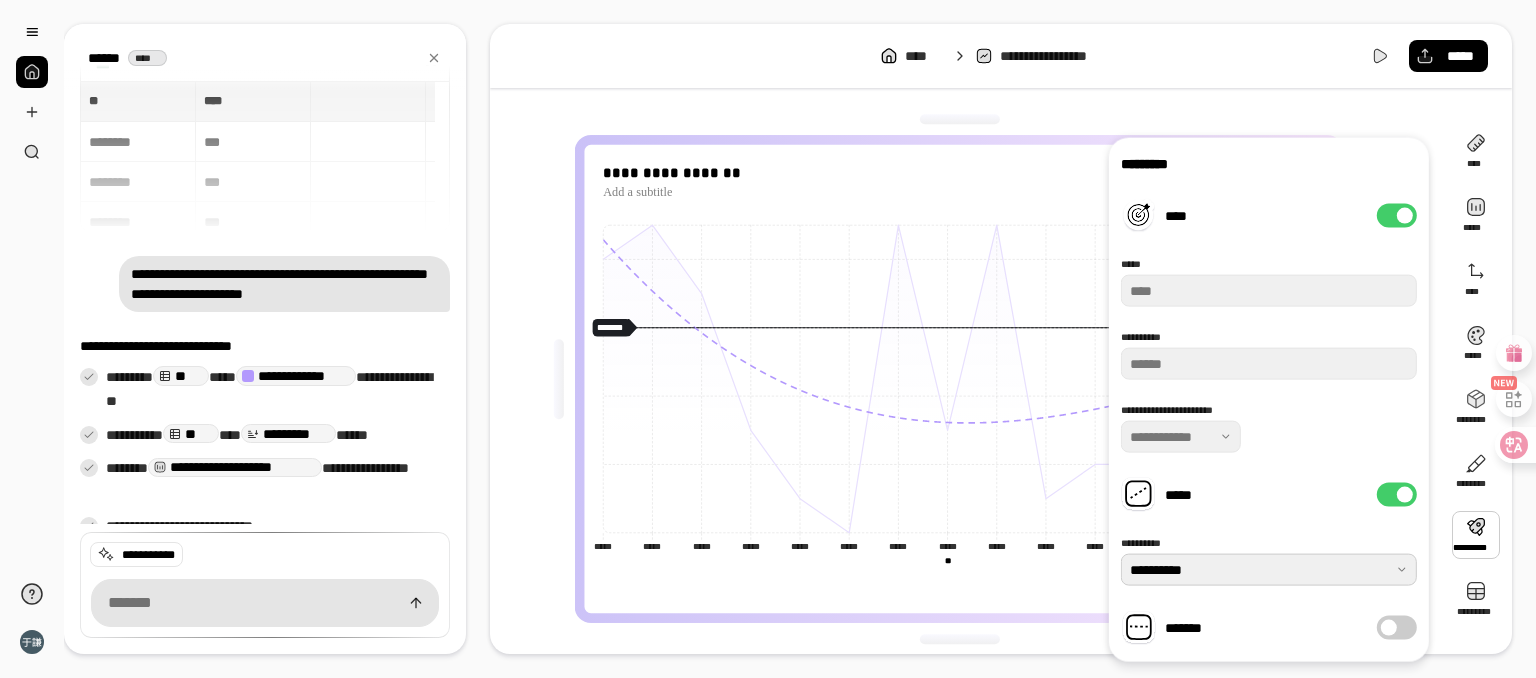 click at bounding box center (1269, 570) 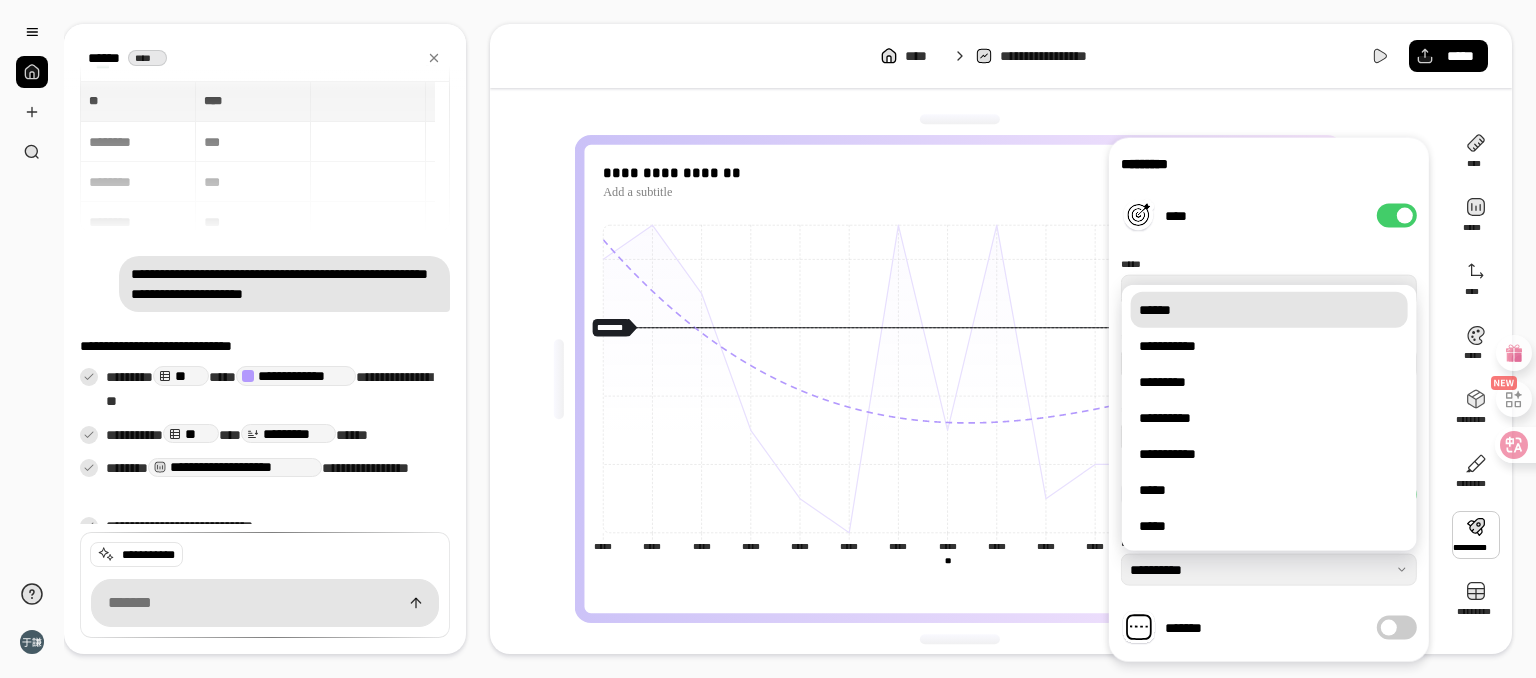 click on "******" at bounding box center (1269, 310) 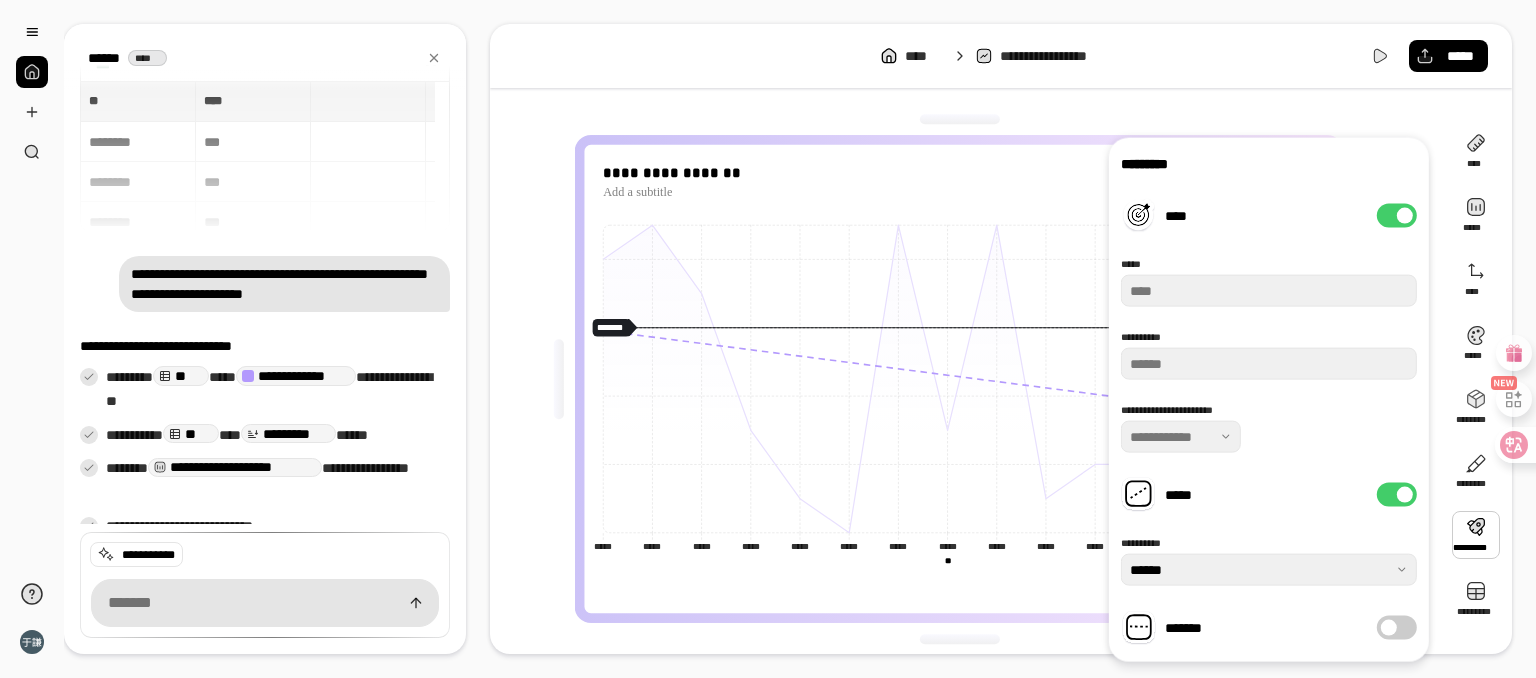 click at bounding box center (1405, 495) 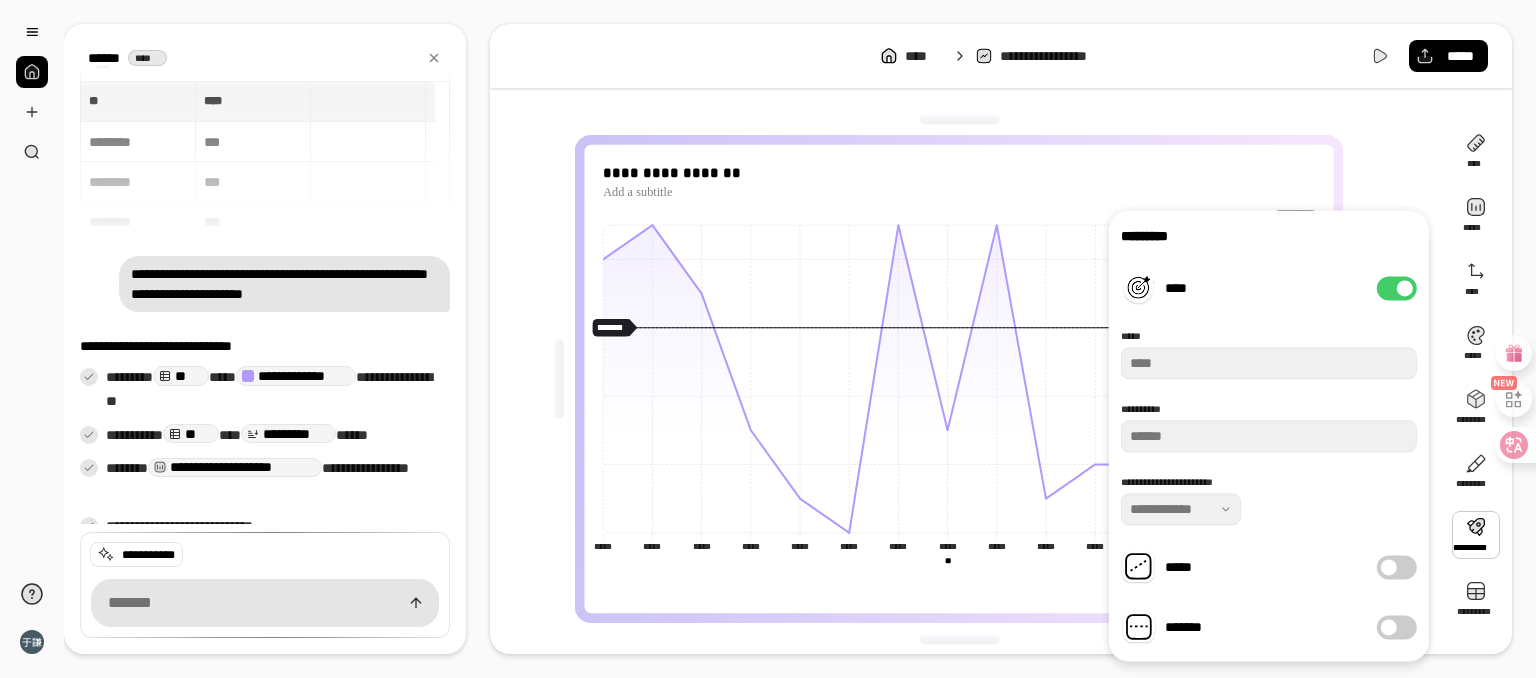 click on "*******" at bounding box center [1397, 627] 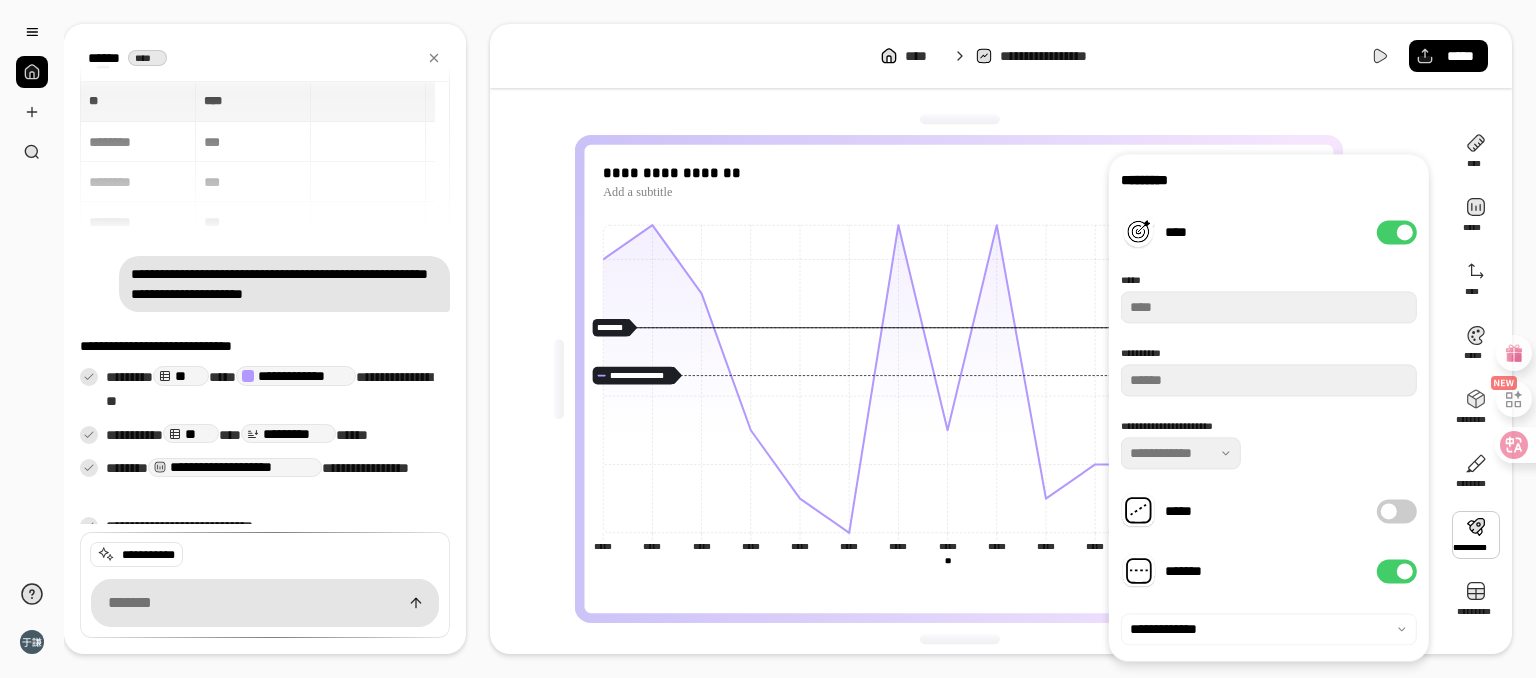 click at bounding box center [1269, 629] 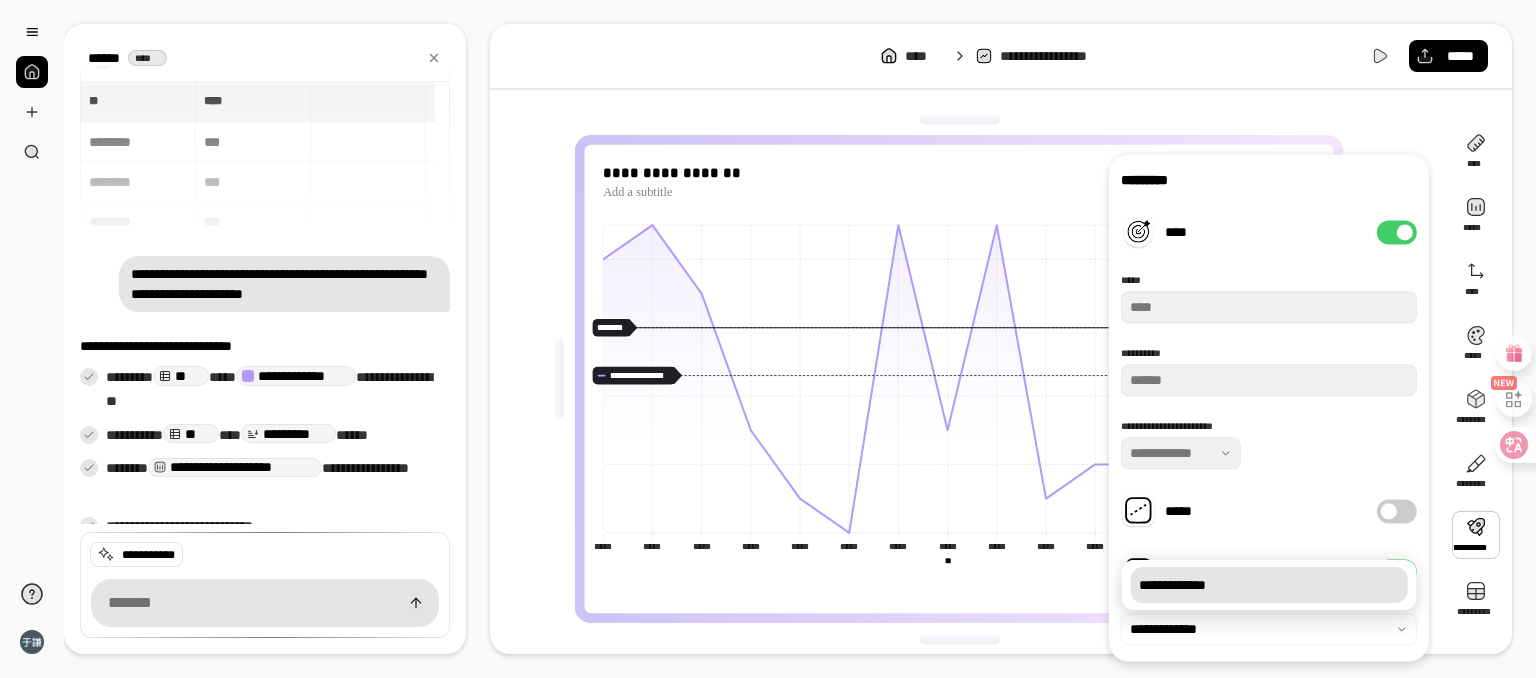 click at bounding box center (1269, 629) 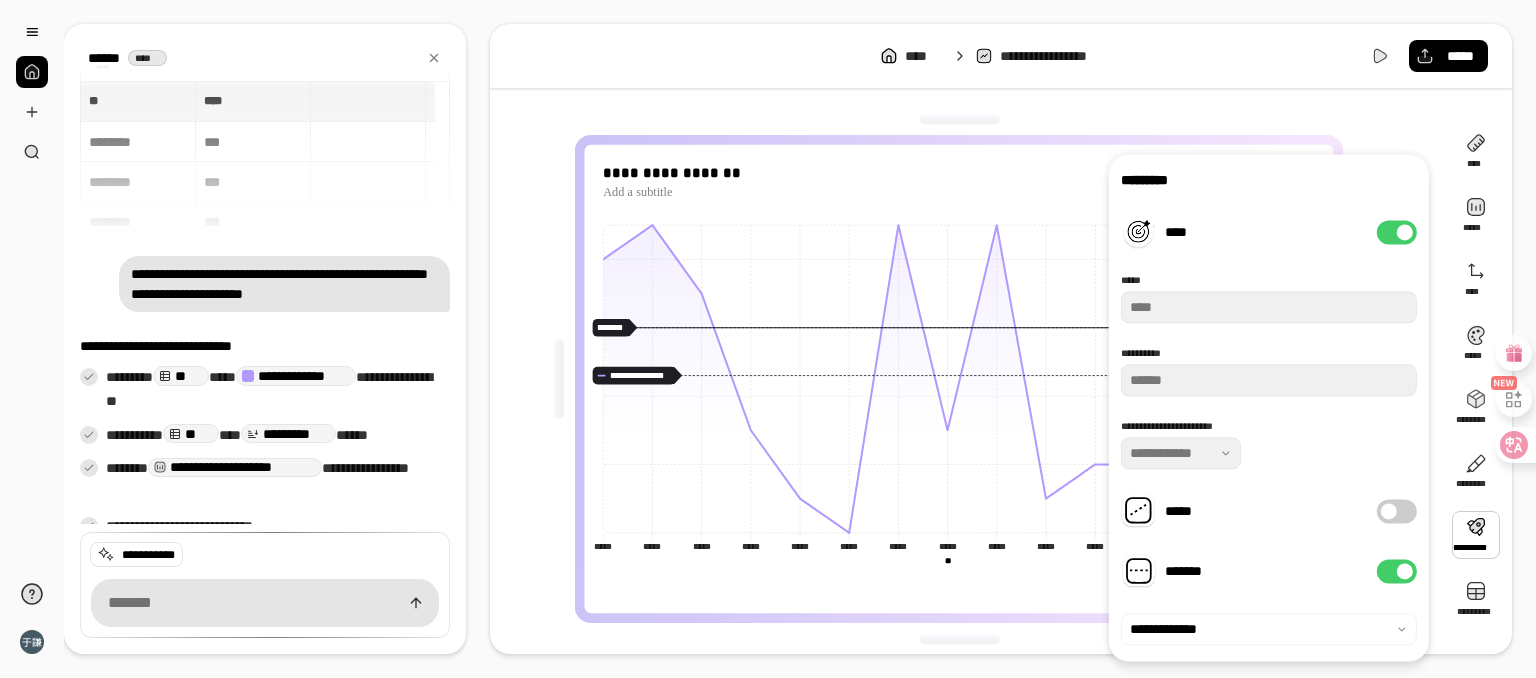 click on "*******" at bounding box center (1397, 571) 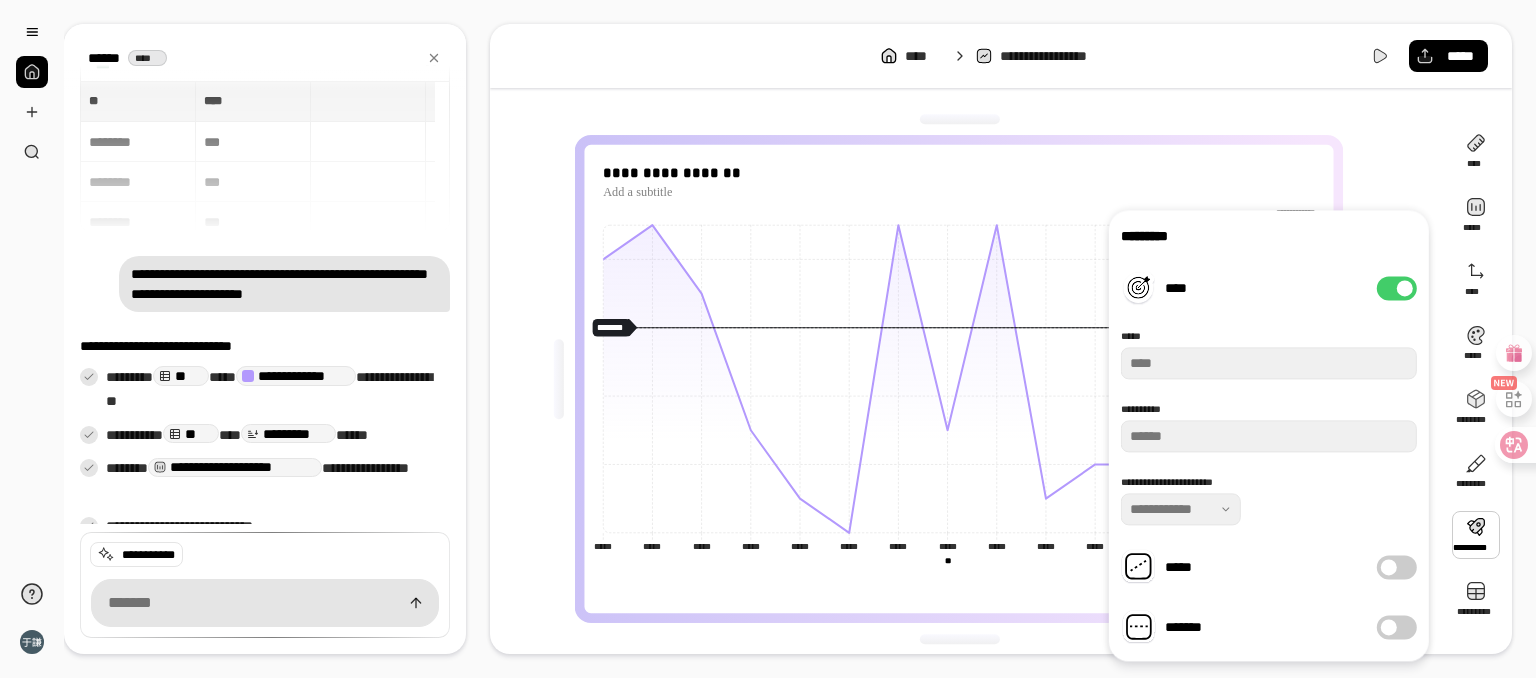 click at bounding box center [1405, 288] 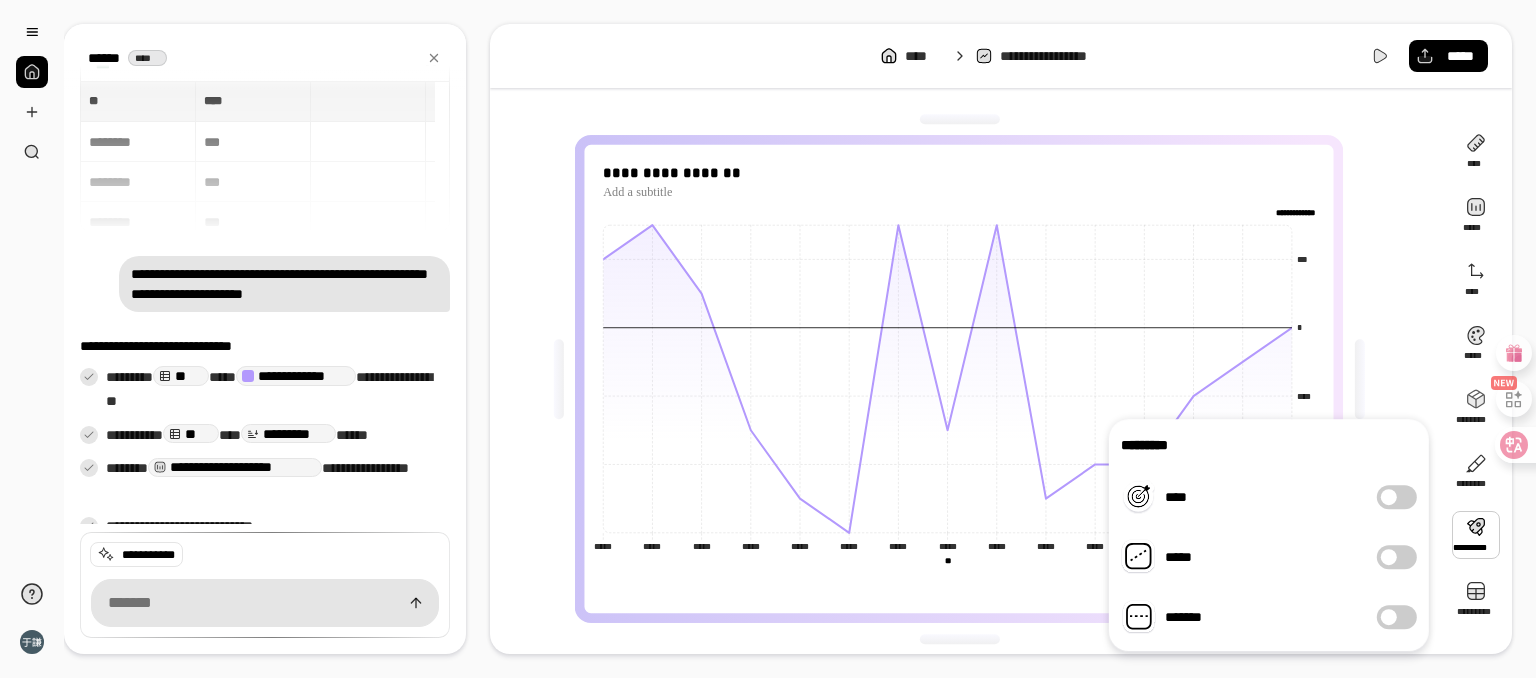 click on "****" at bounding box center [1397, 497] 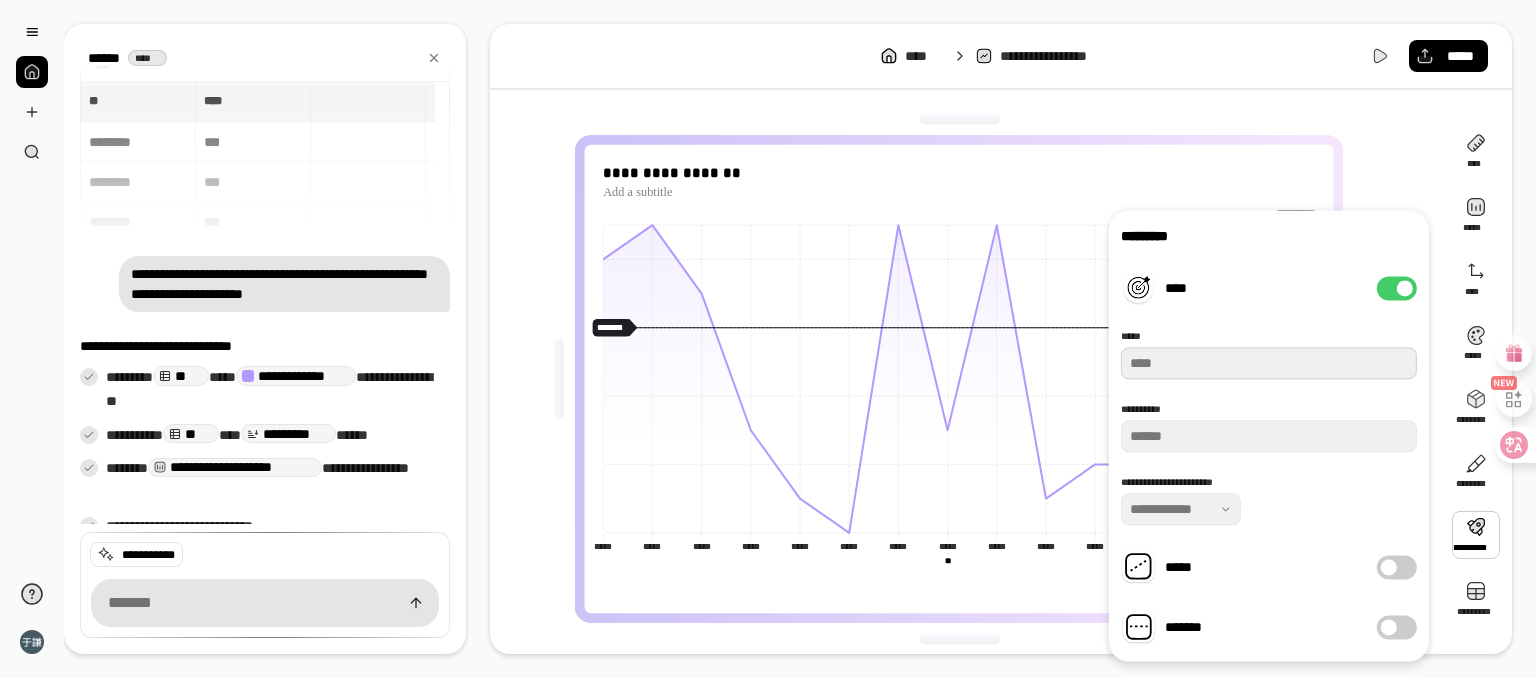 click at bounding box center [1269, 363] 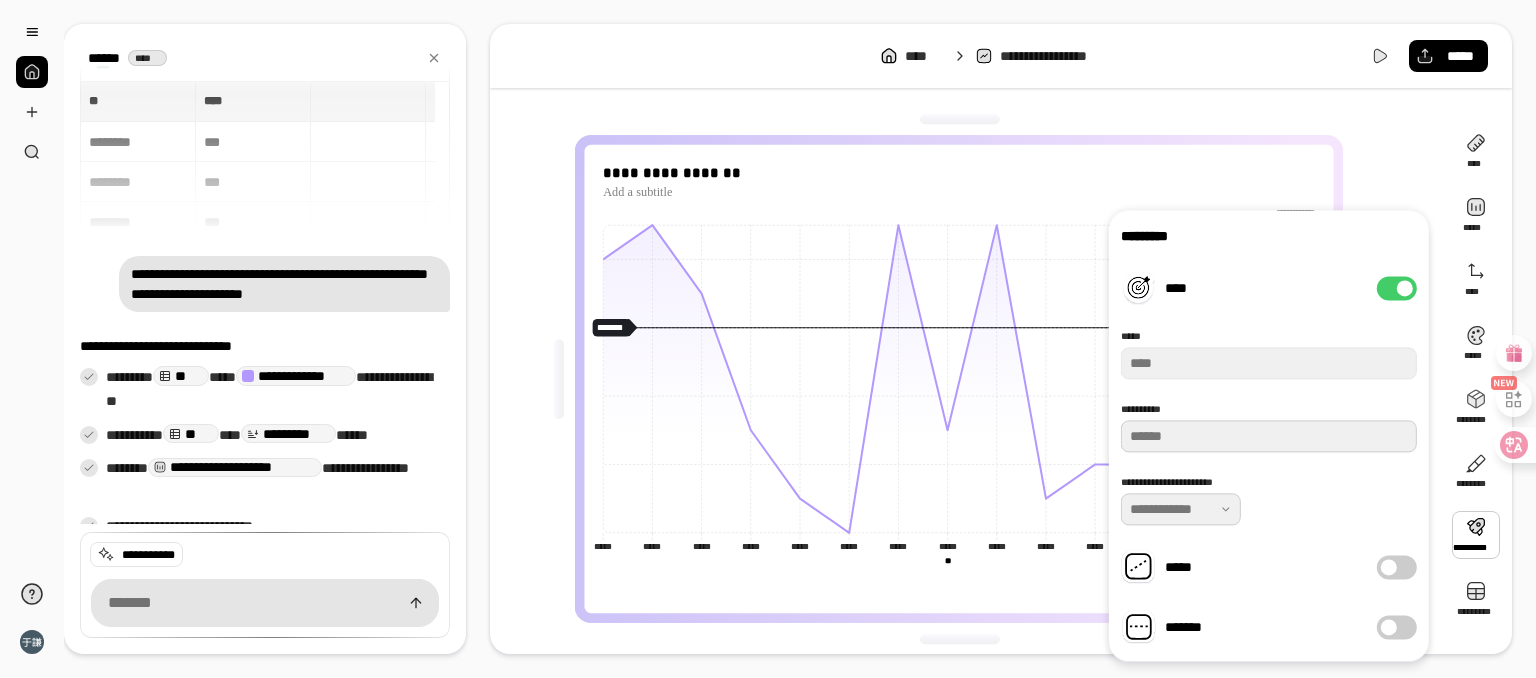 drag, startPoint x: 1166, startPoint y: 444, endPoint x: 1223, endPoint y: 511, distance: 87.965904 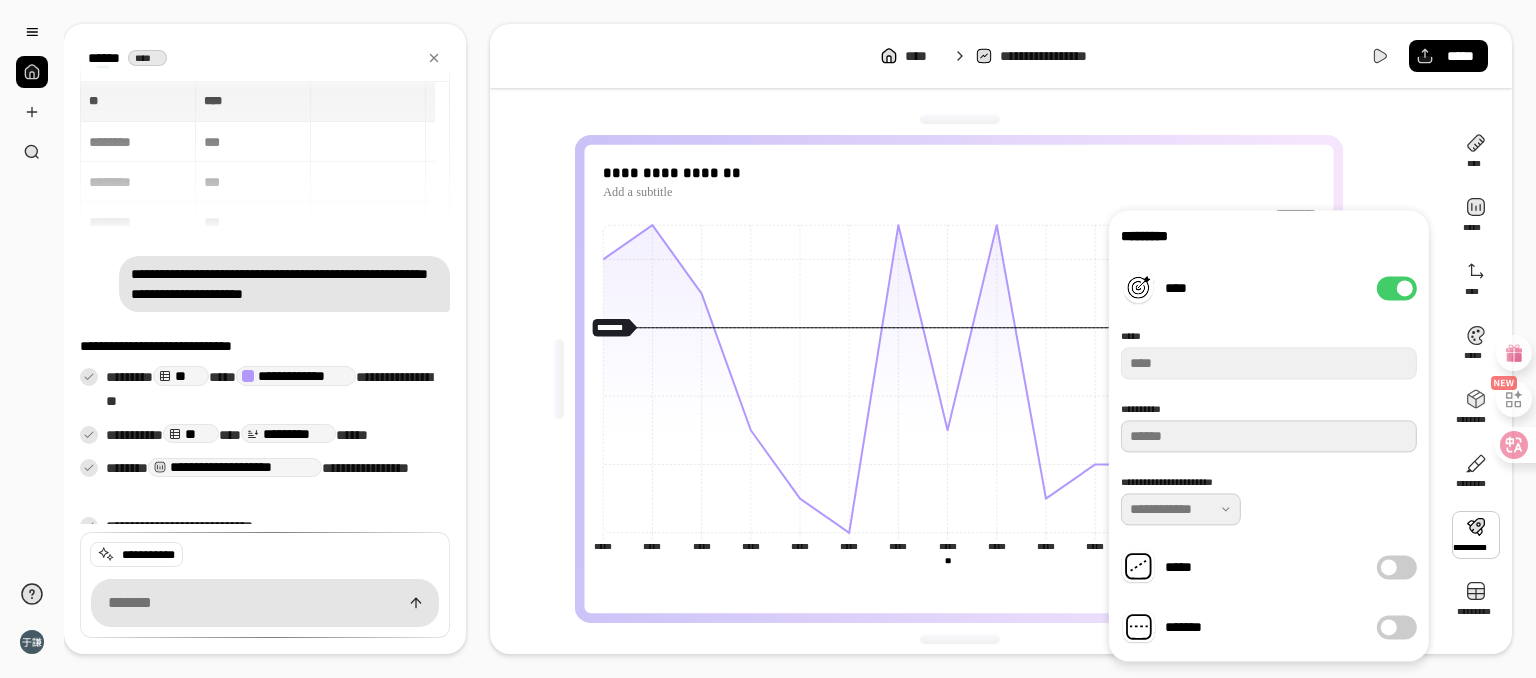 click on "**********" at bounding box center (1269, 435) 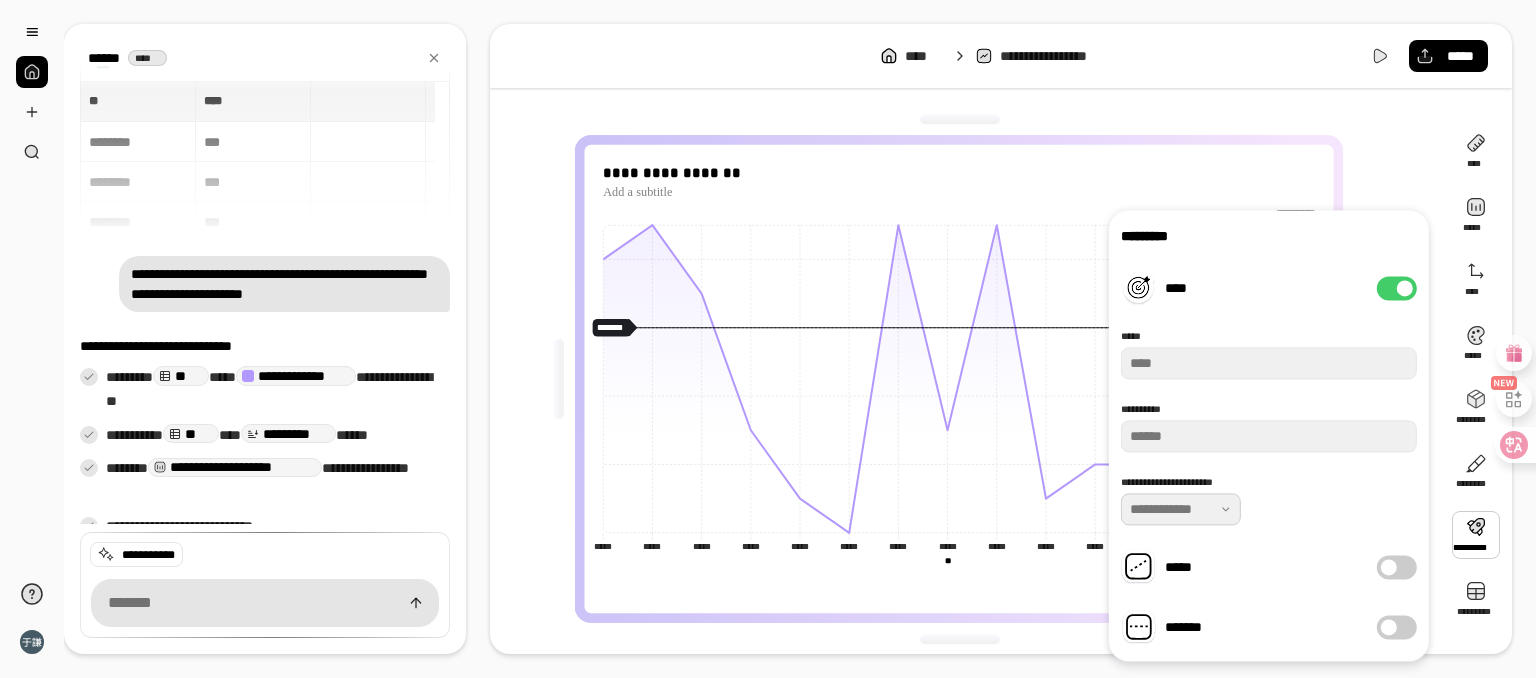 click at bounding box center (1181, 509) 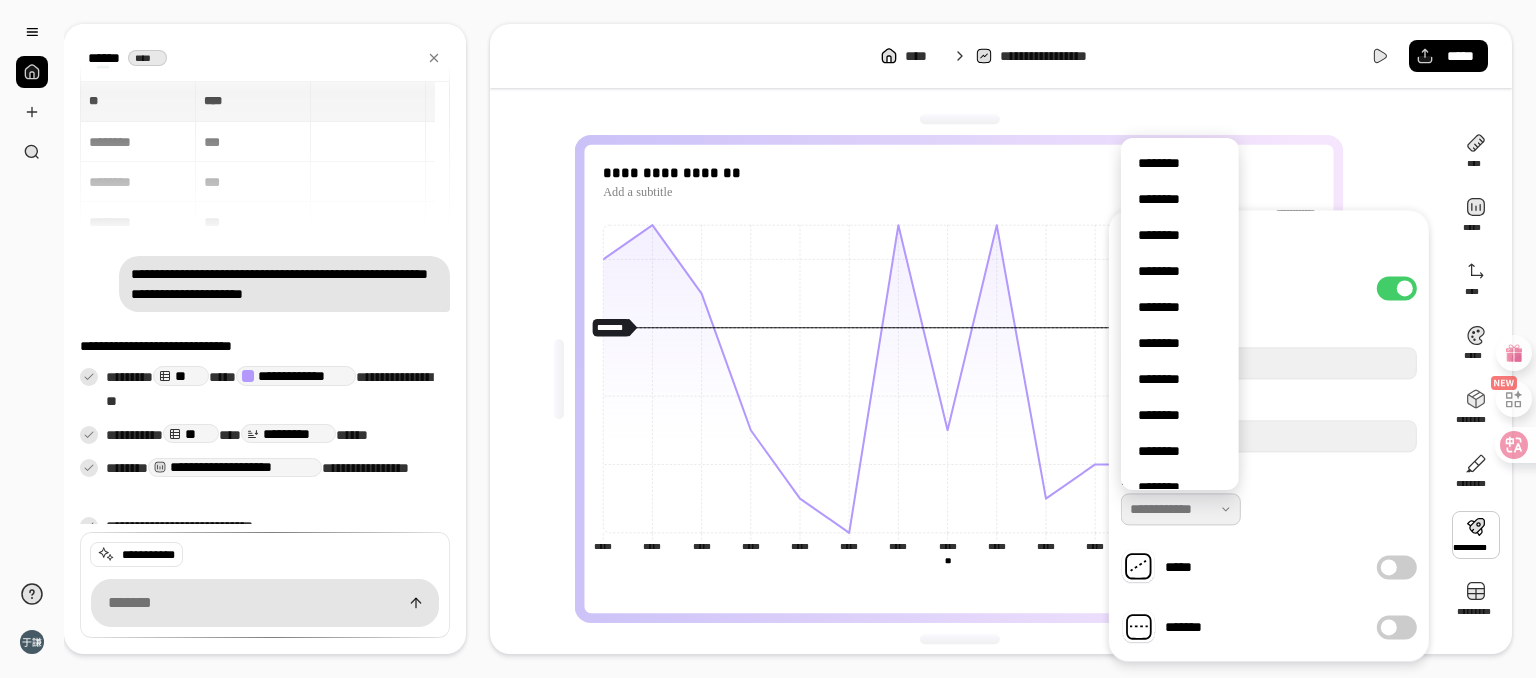 scroll, scrollTop: 6, scrollLeft: 0, axis: vertical 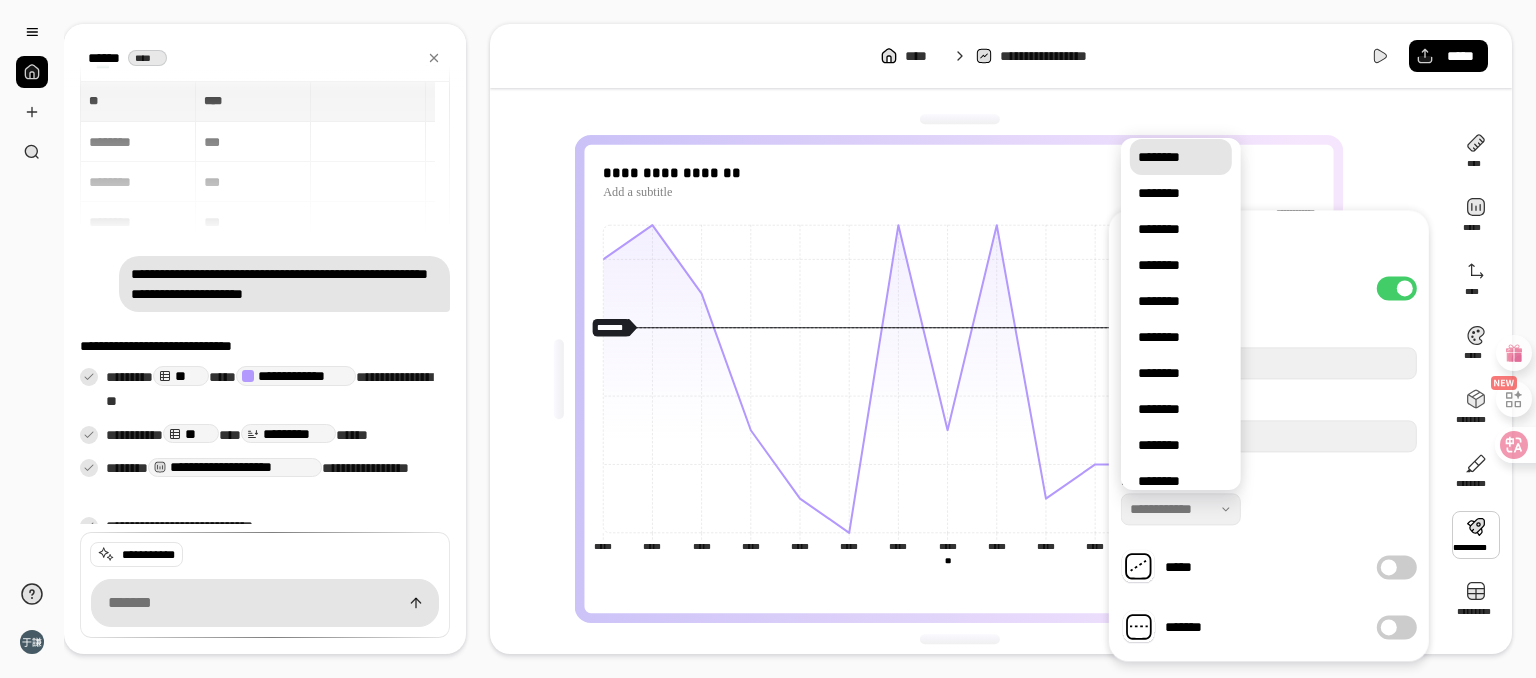 click on "********" at bounding box center (1173, 157) 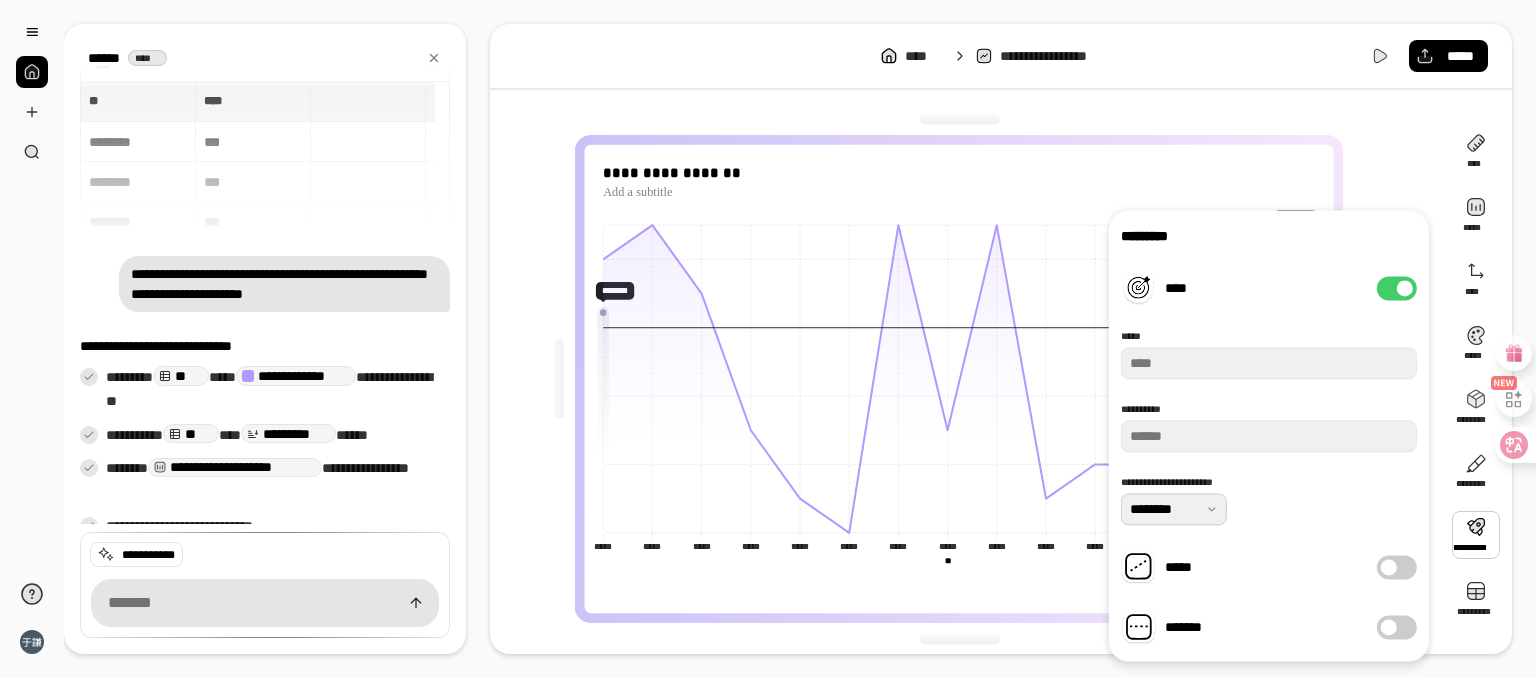 click at bounding box center (1174, 509) 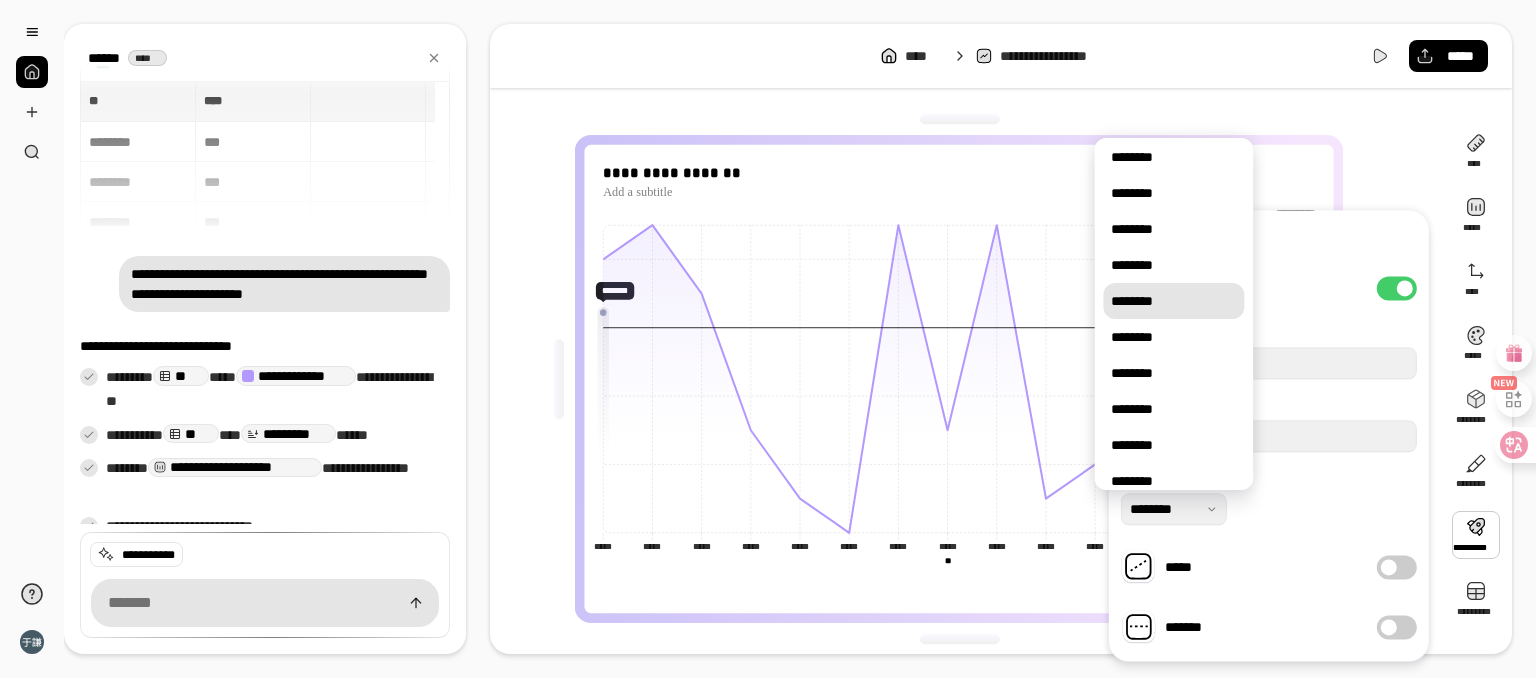 click on "********" at bounding box center (1173, 301) 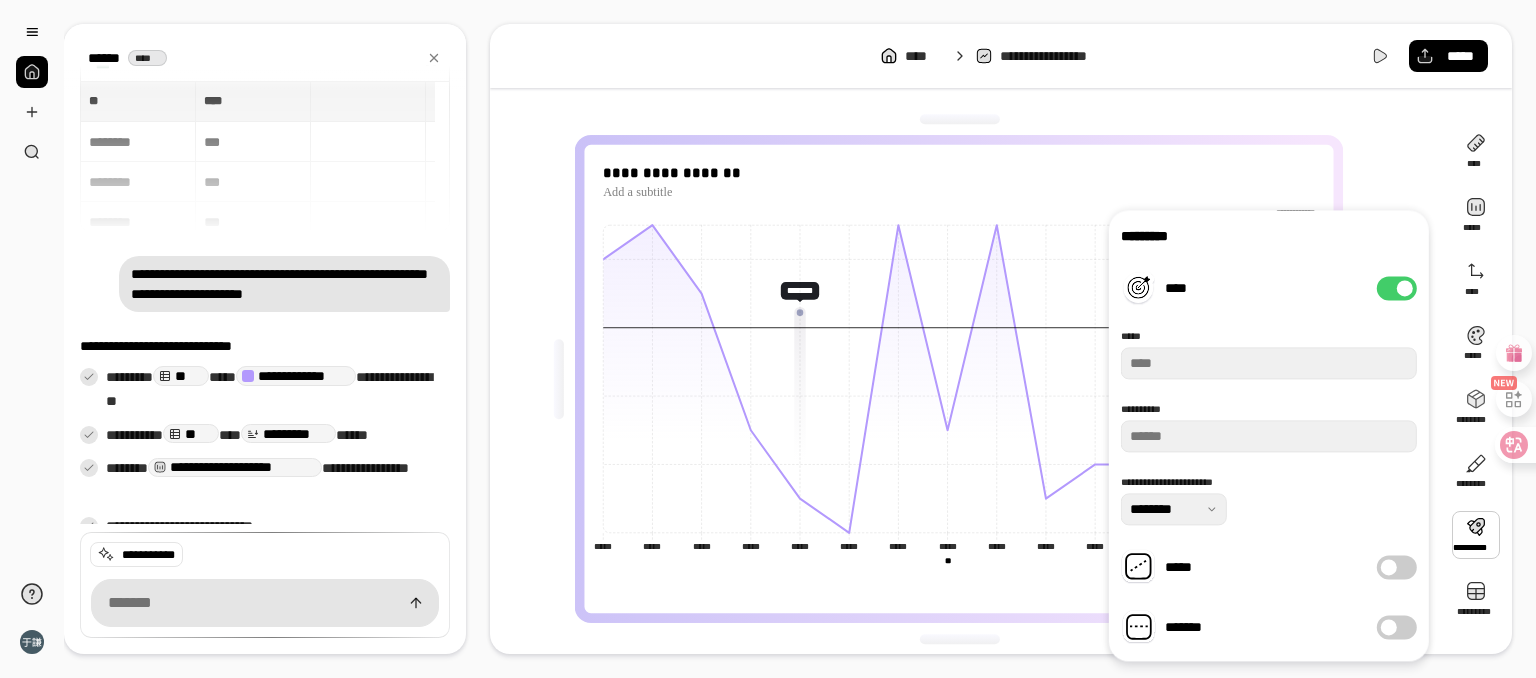 click on "****" at bounding box center (1397, 288) 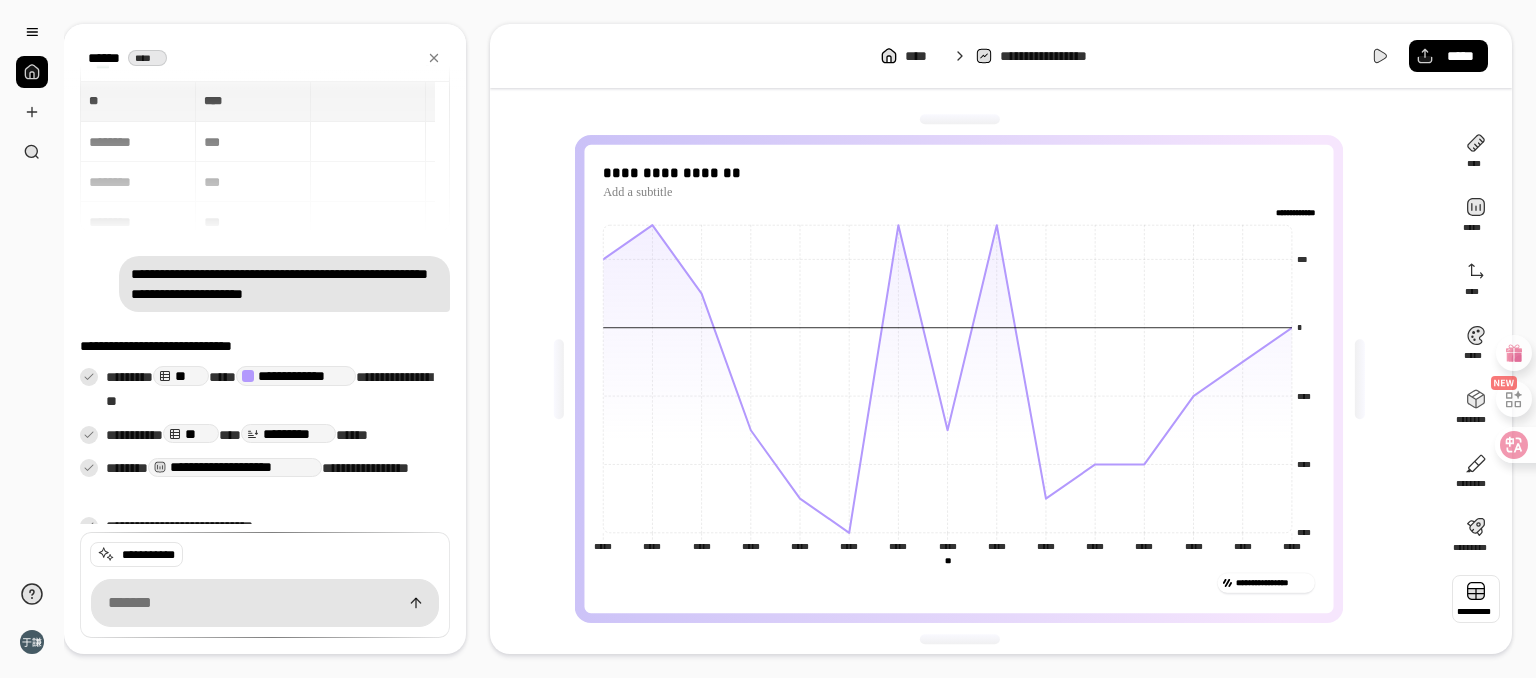 click at bounding box center (1476, 599) 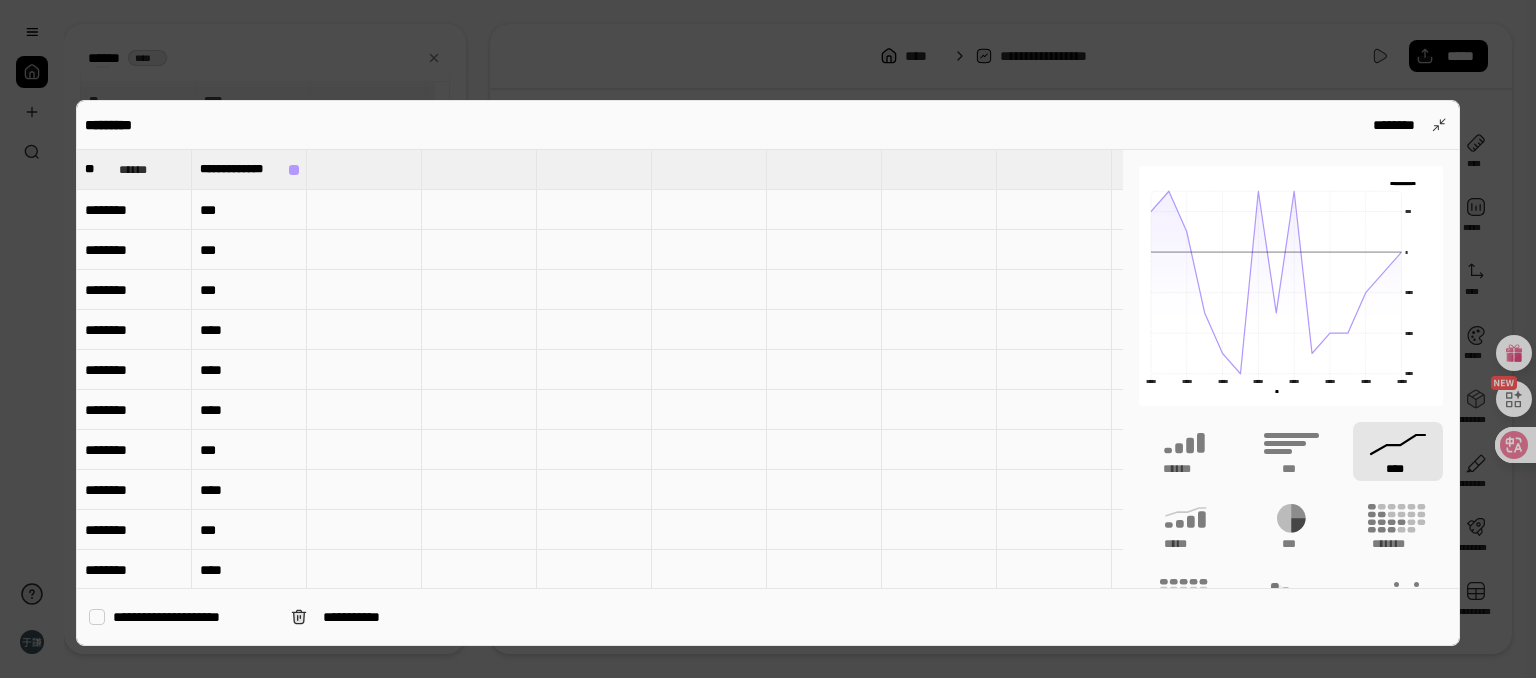click on "********" at bounding box center [134, 210] 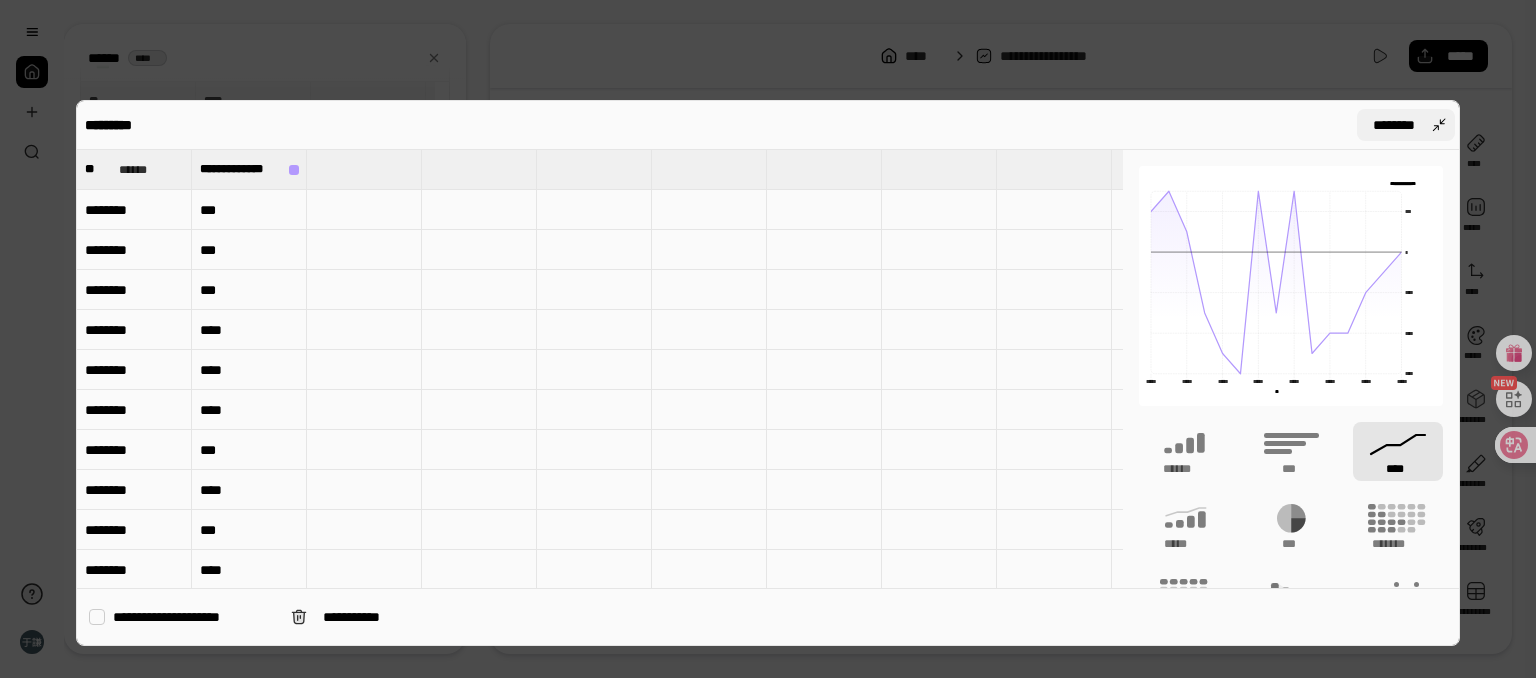 click on "********" at bounding box center [1406, 125] 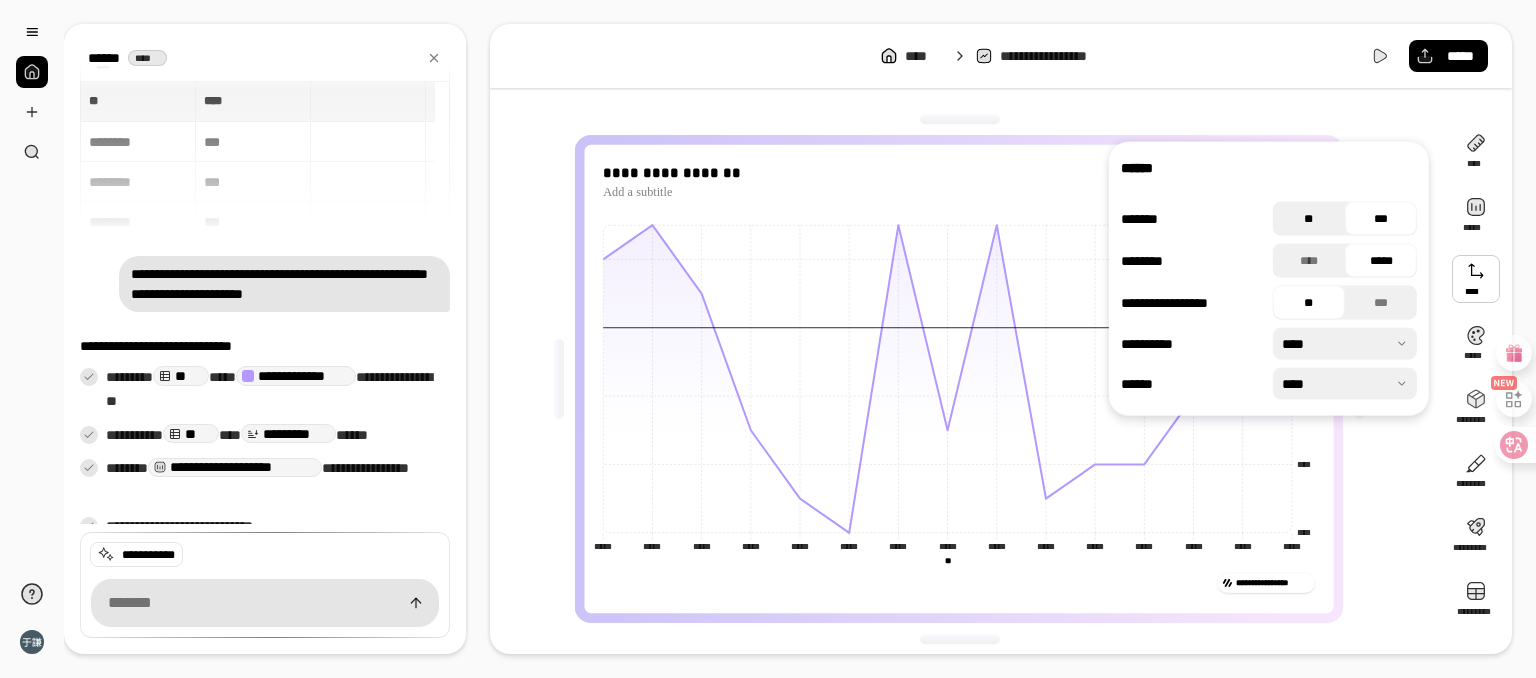 click on "**" at bounding box center (1309, 219) 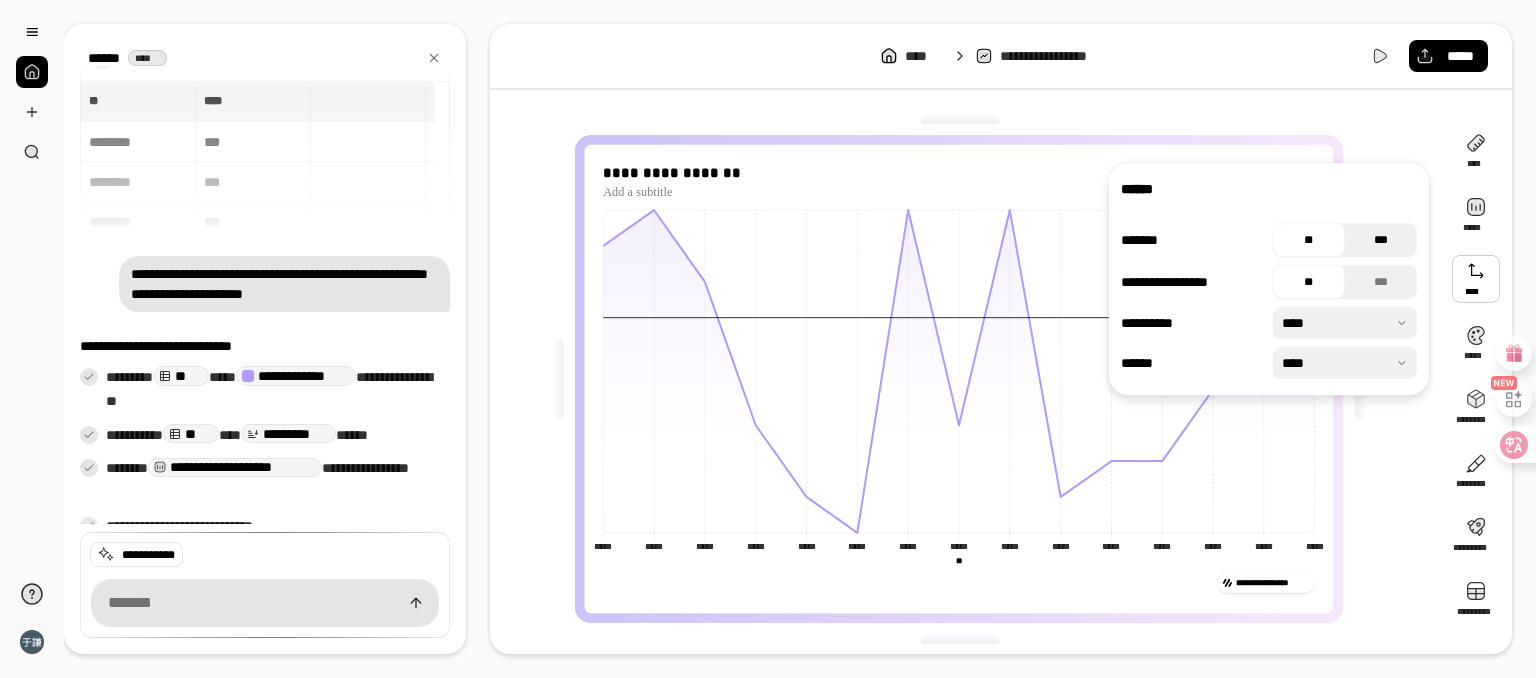 click on "***" at bounding box center [1381, 240] 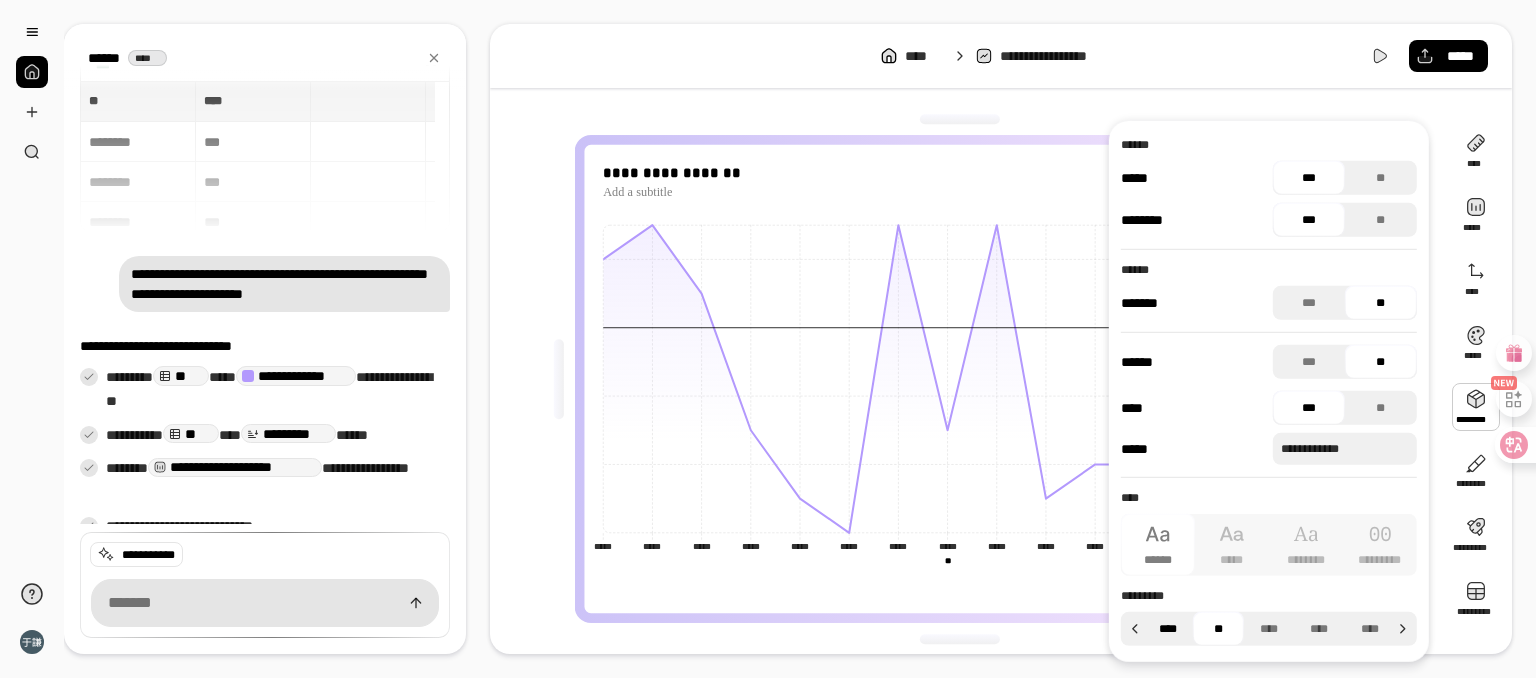 click on "****" at bounding box center (1168, 629) 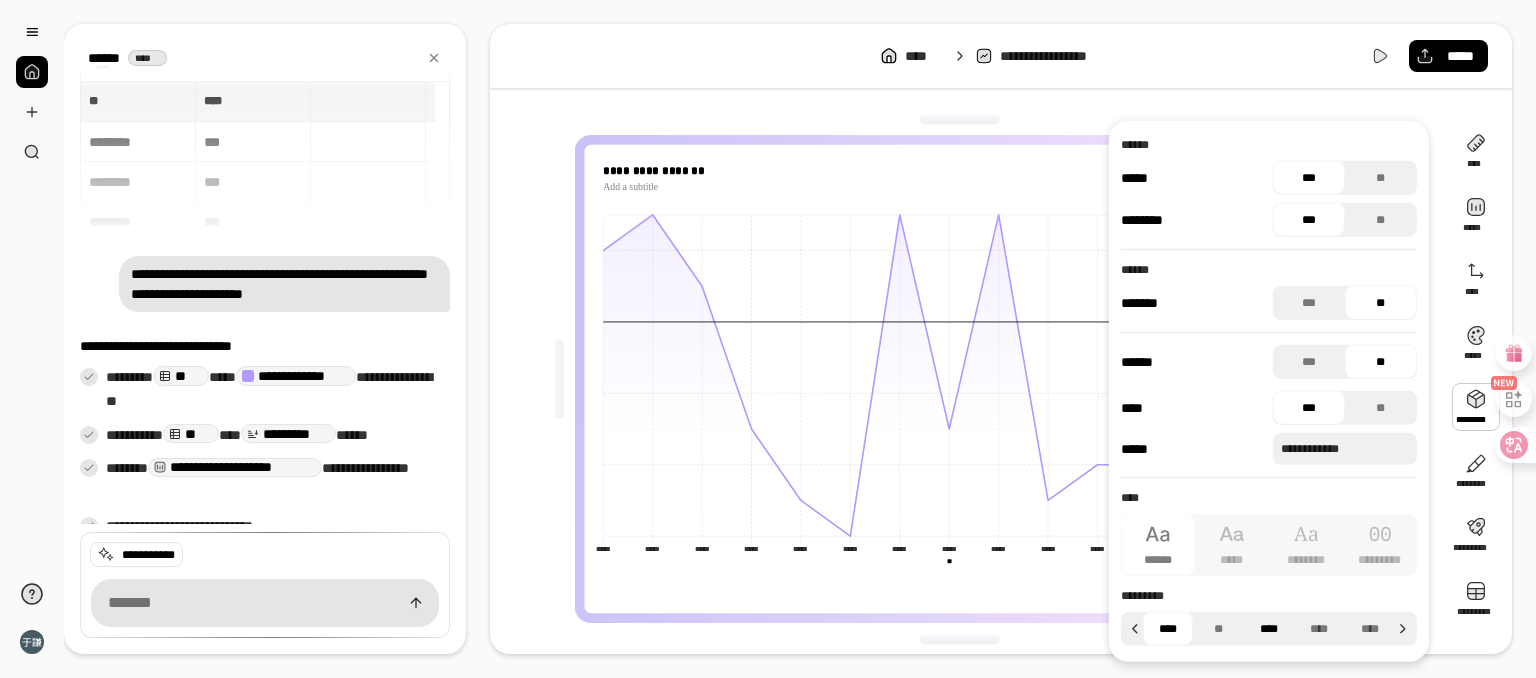 click on "****" at bounding box center [1269, 629] 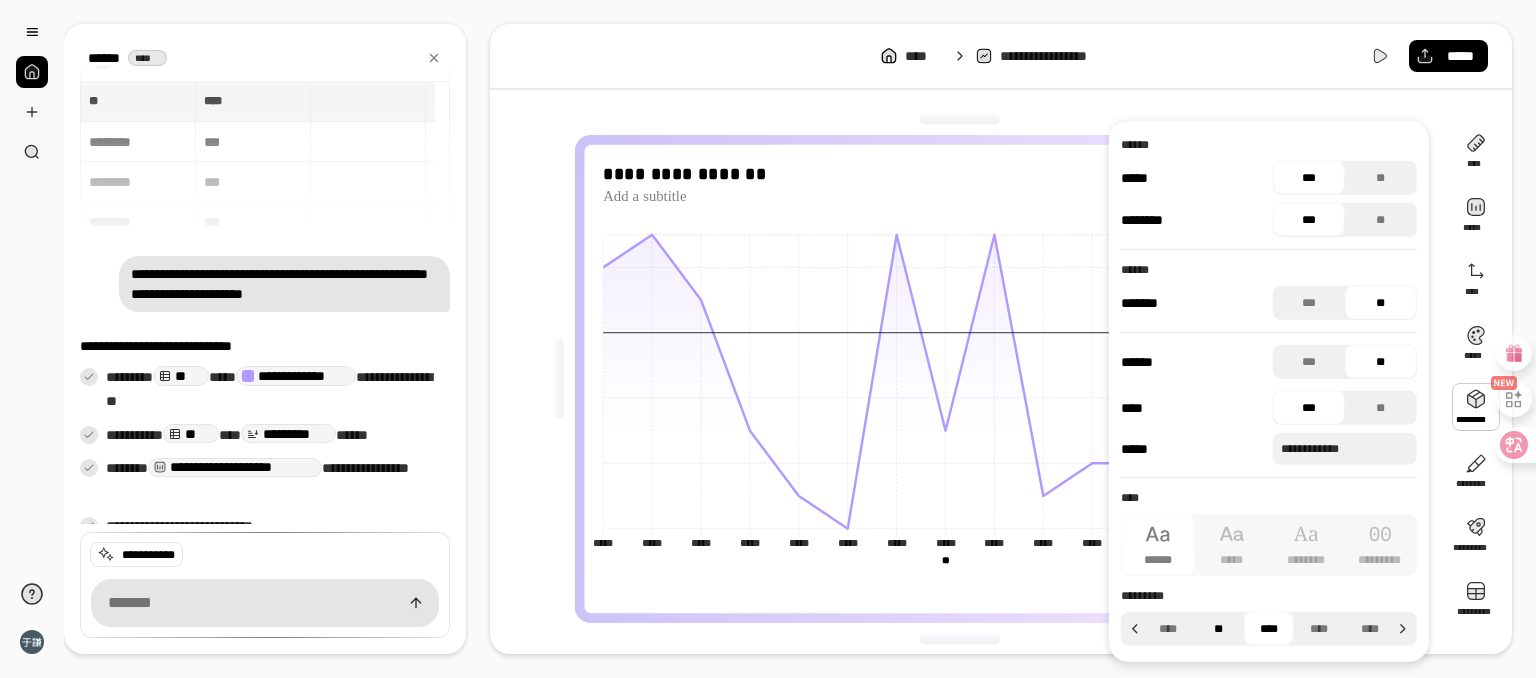 click on "**" at bounding box center (1218, 629) 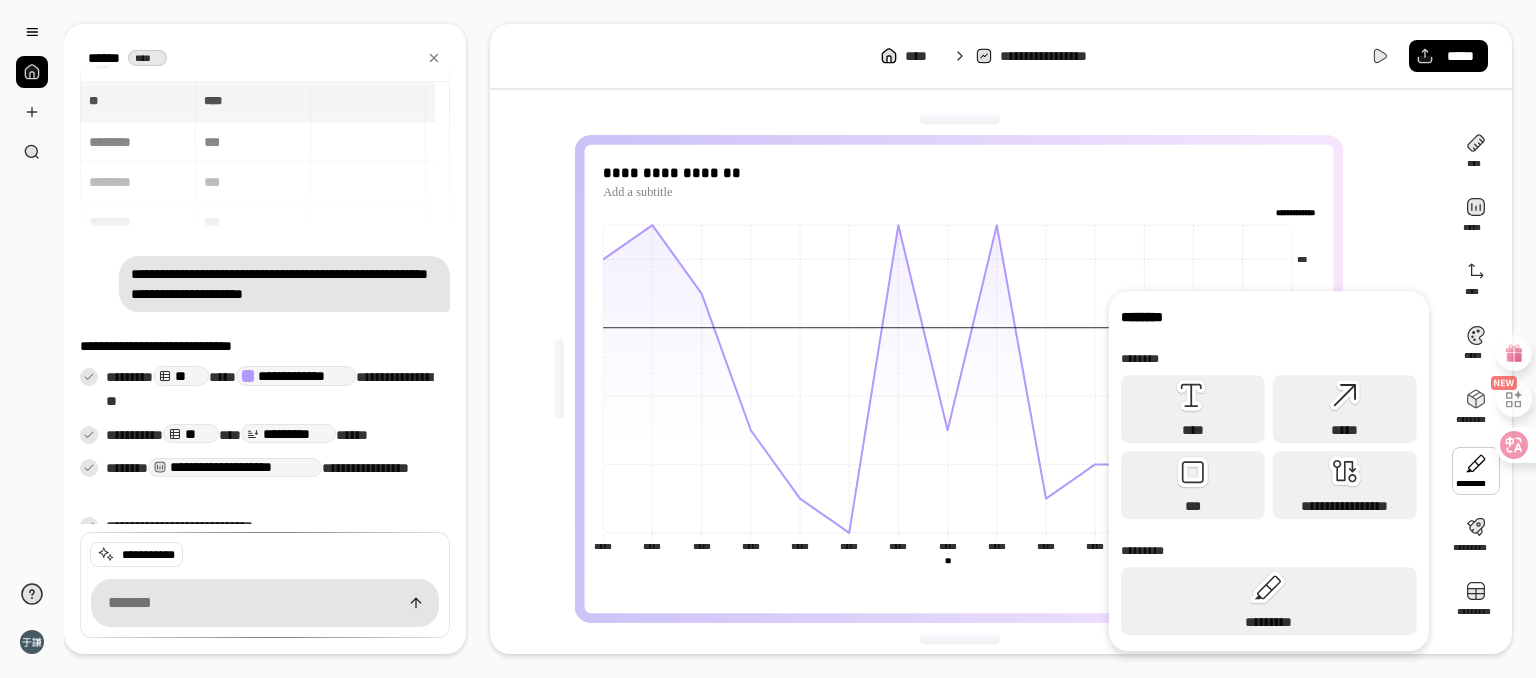 click at bounding box center (1476, 471) 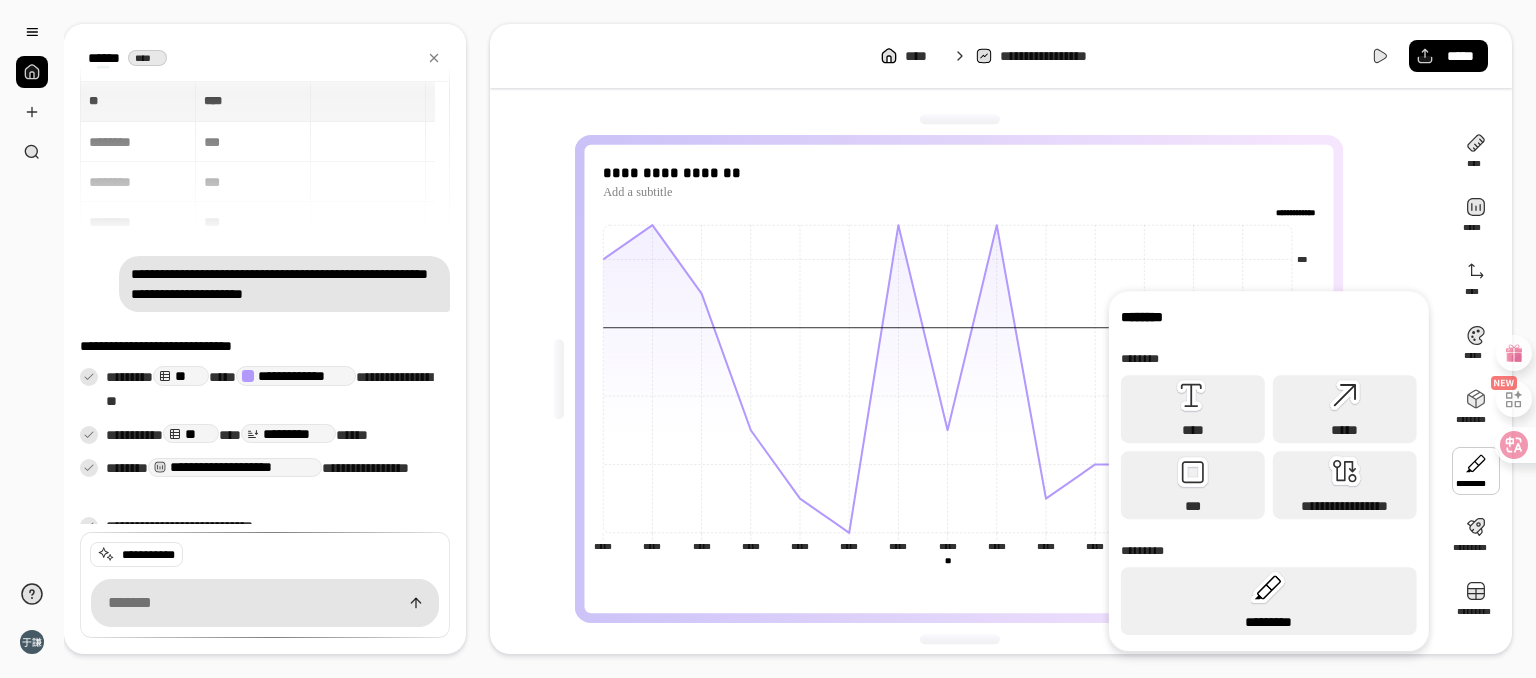 click on "*********" at bounding box center [1269, 601] 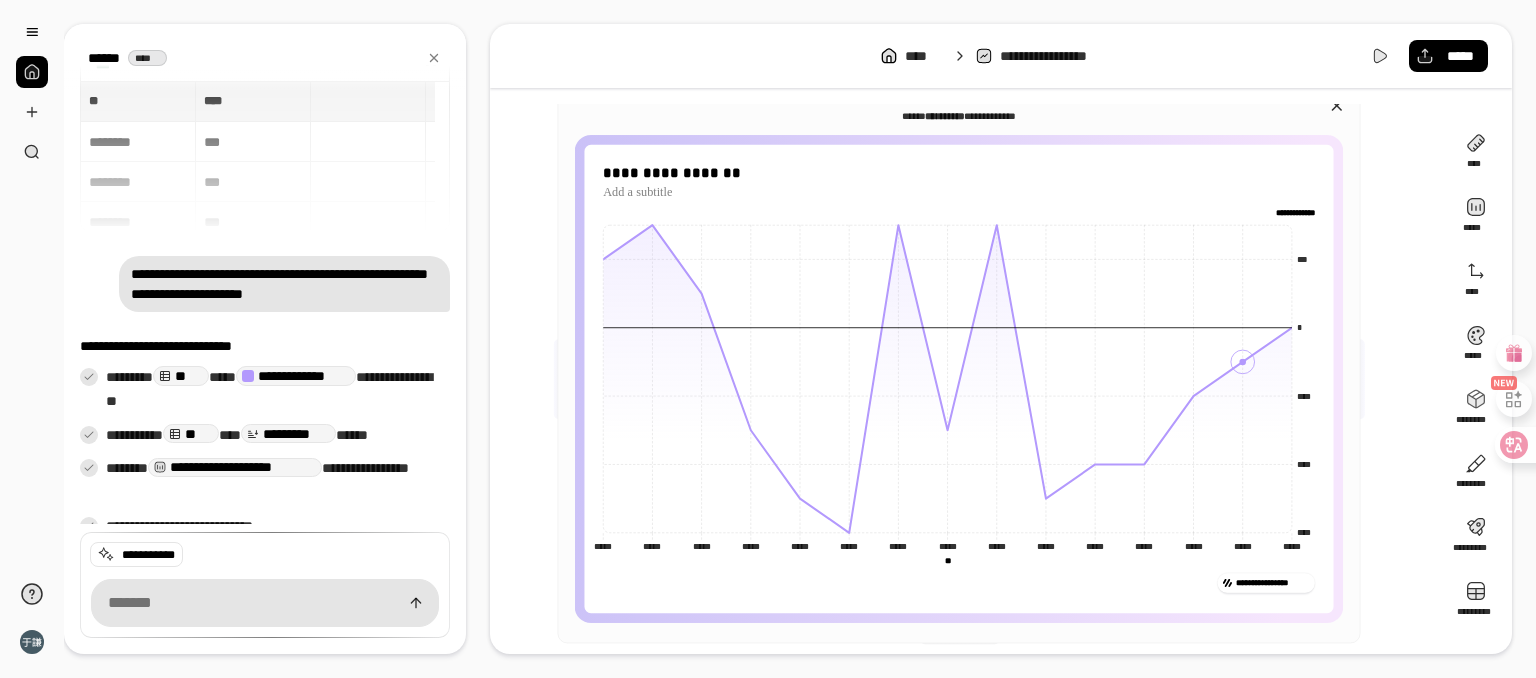 click 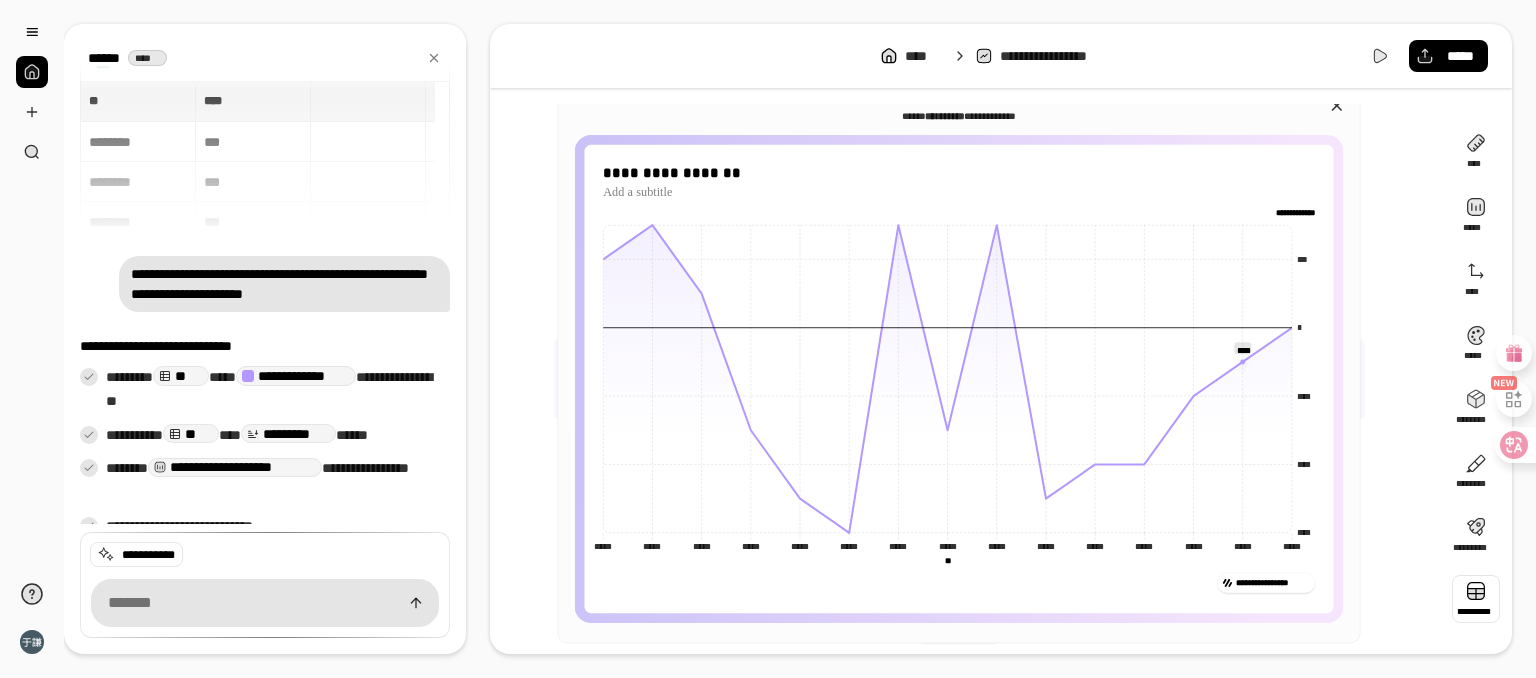 click at bounding box center (1476, 599) 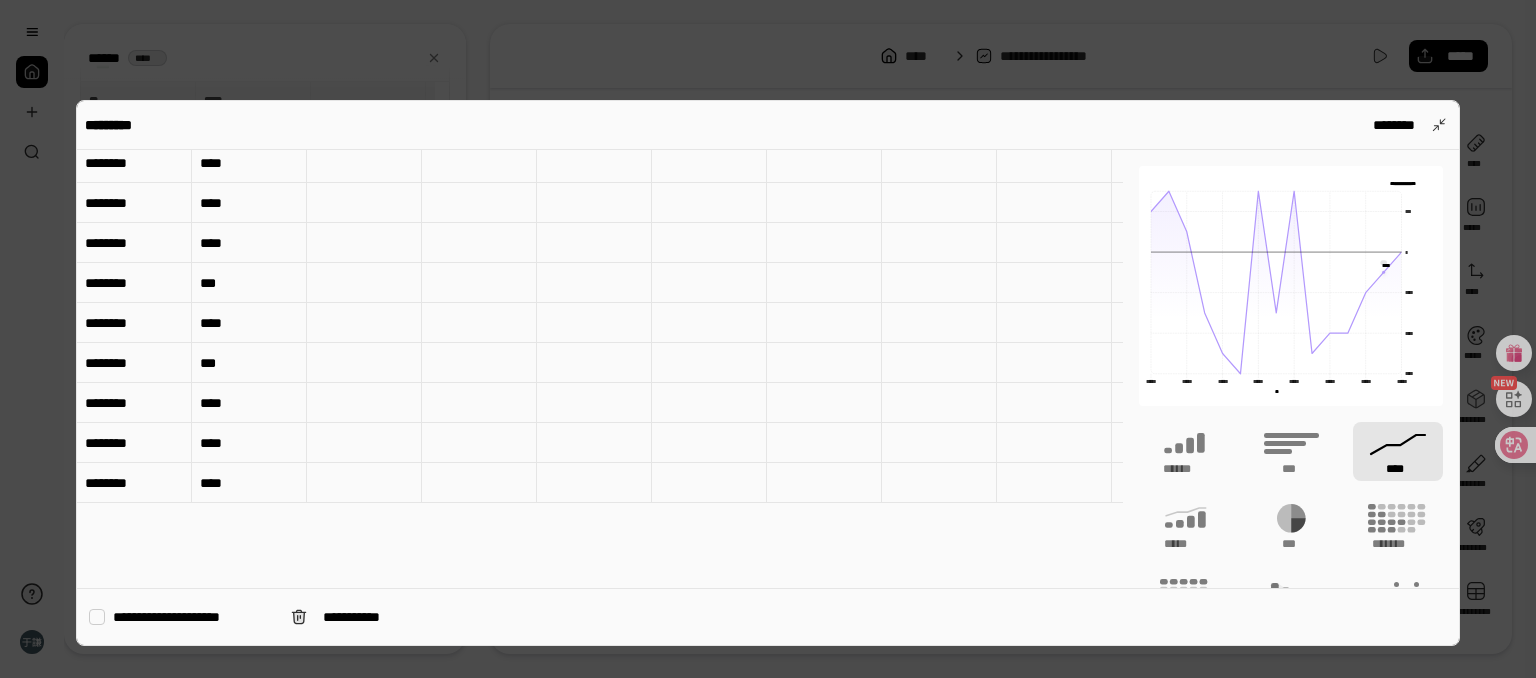 scroll, scrollTop: 0, scrollLeft: 44, axis: horizontal 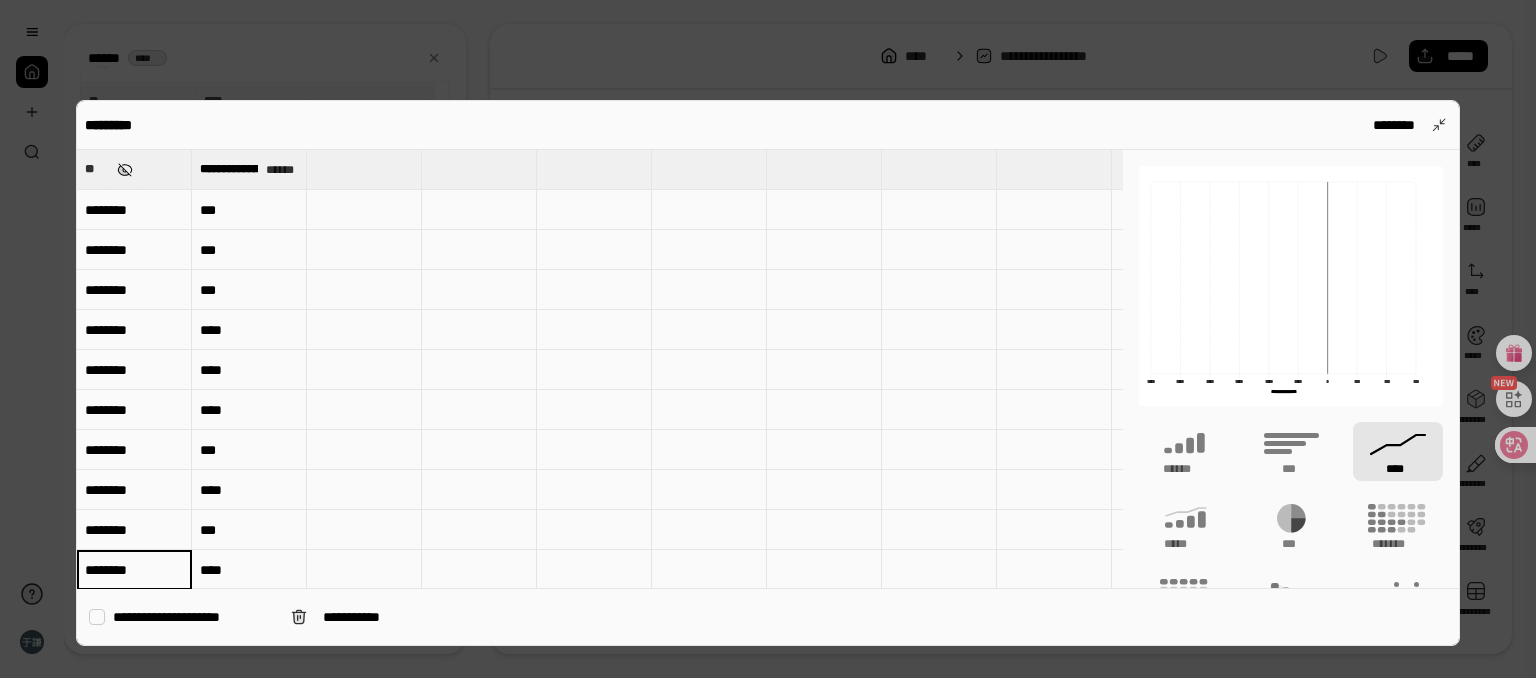 click at bounding box center [125, 170] 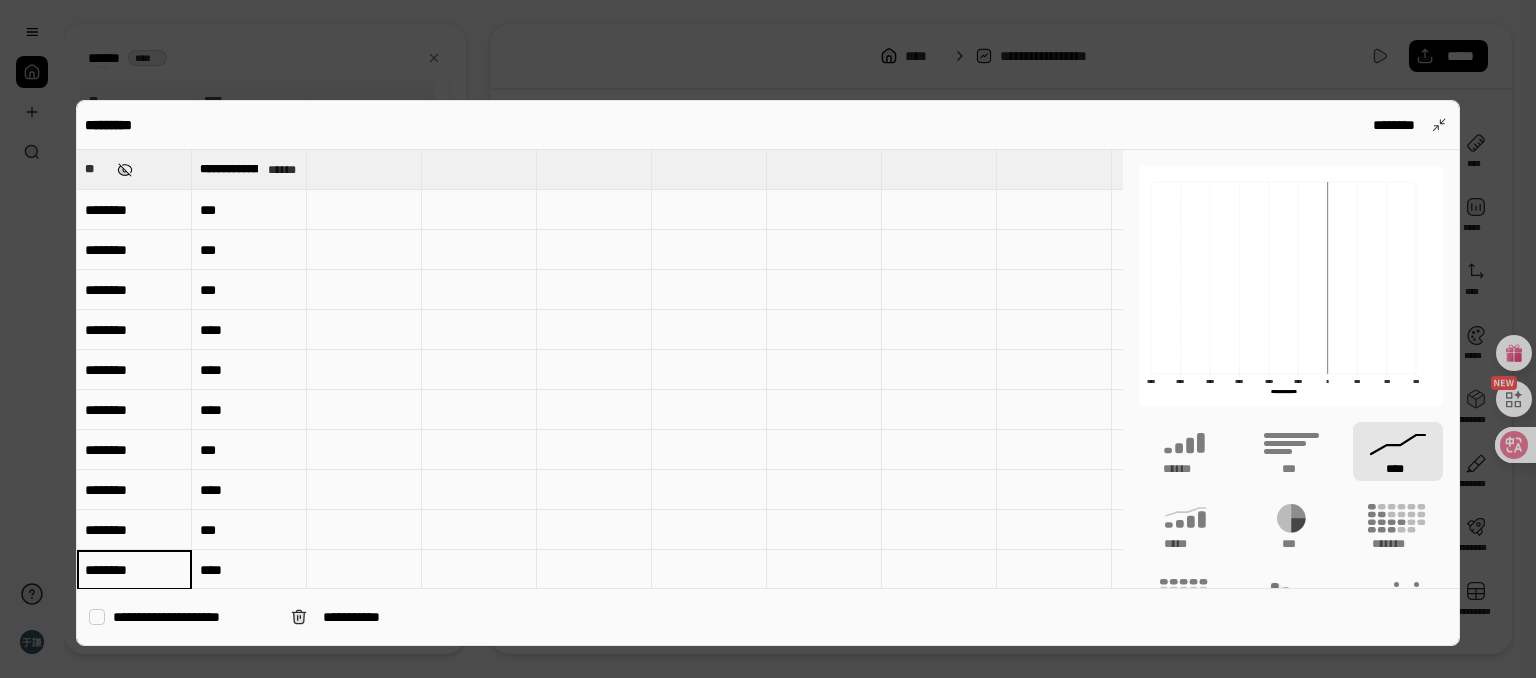 type on "**" 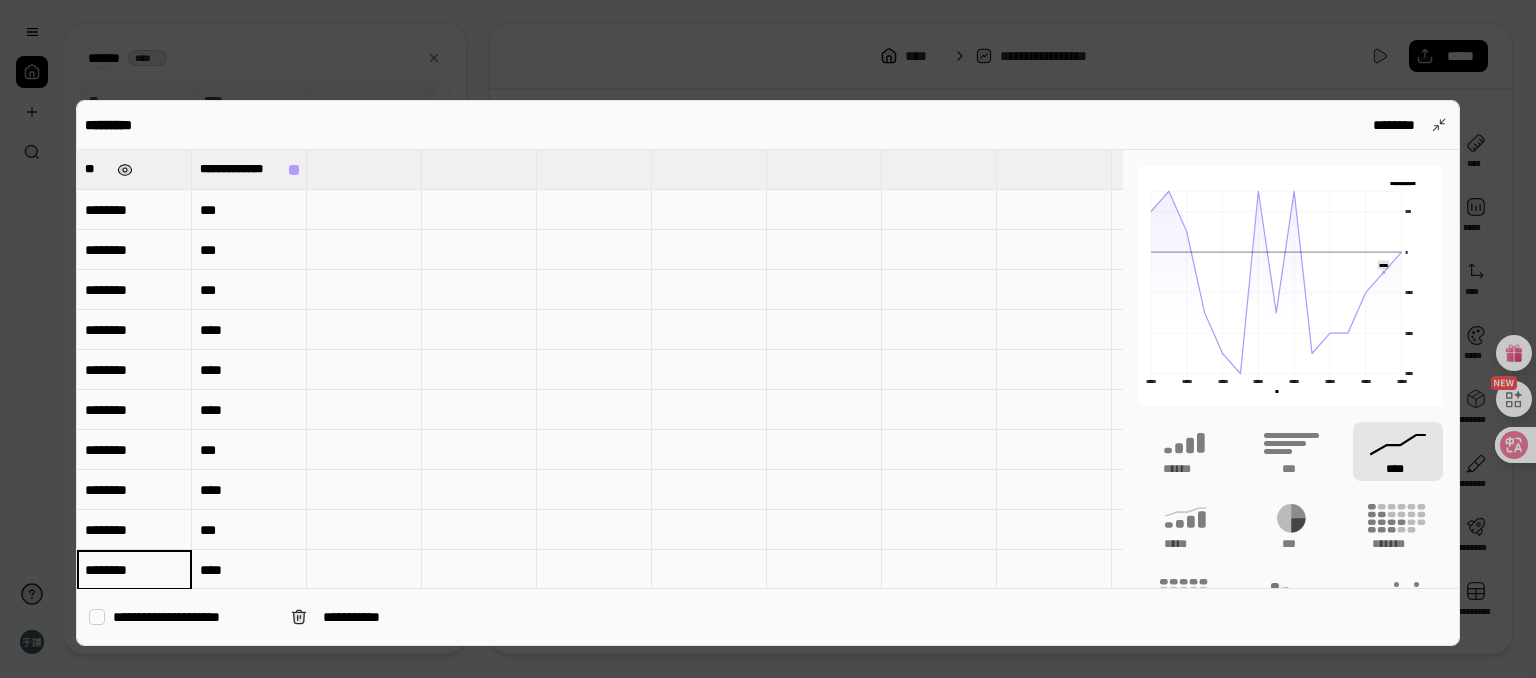 click at bounding box center (125, 170) 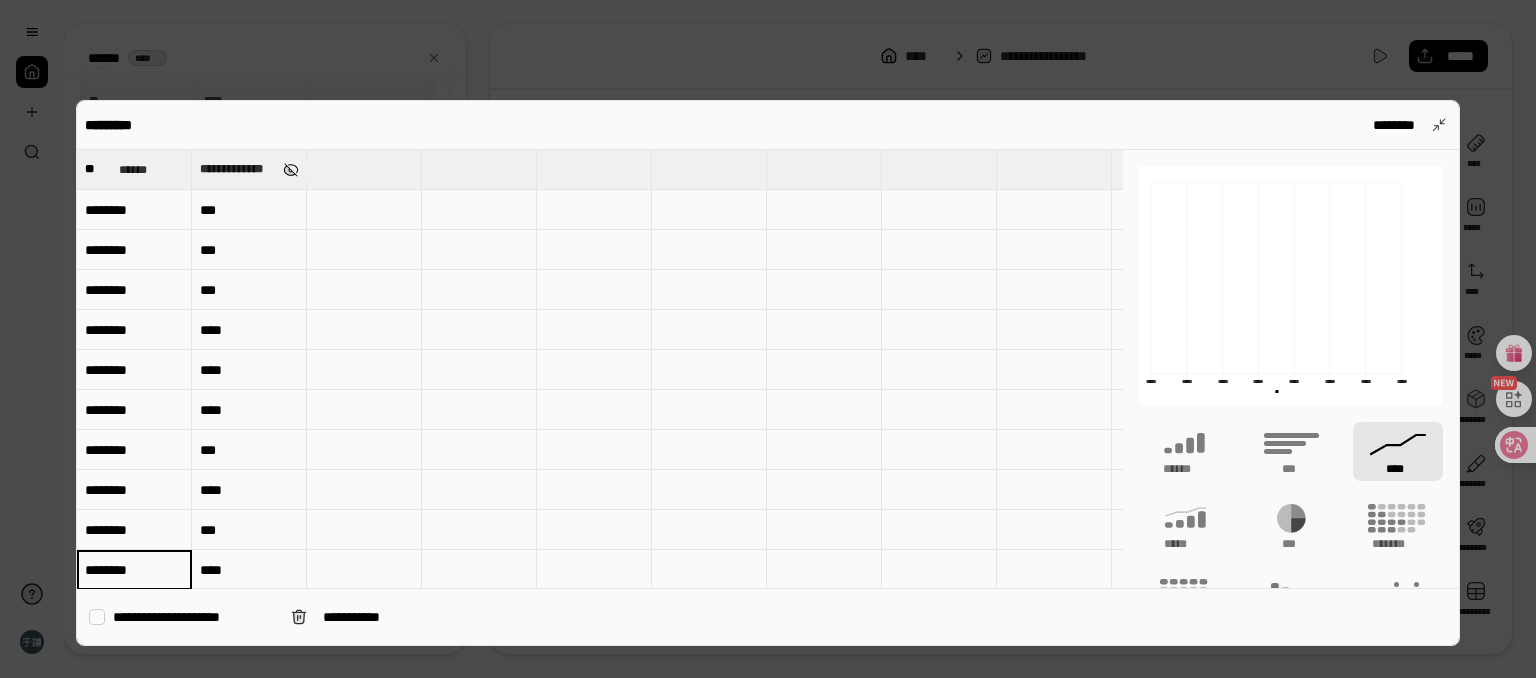click at bounding box center (290, 170) 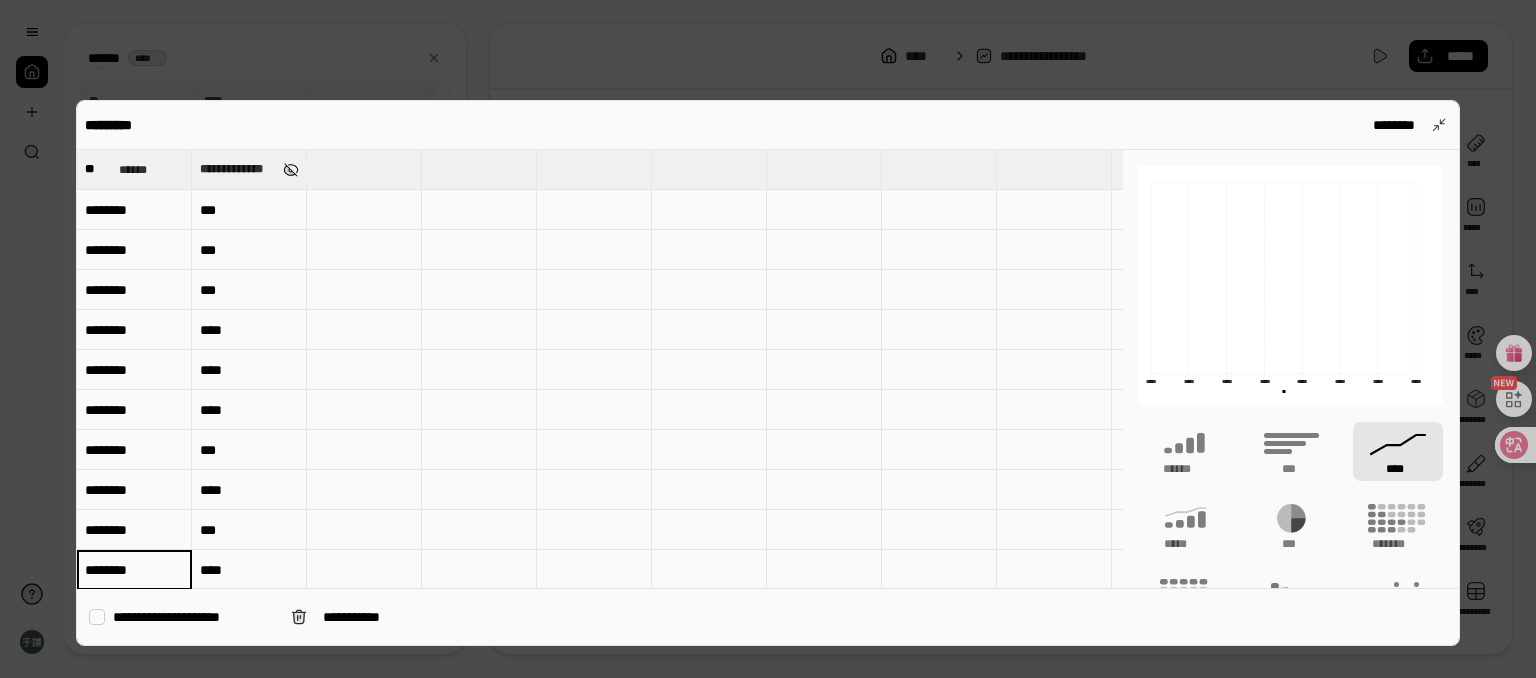 click at bounding box center [290, 170] 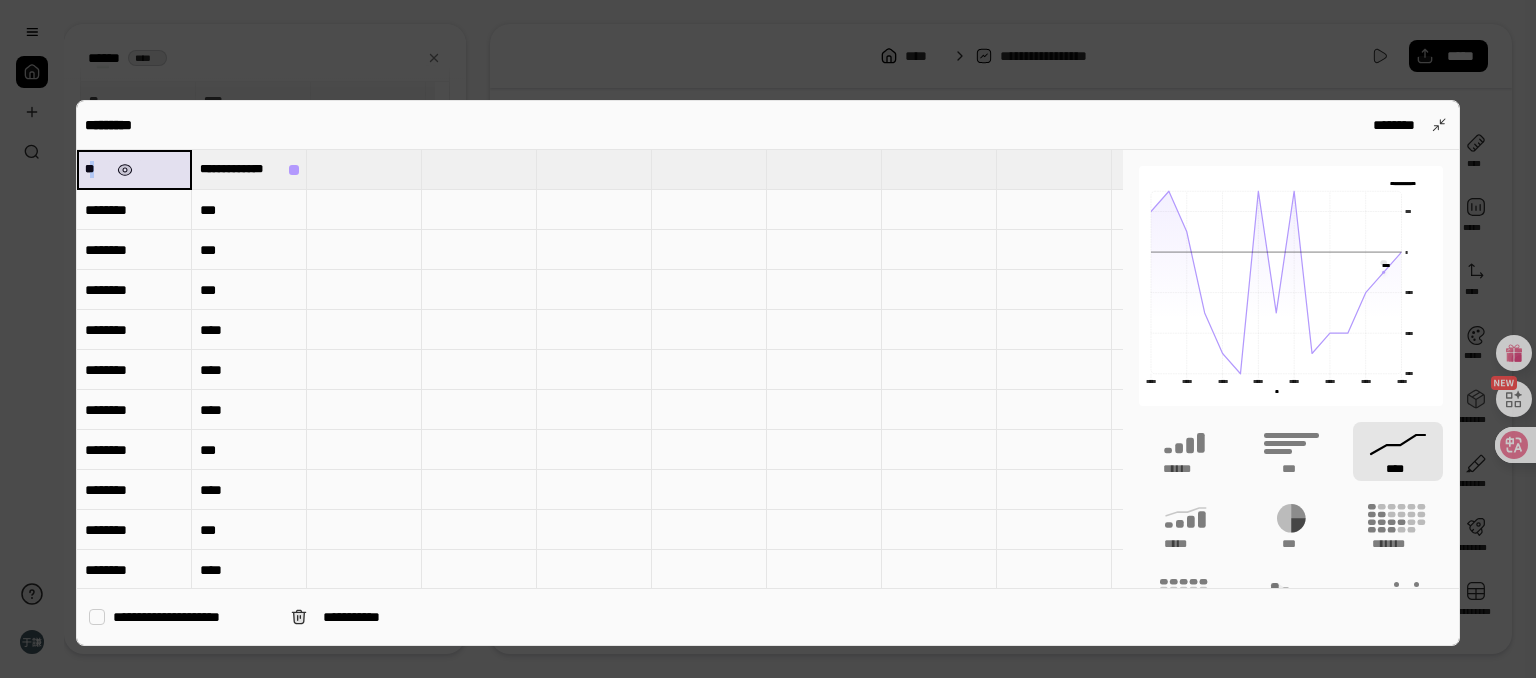 drag, startPoint x: 93, startPoint y: 170, endPoint x: 127, endPoint y: 174, distance: 34.234486 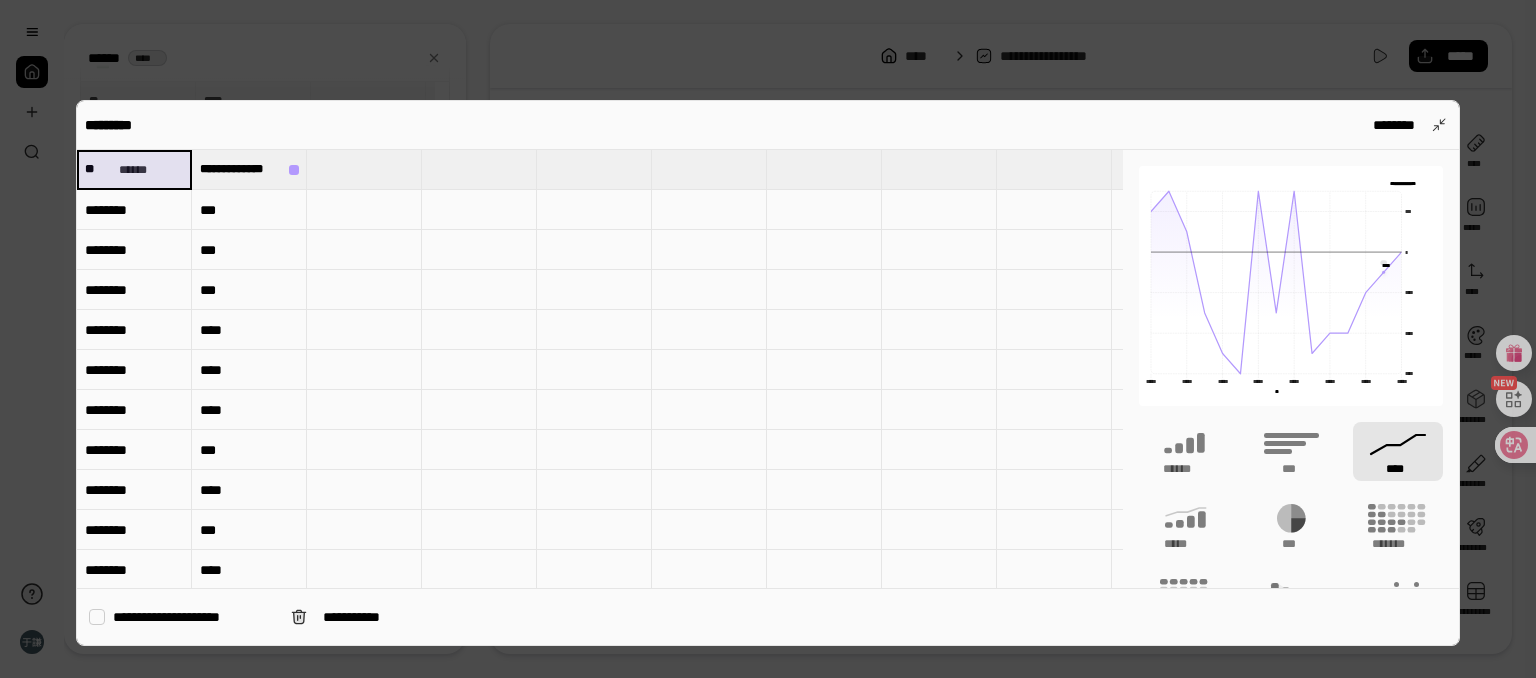 click on "********" at bounding box center [134, 210] 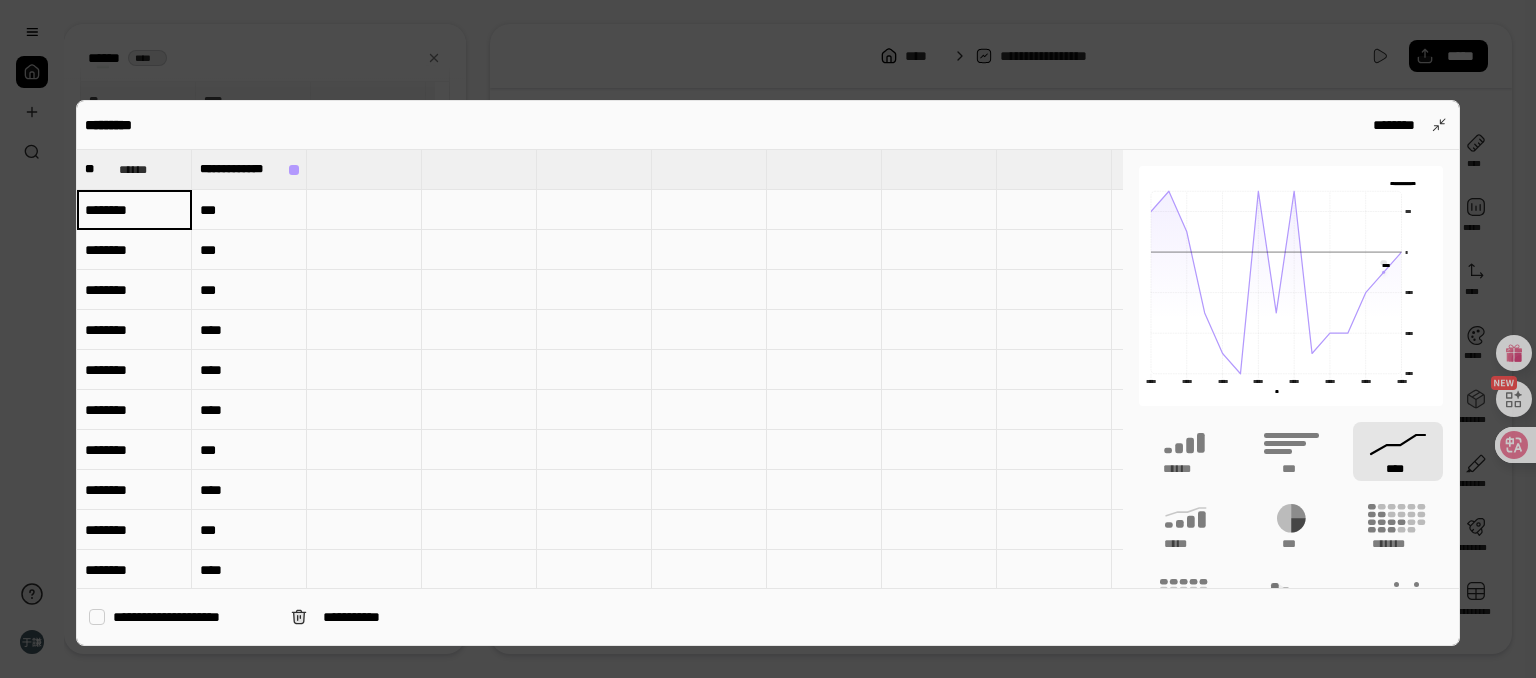 click on "********" at bounding box center [134, 210] 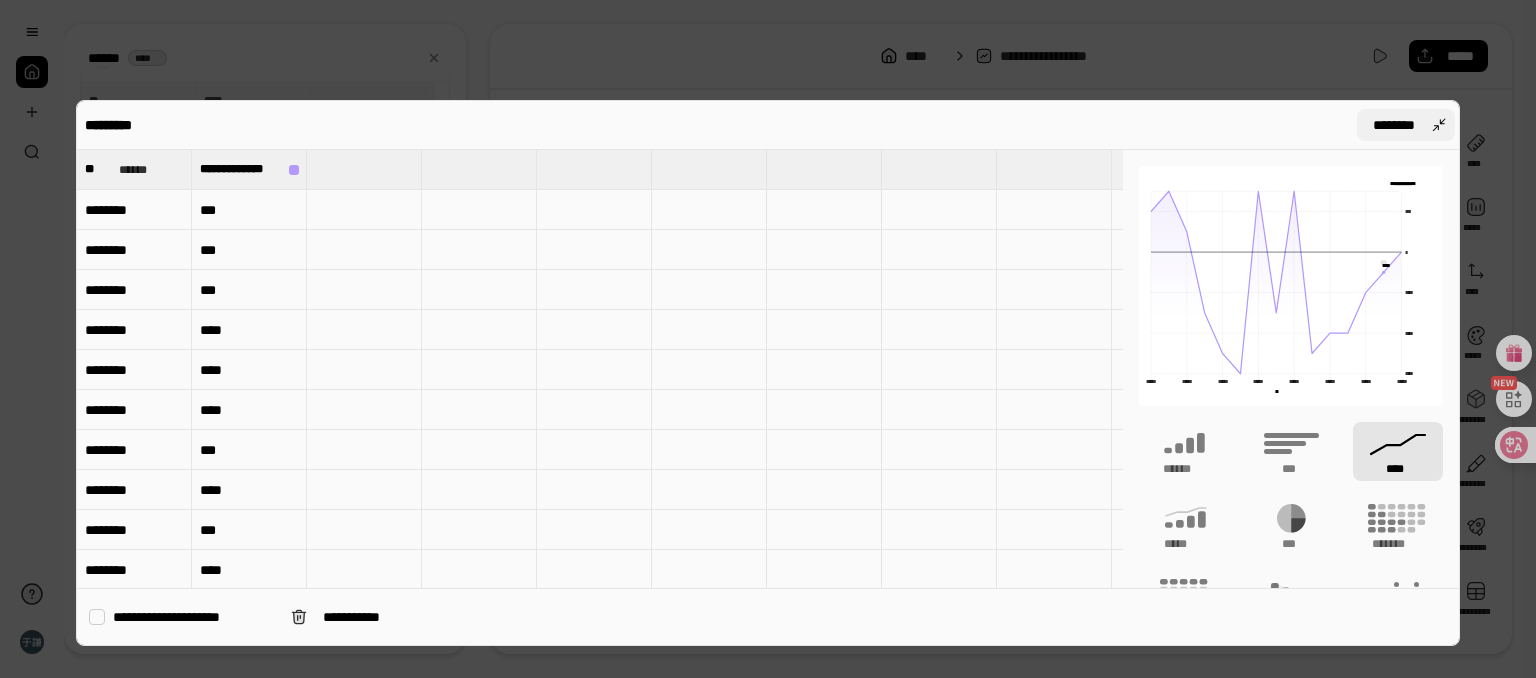 click on "********" at bounding box center (1406, 125) 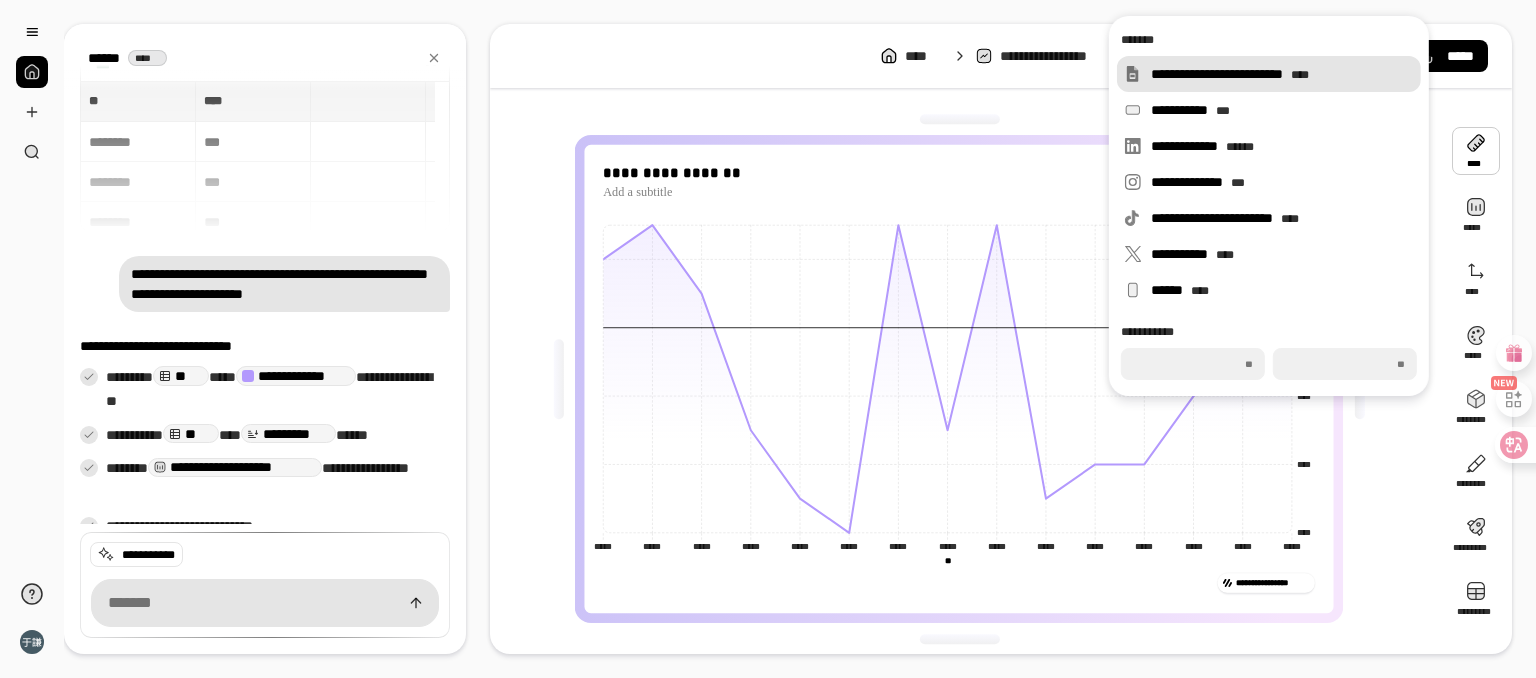 click on "**********" at bounding box center [1282, 74] 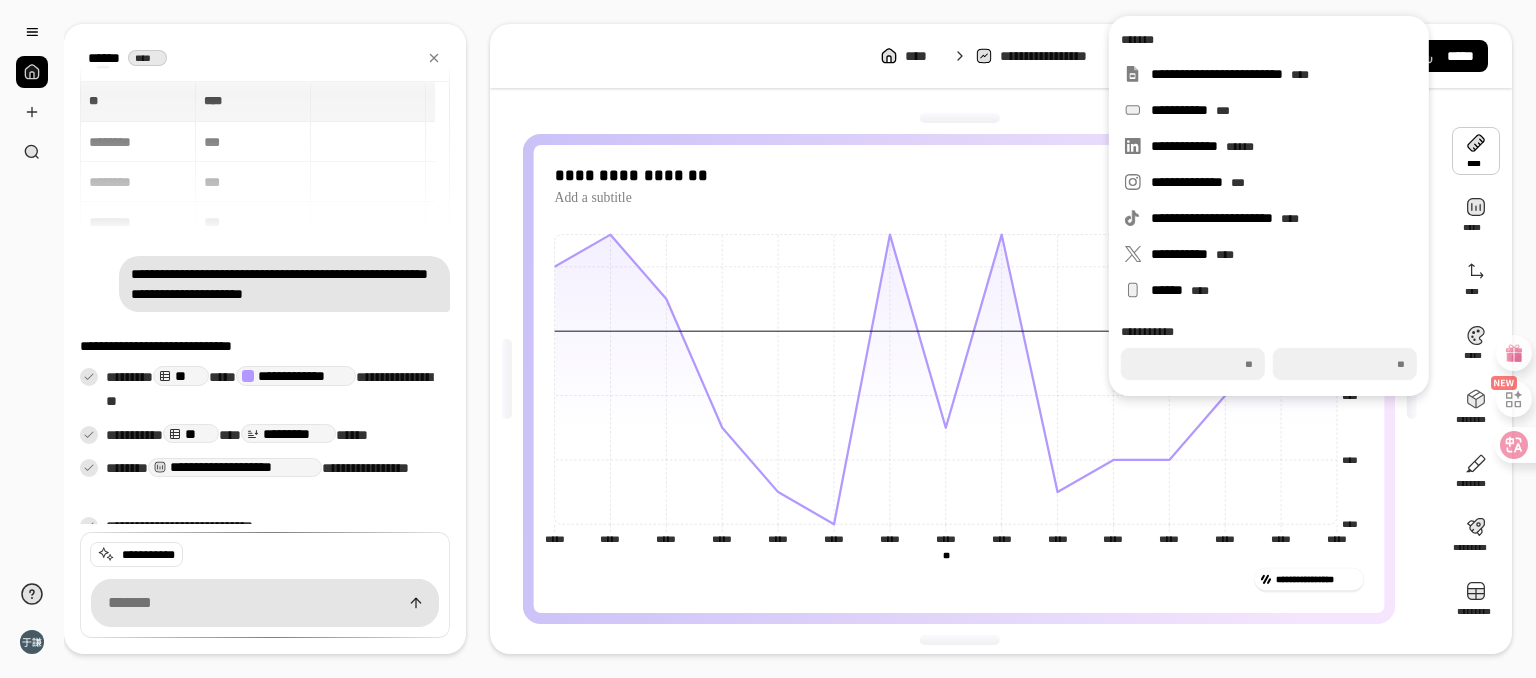 click on "**********" at bounding box center (1001, 56) 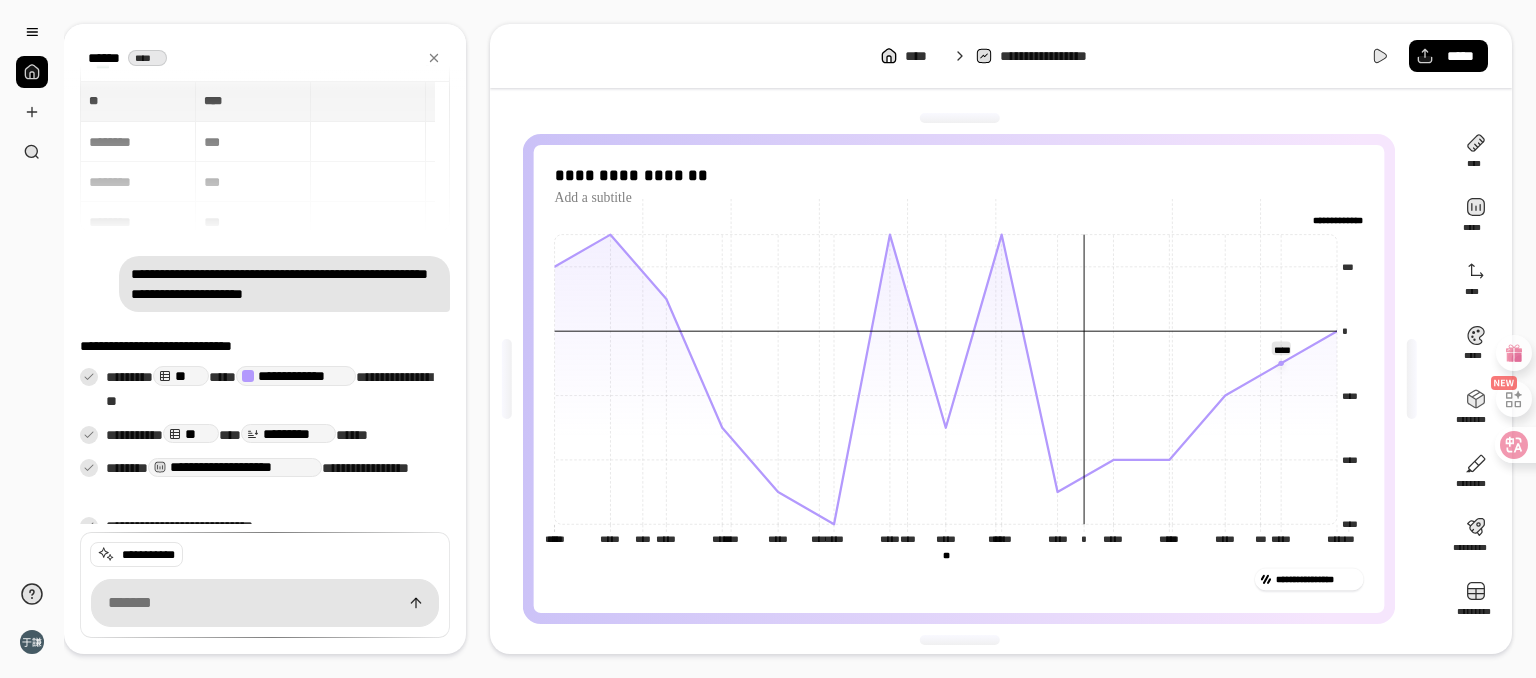 click at bounding box center (959, 118) 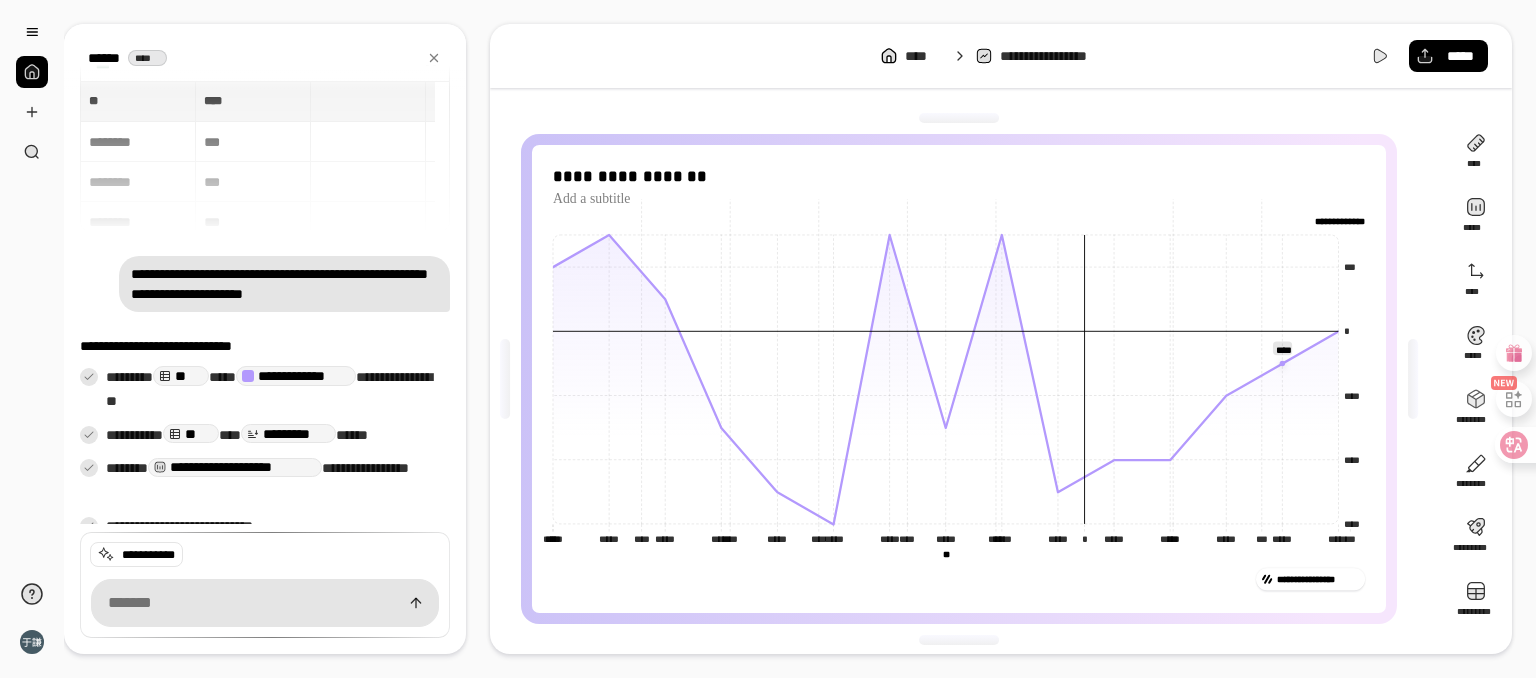 click at bounding box center (959, 118) 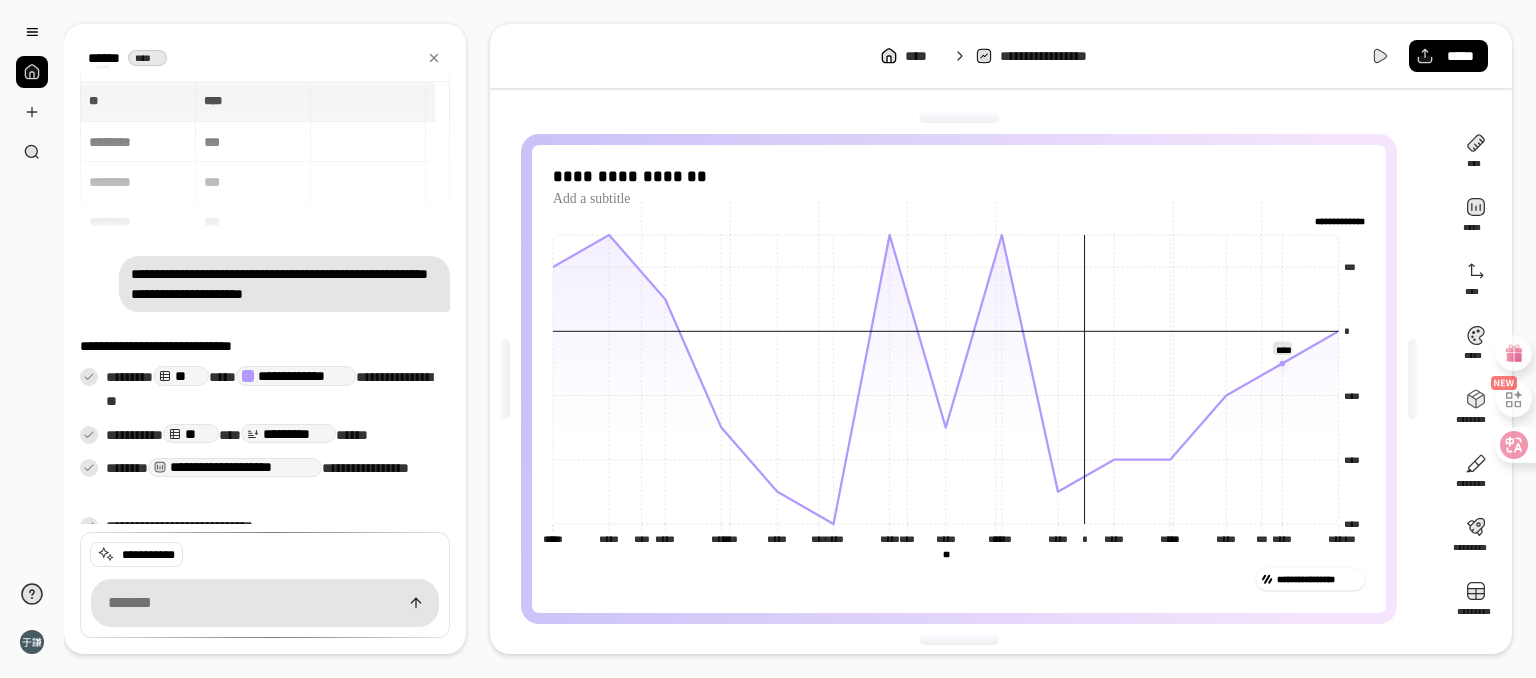 click at bounding box center [959, 118] 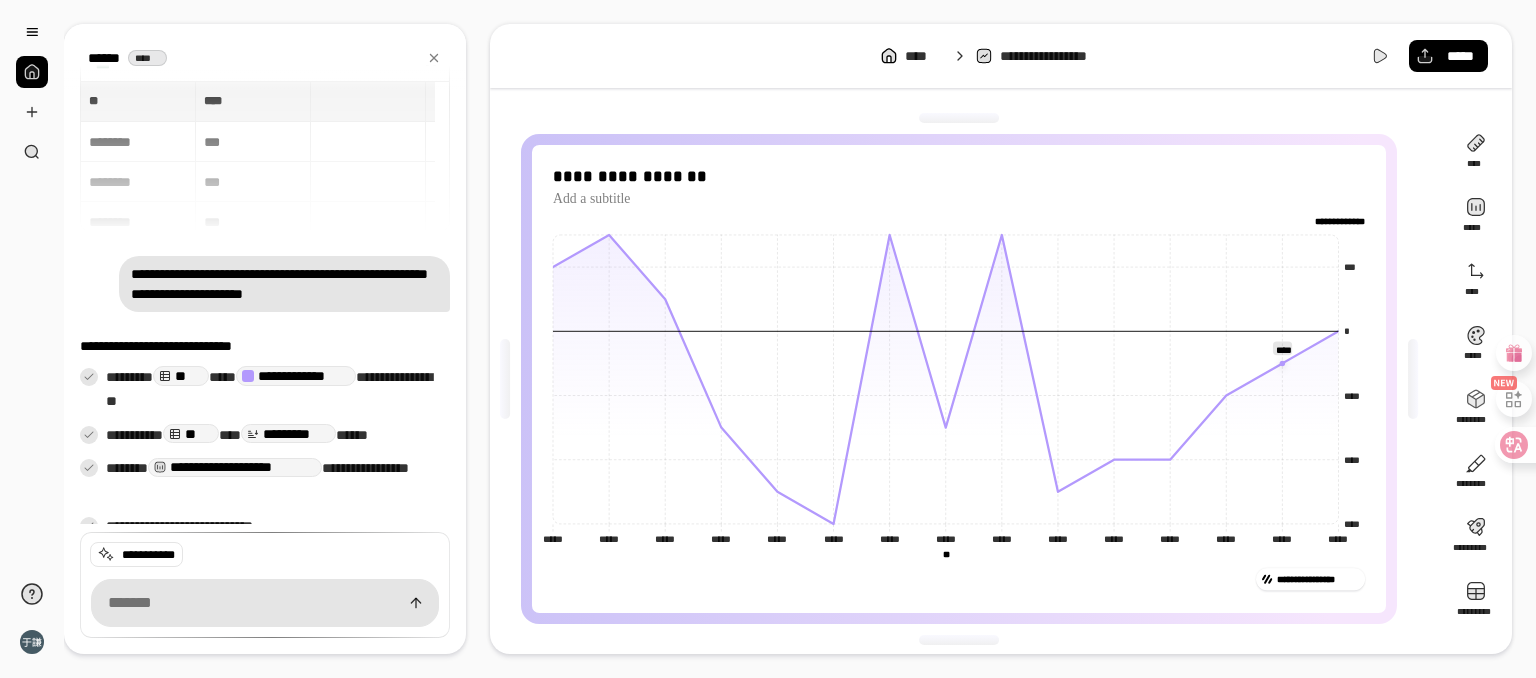 click on "**********" at bounding box center (1318, 579) 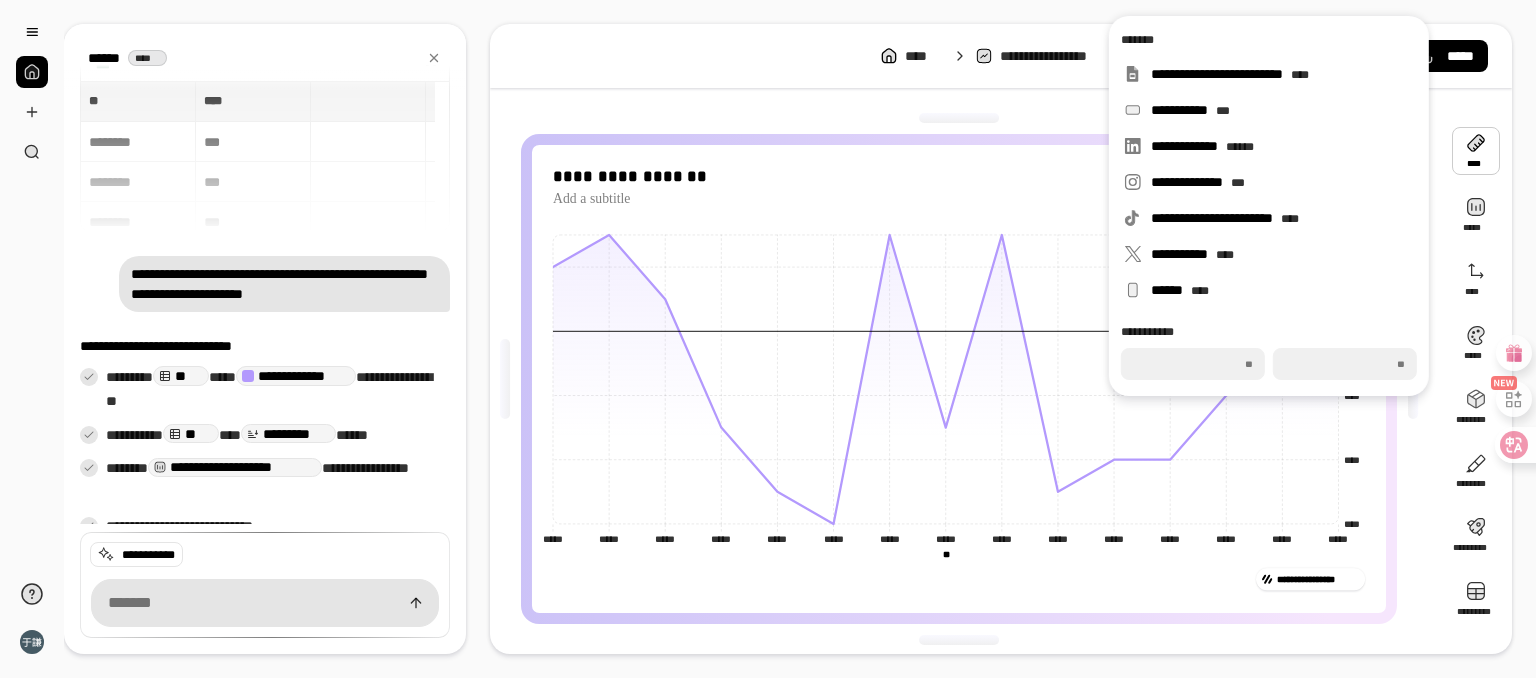 click at bounding box center [1476, 151] 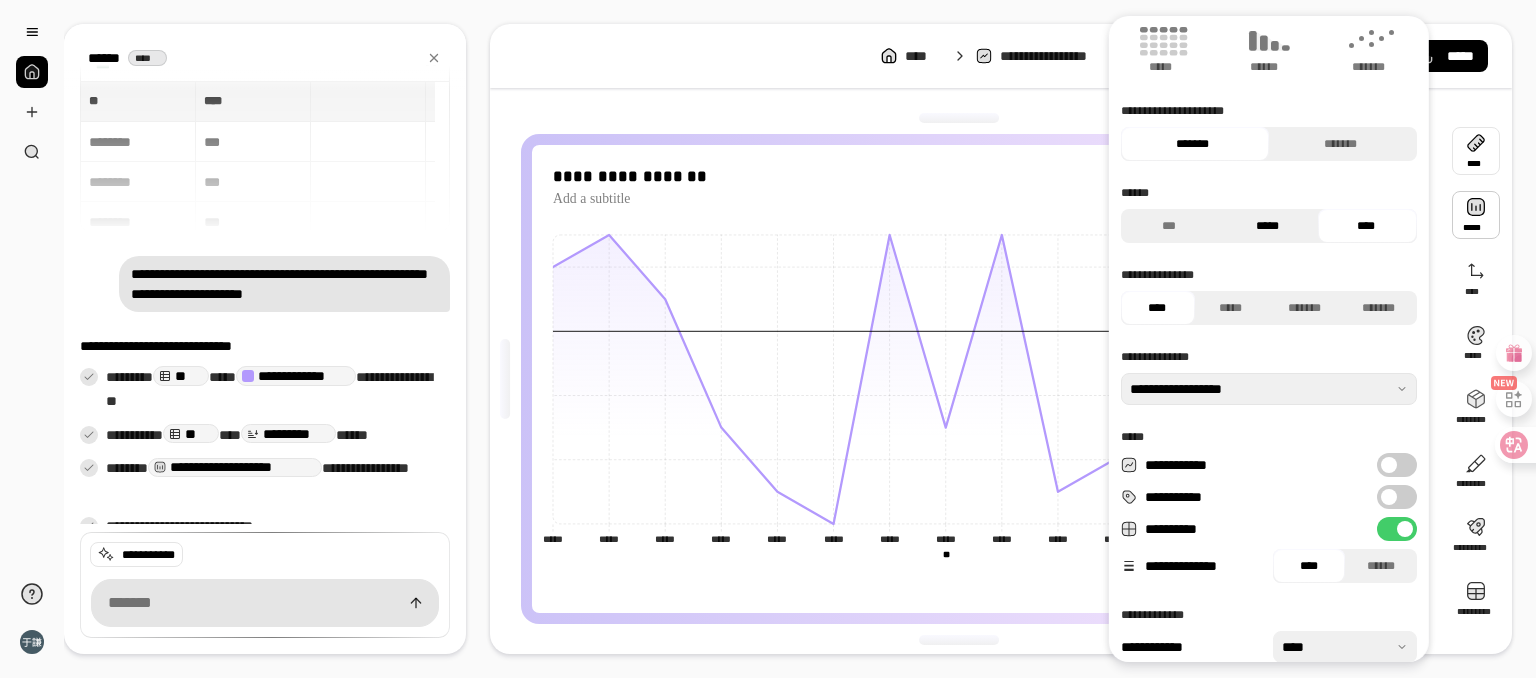 scroll, scrollTop: 163, scrollLeft: 0, axis: vertical 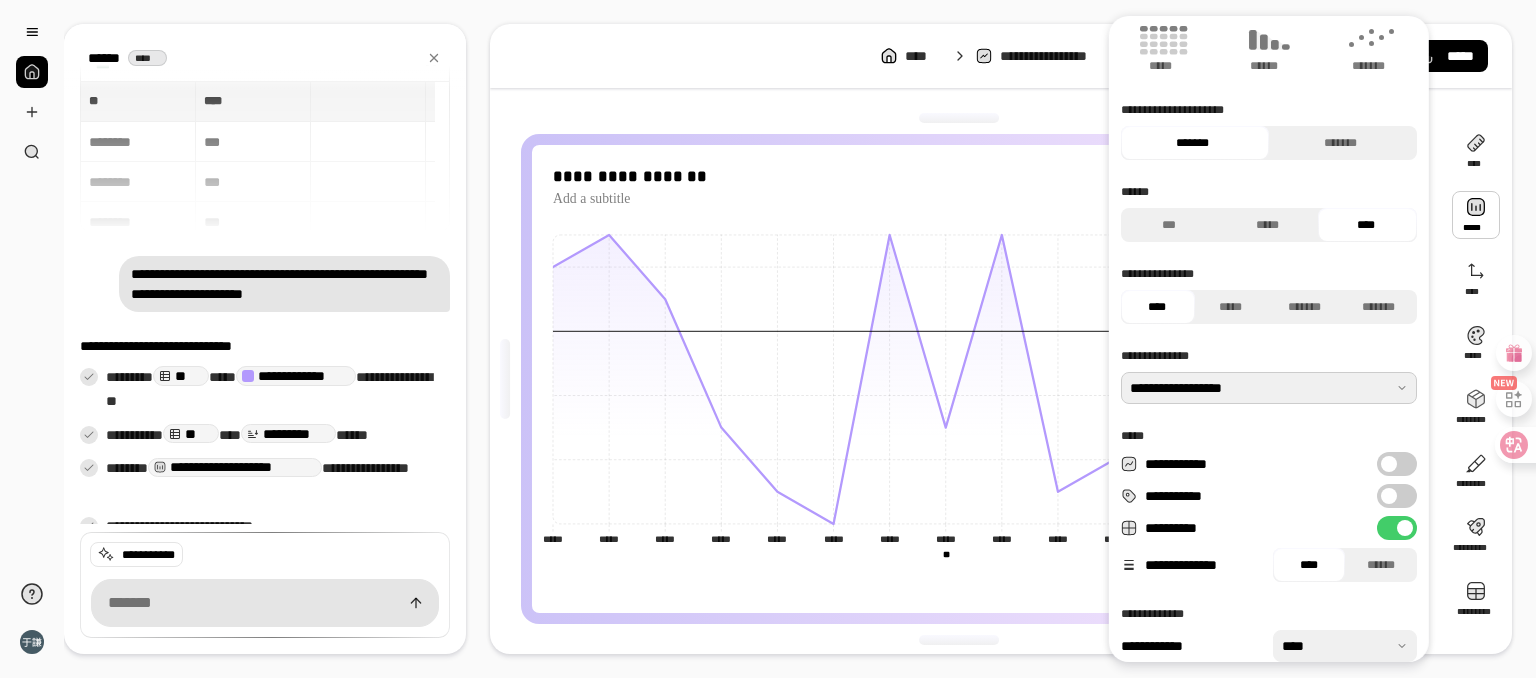 click at bounding box center (1269, 388) 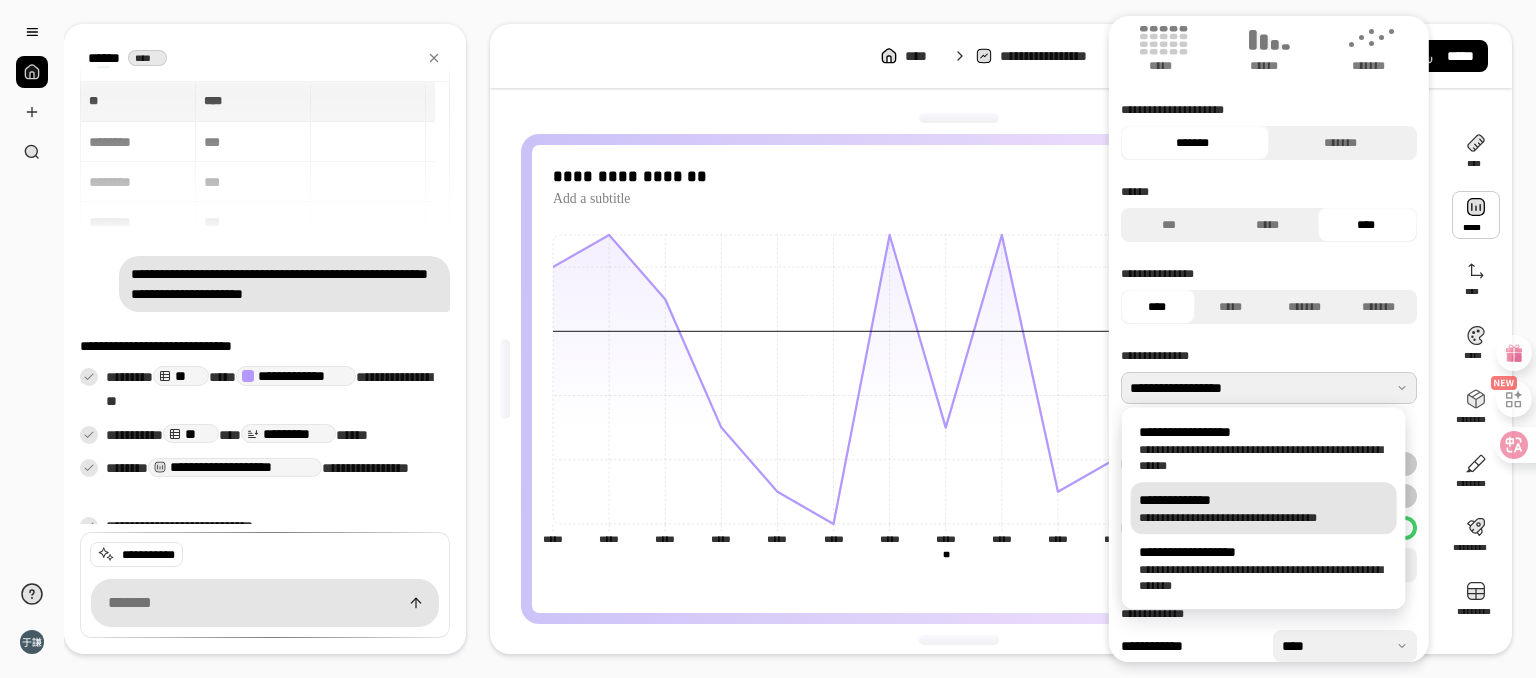 click on "**********" at bounding box center [1264, 500] 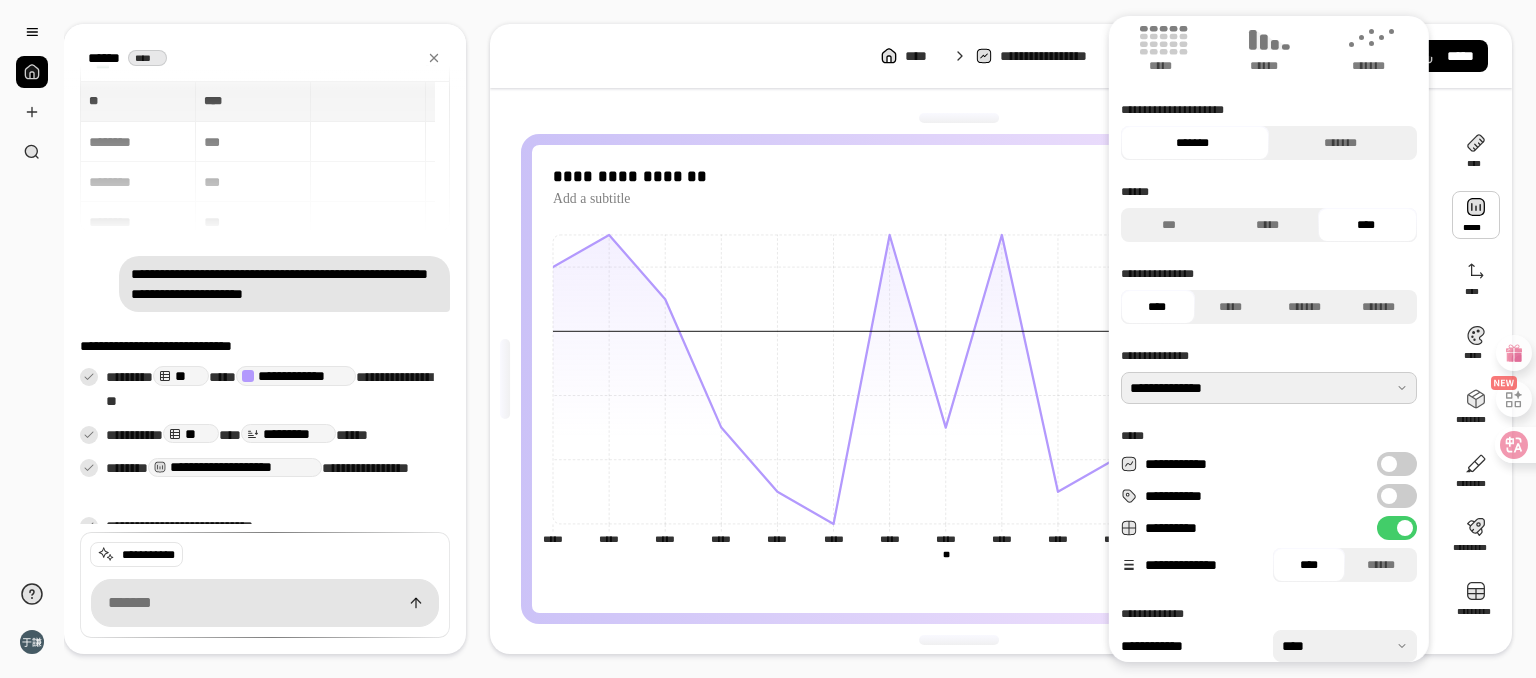 click at bounding box center (1269, 388) 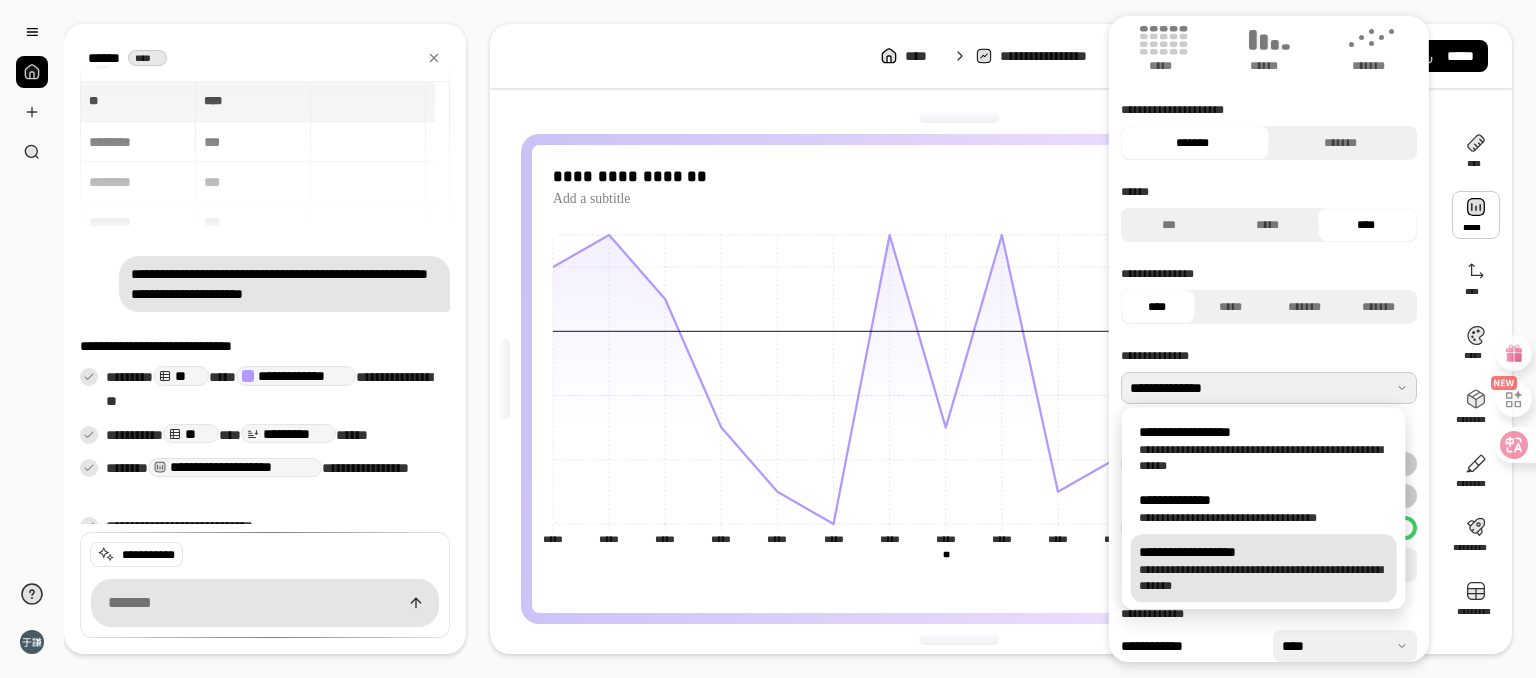 click on "**********" at bounding box center (1264, 578) 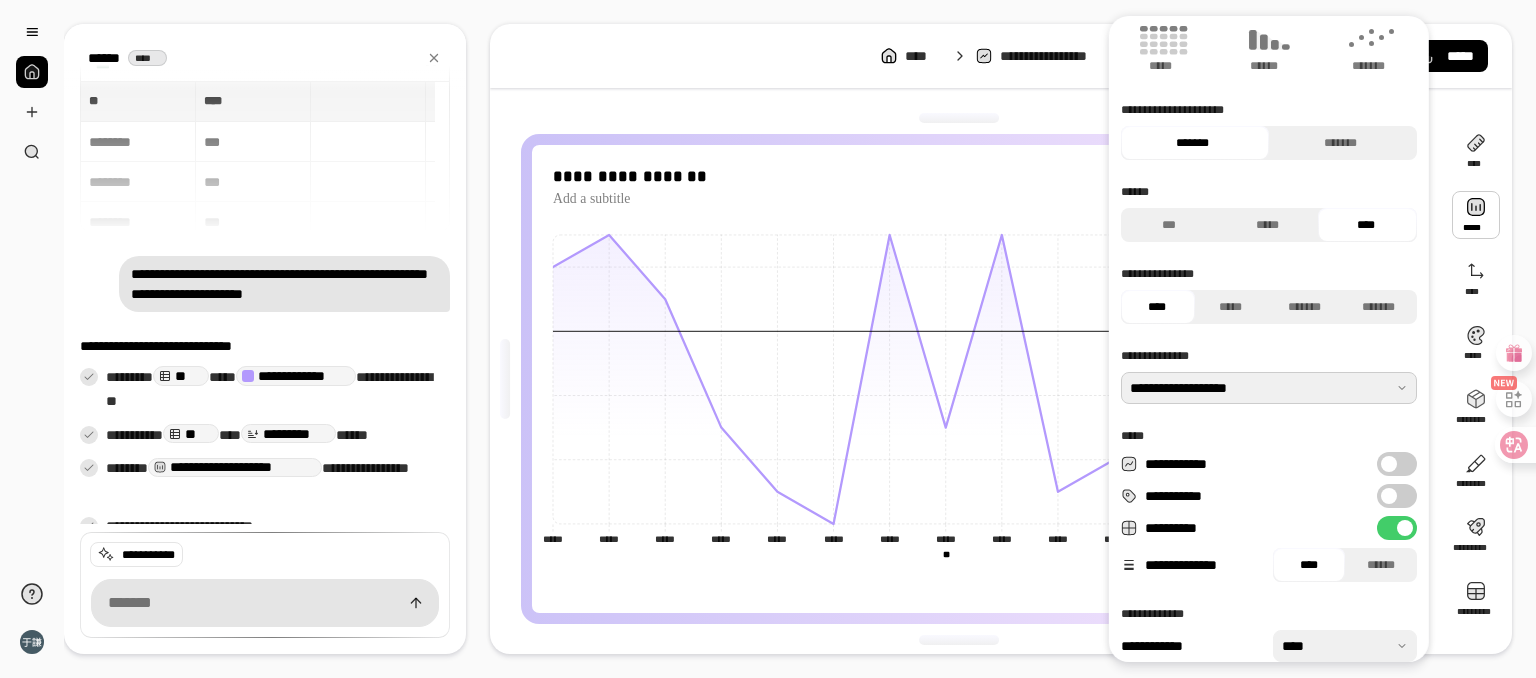 scroll, scrollTop: 221, scrollLeft: 0, axis: vertical 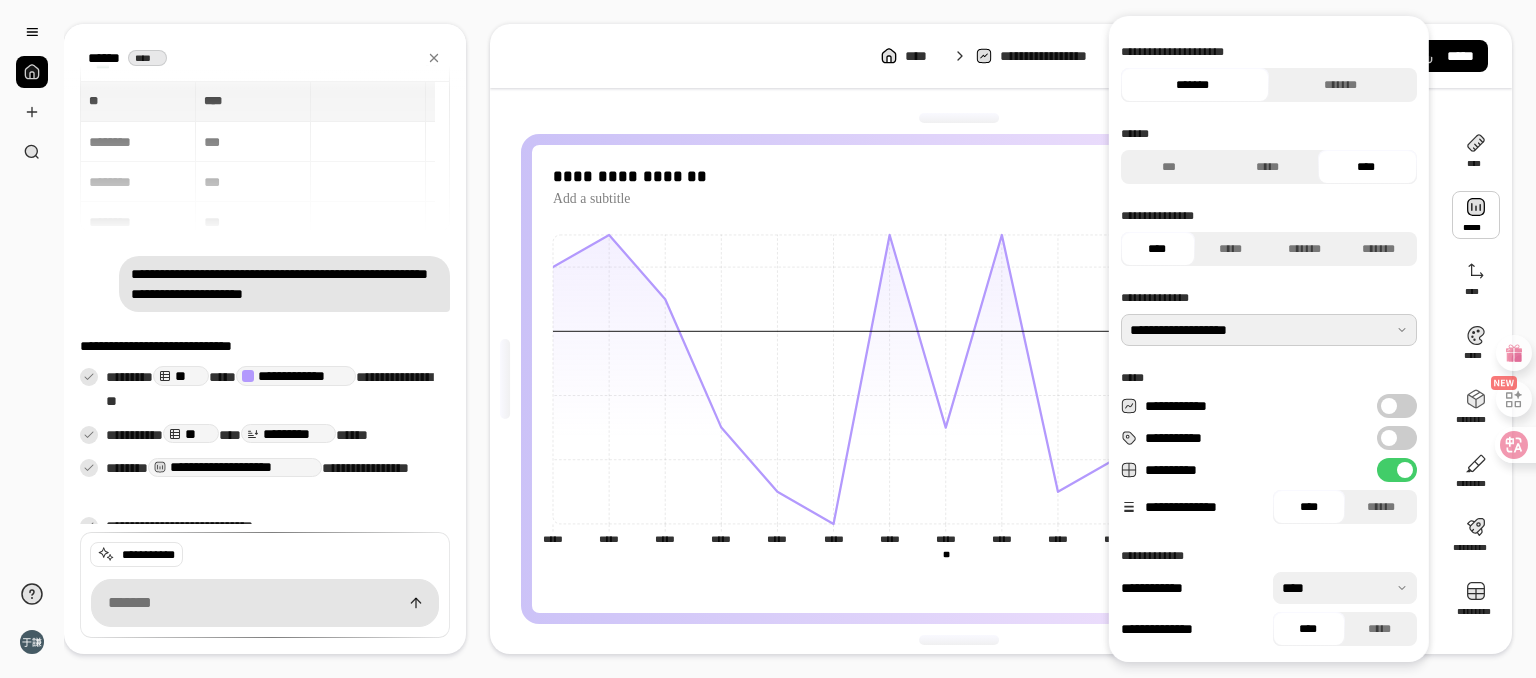 click on "**********" at bounding box center [1397, 406] 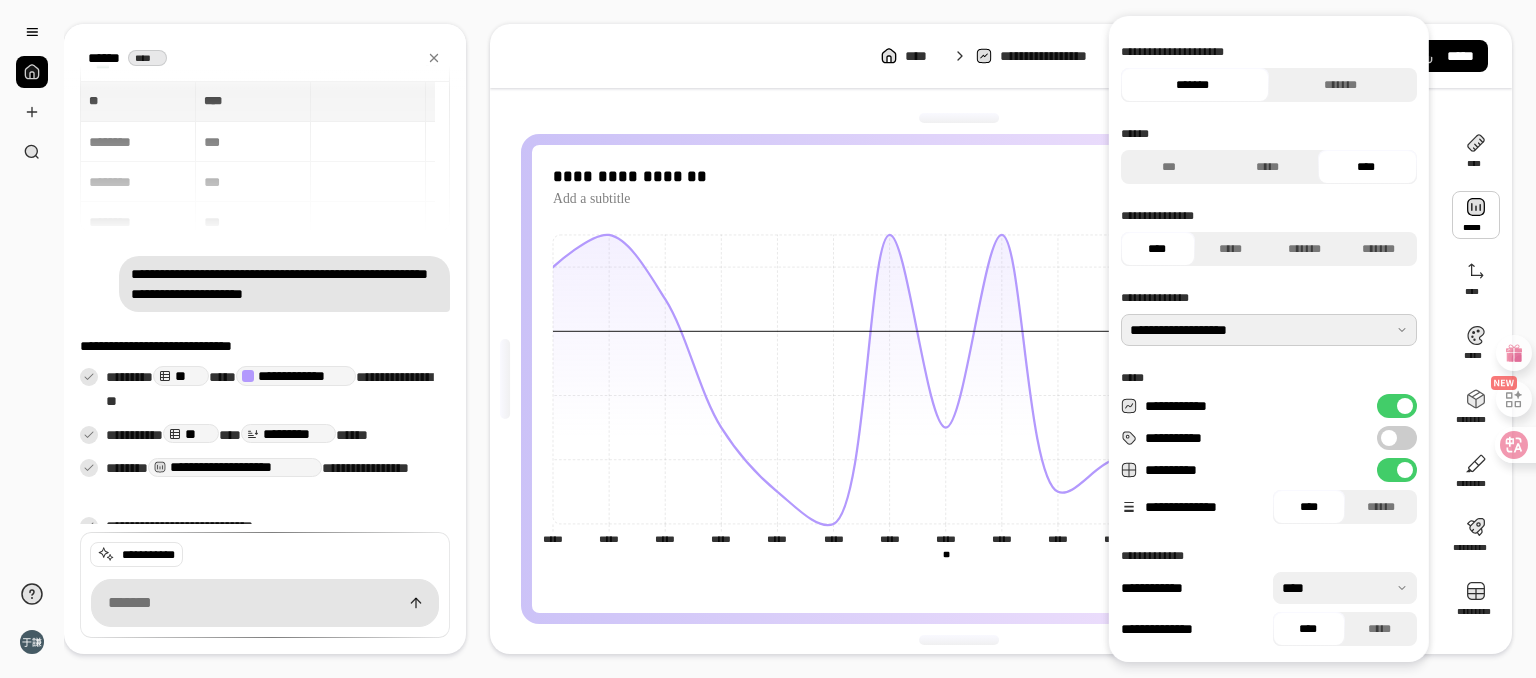 click on "**********" at bounding box center (1397, 406) 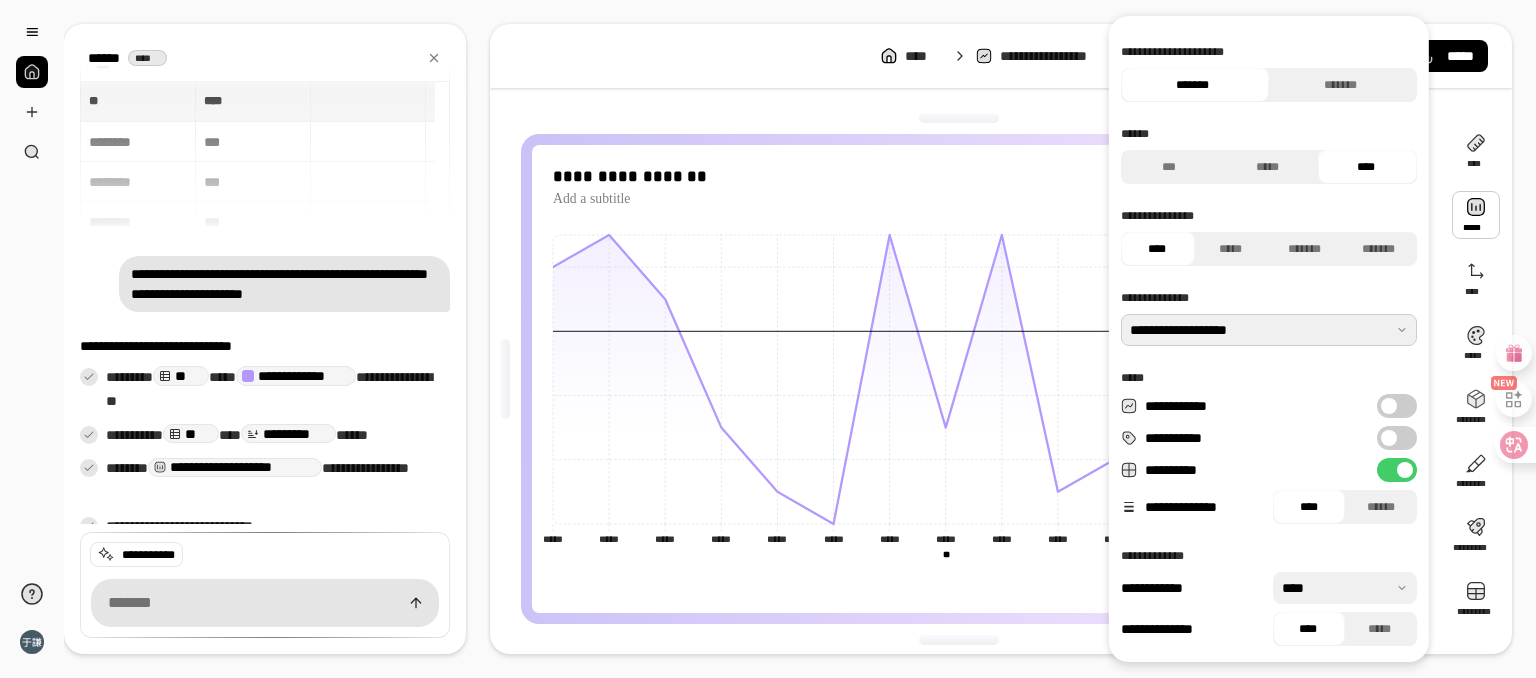 click on "**********" at bounding box center [1397, 438] 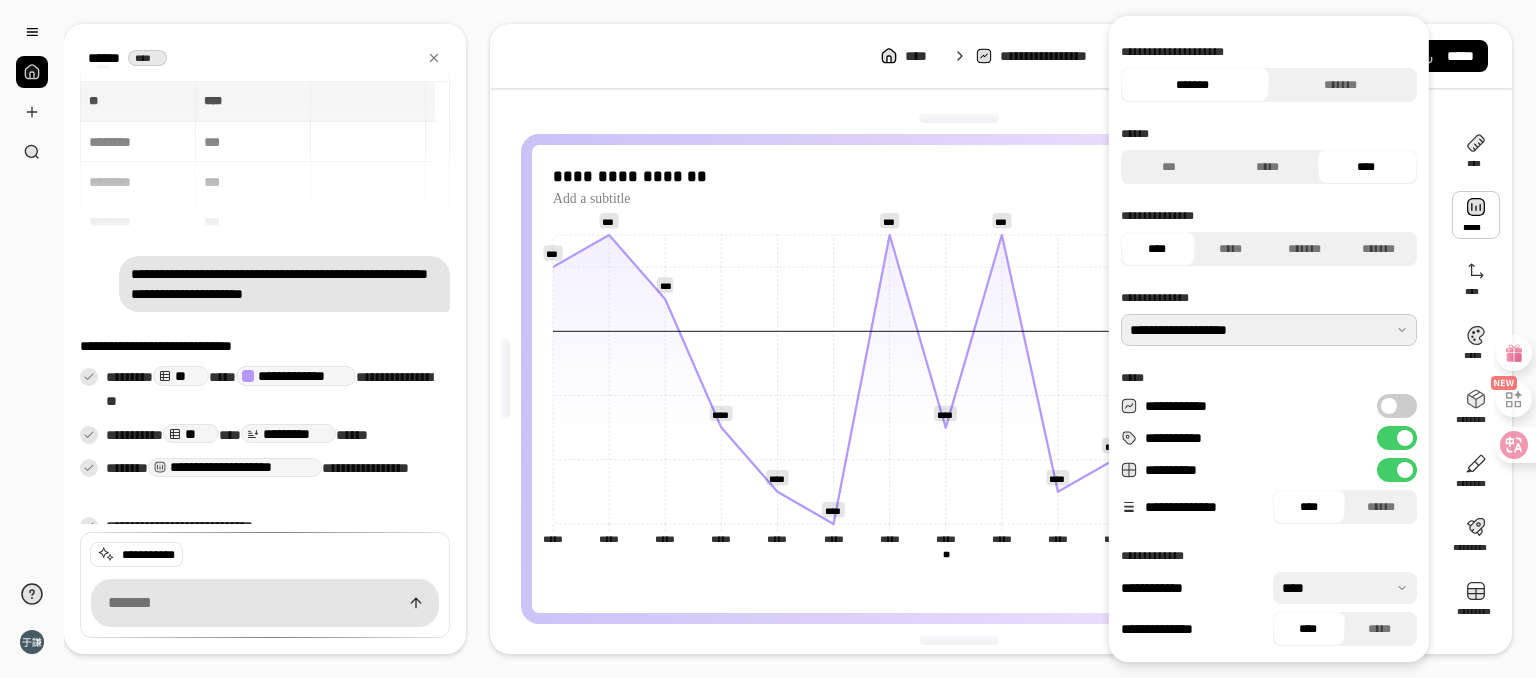 click at bounding box center (1345, 588) 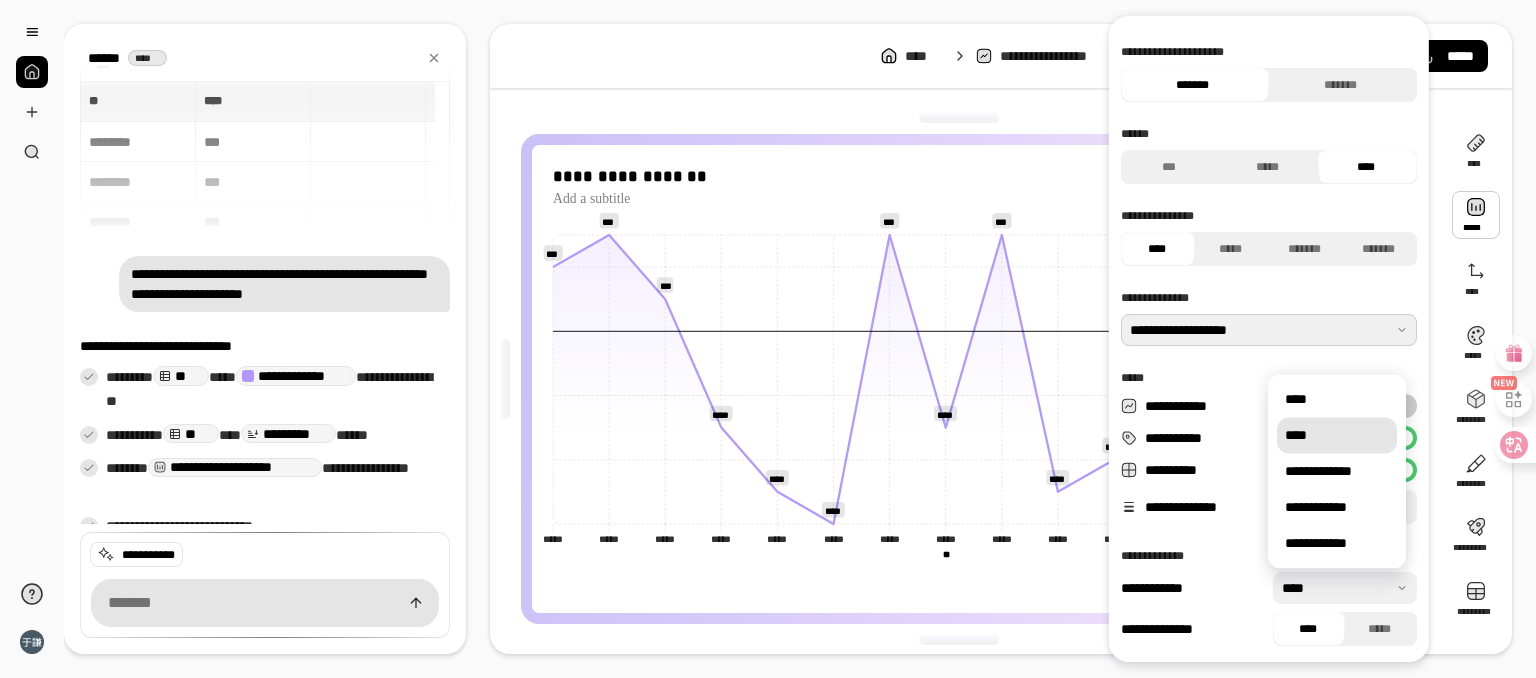 click on "****" at bounding box center [1337, 435] 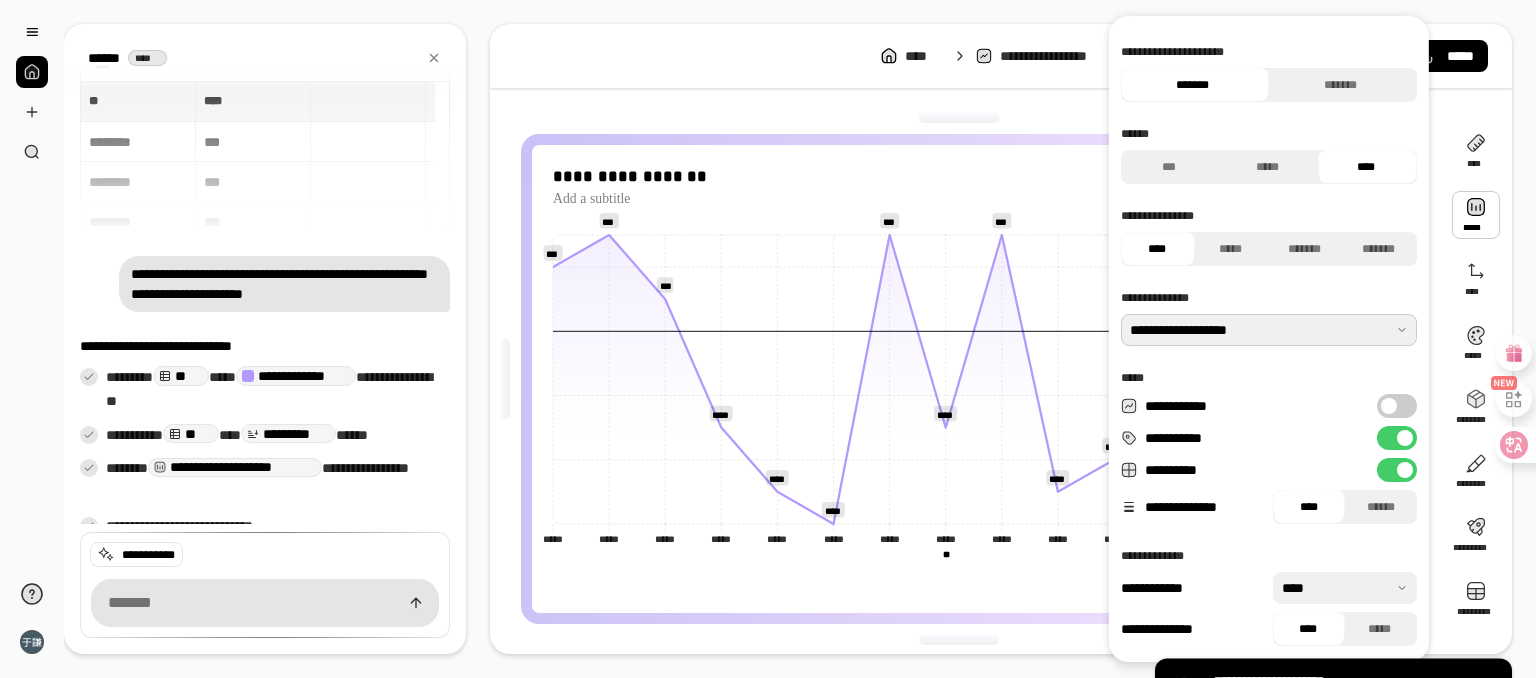 click on "**********" at bounding box center [768, 339] 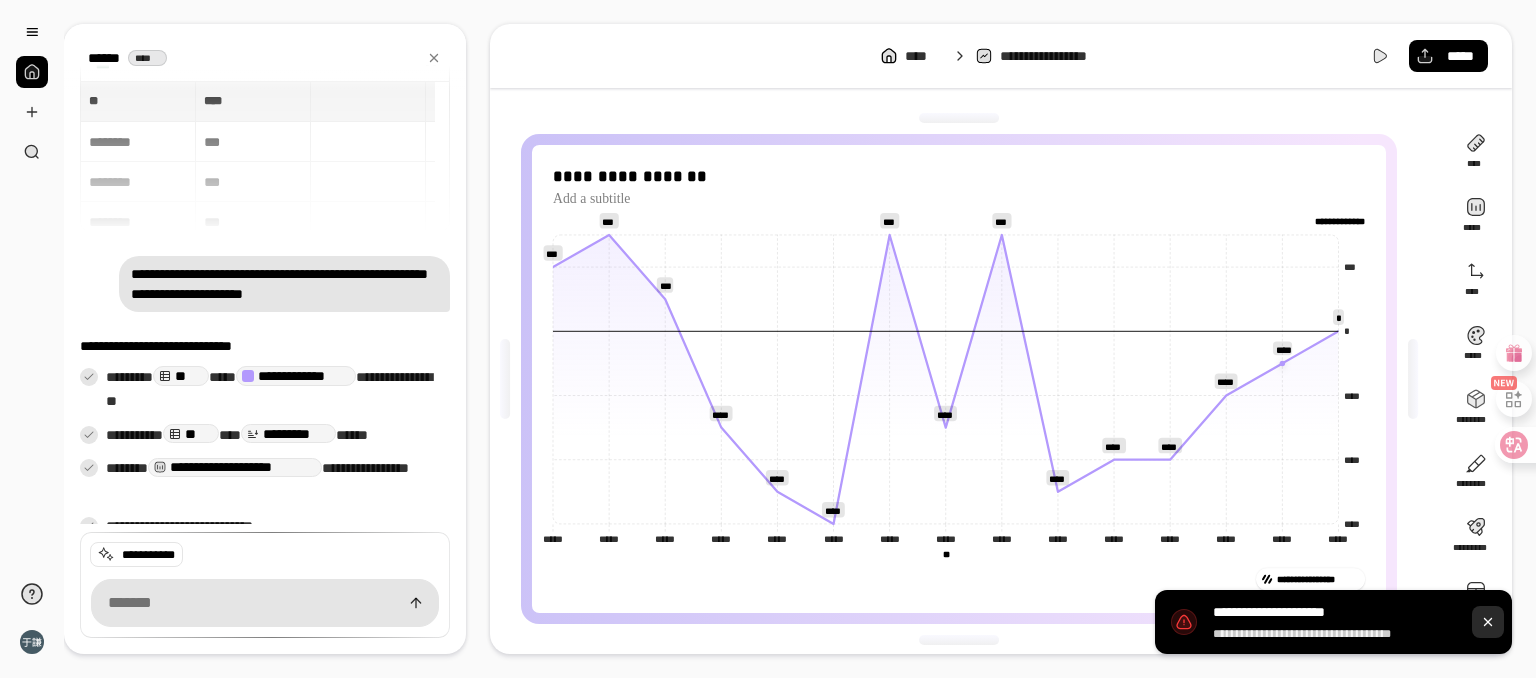 click at bounding box center [1488, 622] 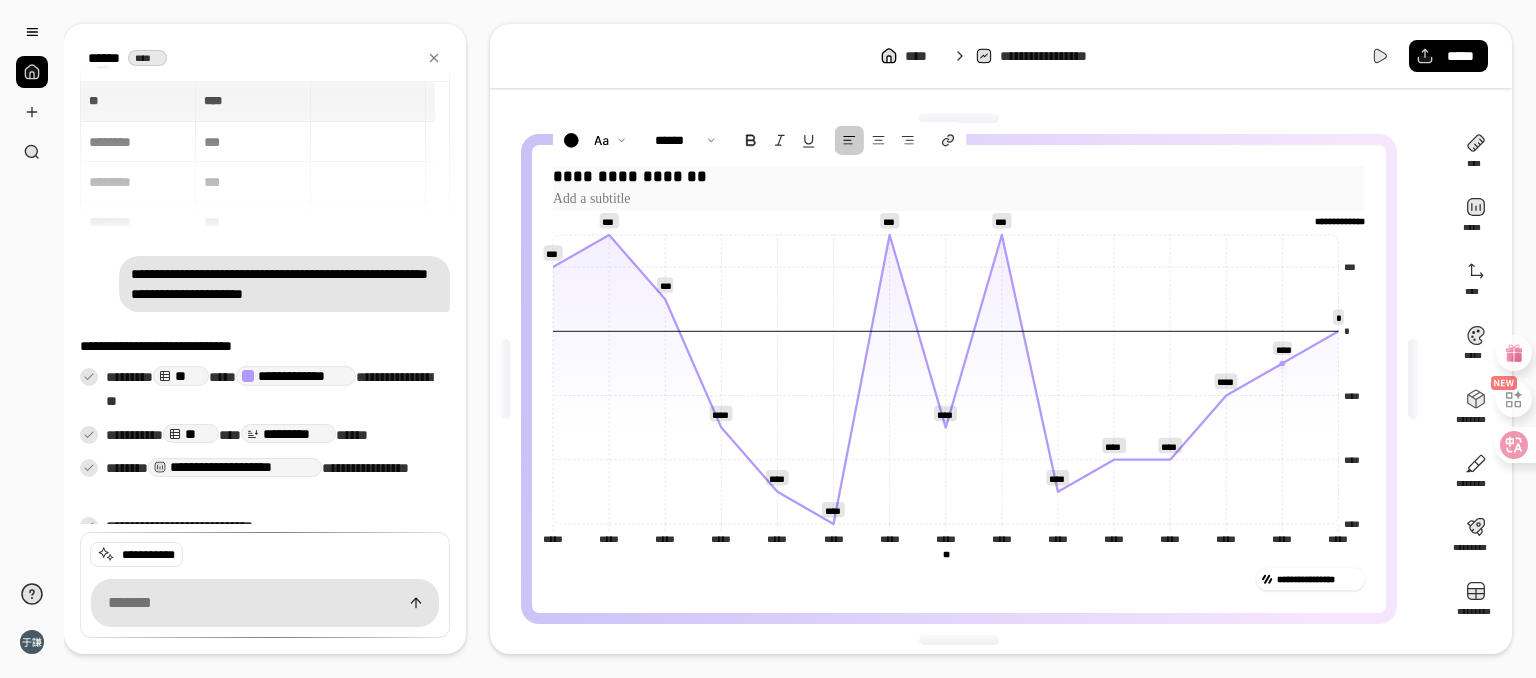click at bounding box center [959, 198] 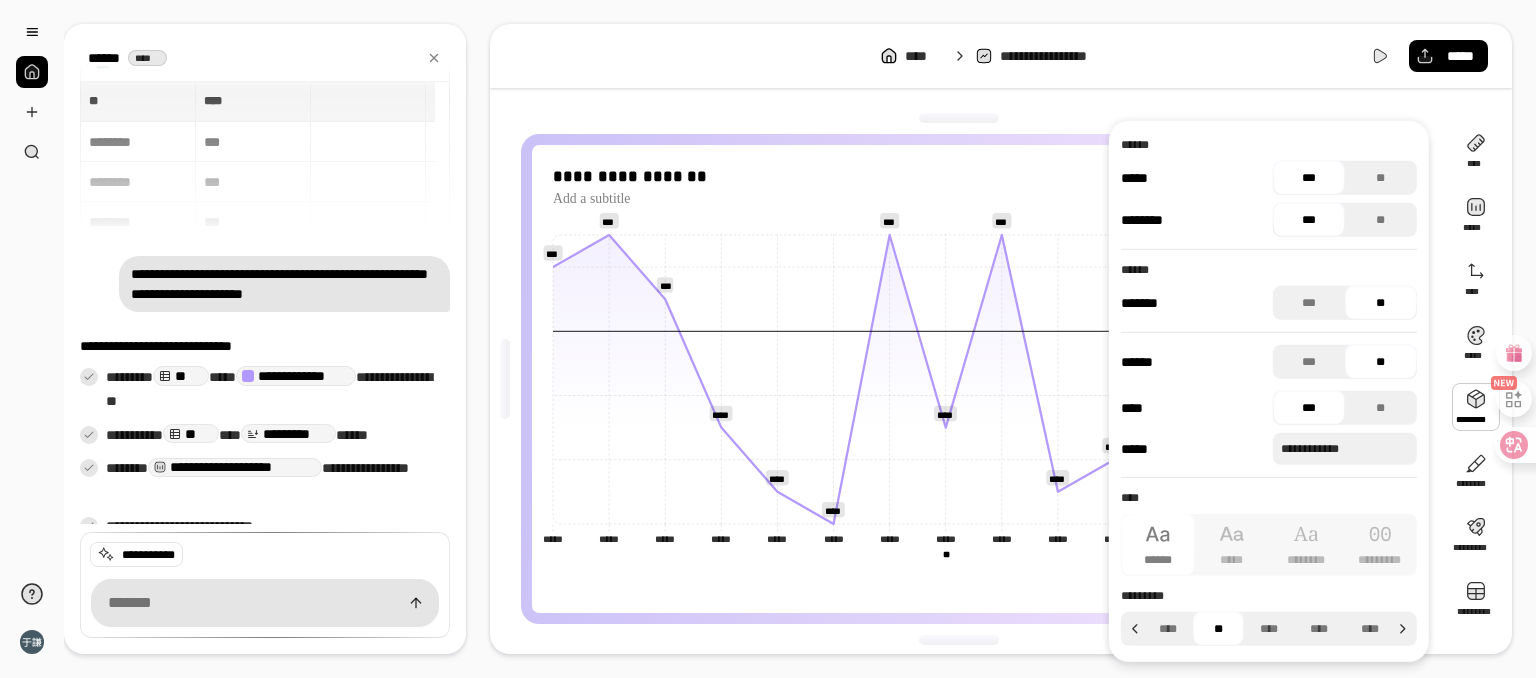 click on "***** *****" 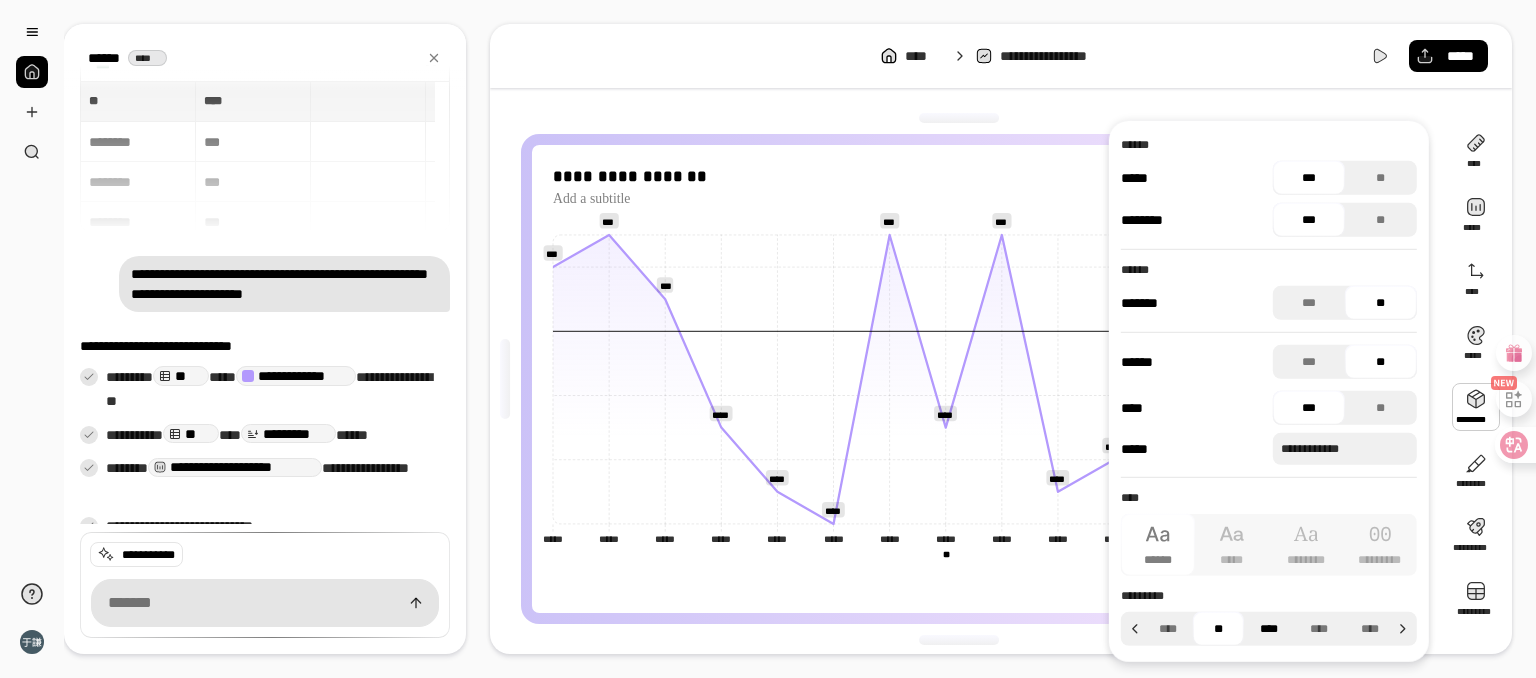 click on "****" at bounding box center (1269, 629) 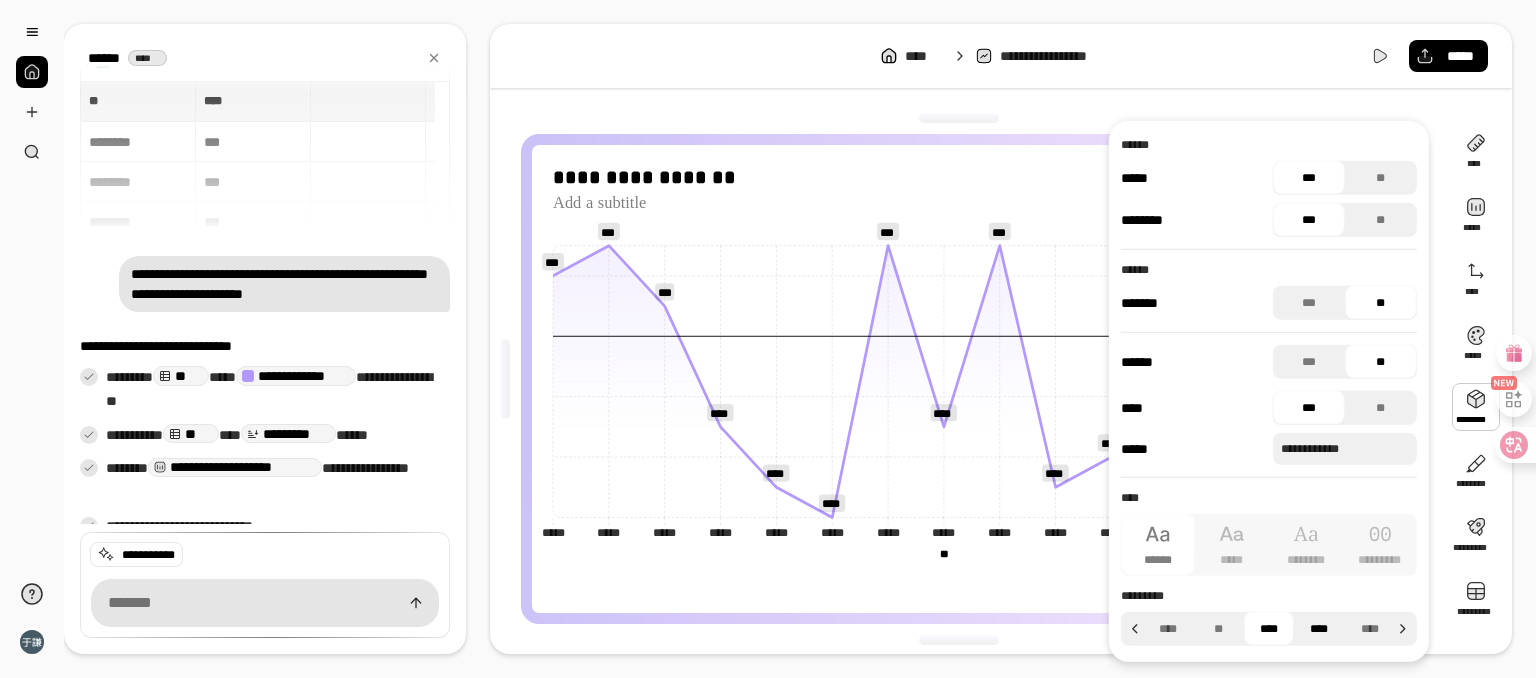 click on "****" at bounding box center [1319, 629] 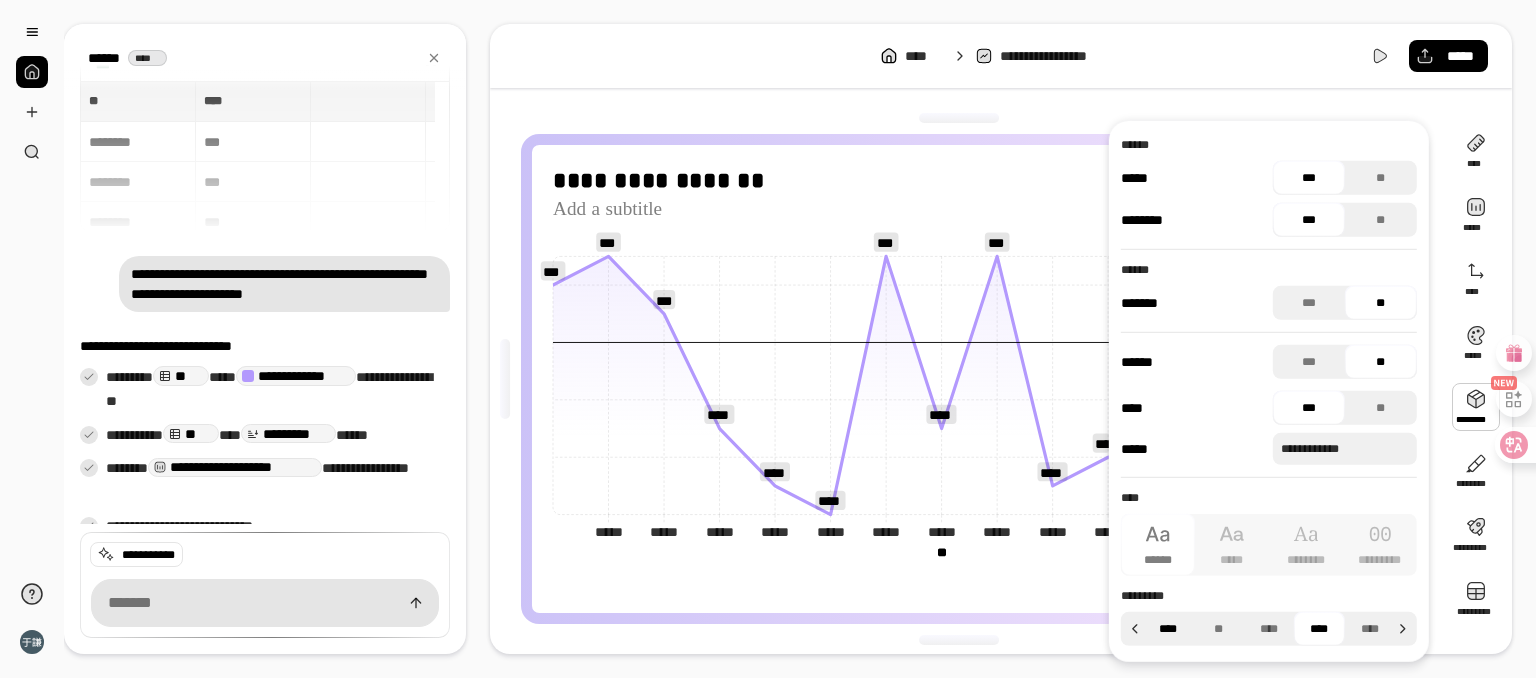 click on "****" at bounding box center (1168, 629) 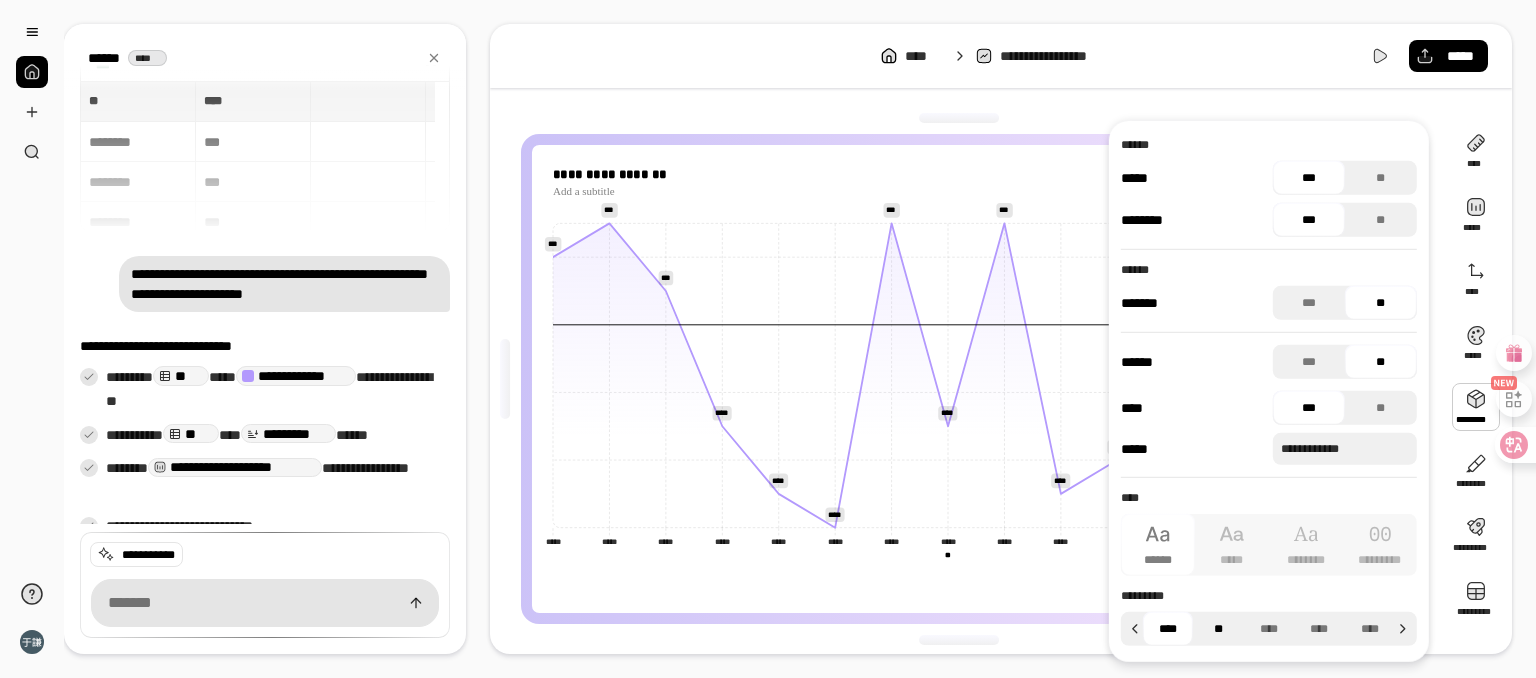 click on "**" at bounding box center (1218, 629) 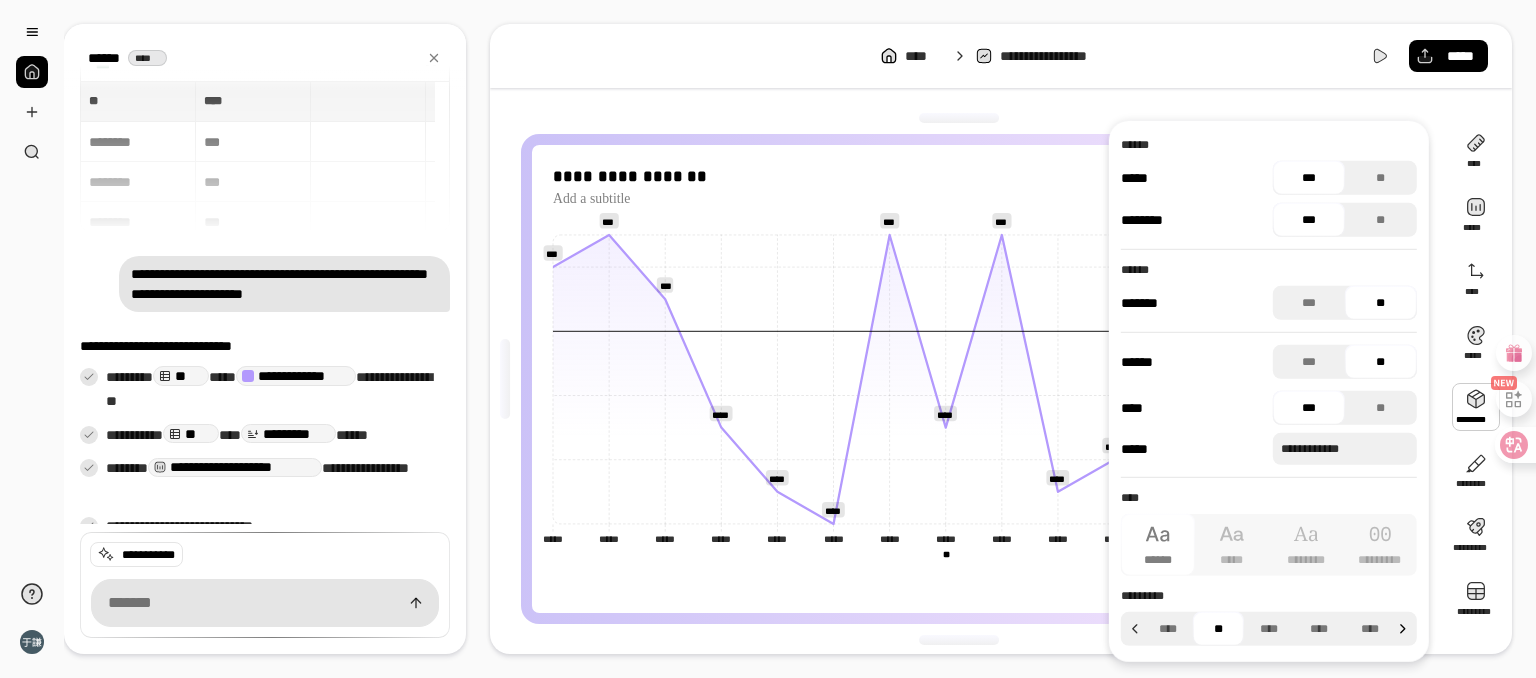 click at bounding box center [1406, 629] 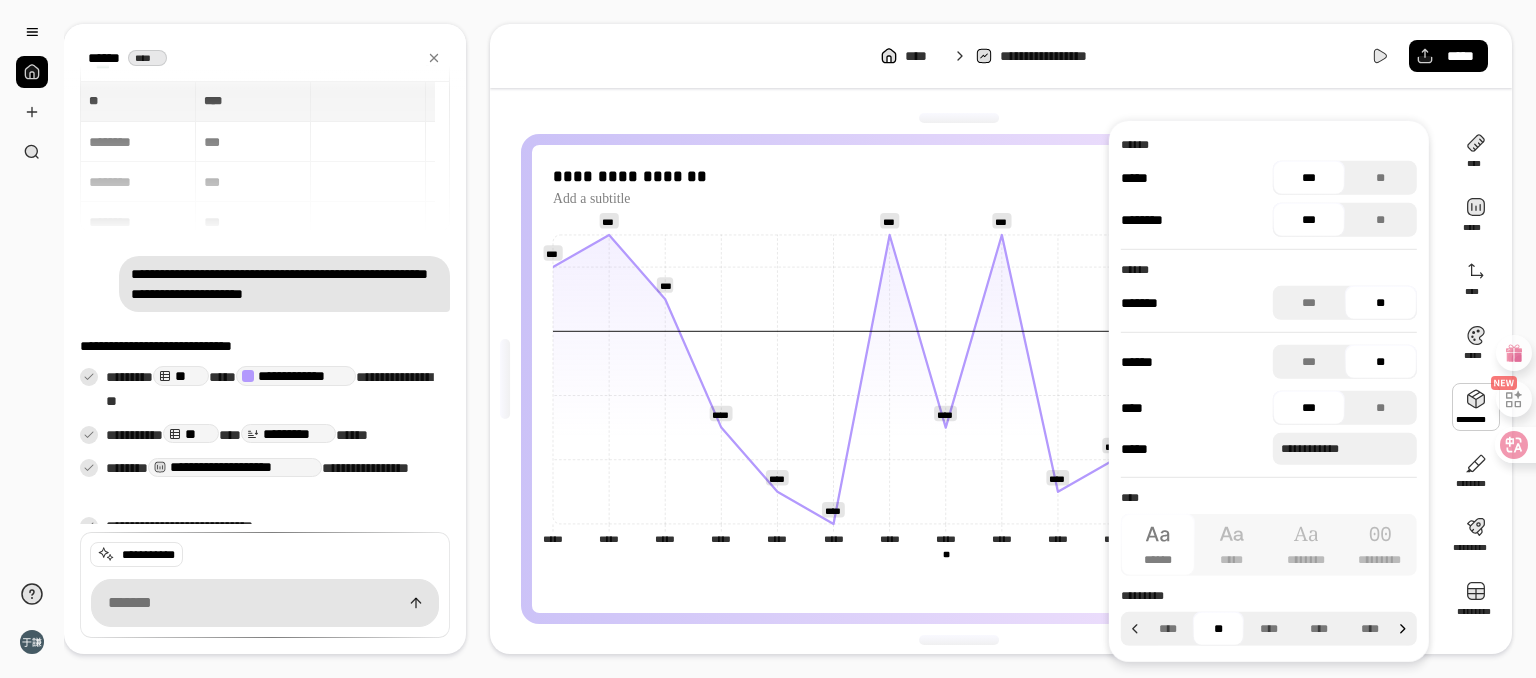 click at bounding box center (1406, 629) 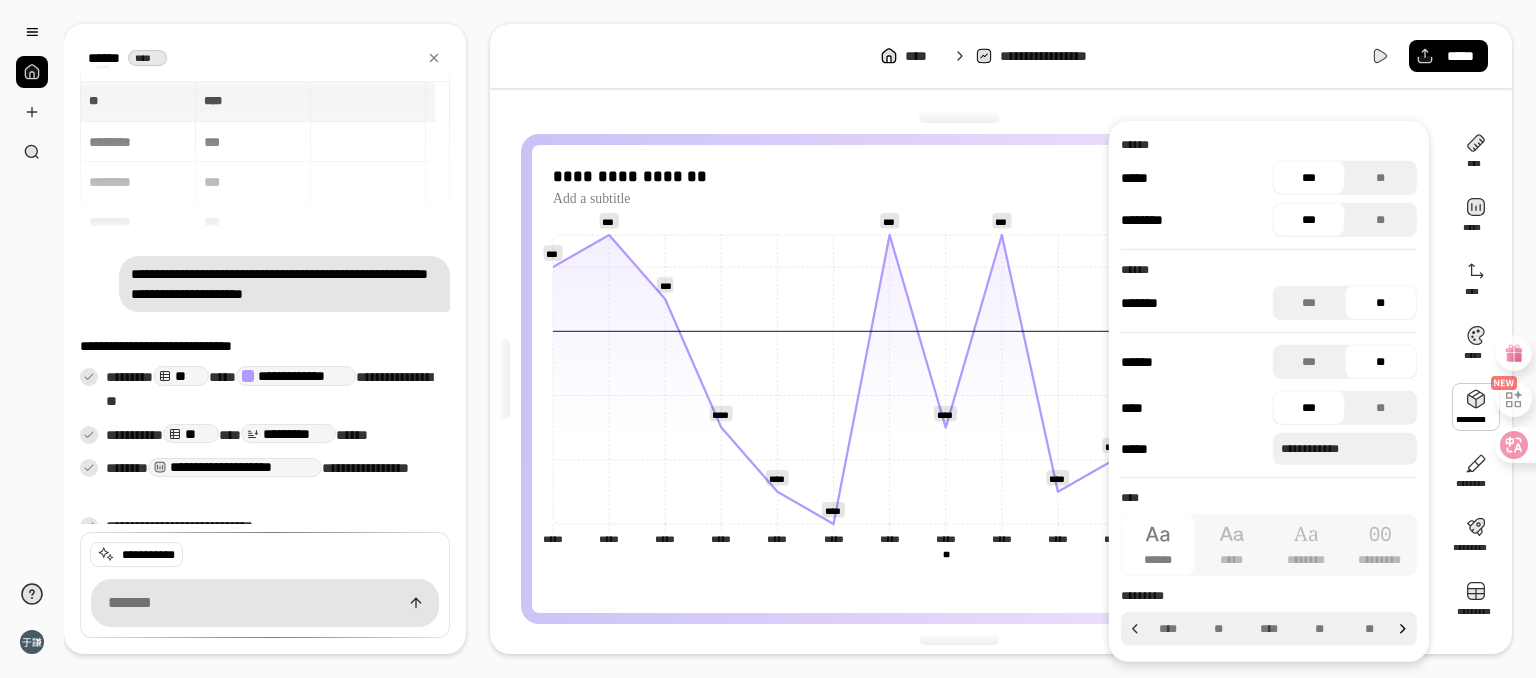 click at bounding box center [1406, 629] 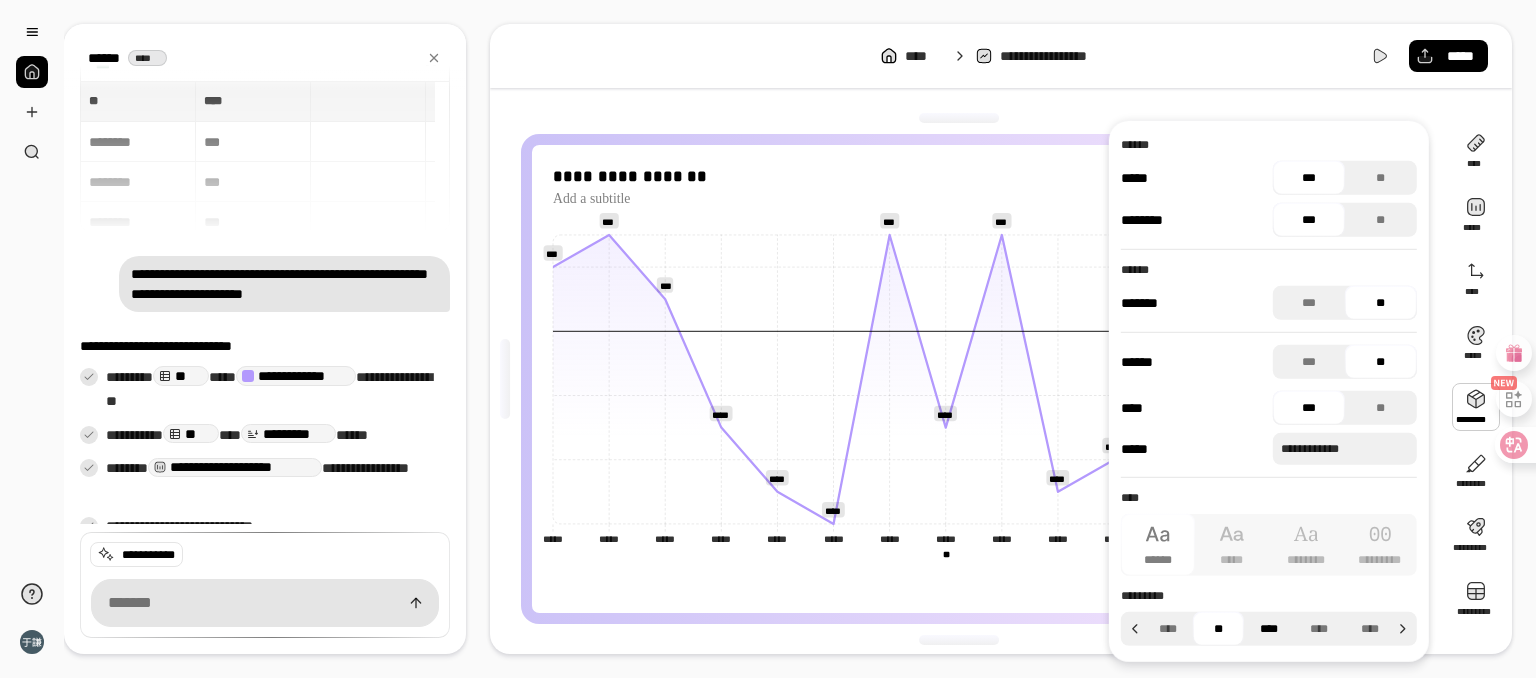 click on "****" at bounding box center [1269, 629] 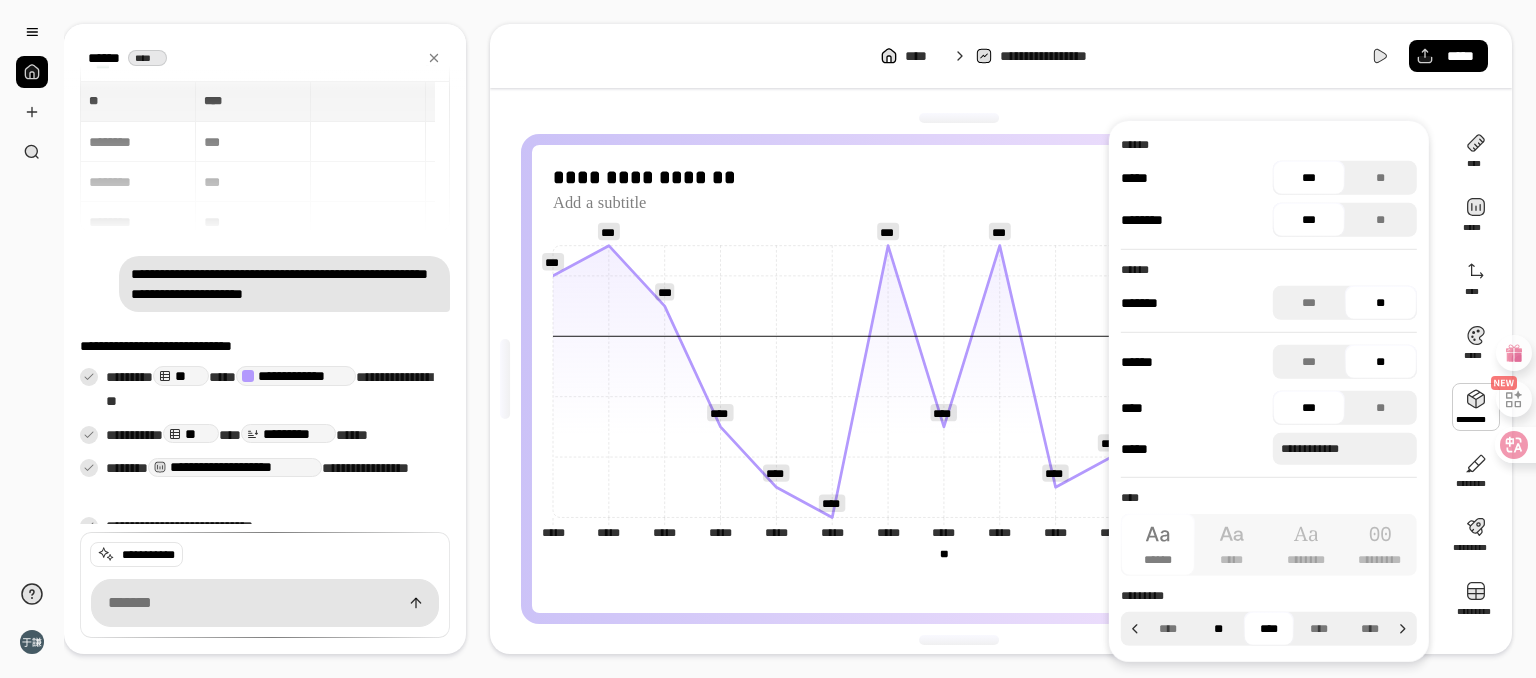 click on "**" at bounding box center (1218, 629) 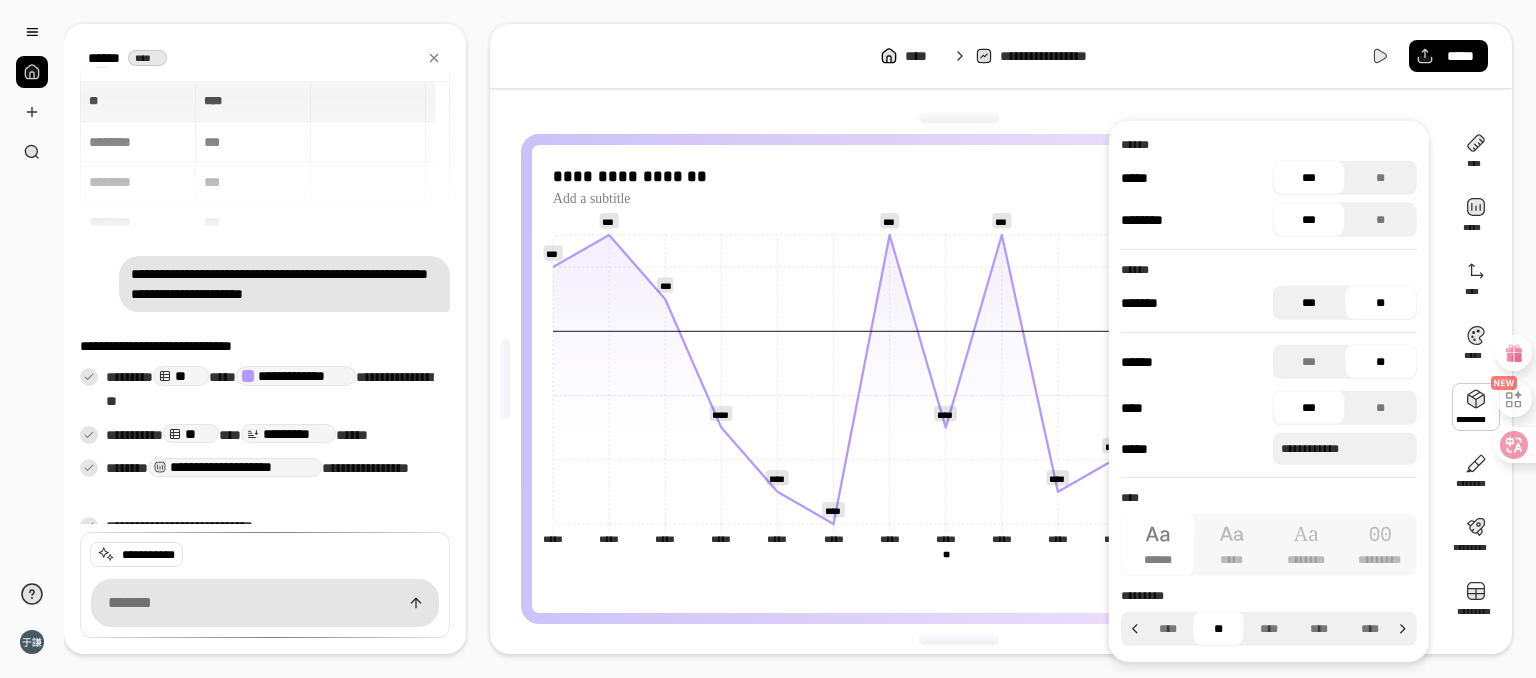 click on "***" at bounding box center [1309, 303] 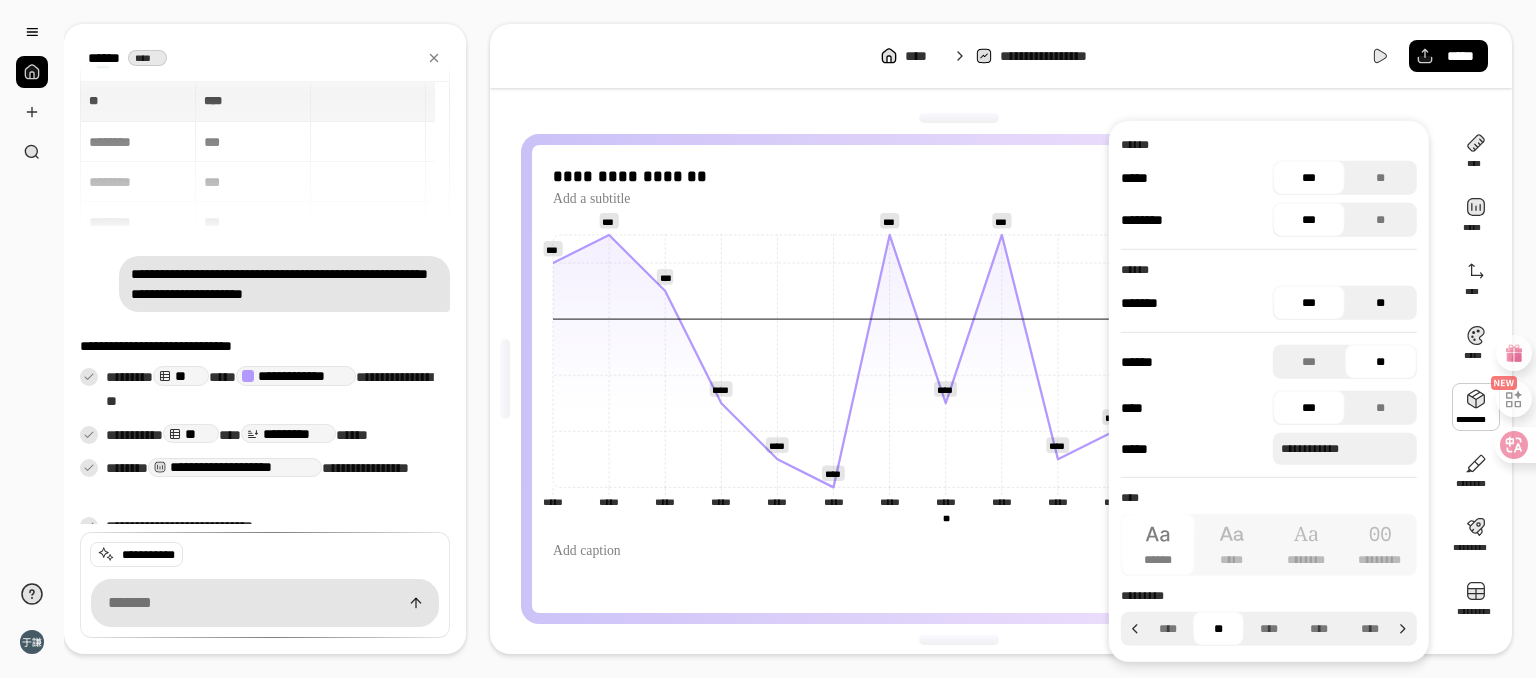 click on "**" at bounding box center [1381, 303] 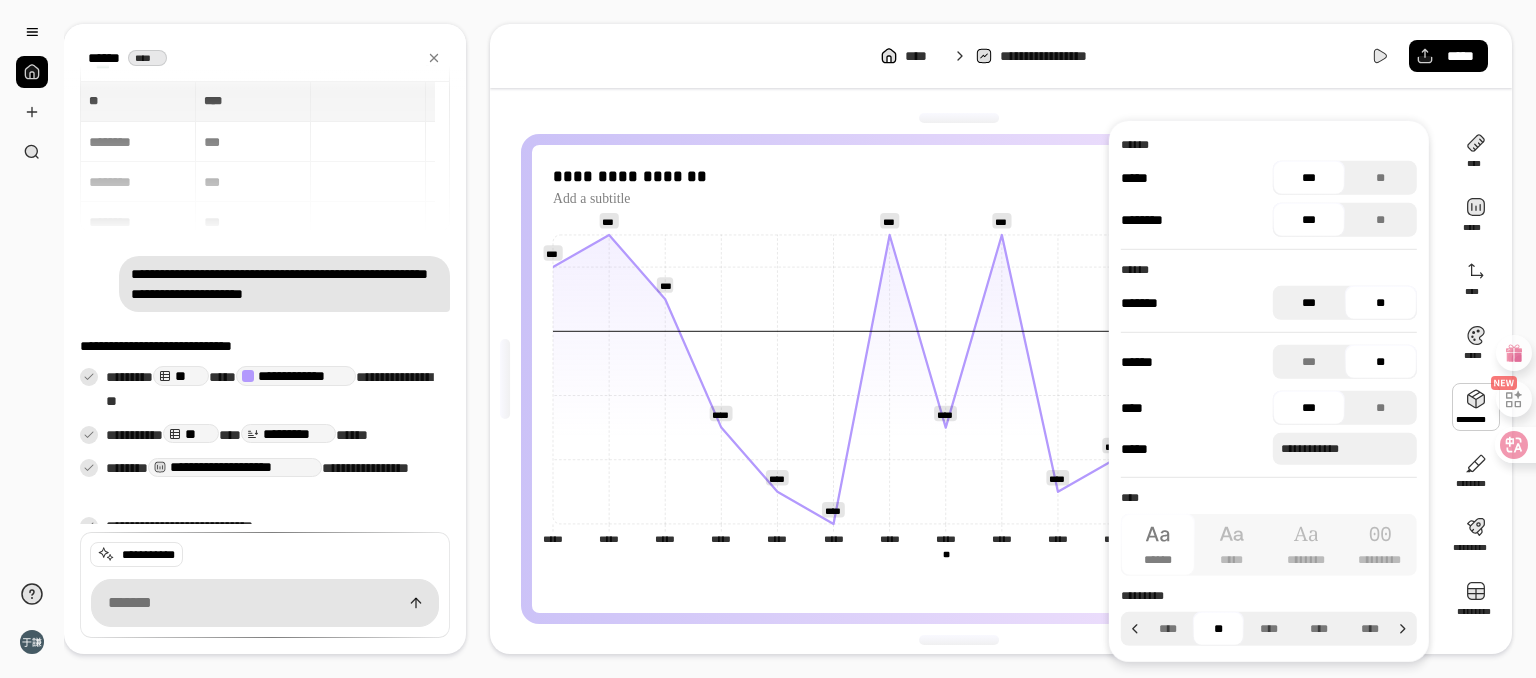 click on "***" at bounding box center [1309, 303] 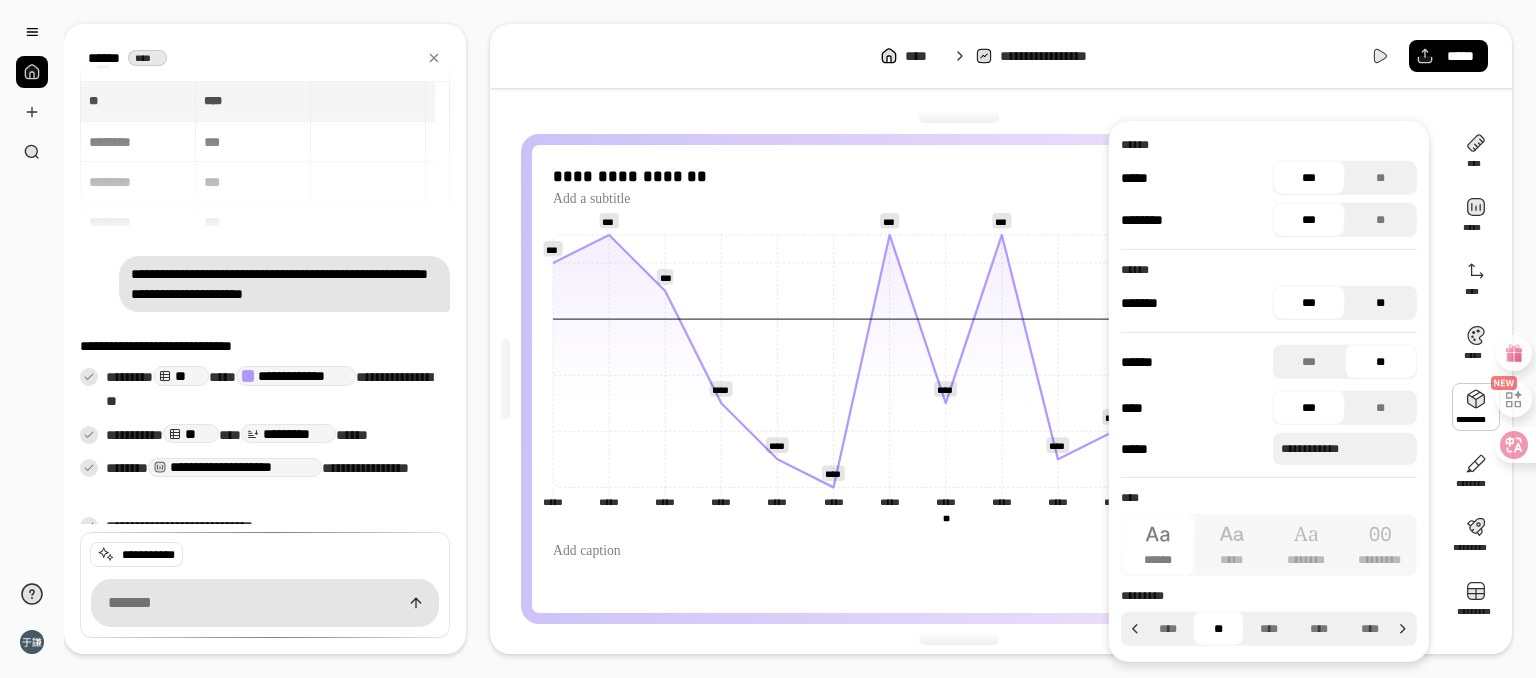 click on "**" at bounding box center [1381, 303] 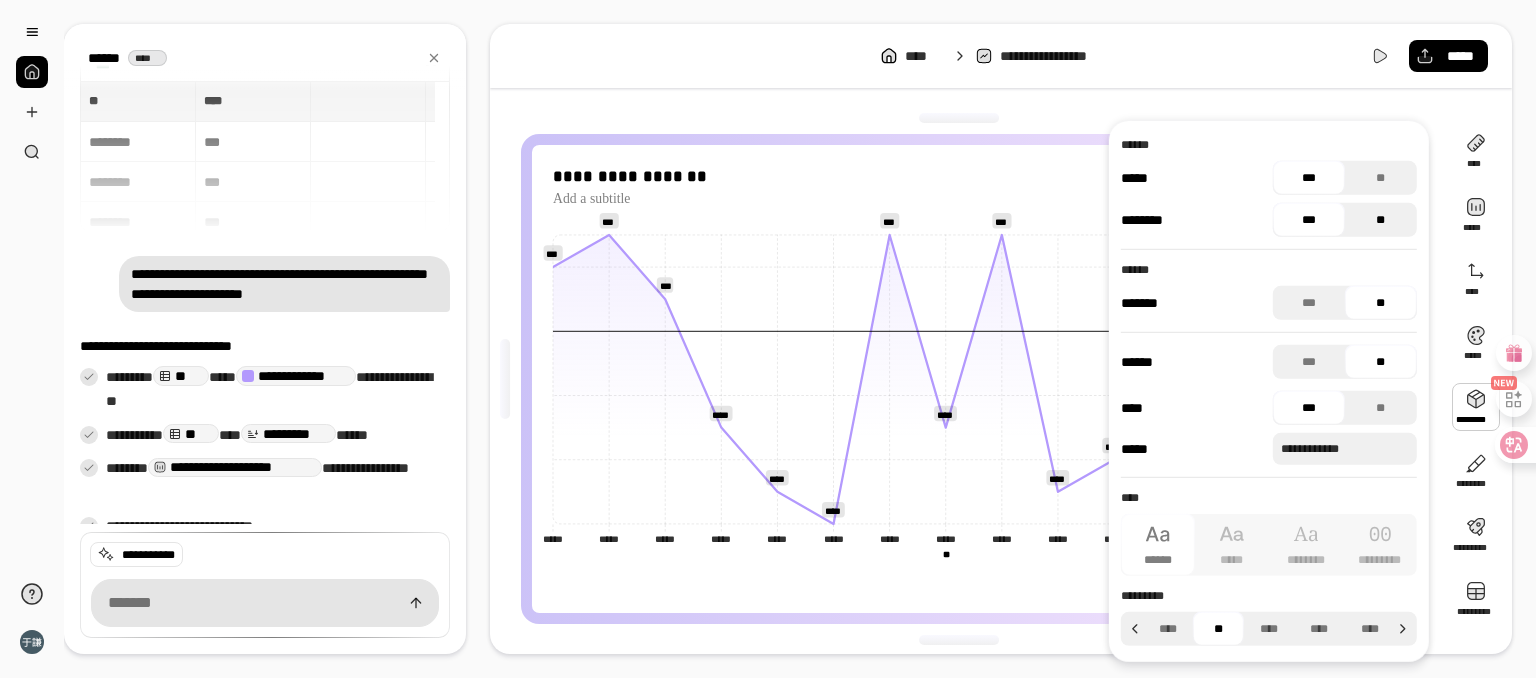 click on "**" at bounding box center (1381, 220) 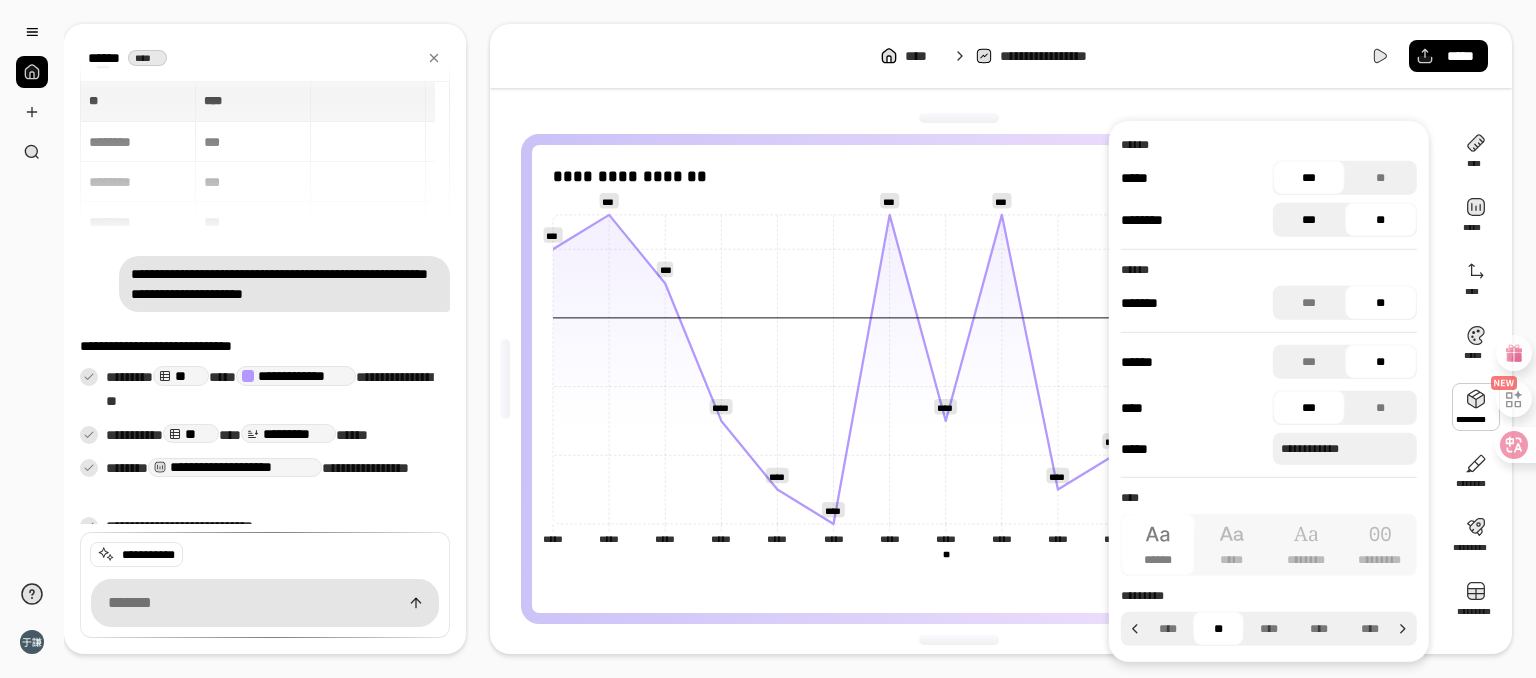 click on "***" at bounding box center (1309, 220) 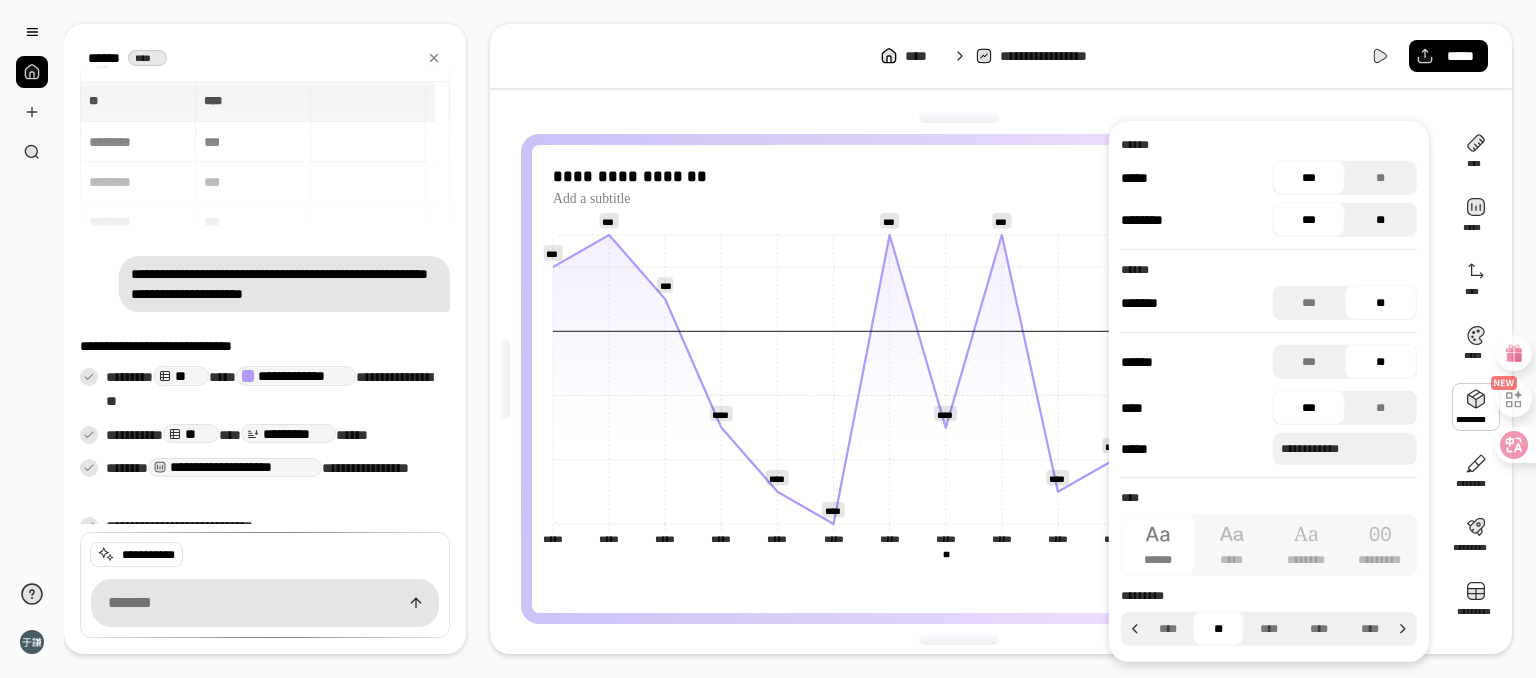 click on "**" at bounding box center (1381, 220) 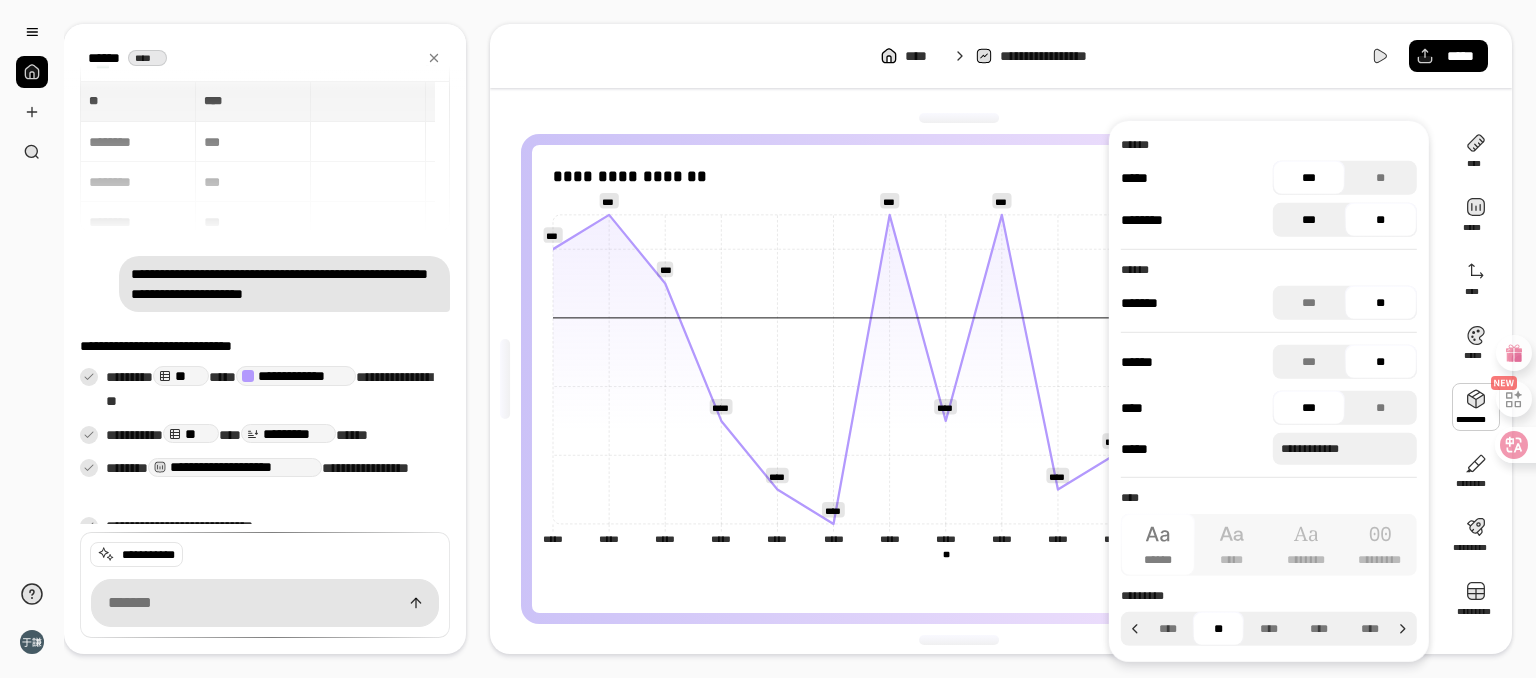 click on "***" at bounding box center [1309, 220] 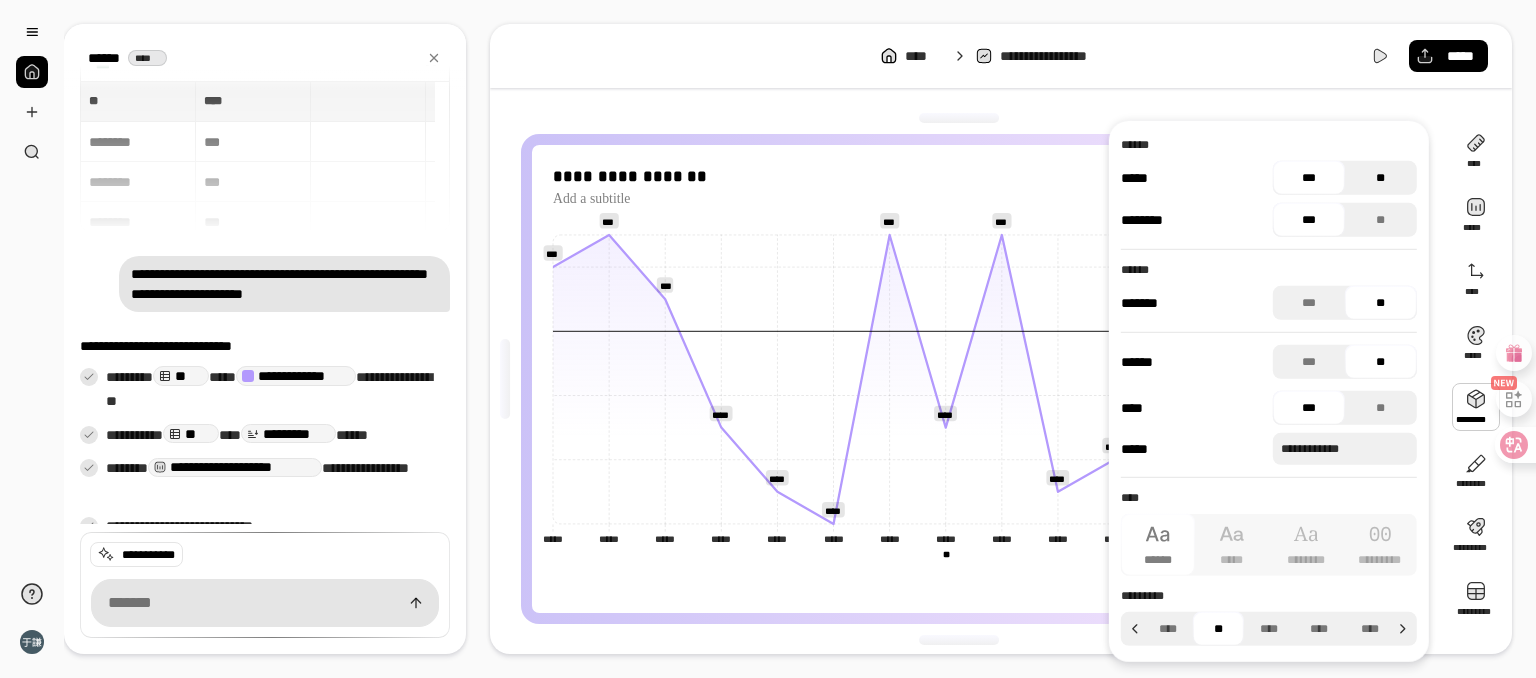 click on "**" at bounding box center (1381, 178) 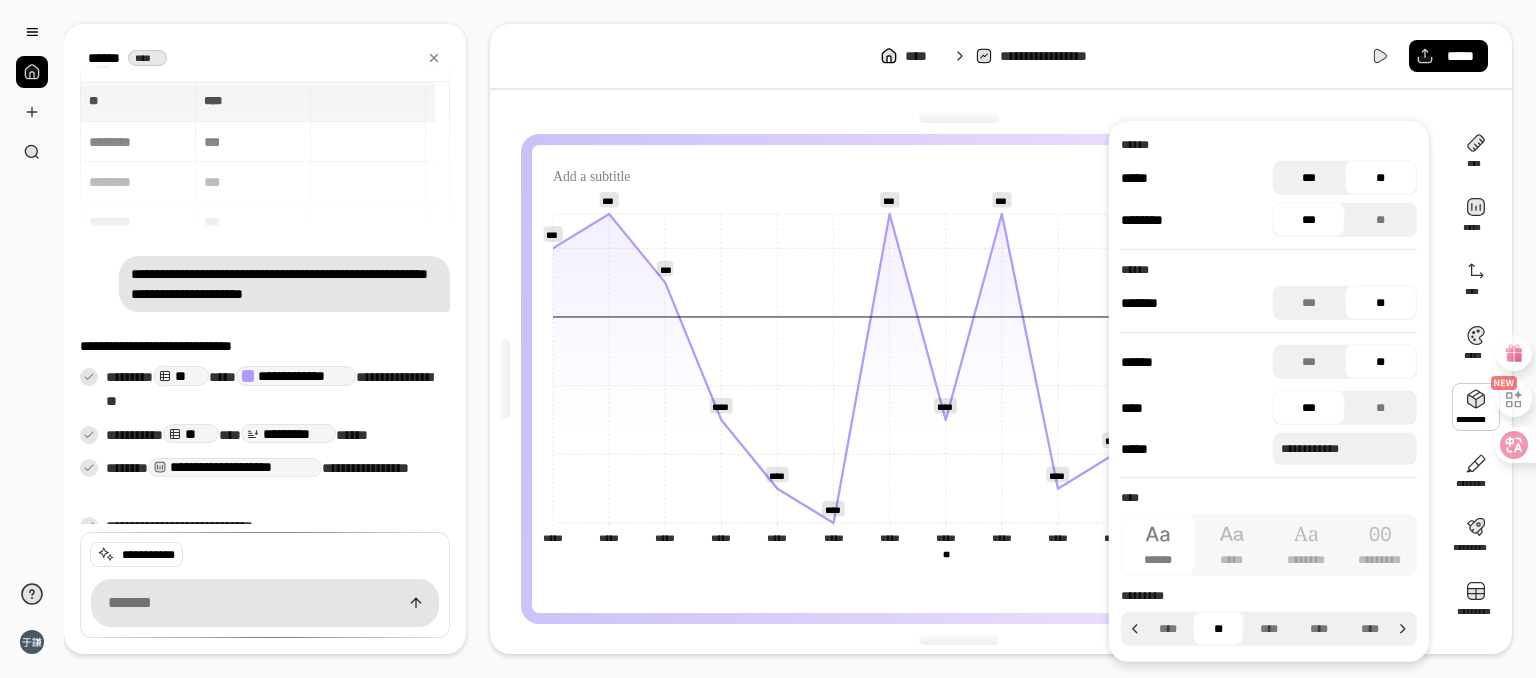 click on "***" at bounding box center (1309, 178) 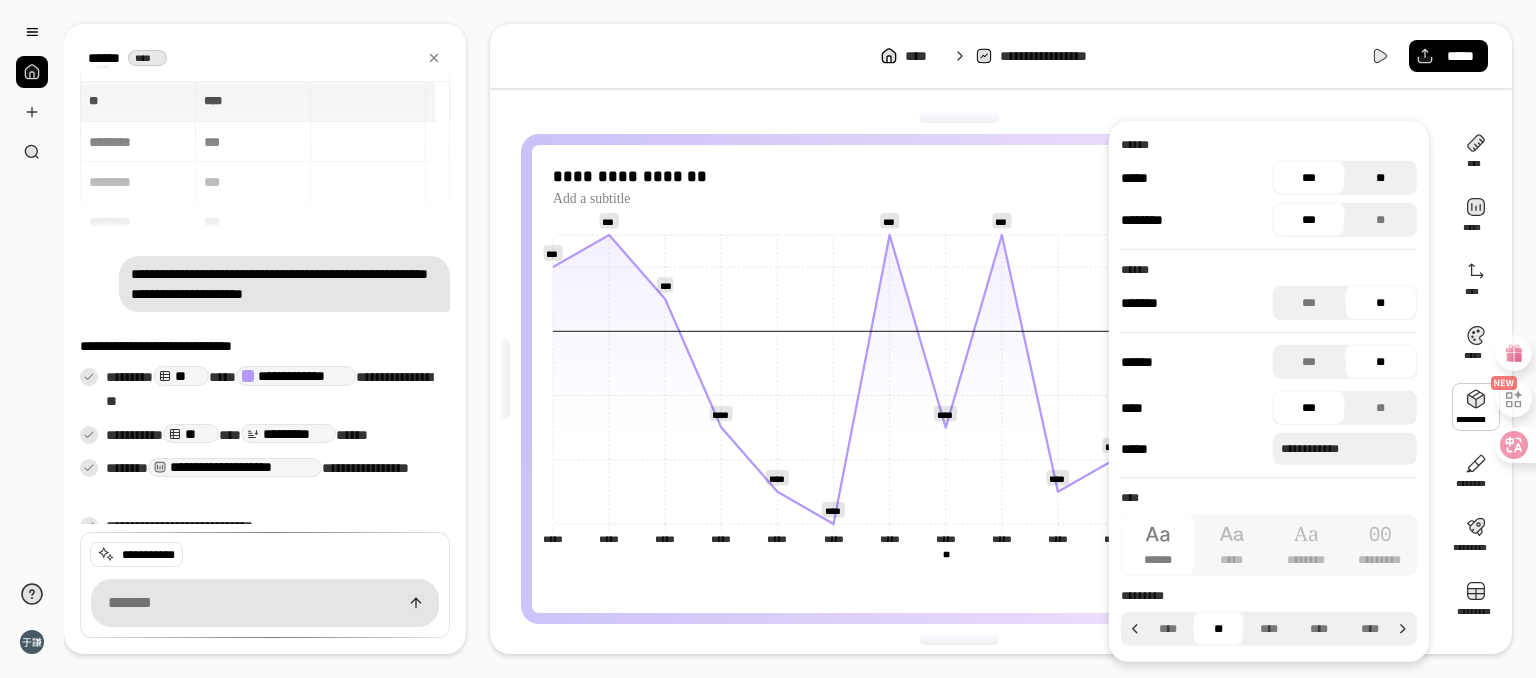 click on "**" at bounding box center [1381, 178] 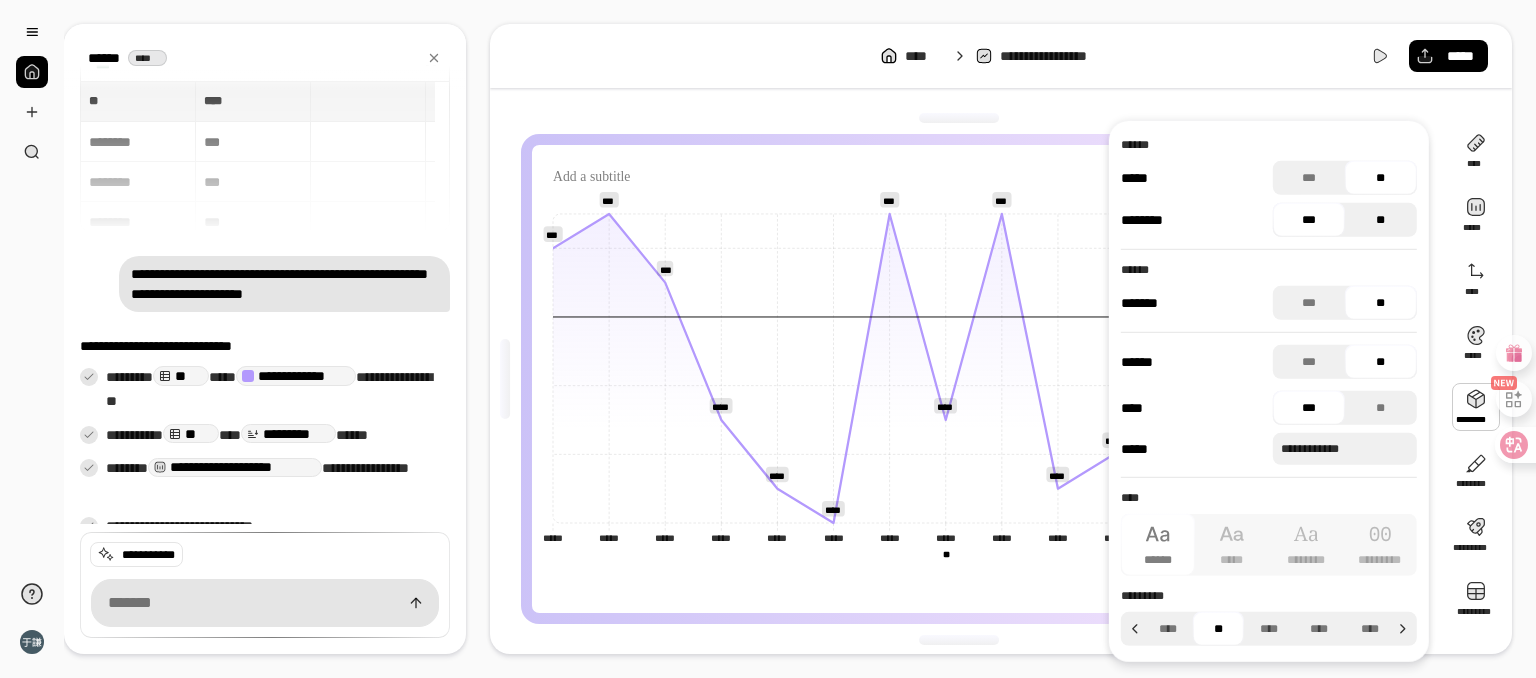 click on "**" at bounding box center (1381, 220) 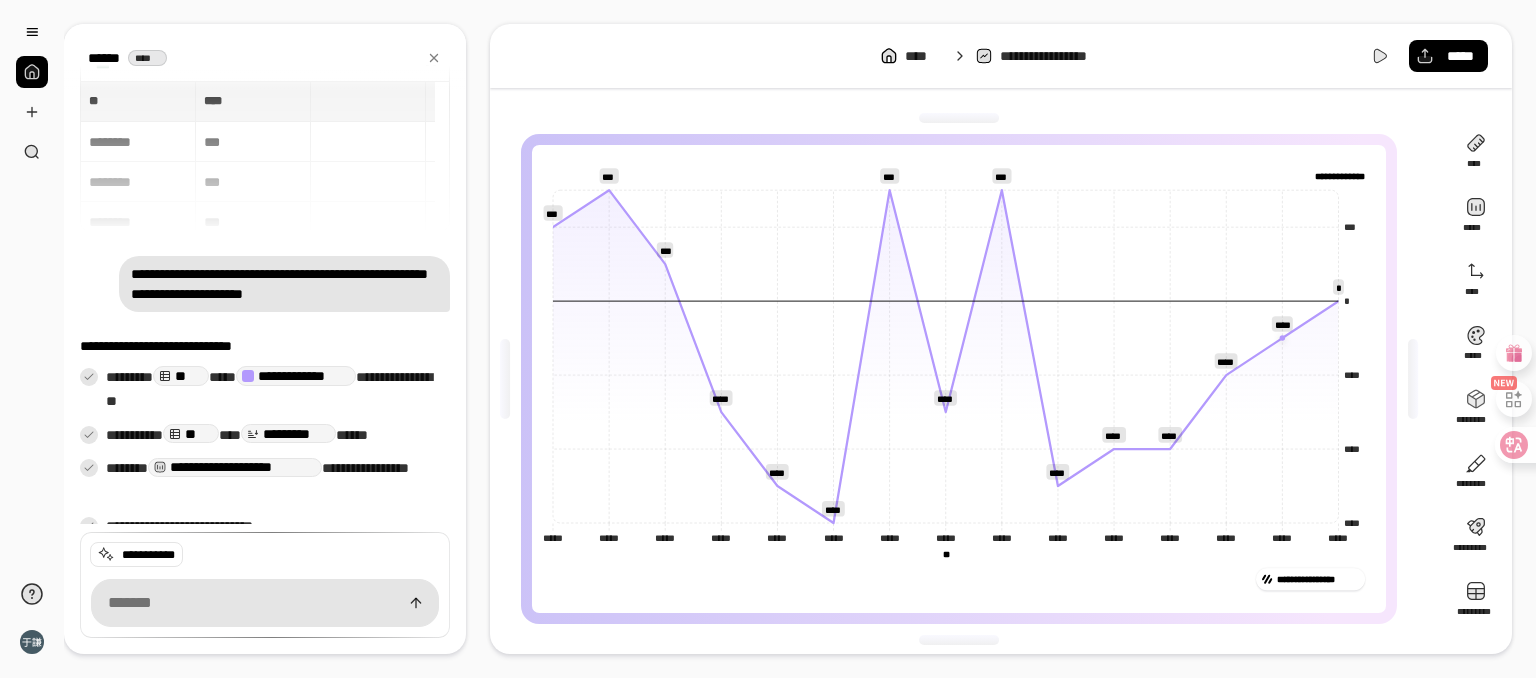 click on "**********" at bounding box center [1001, 339] 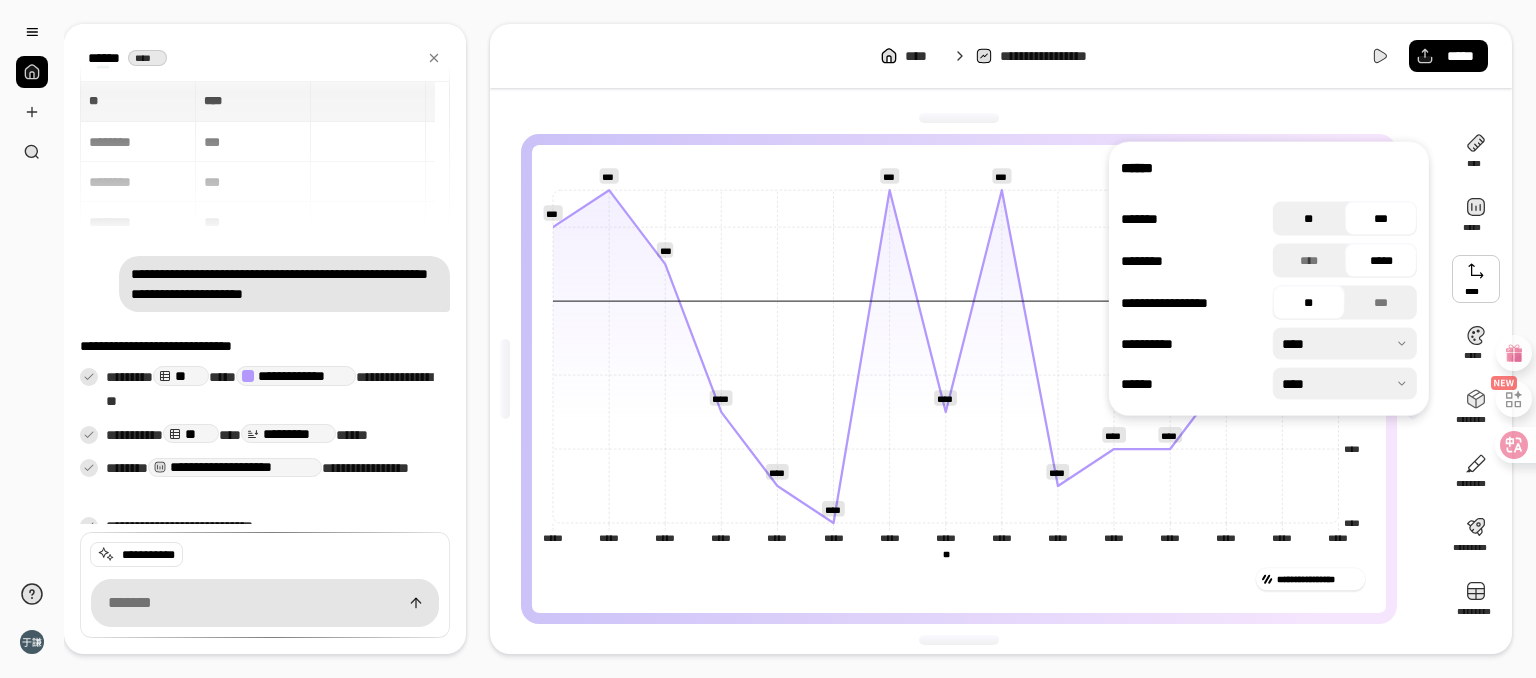 click on "**" at bounding box center (1309, 219) 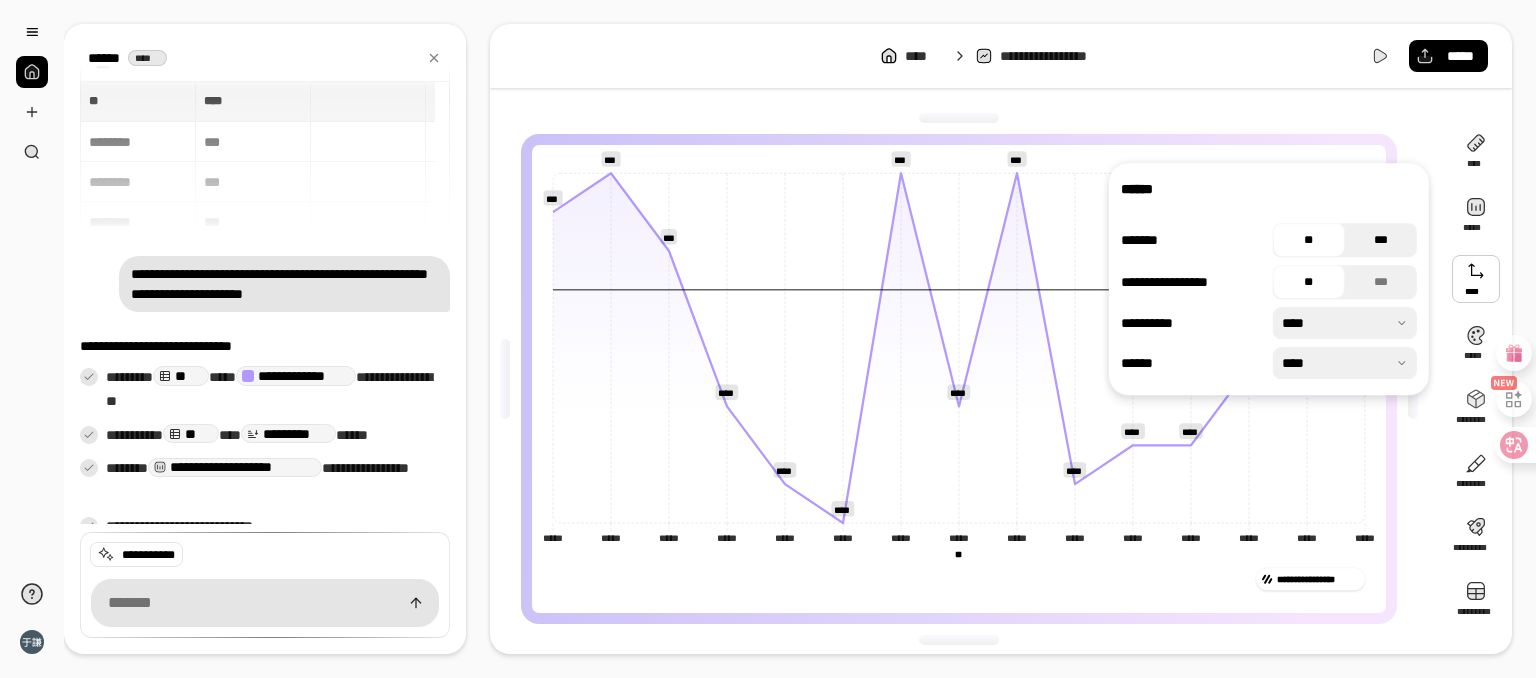 click on "***" at bounding box center [1381, 240] 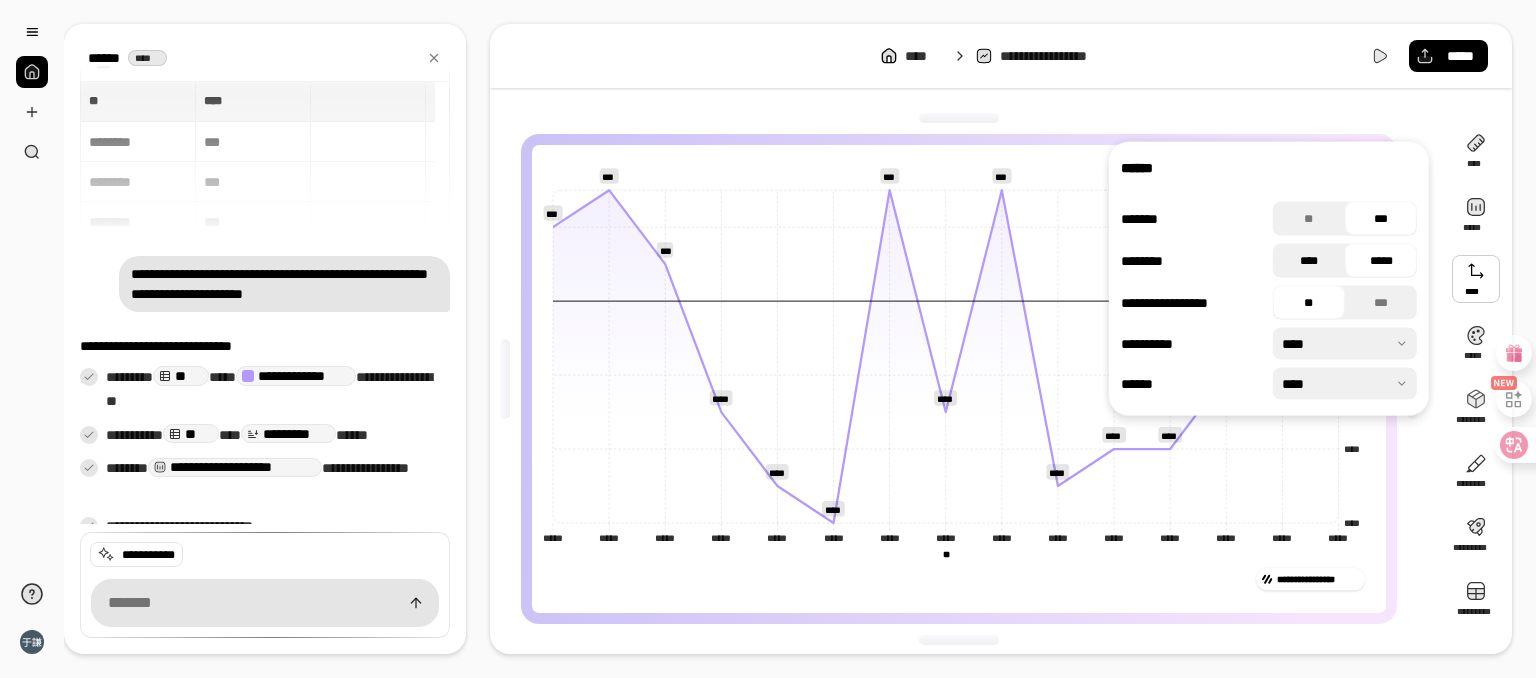 click on "****" at bounding box center (1309, 261) 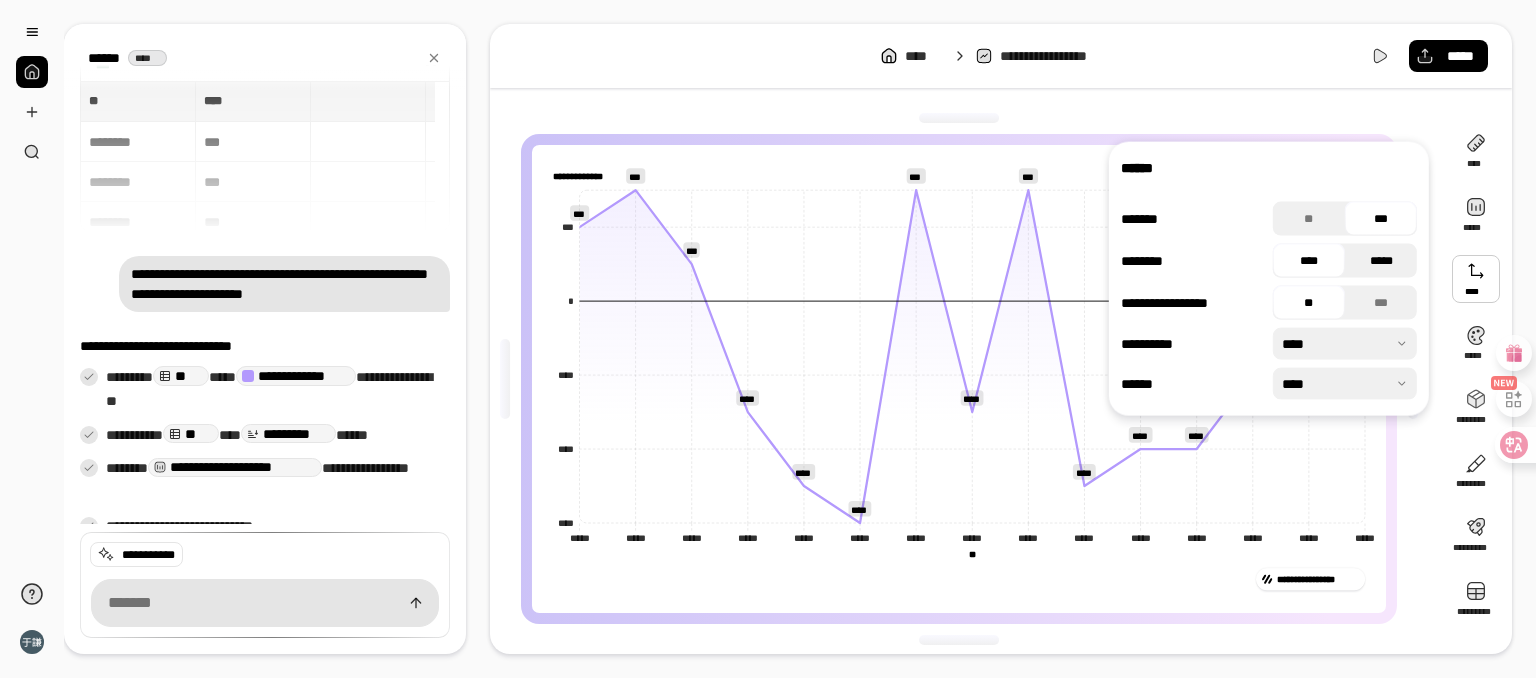 click on "*****" at bounding box center [1381, 261] 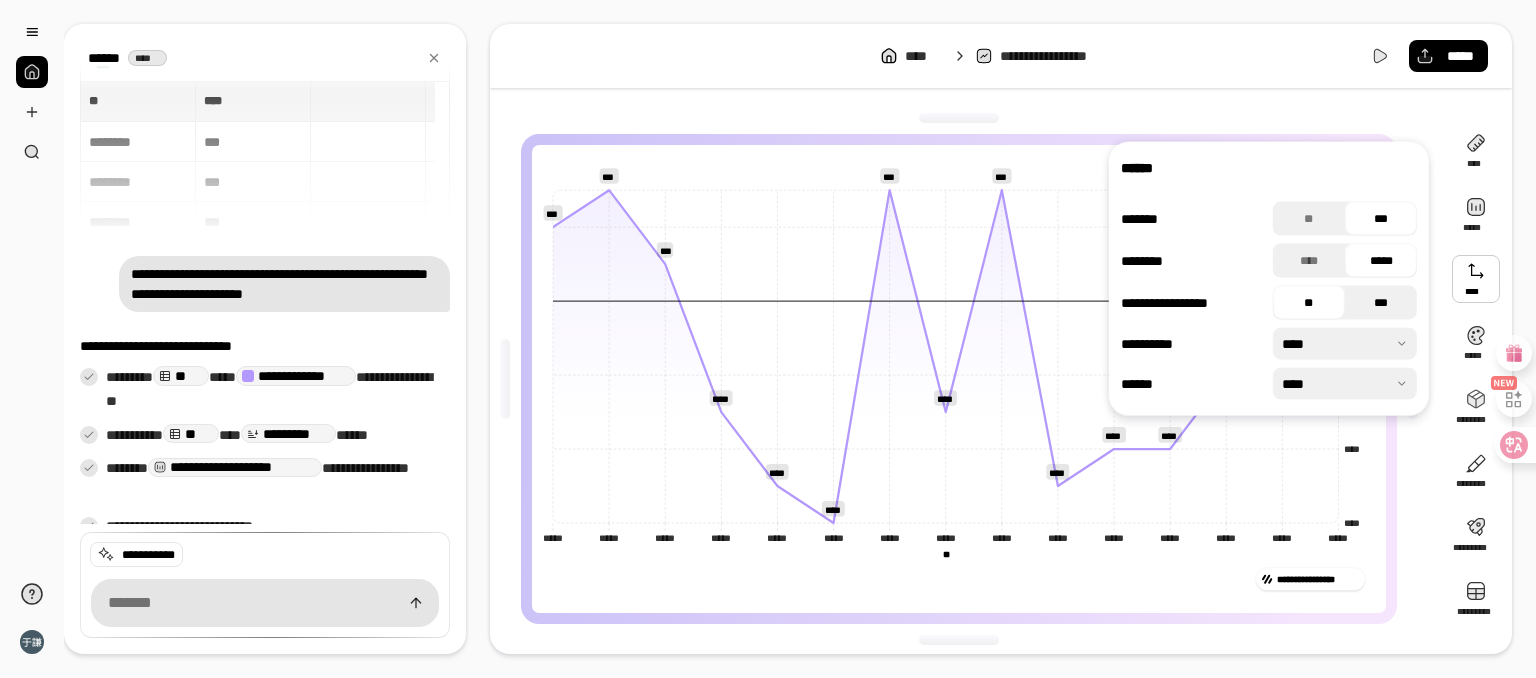 click on "***" at bounding box center (1381, 303) 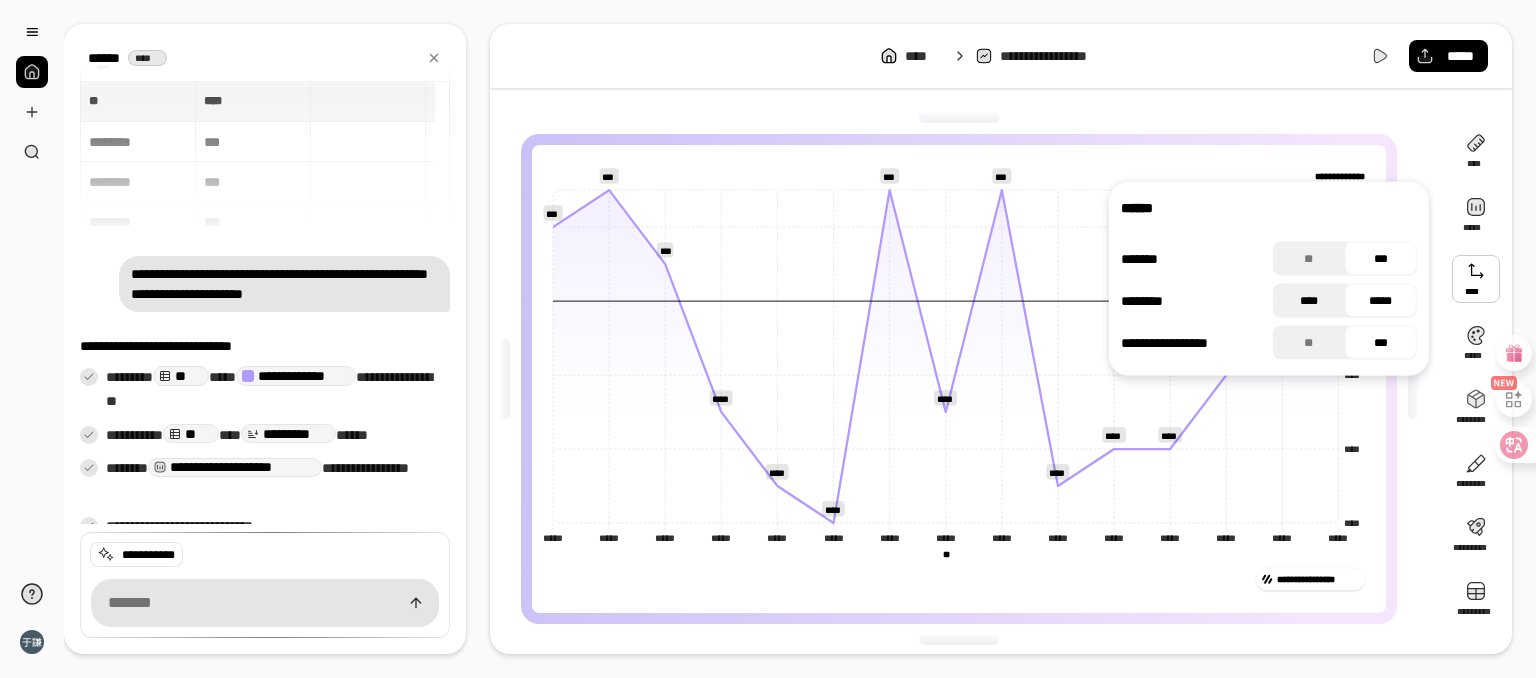 click on "****" at bounding box center [1309, 301] 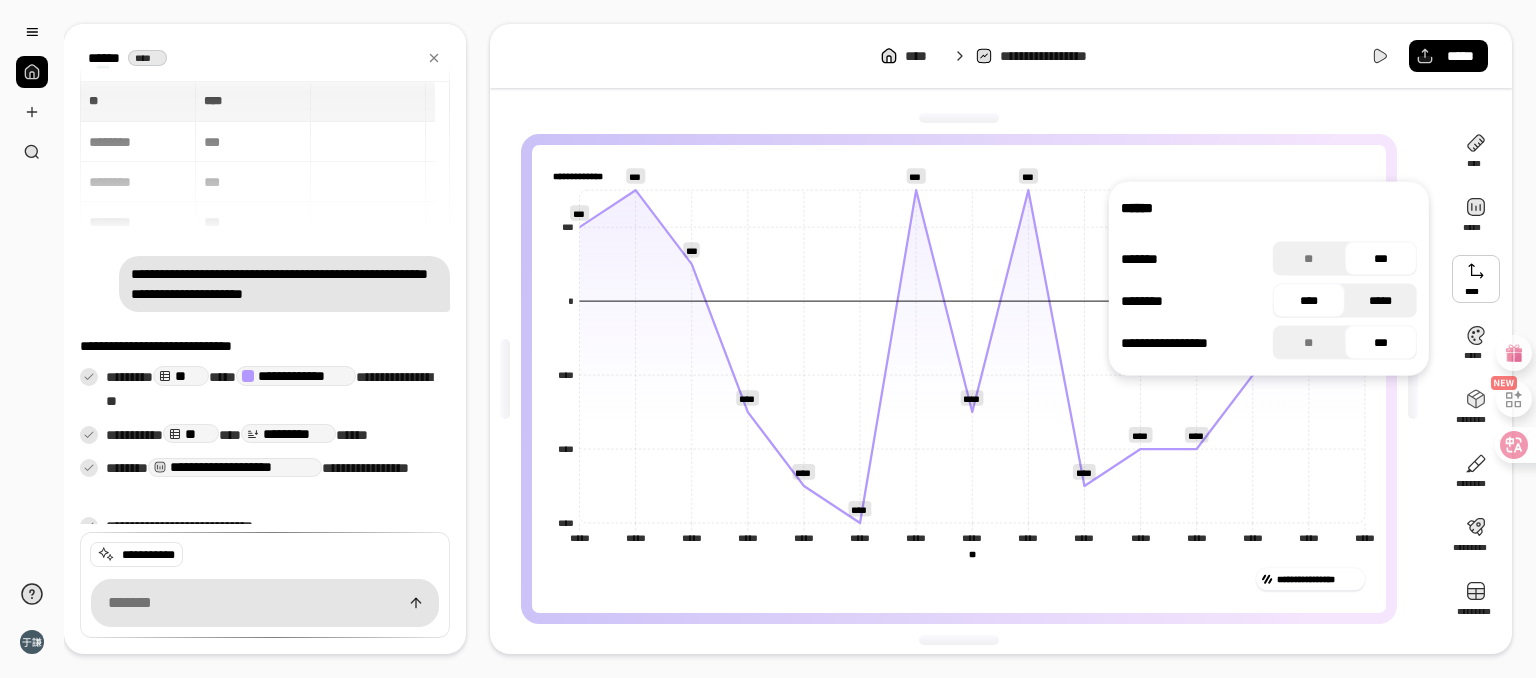 click on "*****" at bounding box center [1381, 301] 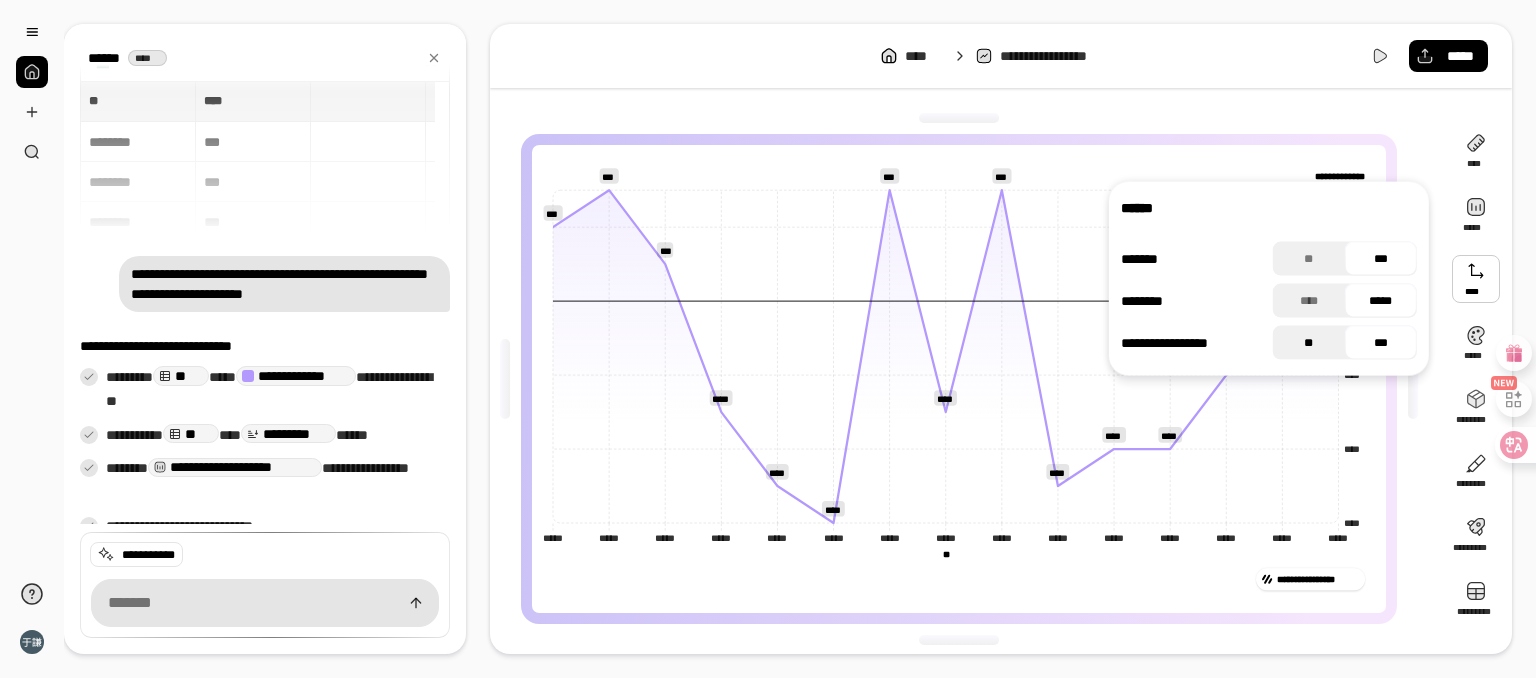 click on "**" at bounding box center [1309, 343] 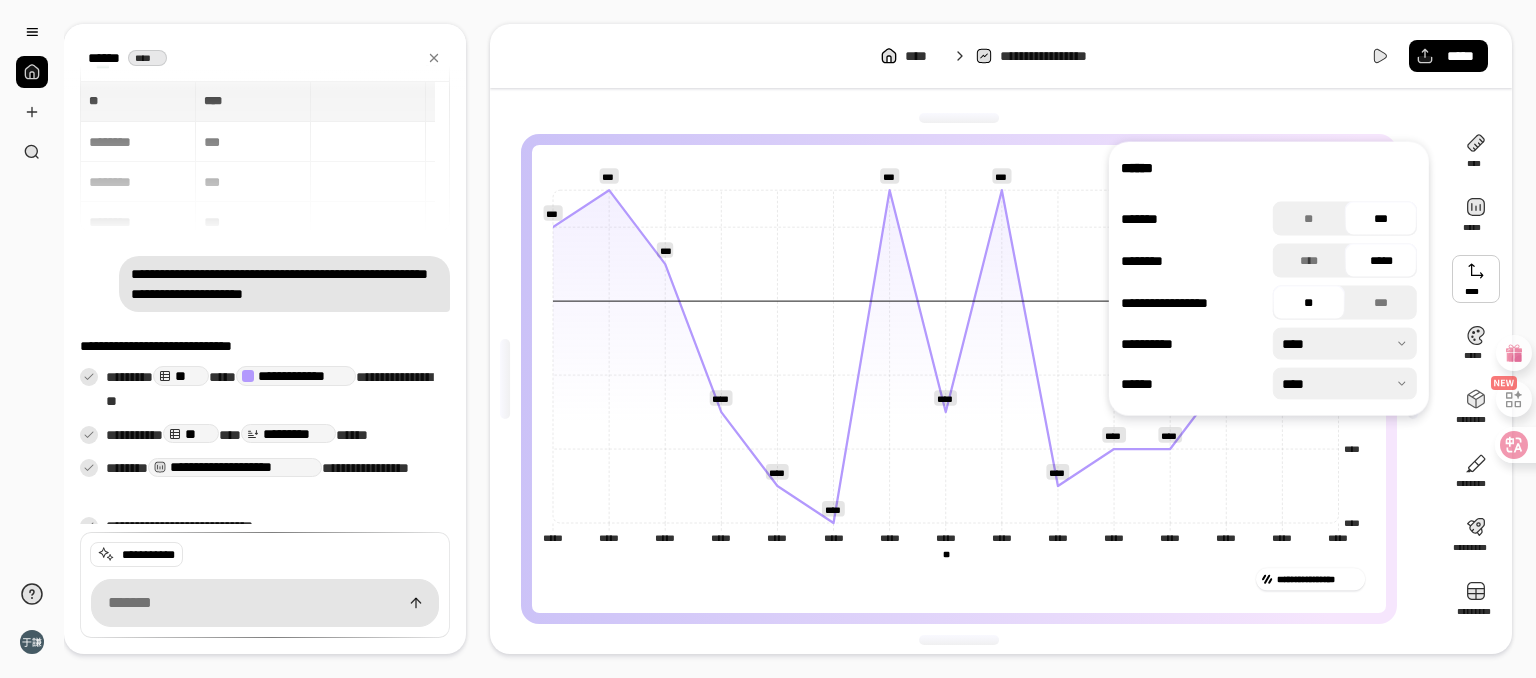 click at bounding box center [1345, 344] 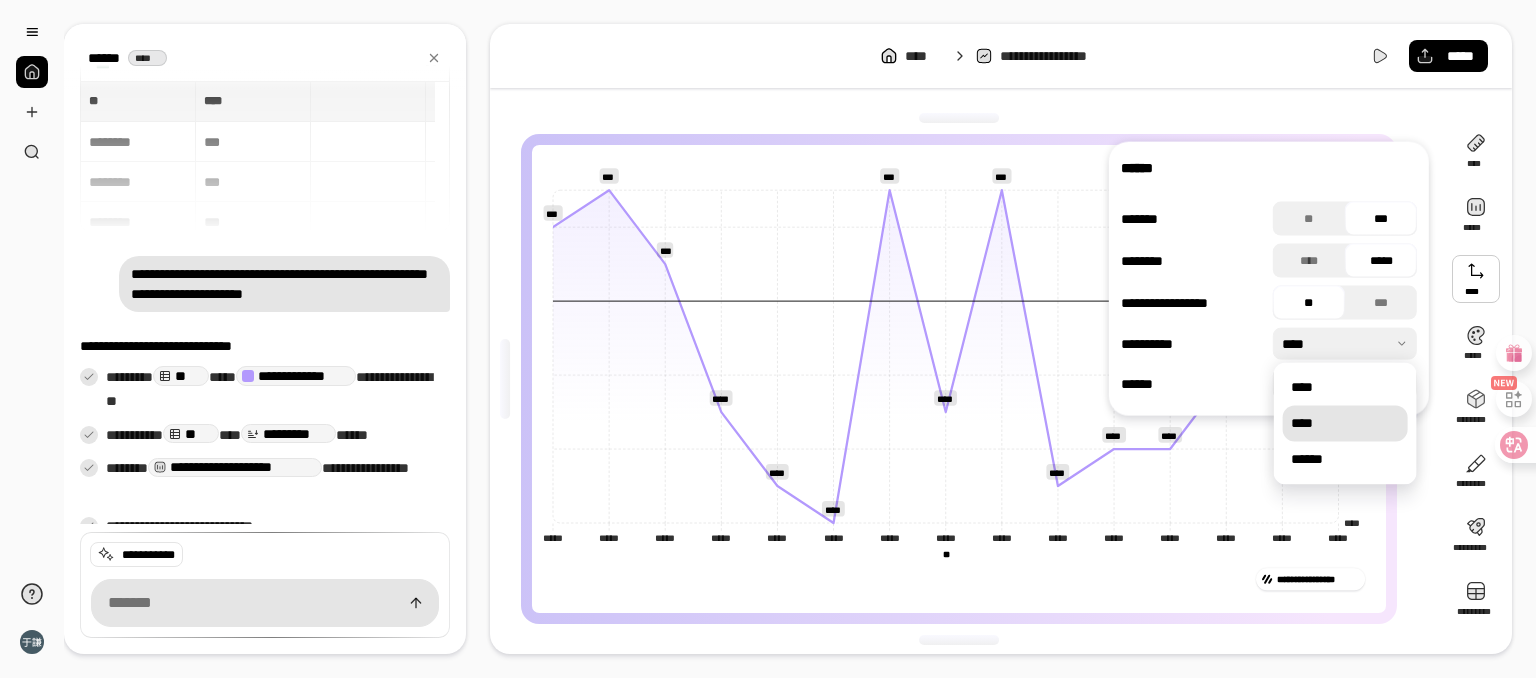 click on "****" at bounding box center [1345, 423] 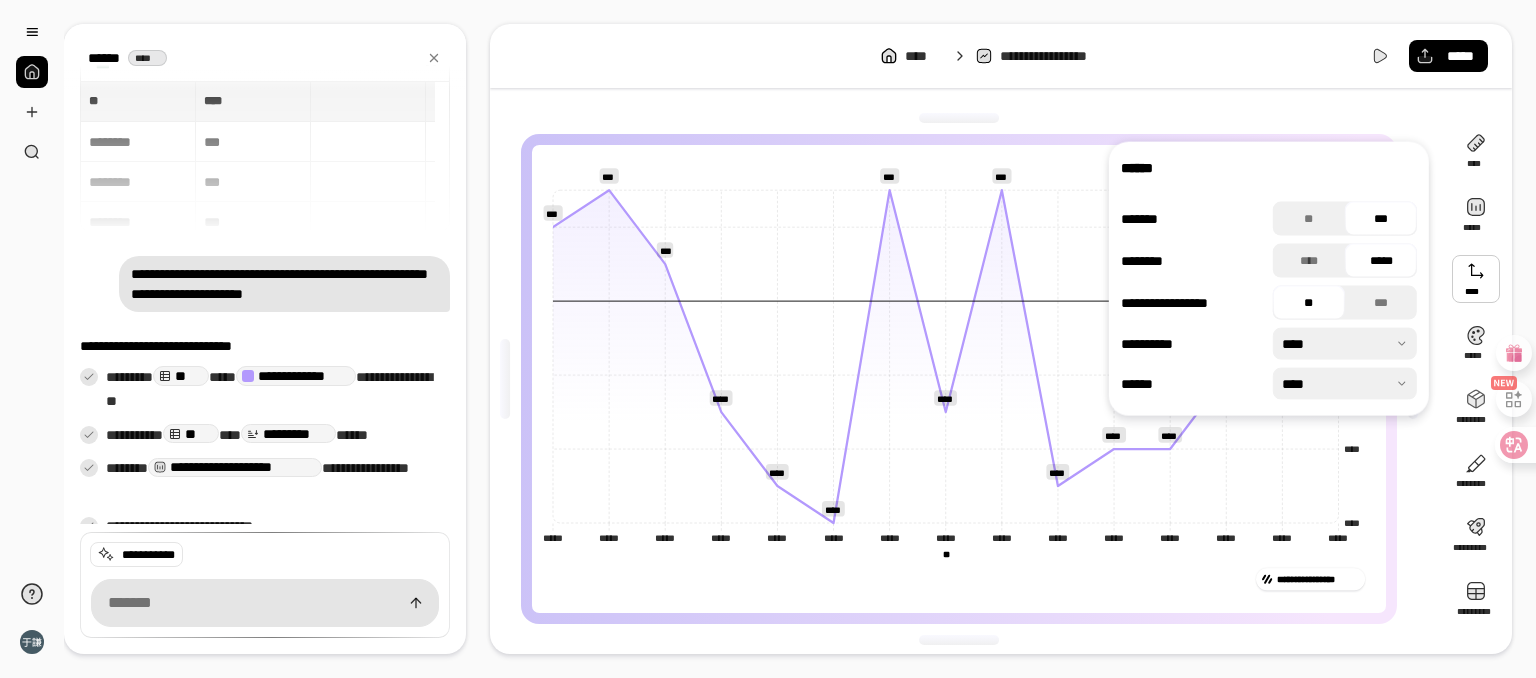 click at bounding box center (1345, 344) 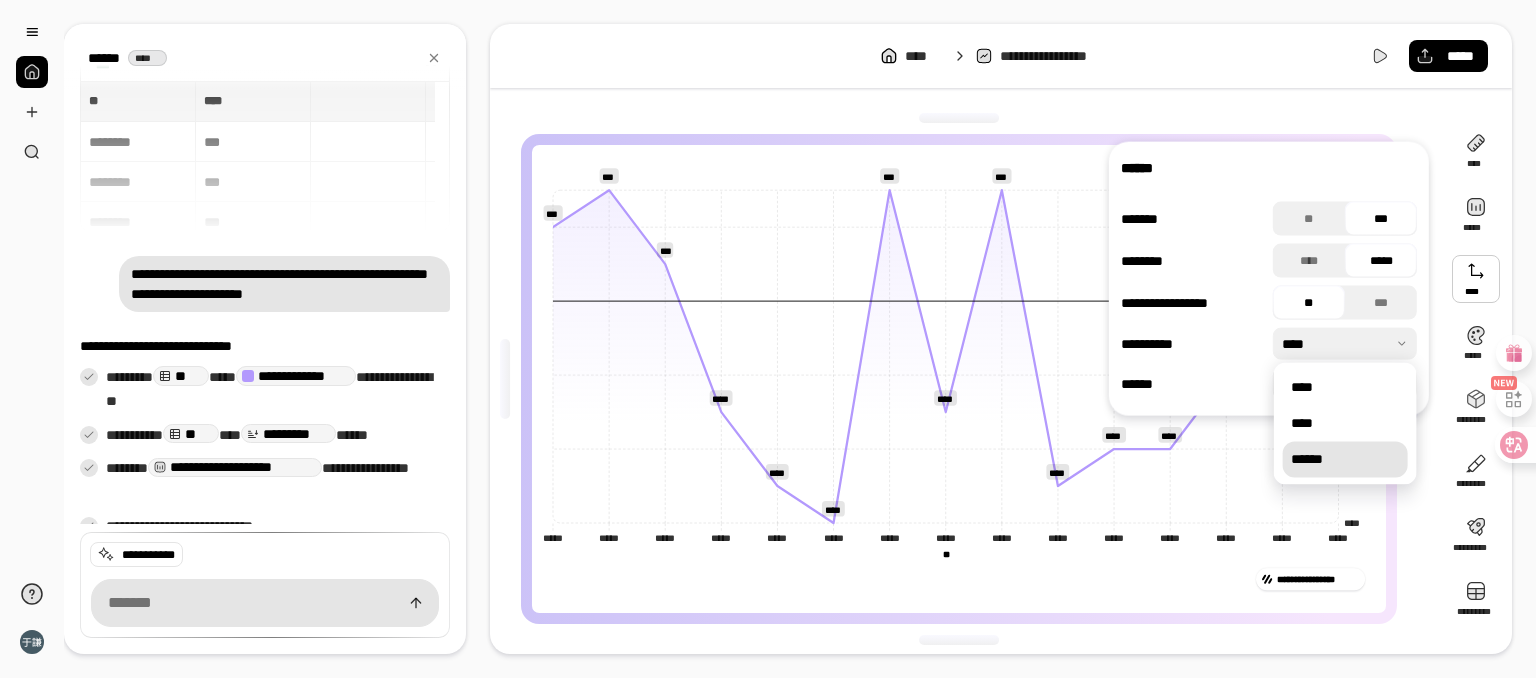 click on "******" at bounding box center [1345, 459] 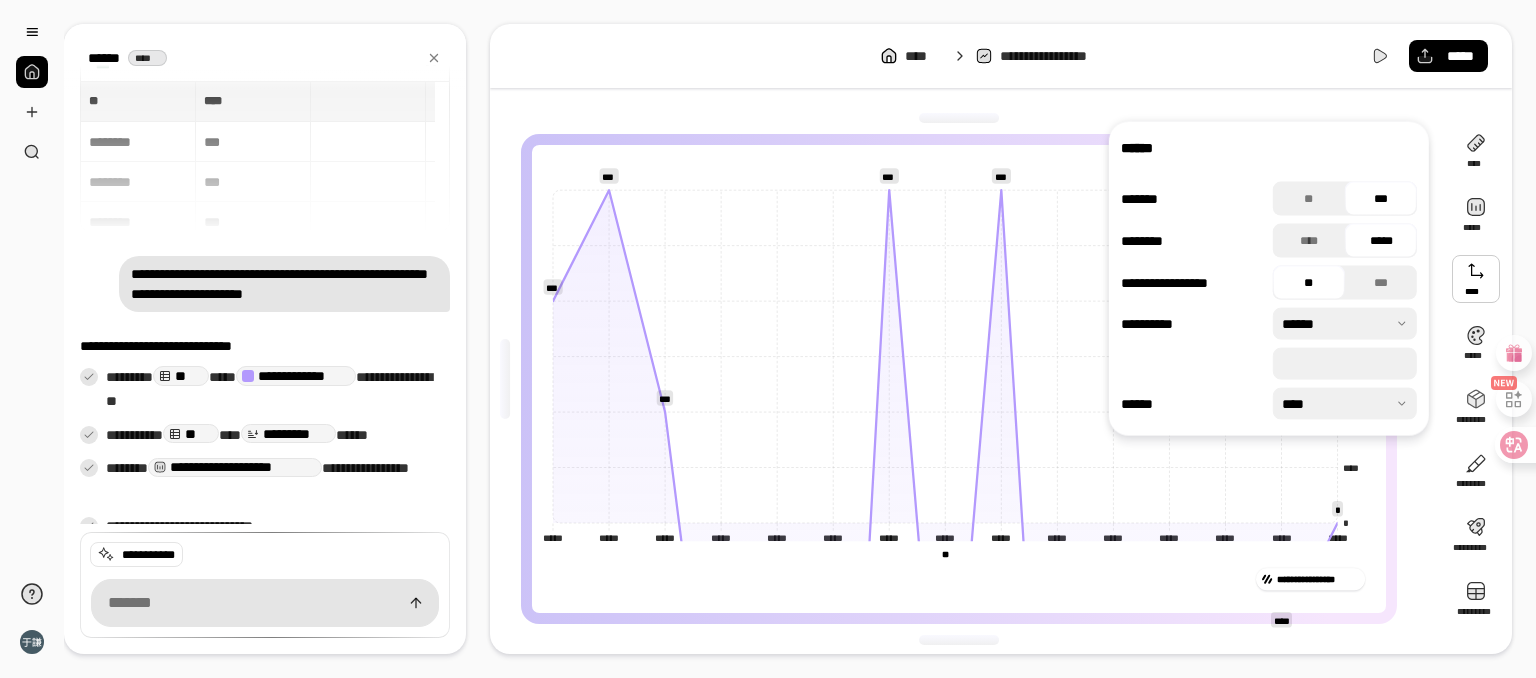 click at bounding box center (1345, 324) 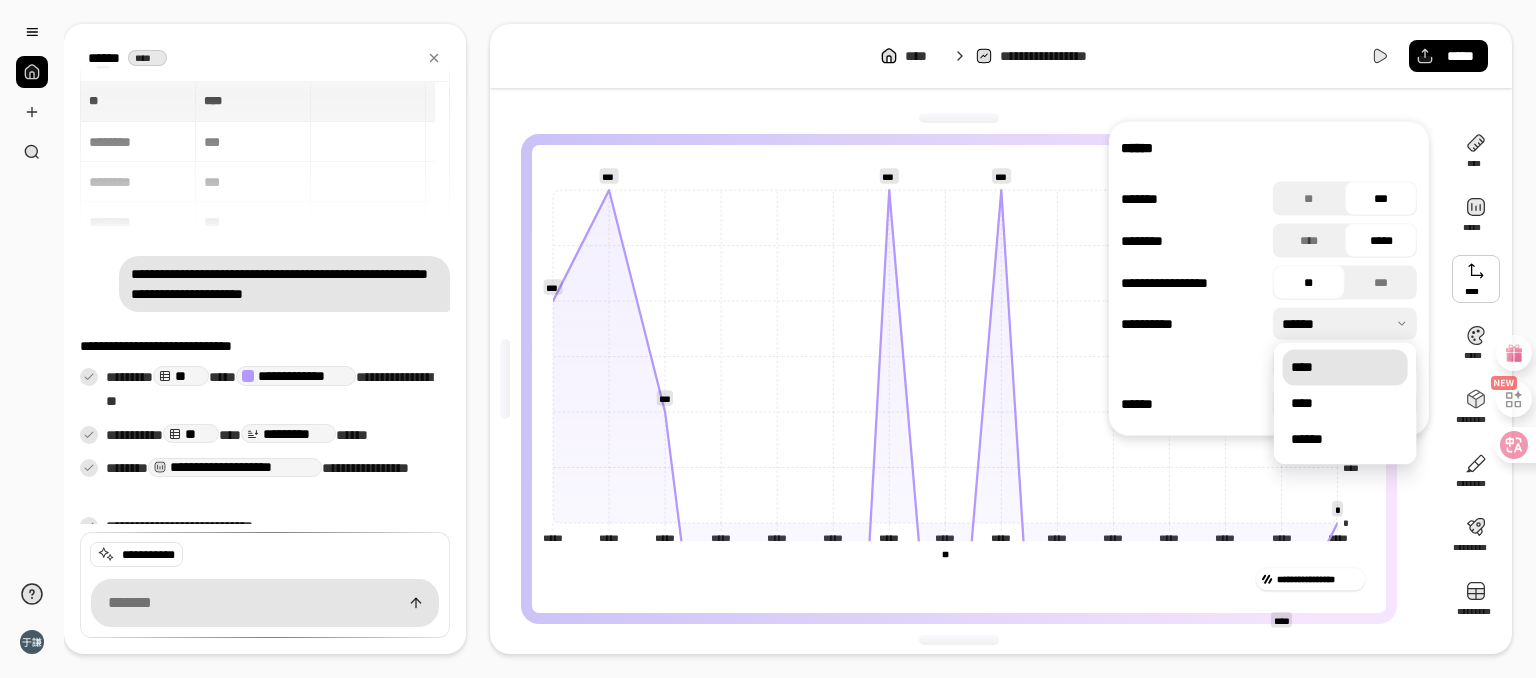 click on "****" at bounding box center (1345, 367) 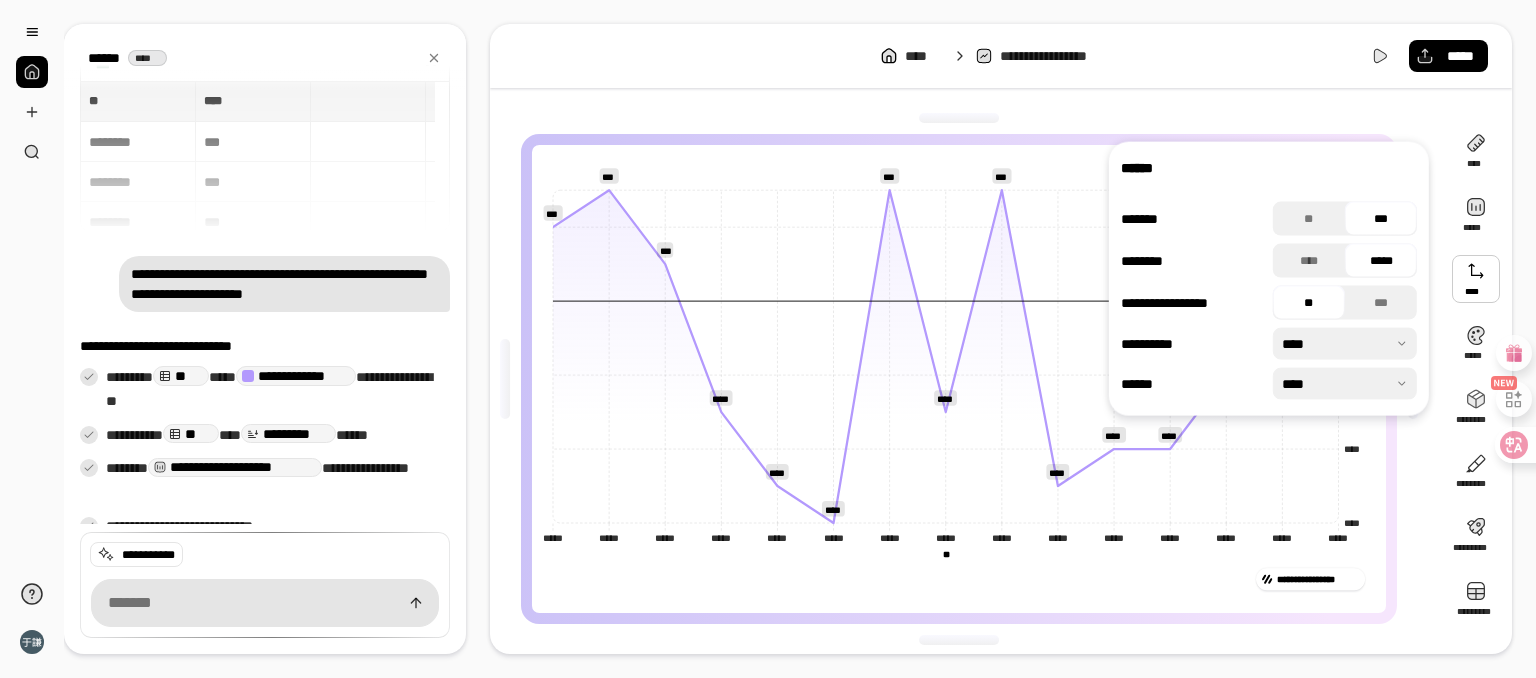 click at bounding box center [1345, 384] 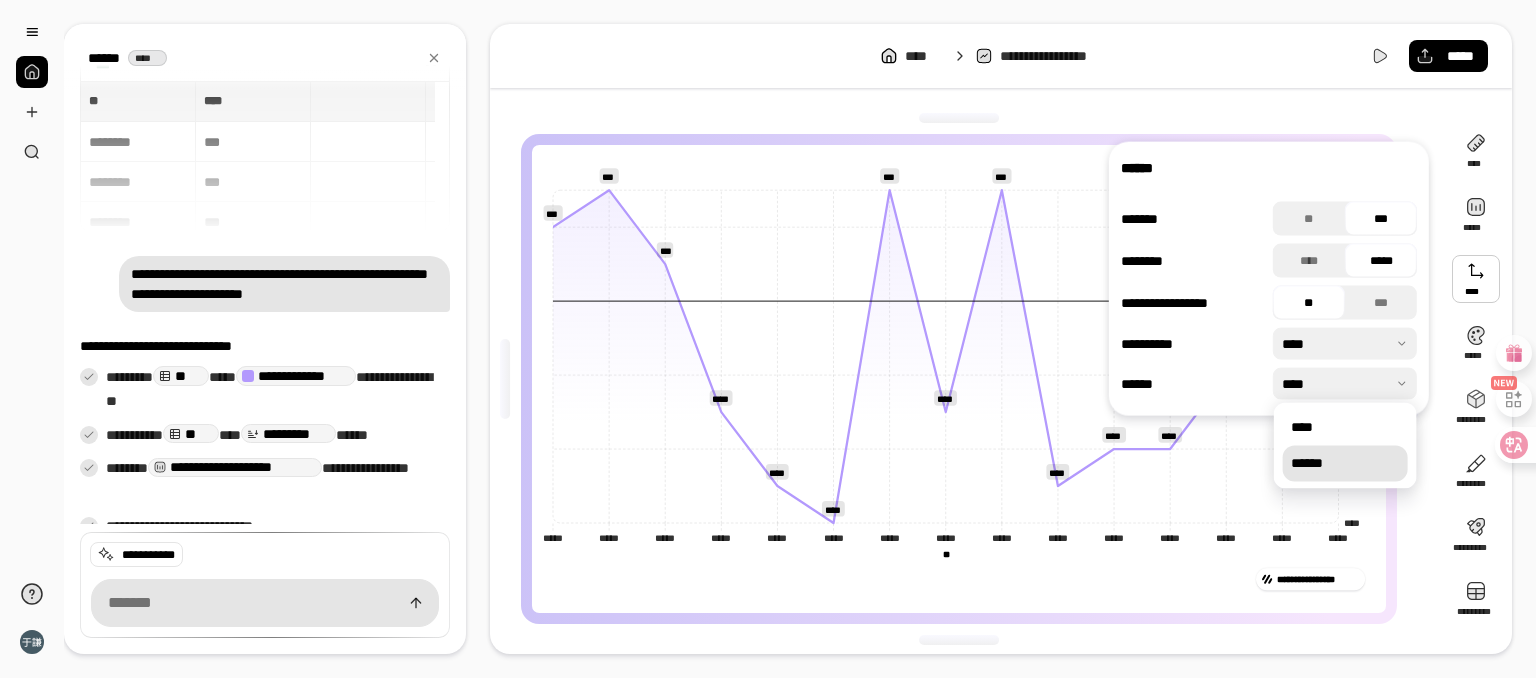 click on "******" at bounding box center [1345, 463] 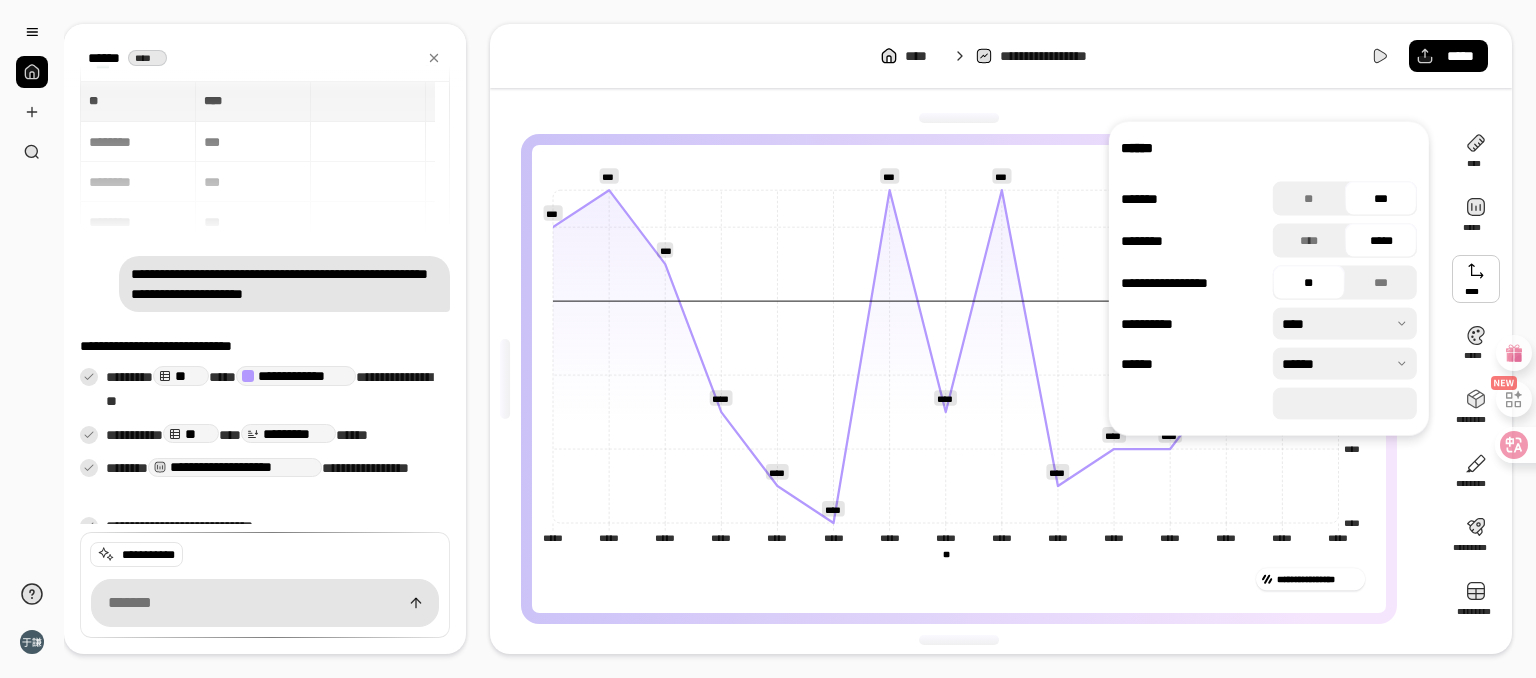 click at bounding box center [1345, 364] 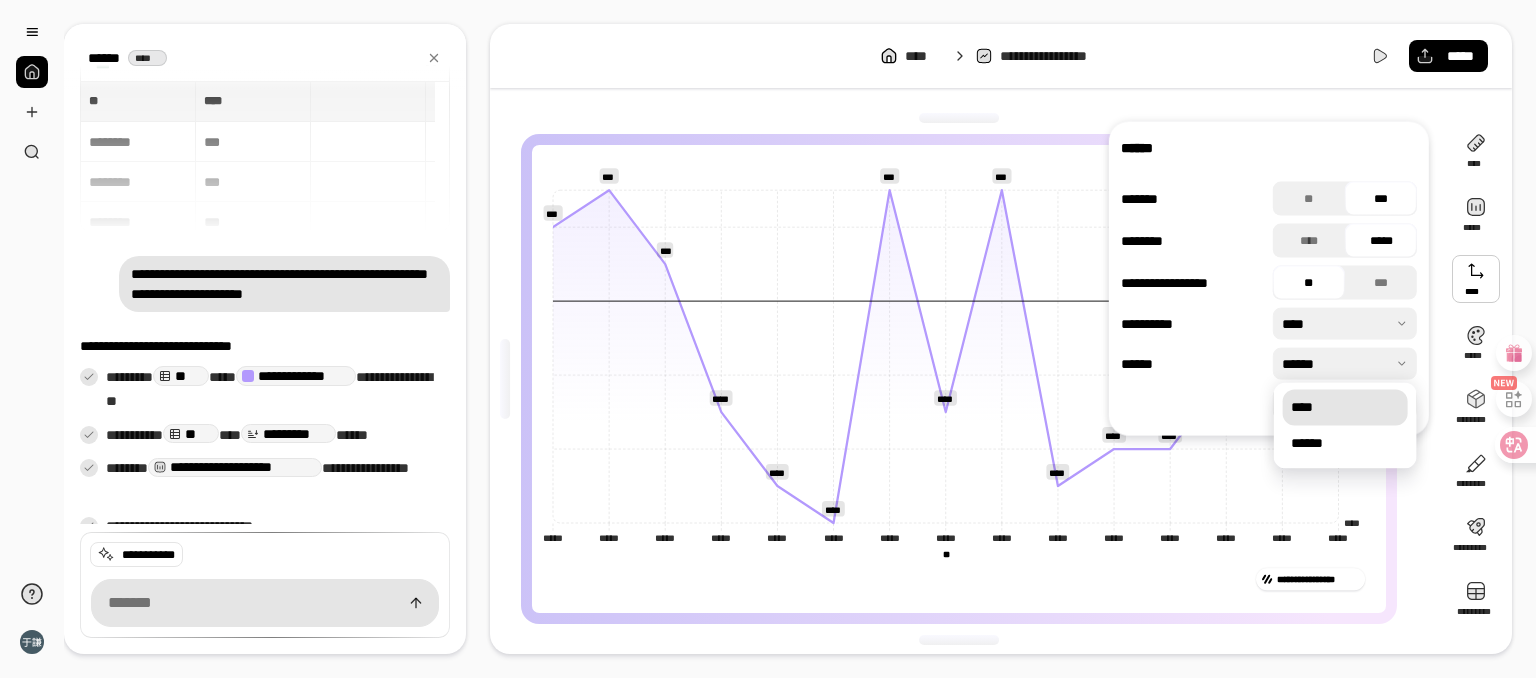 click on "****" at bounding box center [1345, 407] 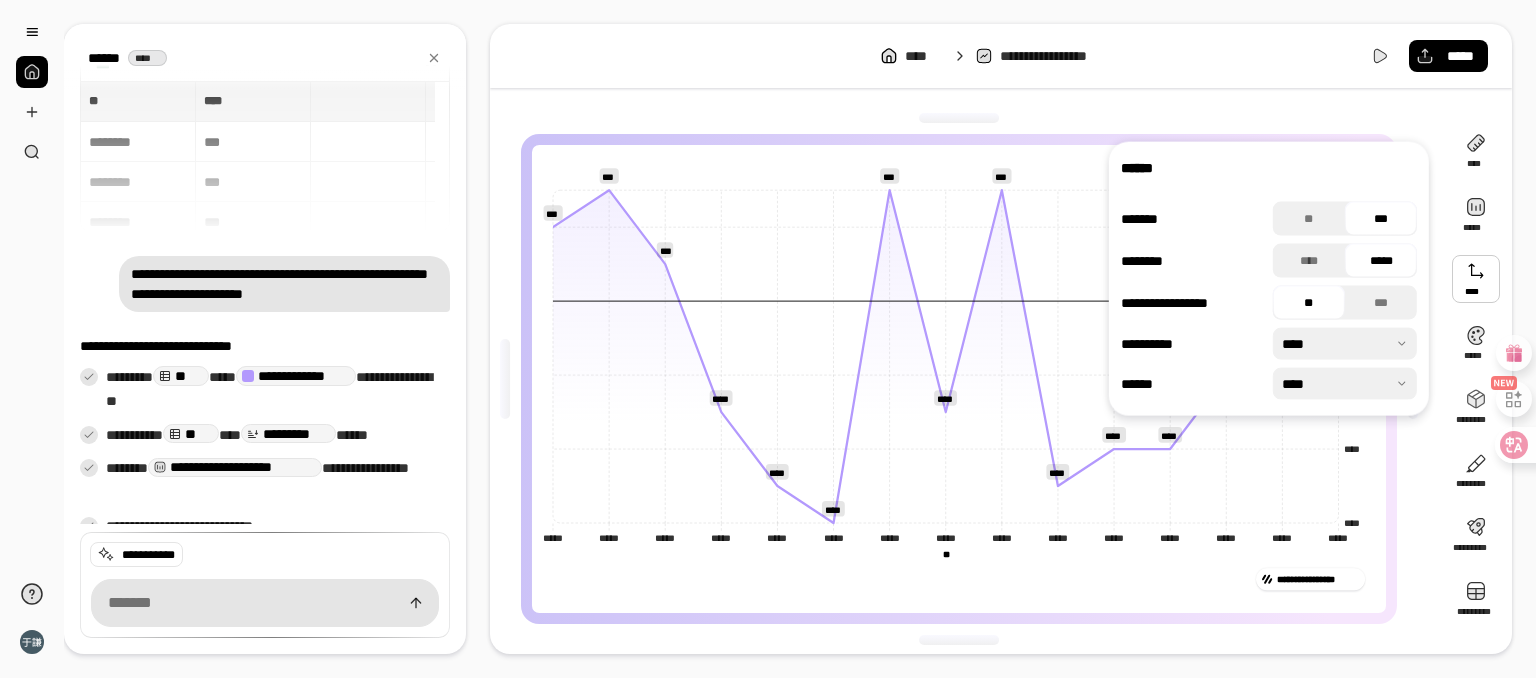 click at bounding box center [1476, 279] 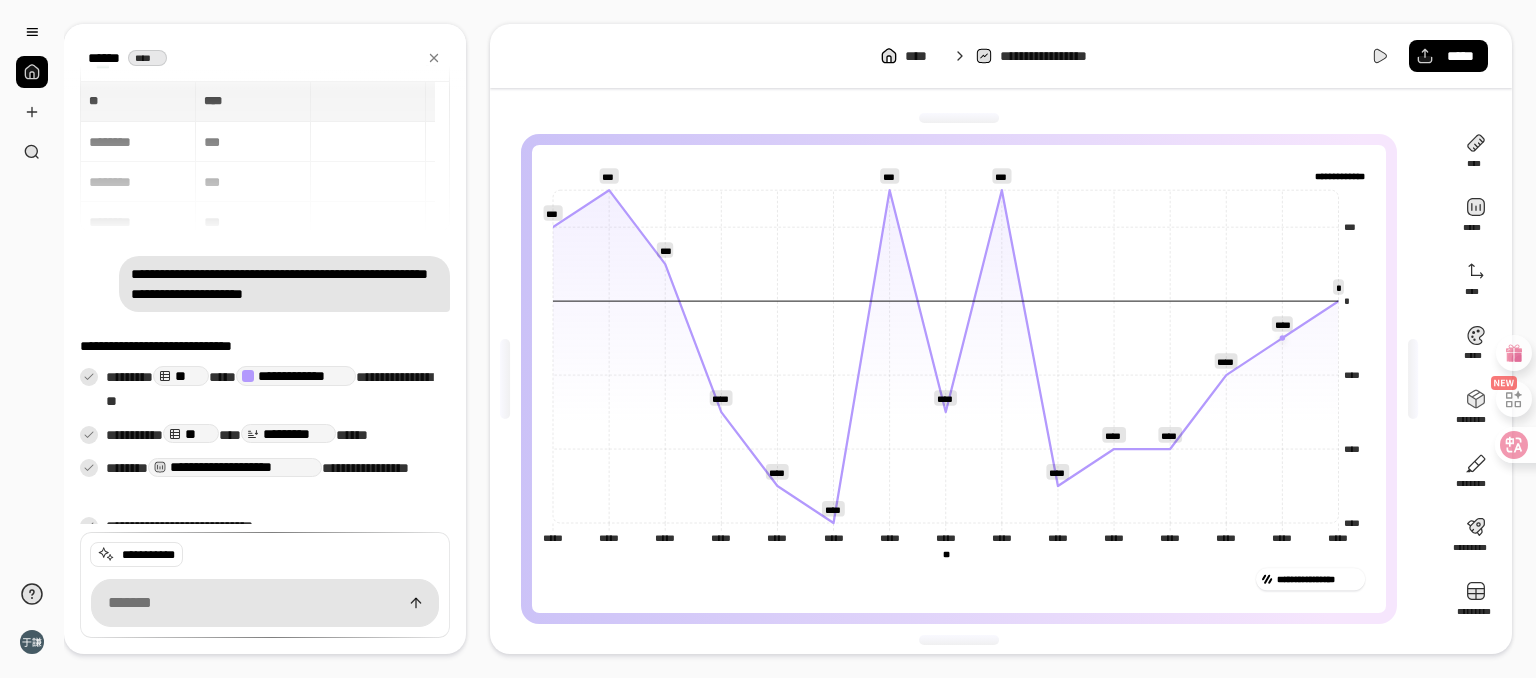 click on "**********" at bounding box center (960, 379) 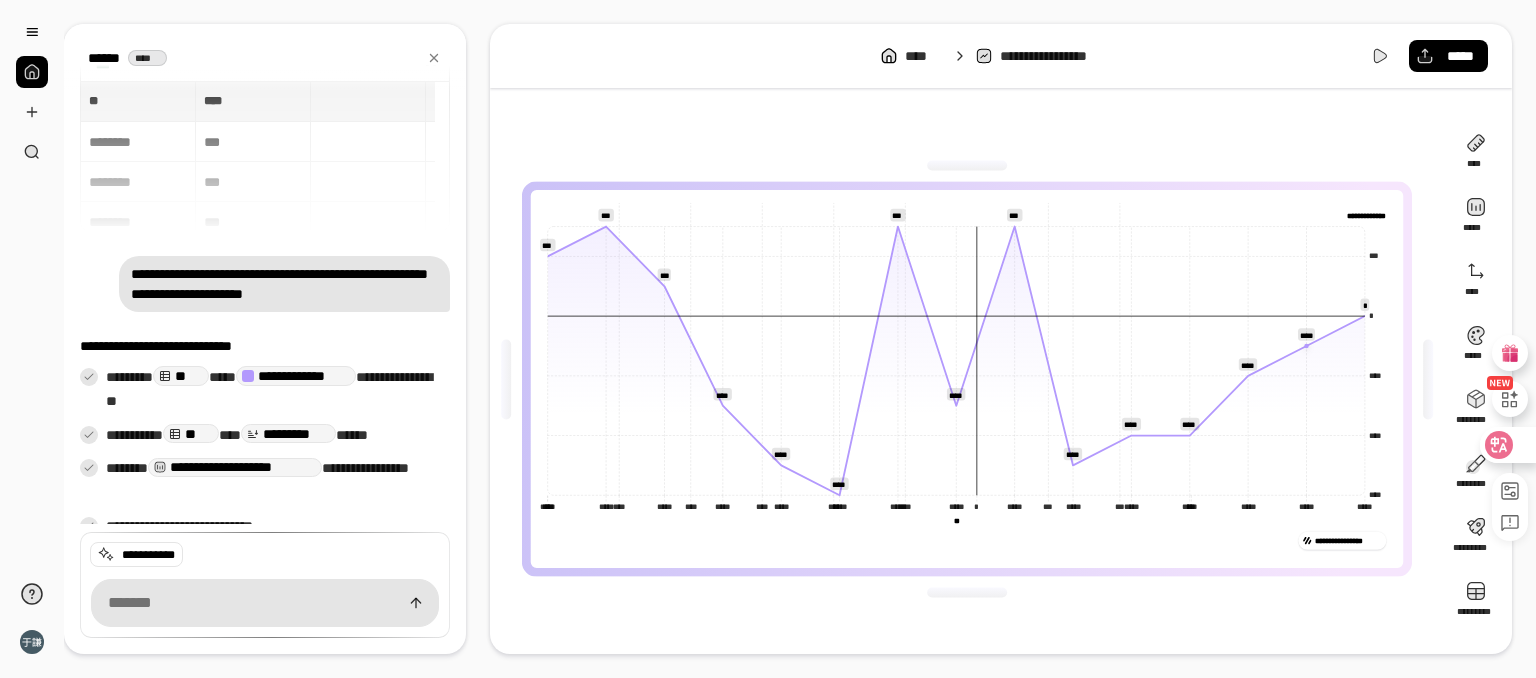 click on "**********" at bounding box center [768, 339] 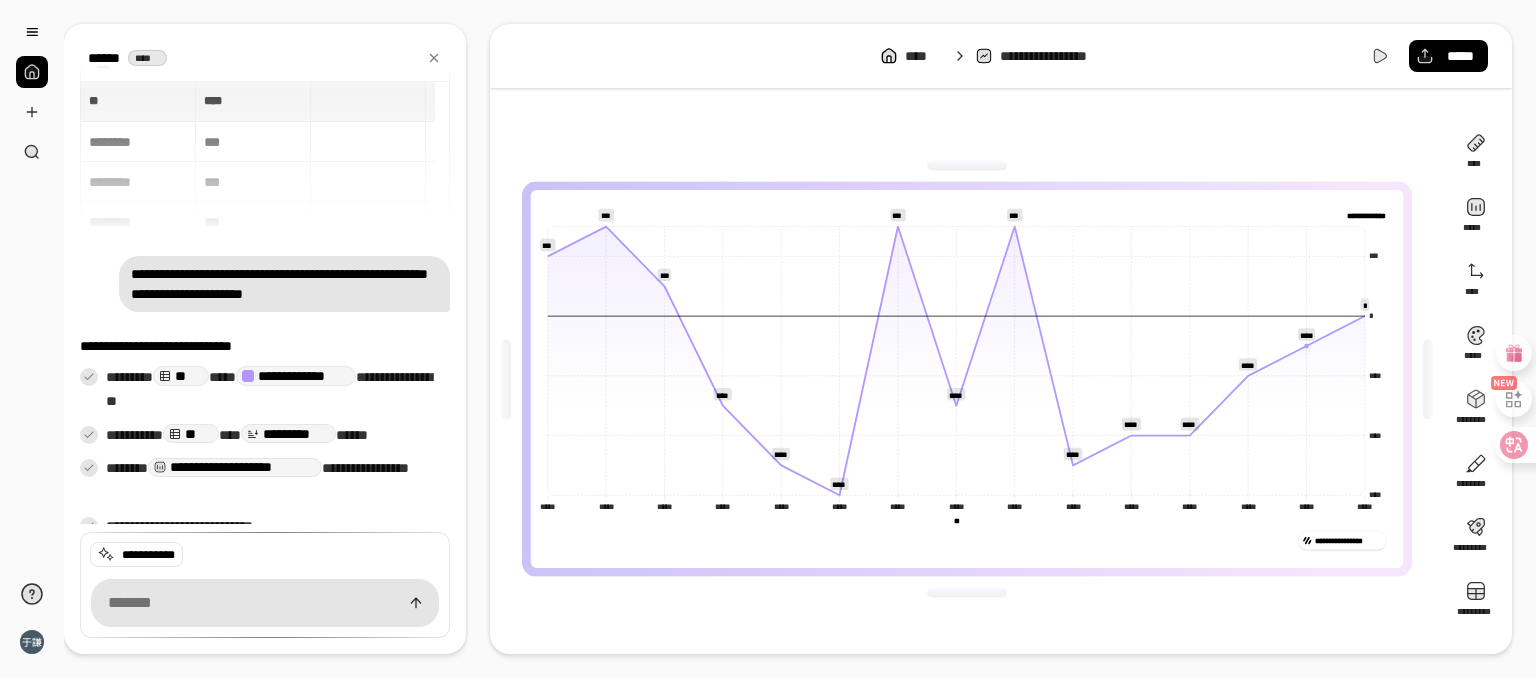 click on "***** *****" 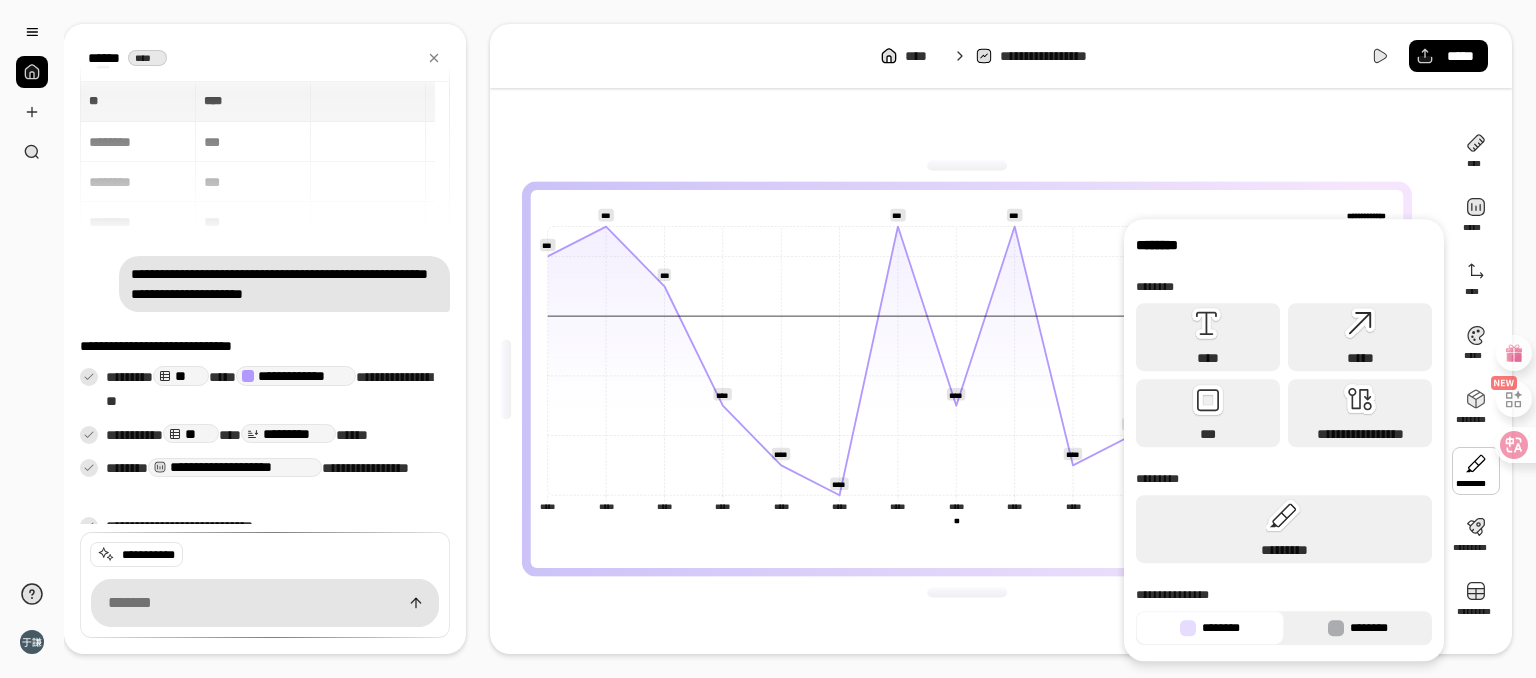 click on "********" at bounding box center [1358, 628] 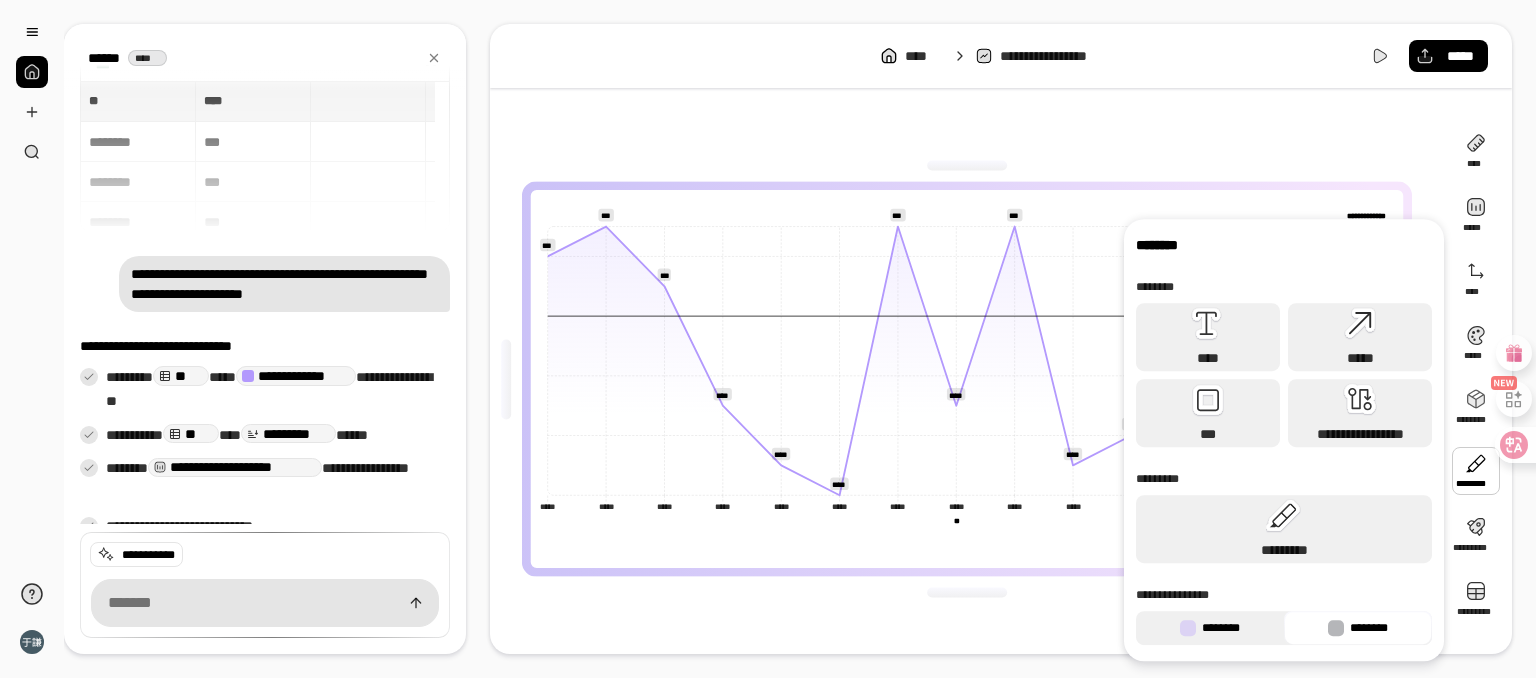 click on "********" at bounding box center [1210, 628] 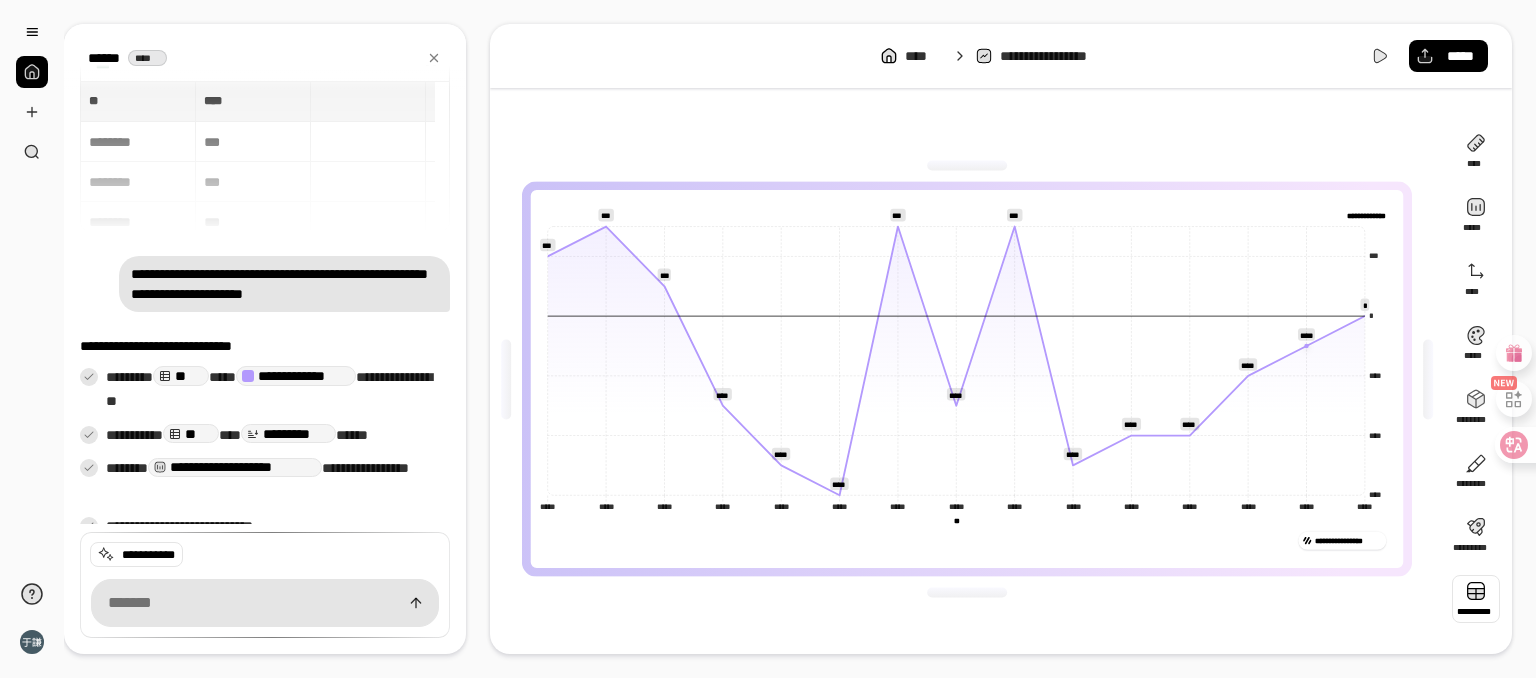 click at bounding box center (1476, 599) 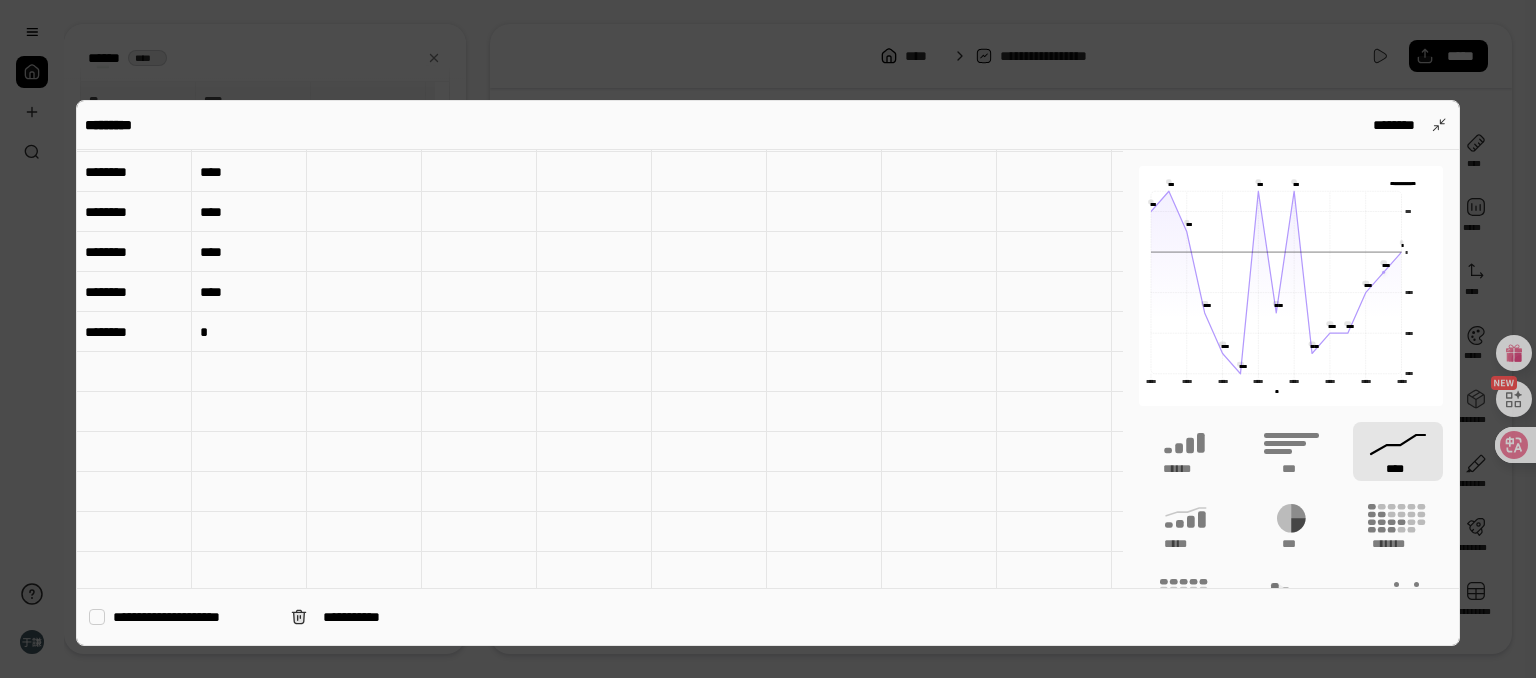 scroll, scrollTop: 440, scrollLeft: 0, axis: vertical 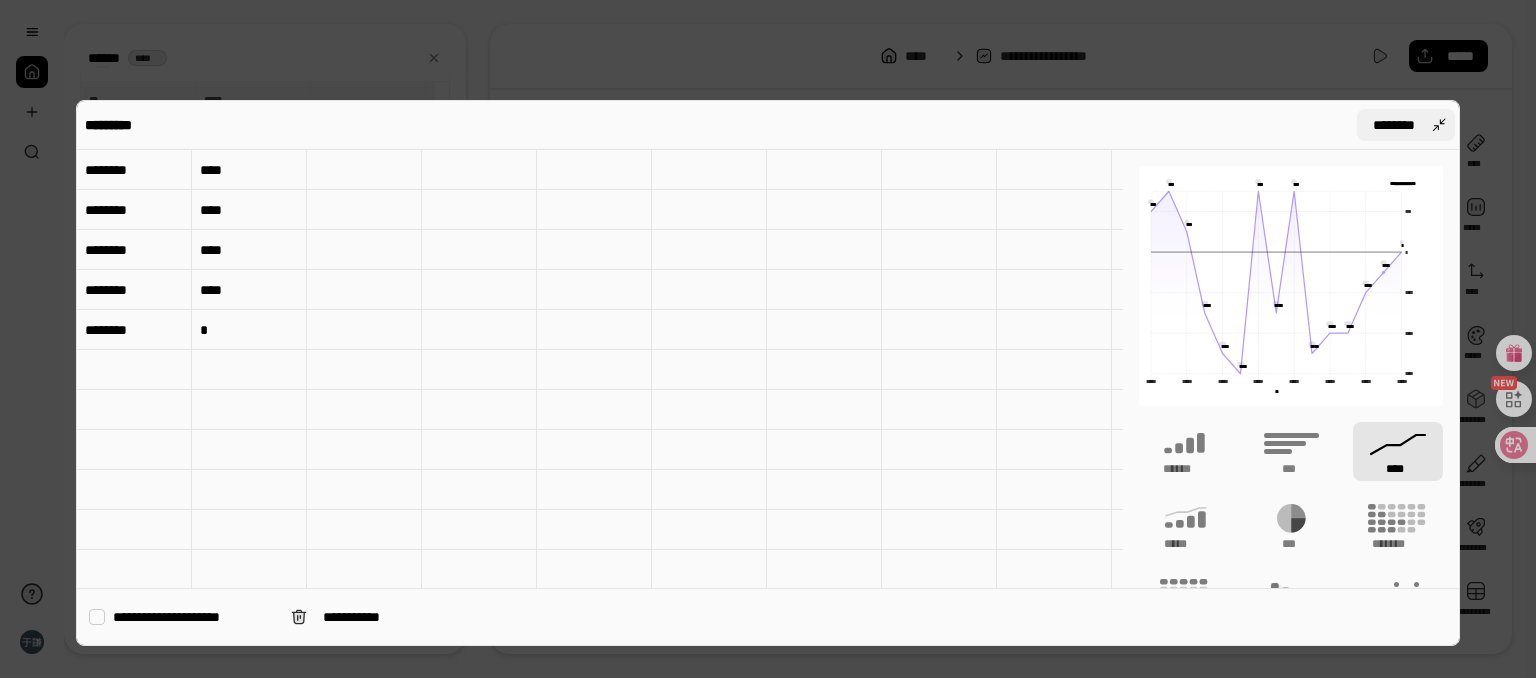 click on "********" at bounding box center [1406, 125] 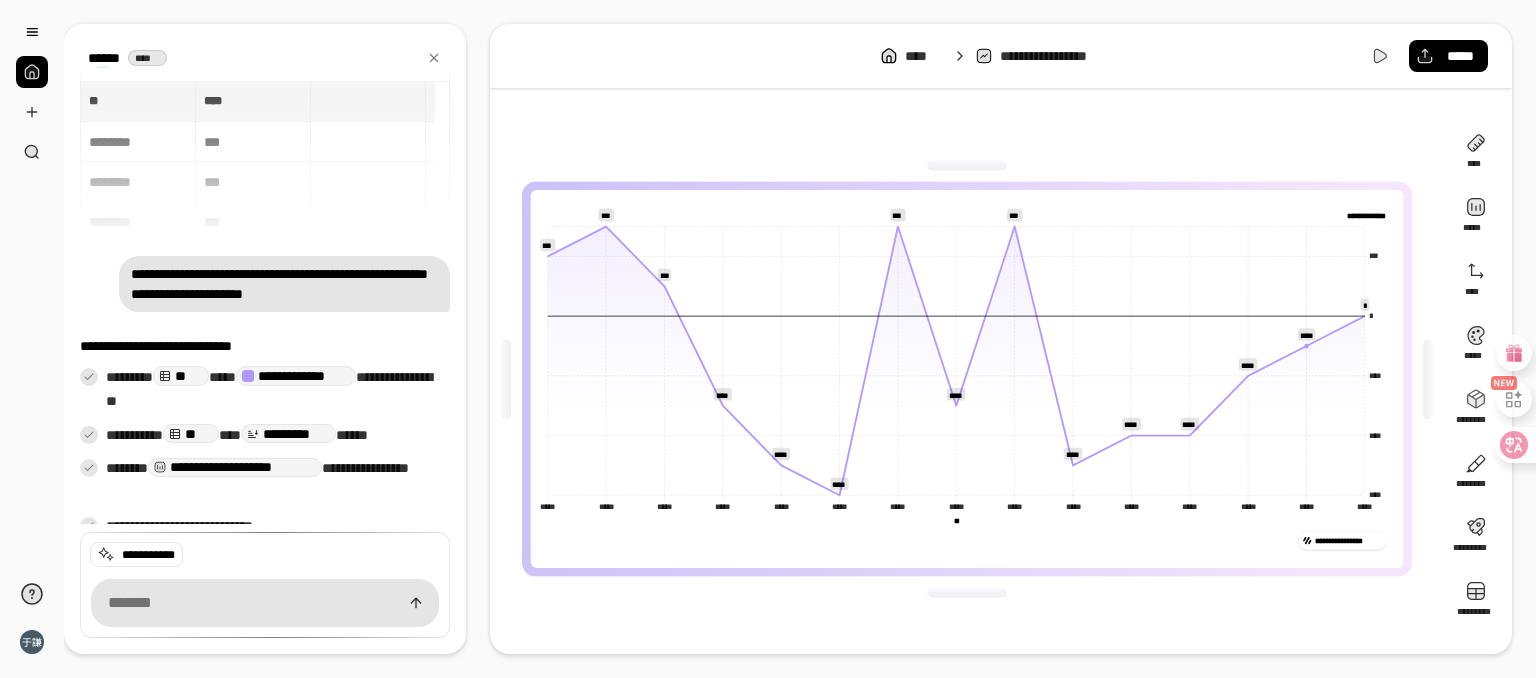 click on "**********" at bounding box center (1001, 339) 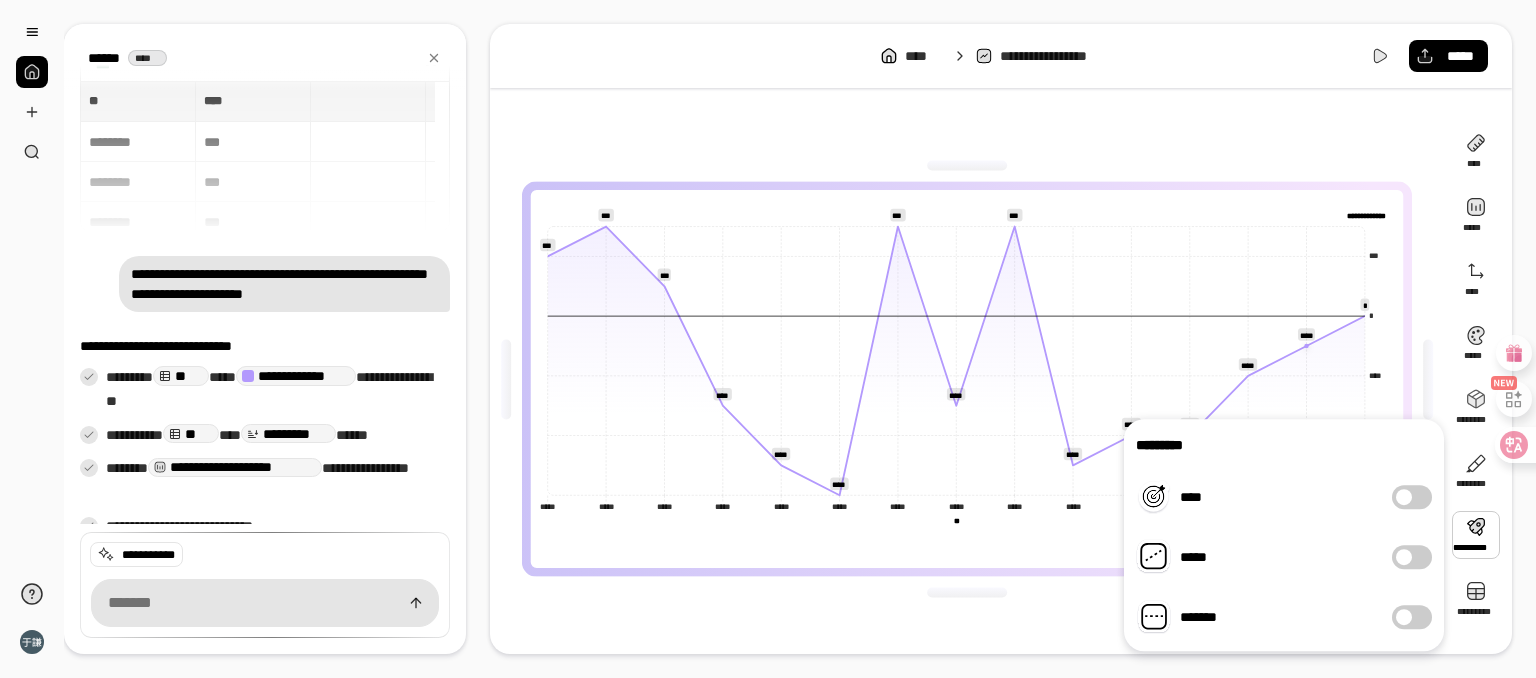 click at bounding box center [1404, 557] 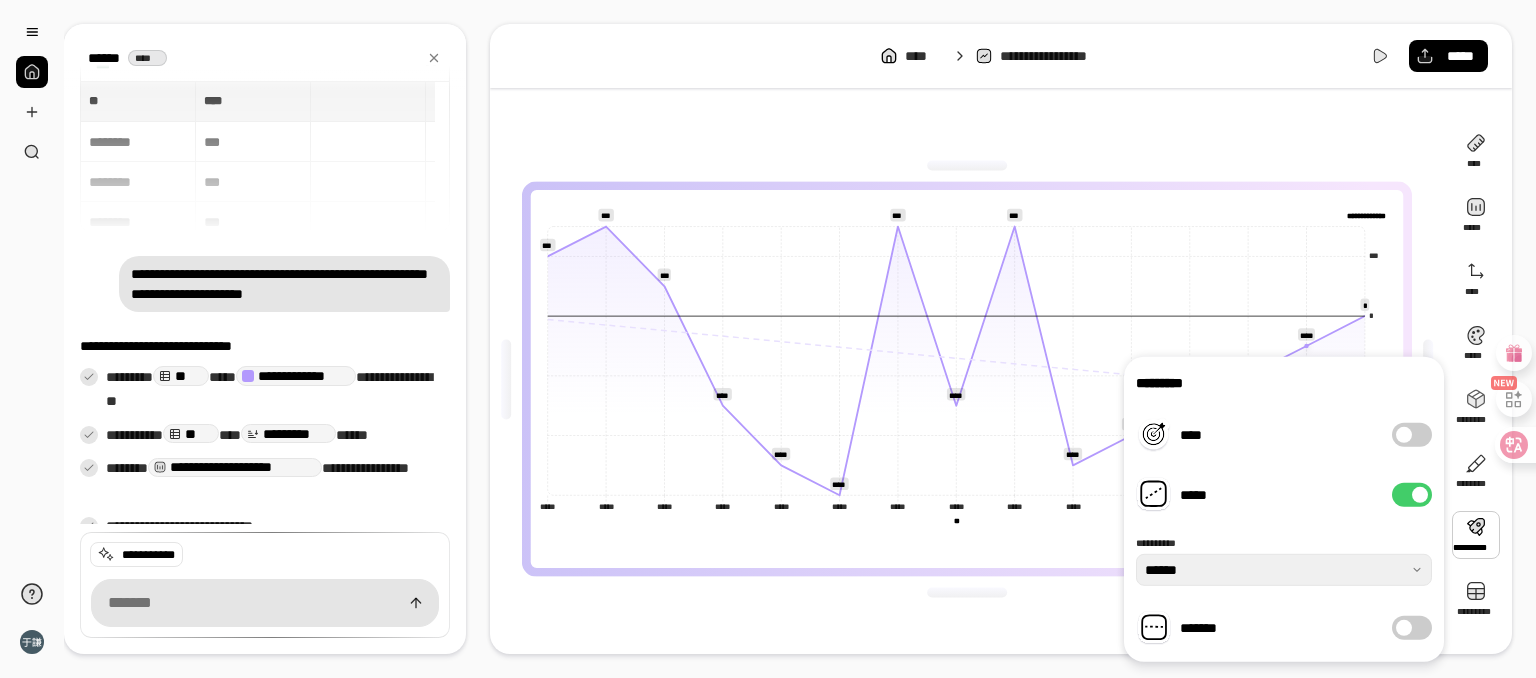 click on "*****" at bounding box center [1412, 495] 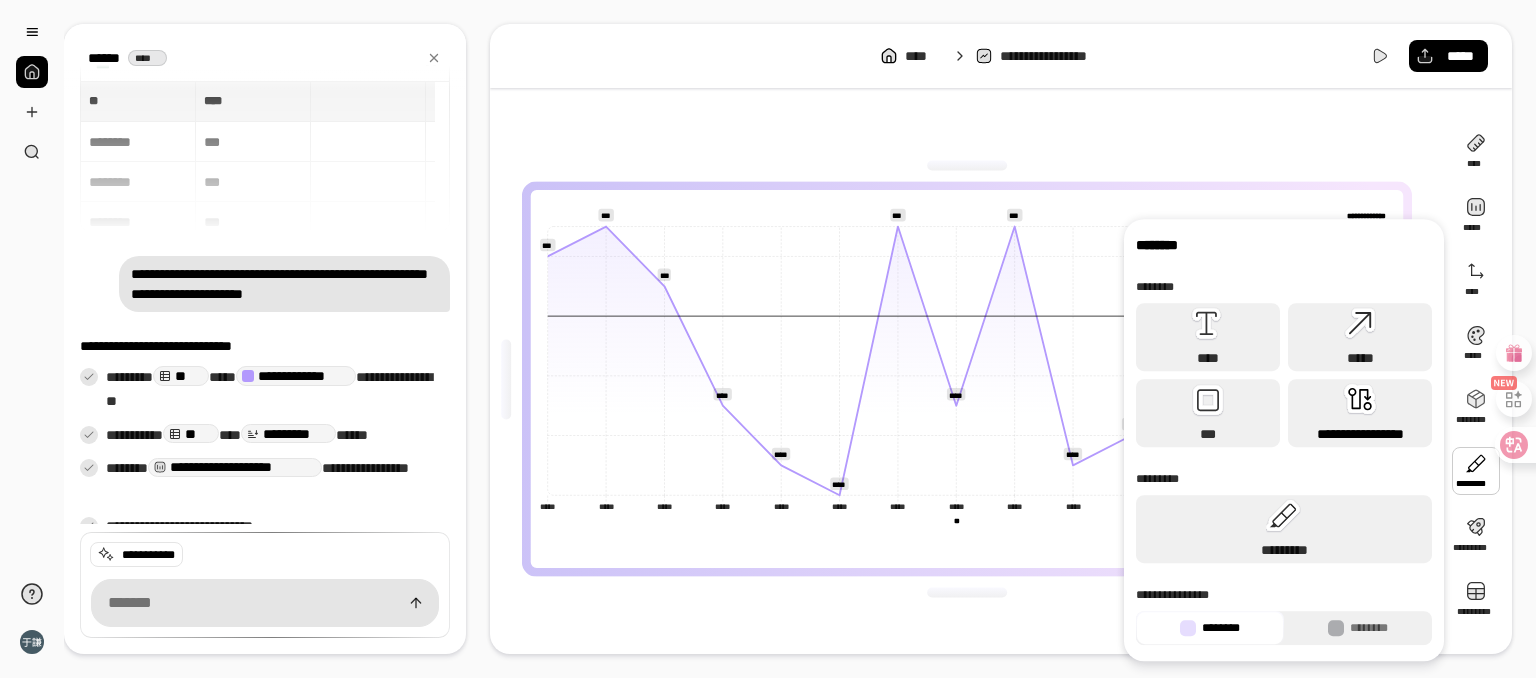 click on "**********" at bounding box center (1360, 413) 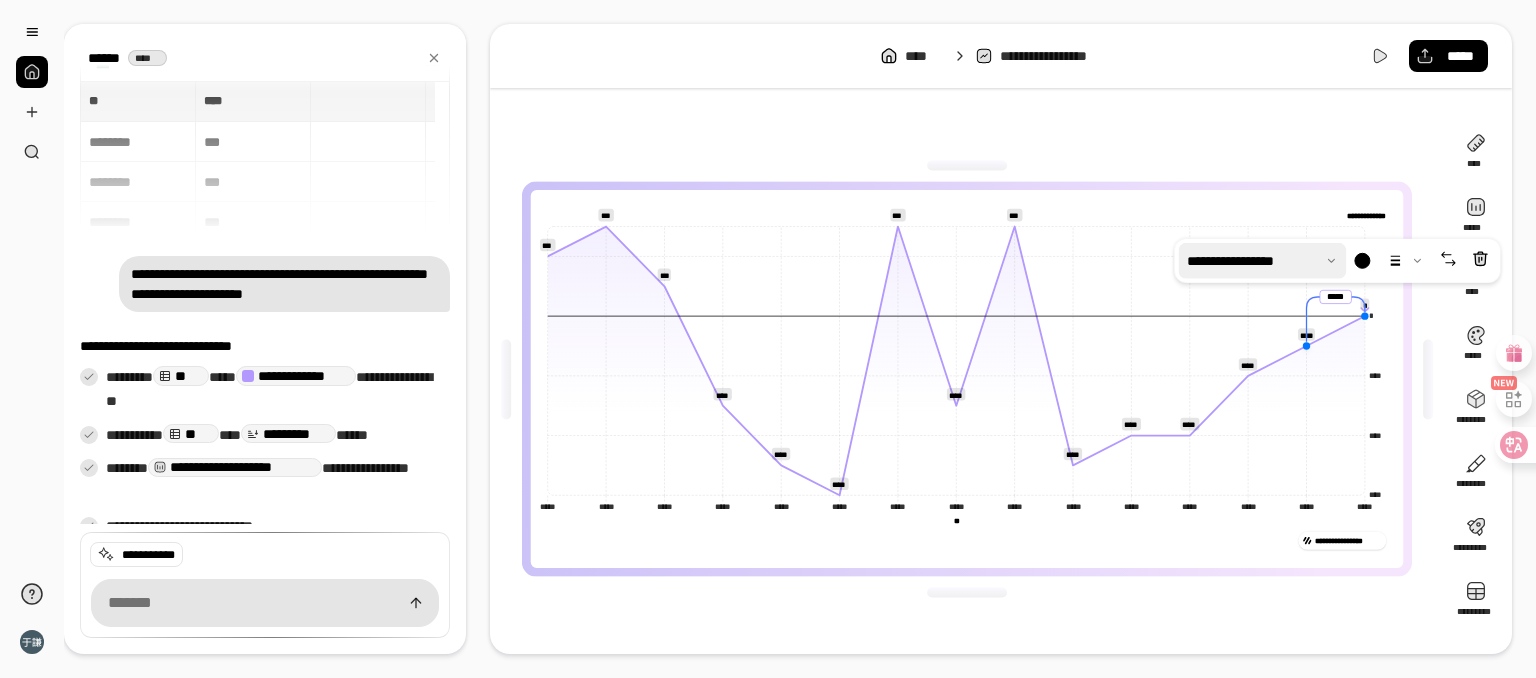 click at bounding box center [1262, 261] 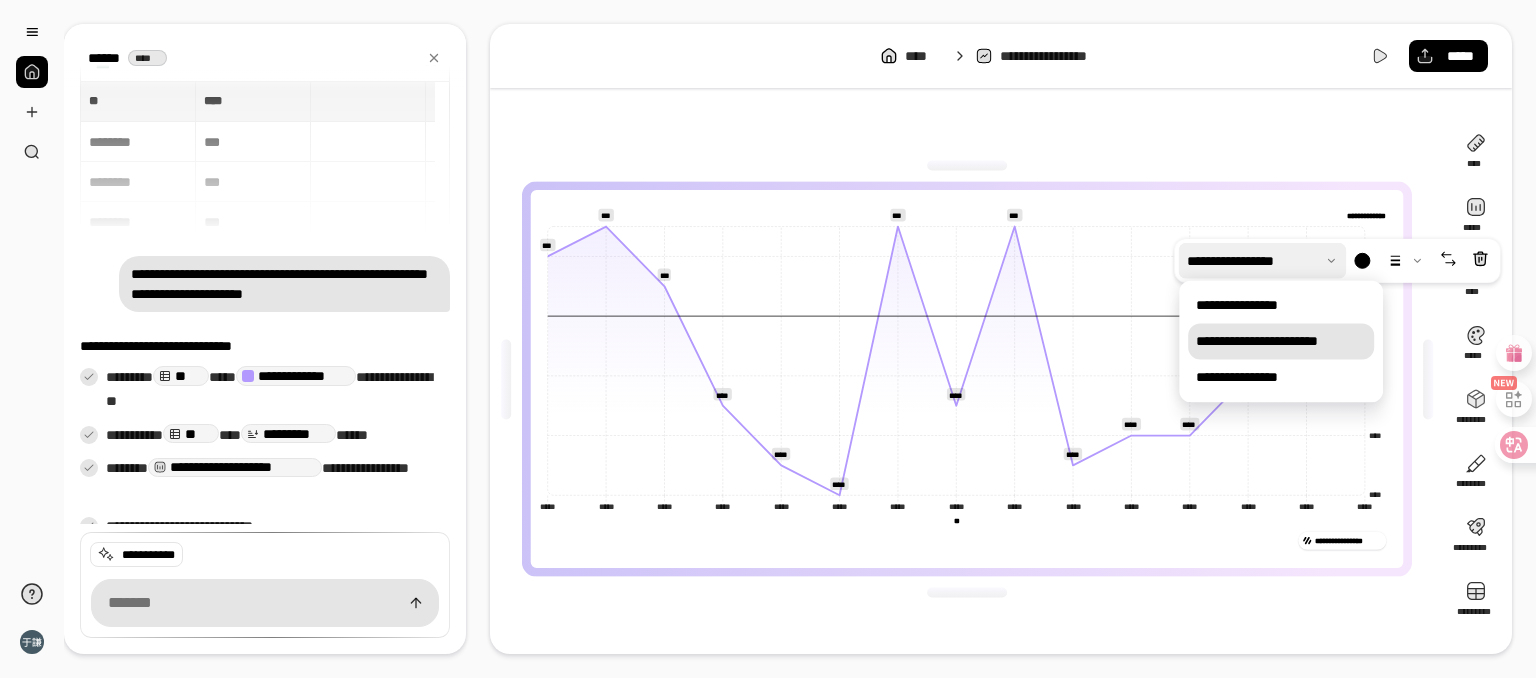 click at bounding box center [1262, 261] 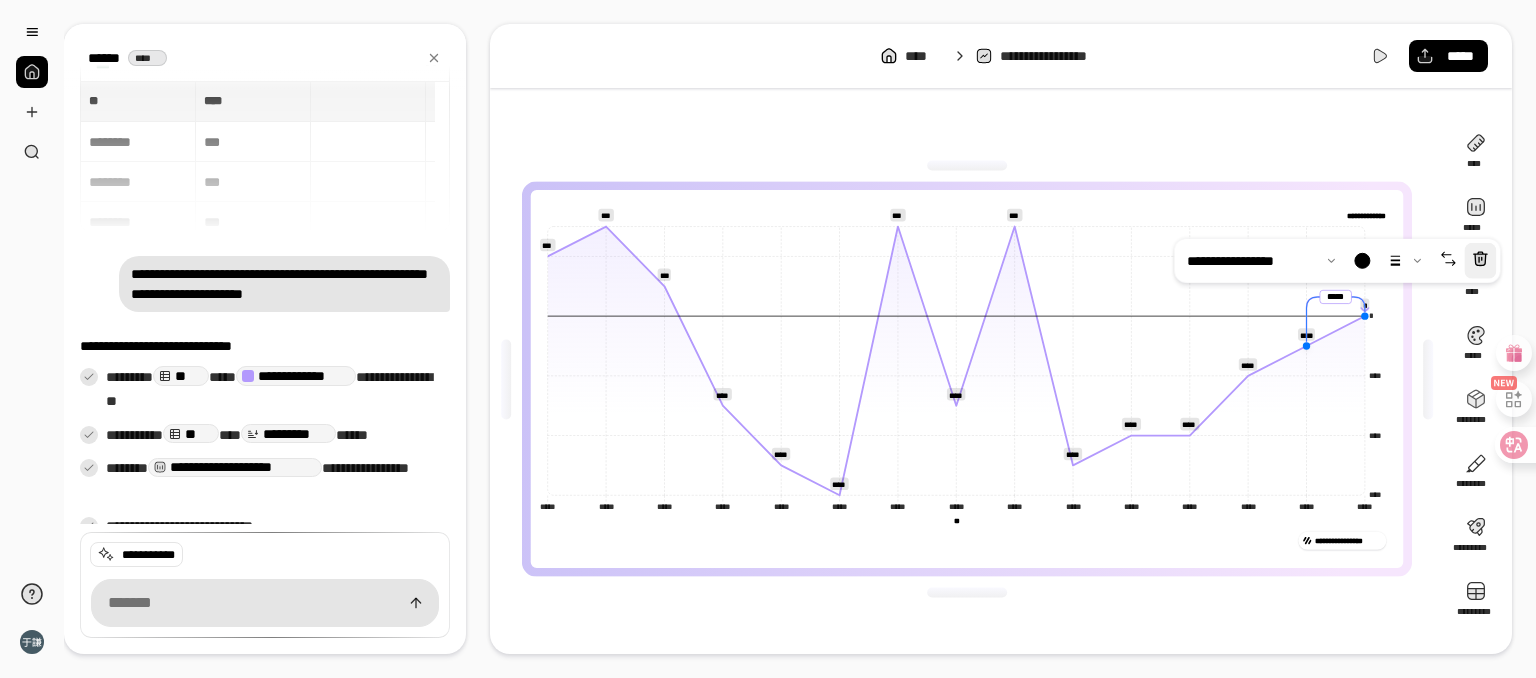 click 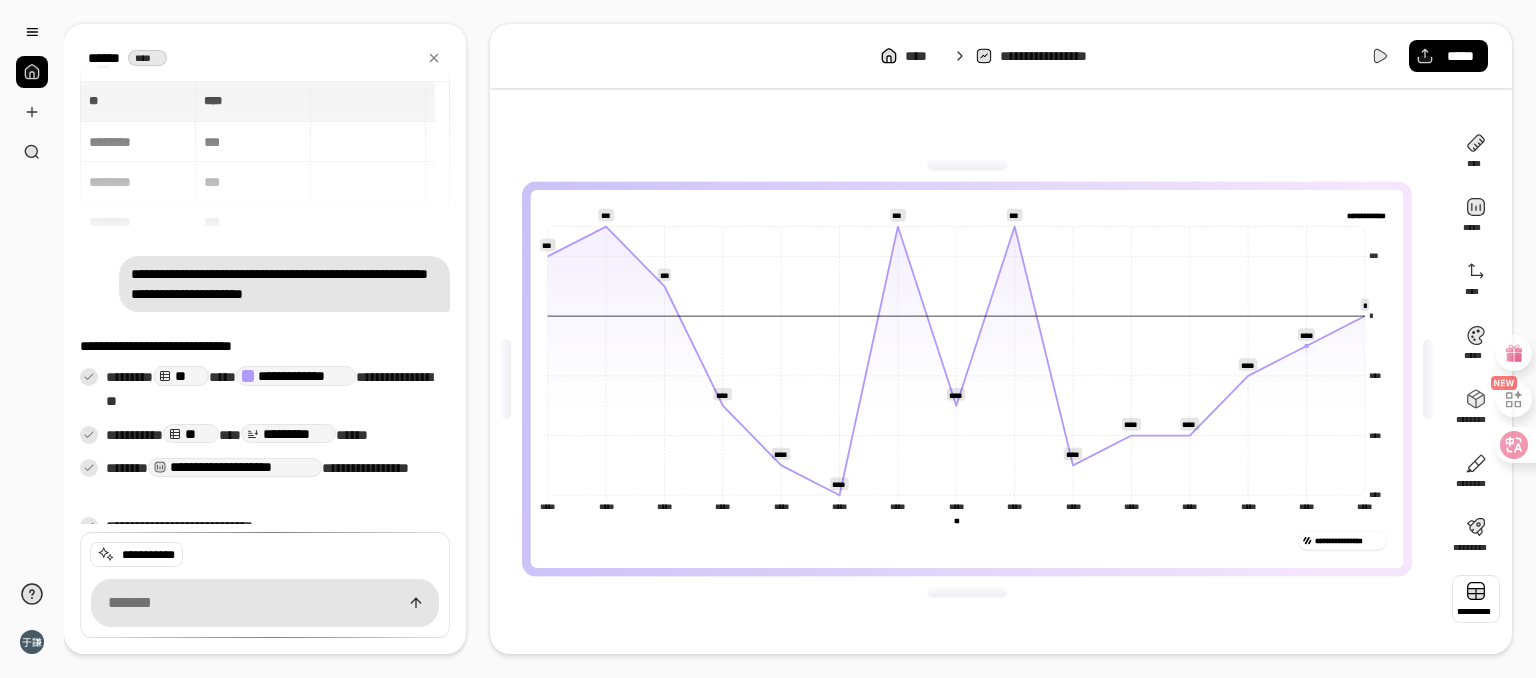 click at bounding box center (1476, 599) 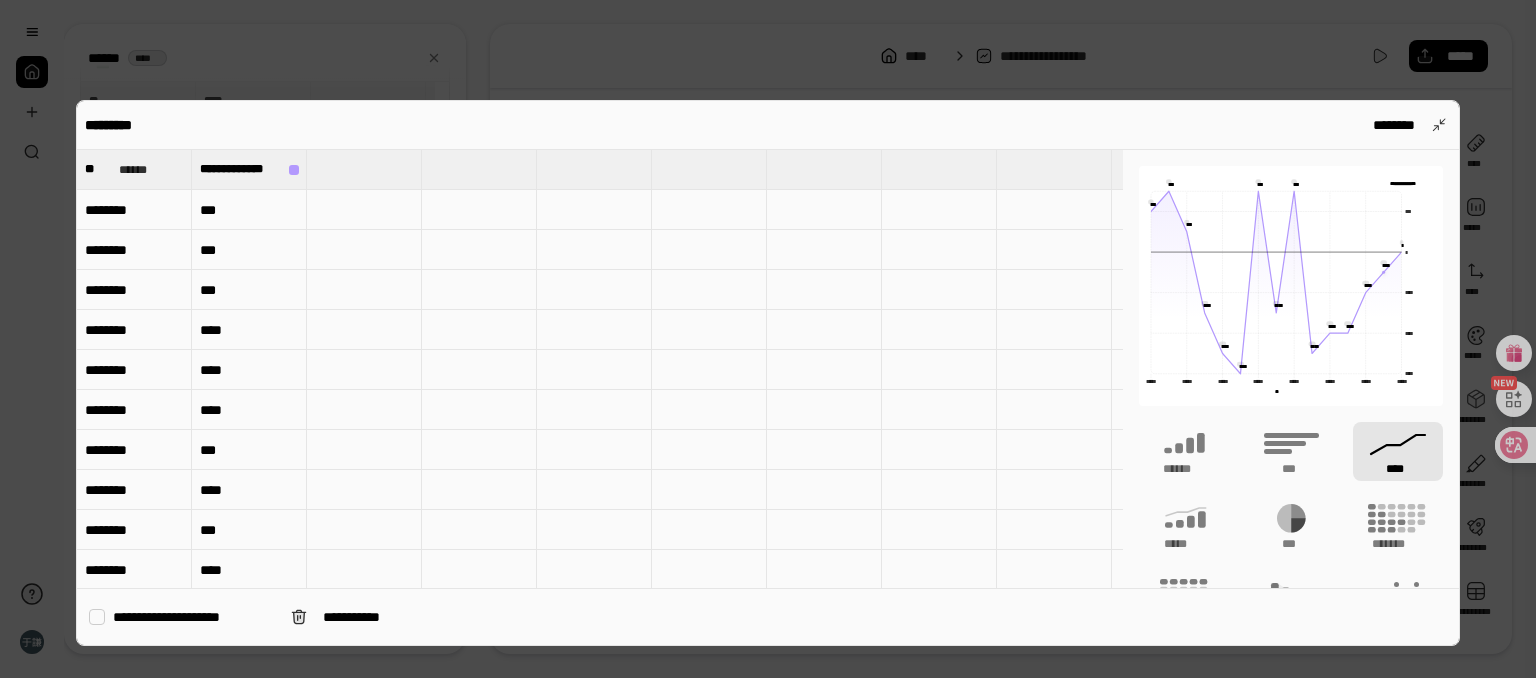 click at bounding box center [97, 617] 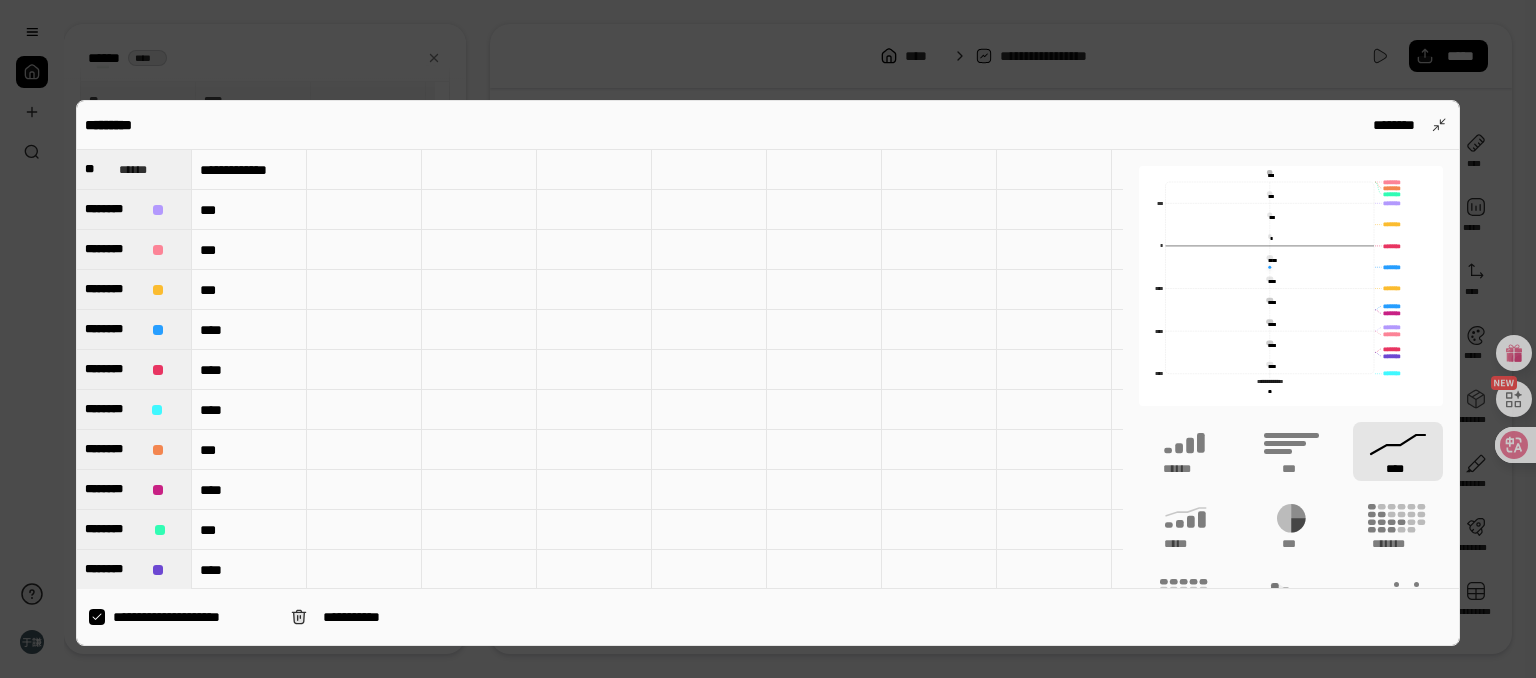 click 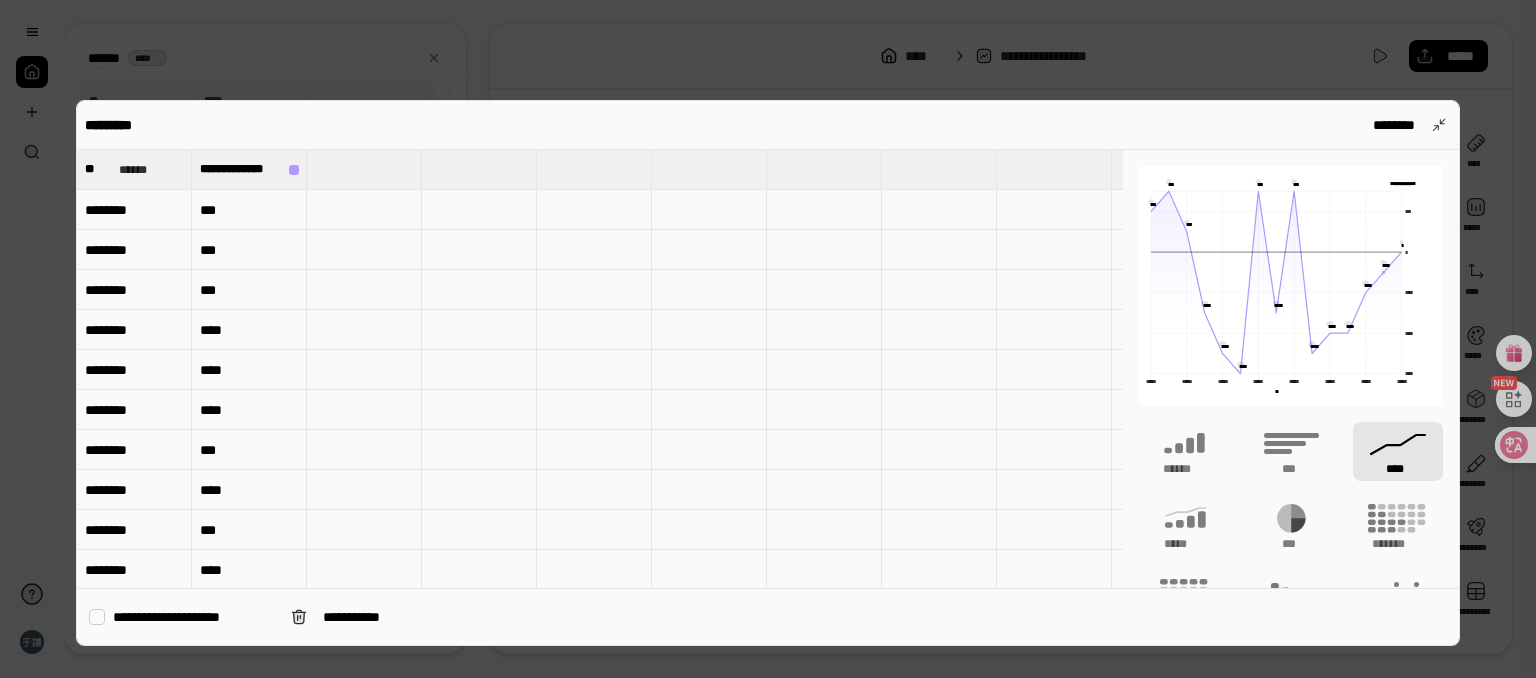 click at bounding box center [97, 617] 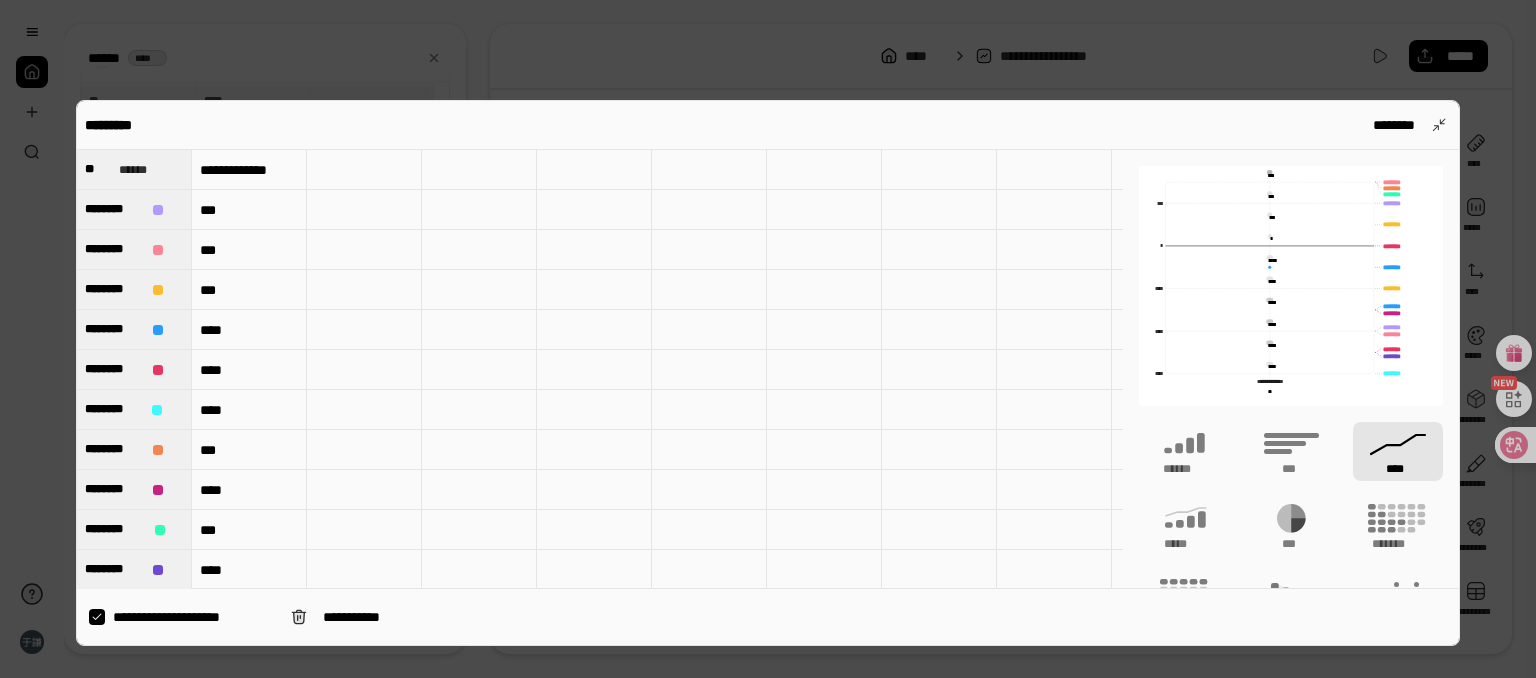 click 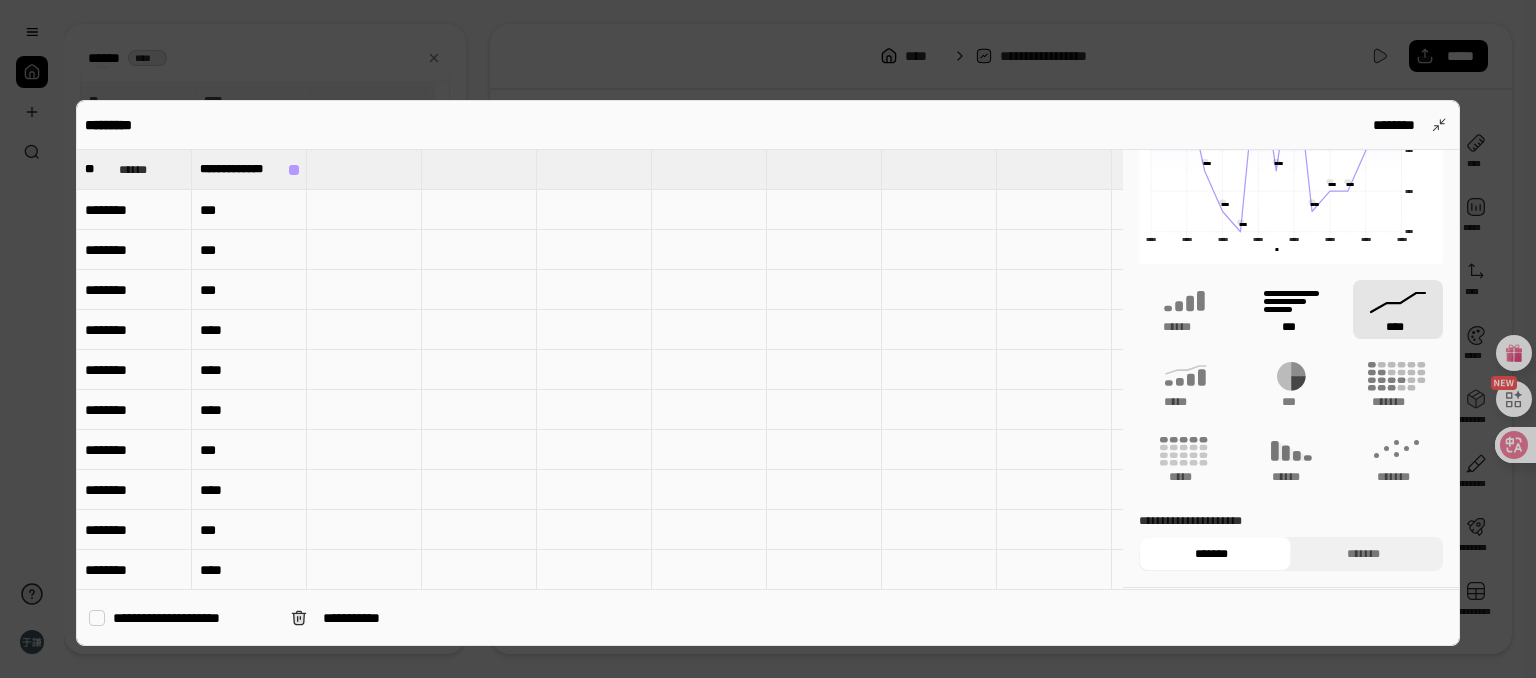 scroll, scrollTop: 200, scrollLeft: 0, axis: vertical 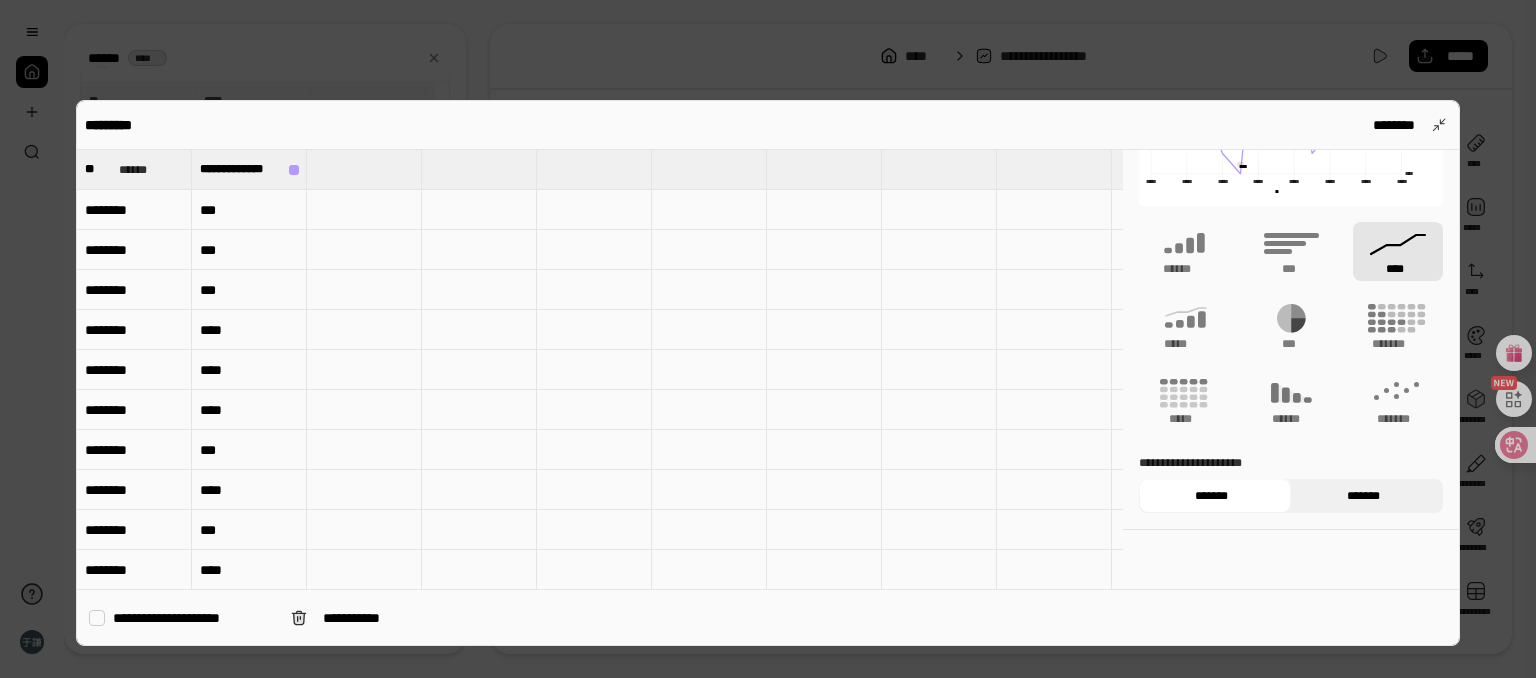click on "*******" at bounding box center (1363, 496) 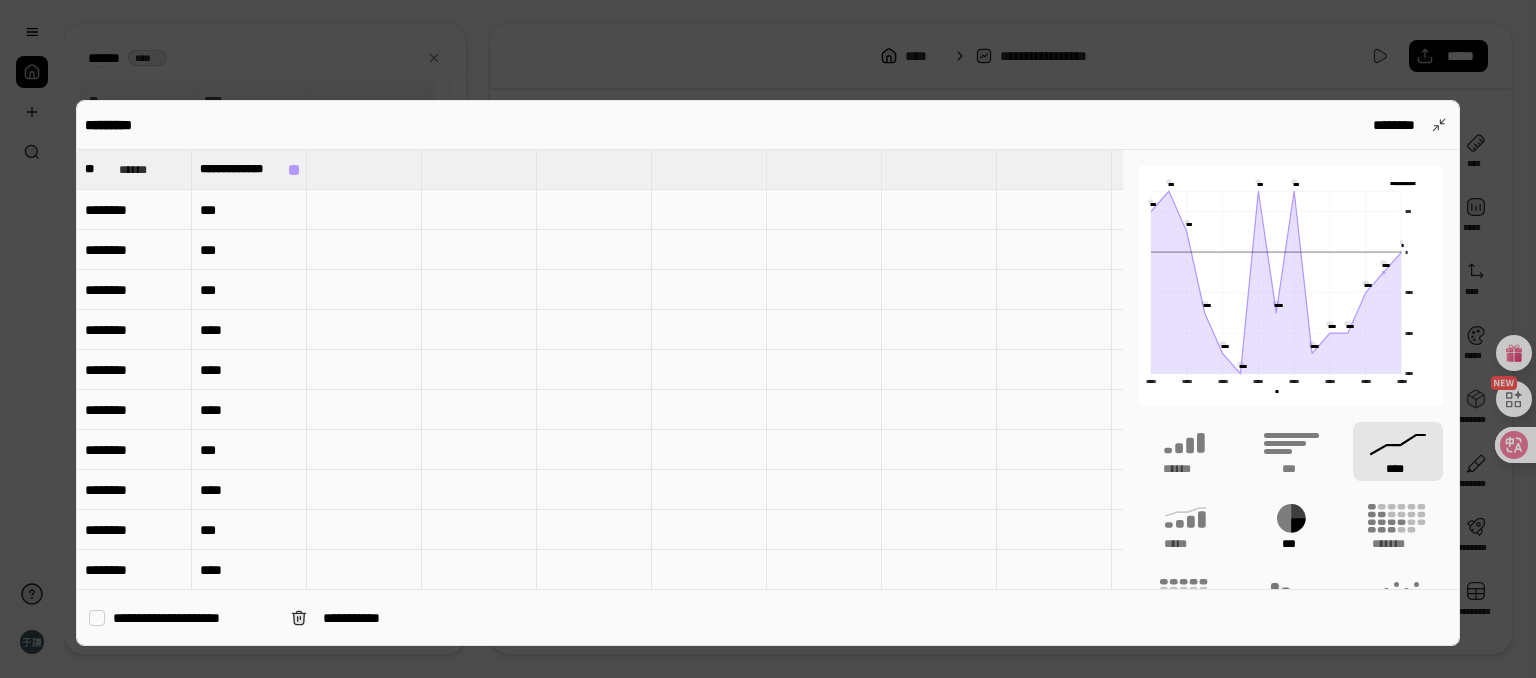 scroll, scrollTop: 200, scrollLeft: 0, axis: vertical 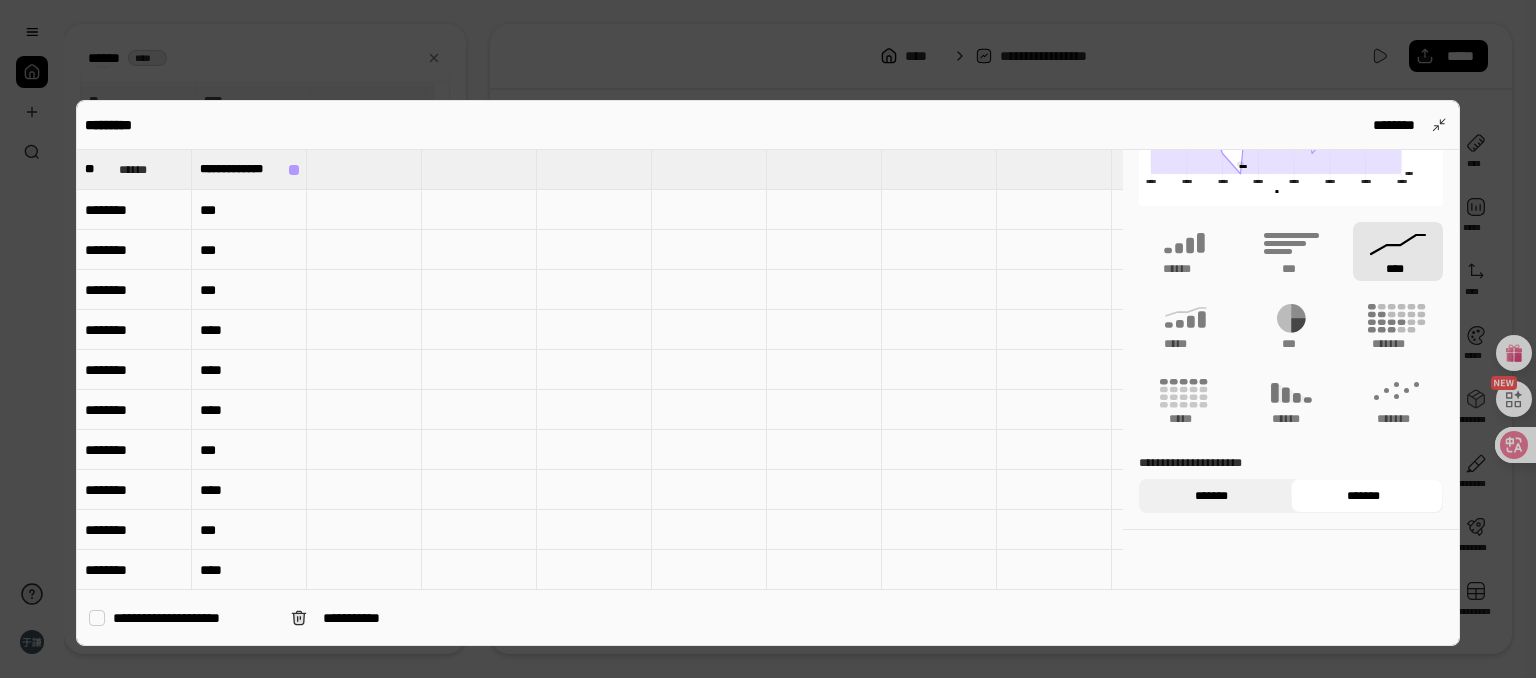 click on "*******" at bounding box center (1211, 496) 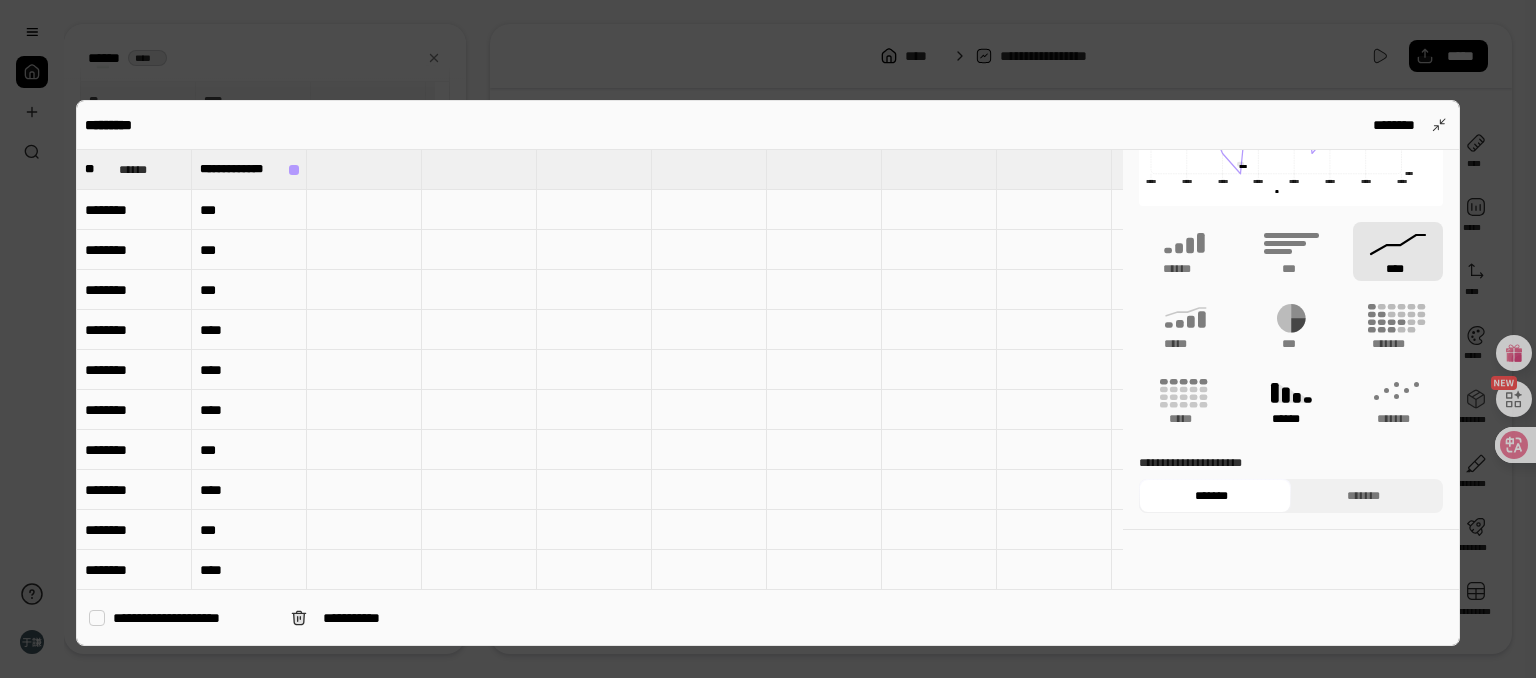 click 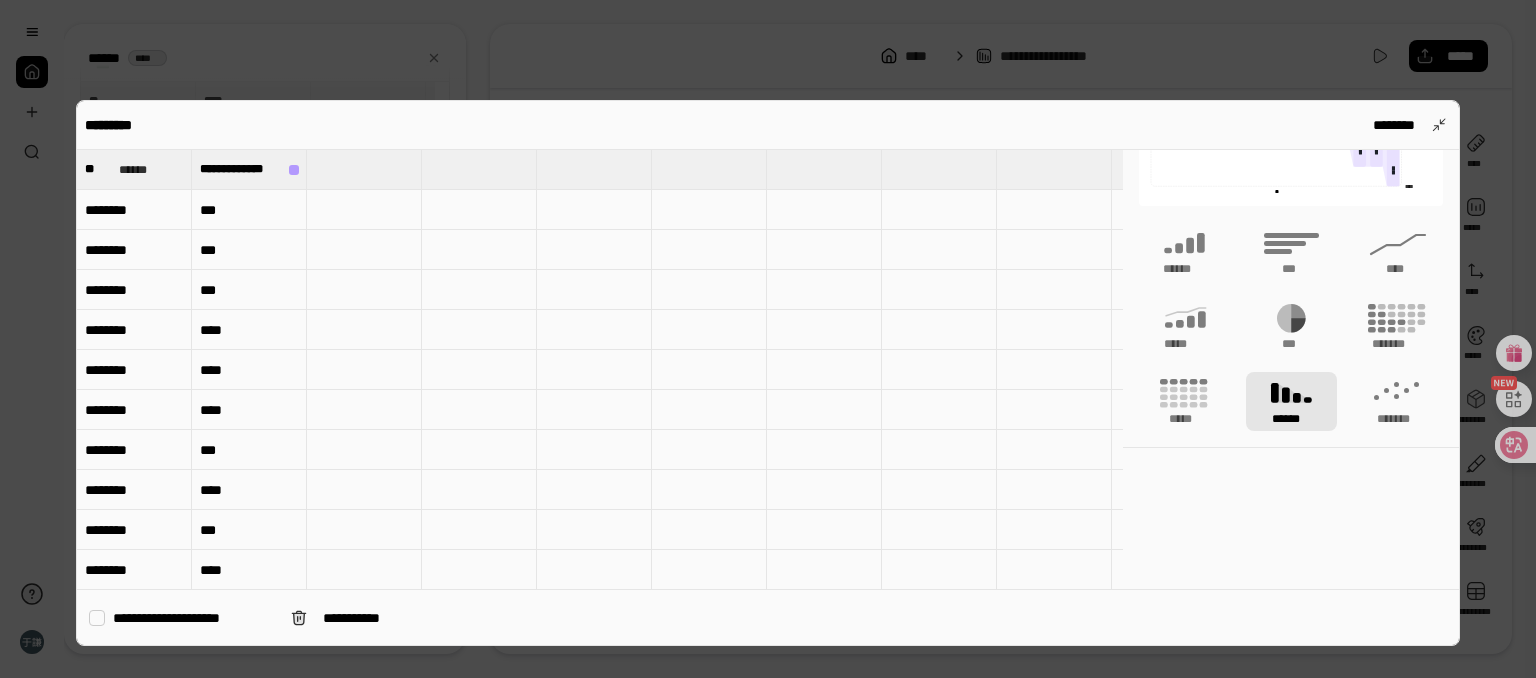 scroll, scrollTop: 8, scrollLeft: 0, axis: vertical 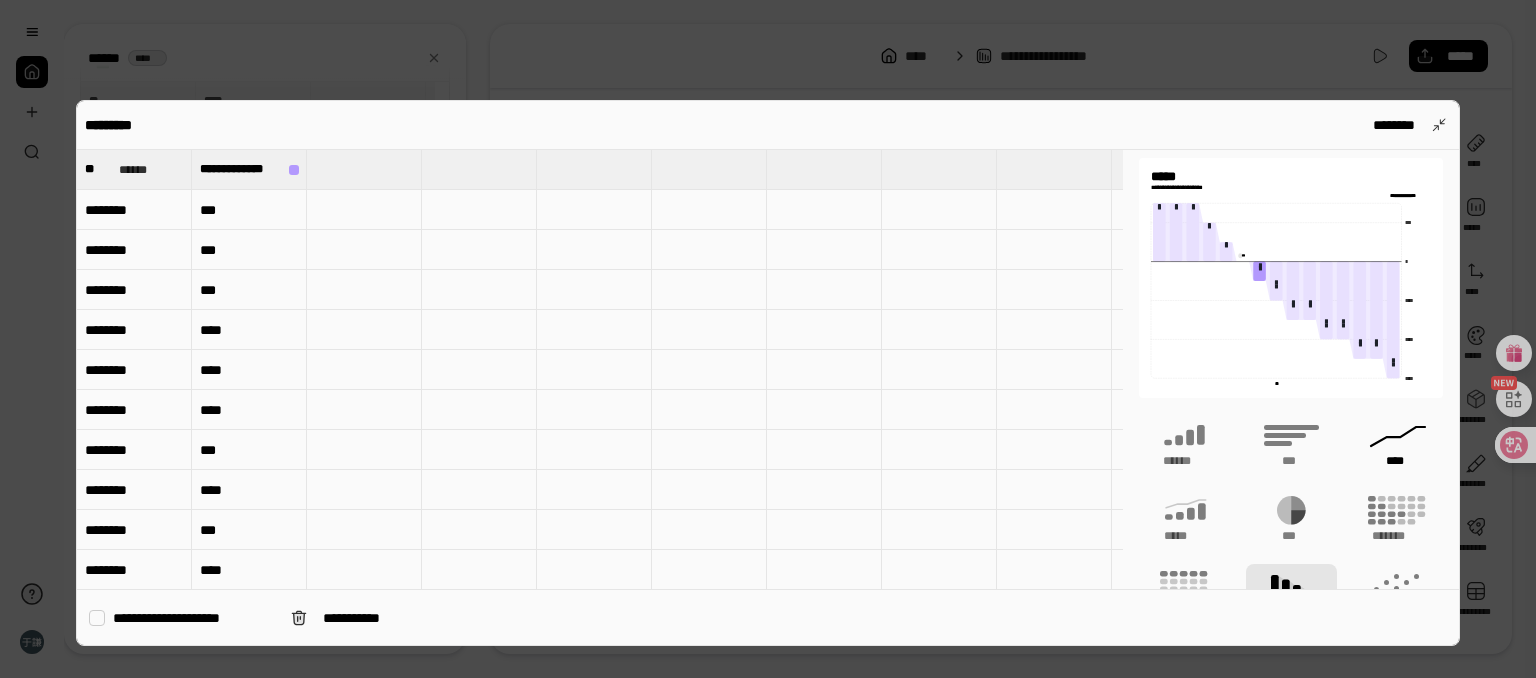 click on "****" at bounding box center (1398, 461) 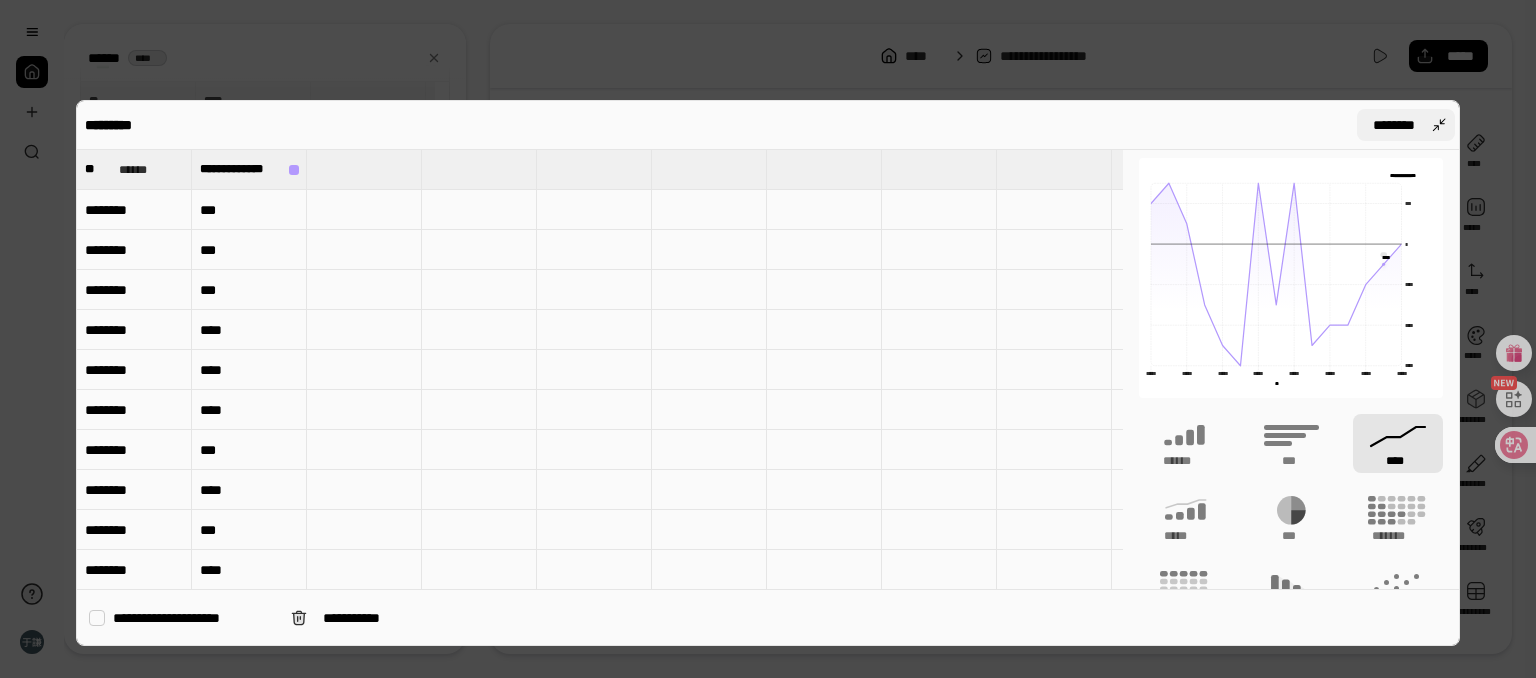 click on "********" at bounding box center [1406, 125] 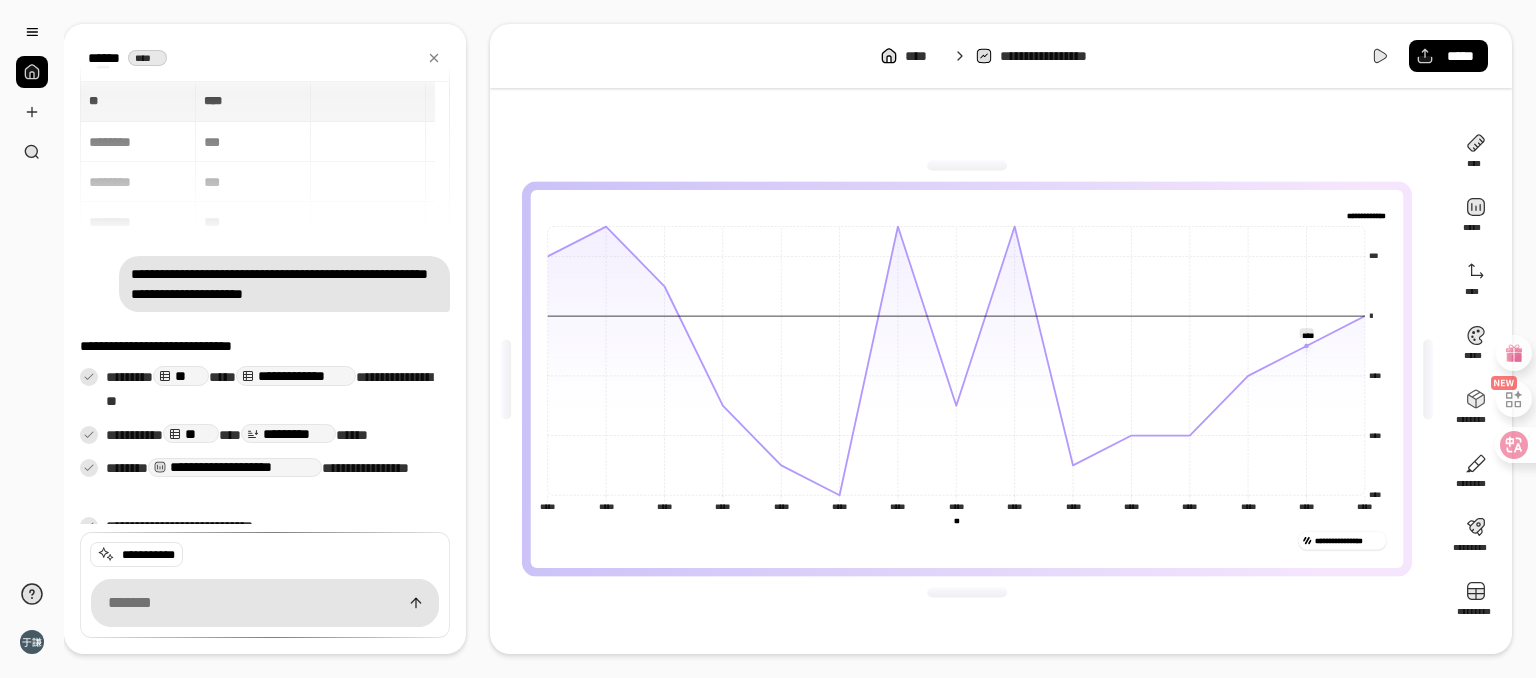 click on "****" at bounding box center [147, 58] 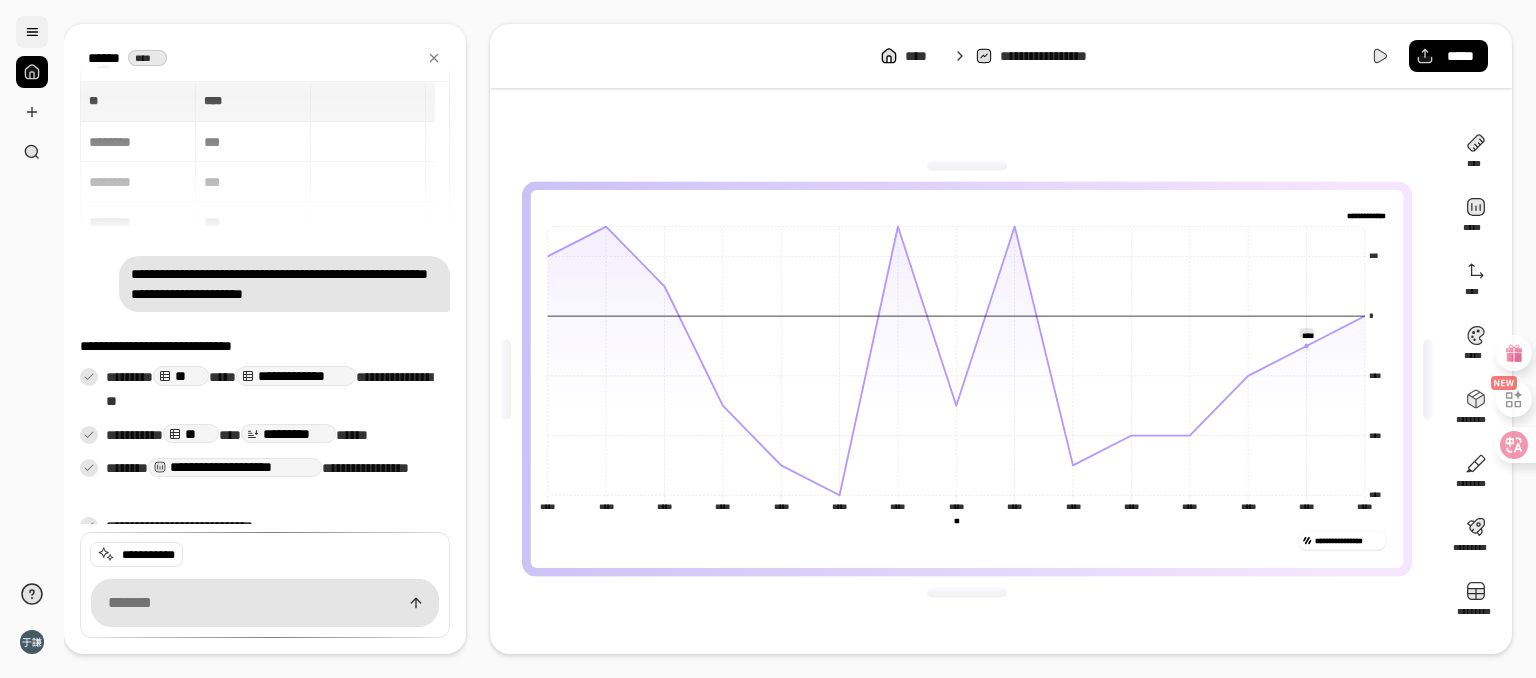 click at bounding box center (32, 32) 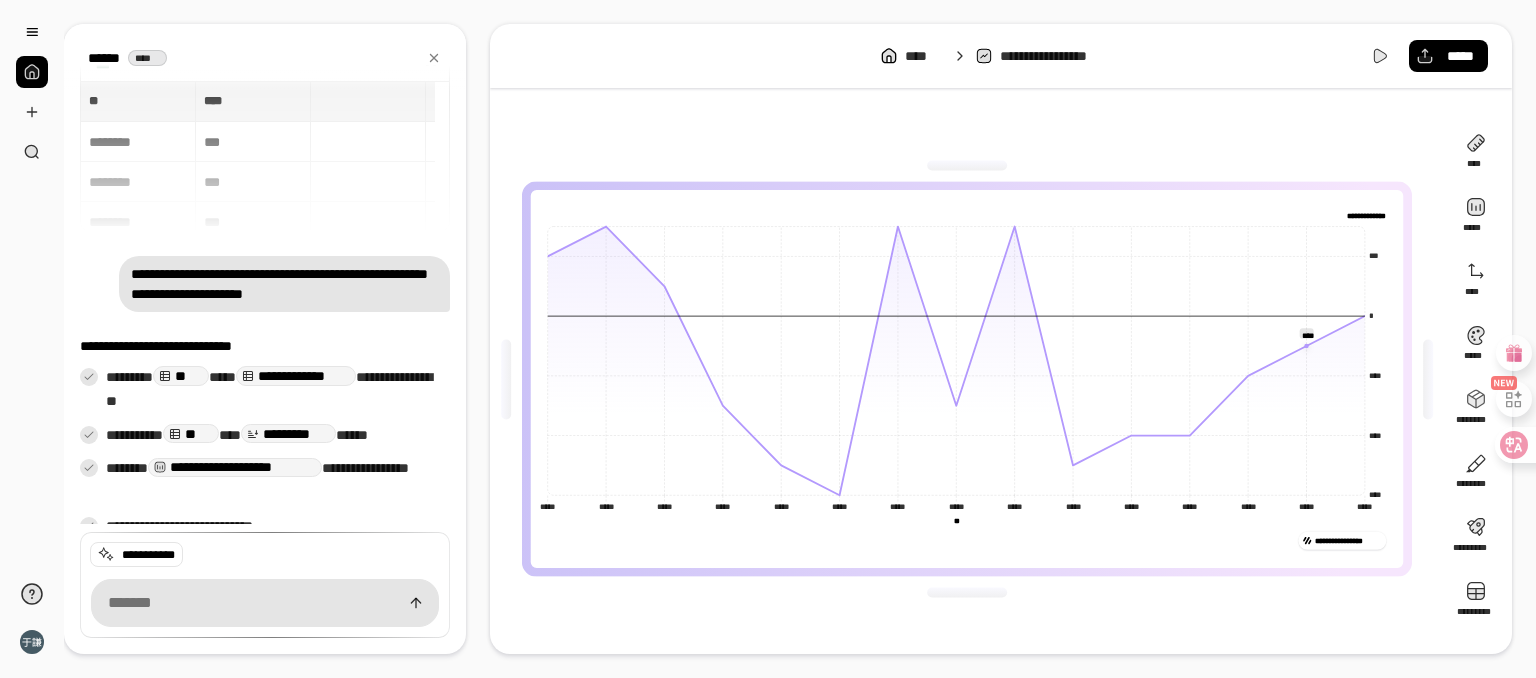 click on "**********" at bounding box center (1001, 56) 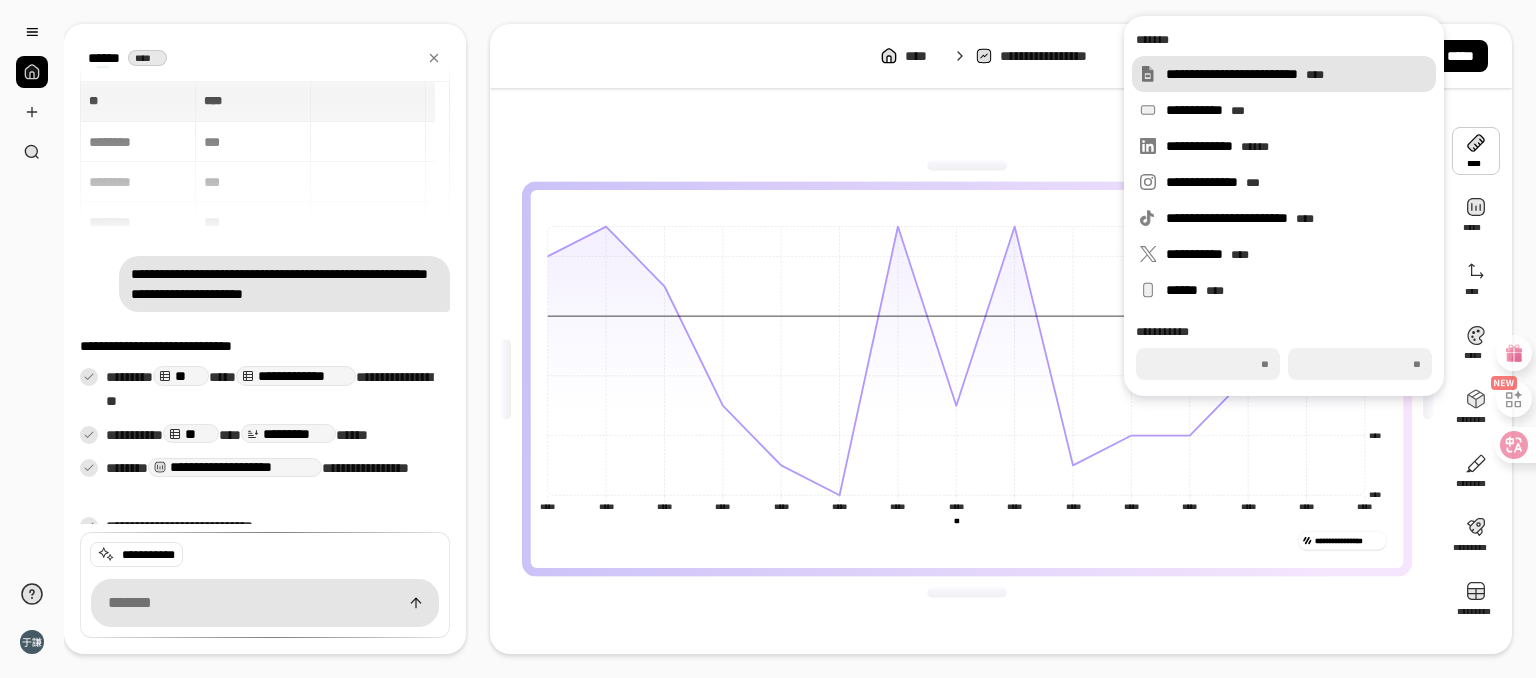 click on "**********" at bounding box center (1284, 74) 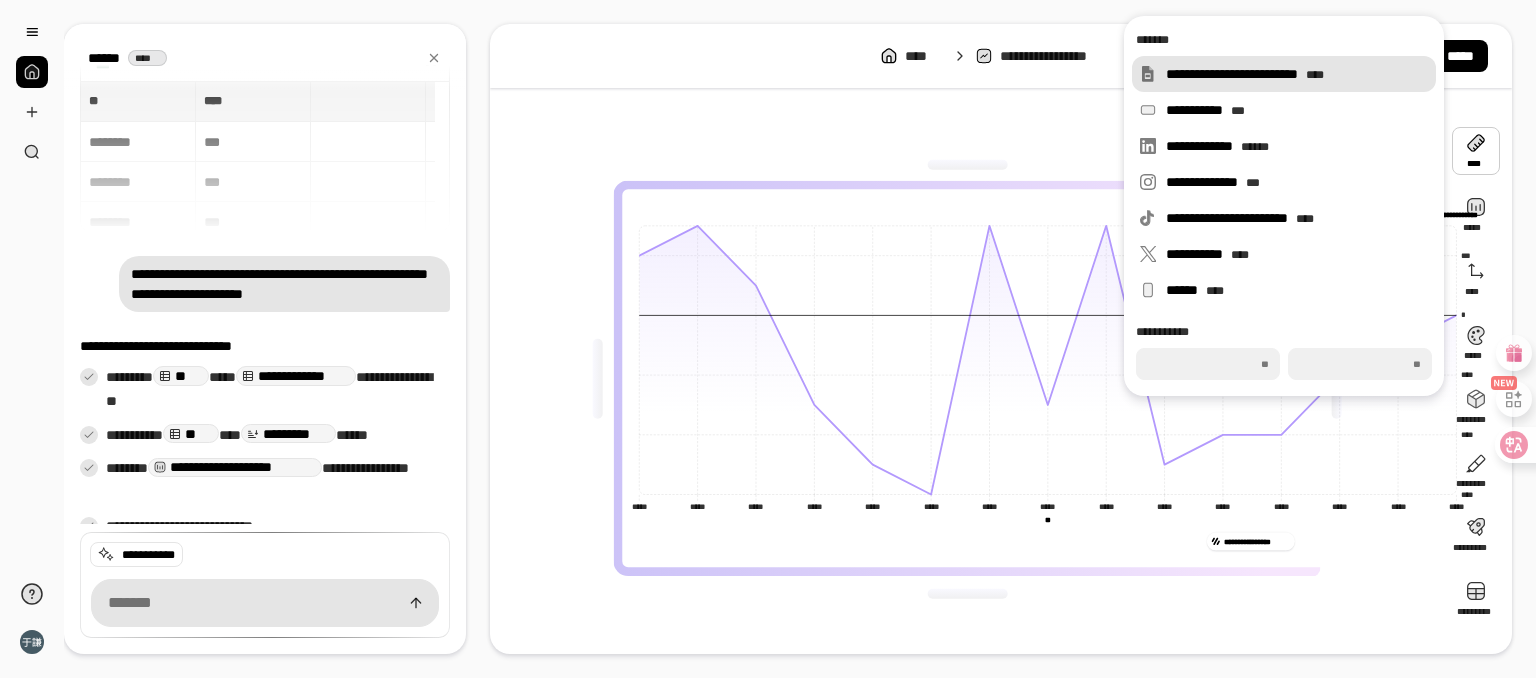 type on "***" 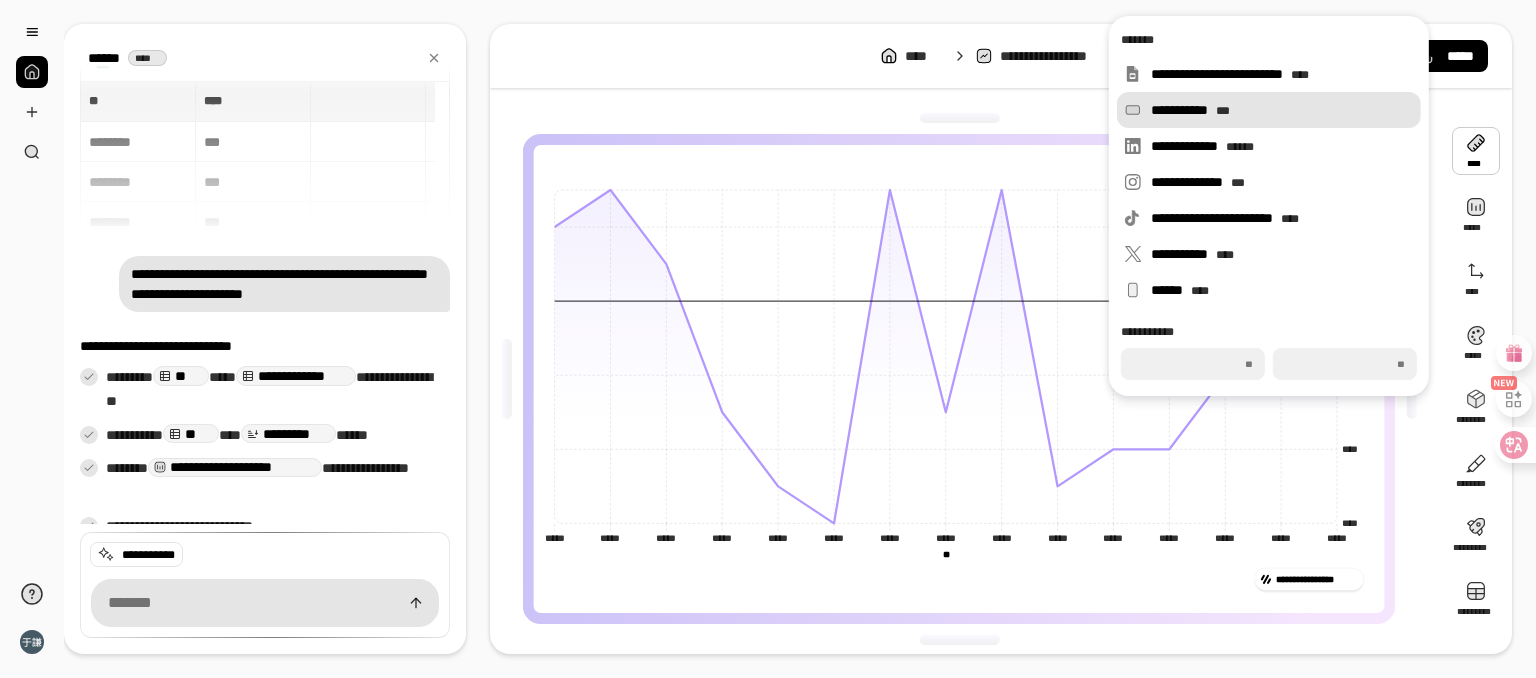click on "***" at bounding box center (1223, 111) 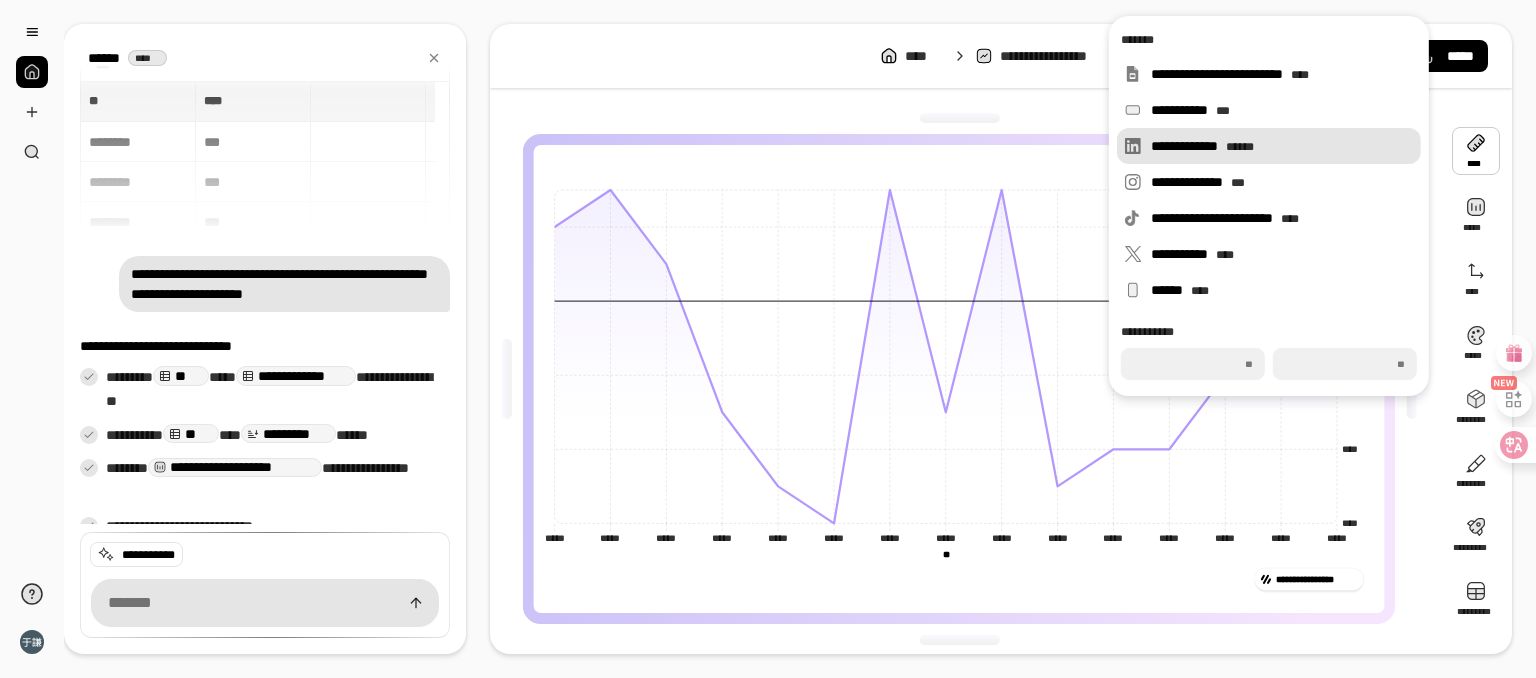 click on "**********" at bounding box center [1269, 146] 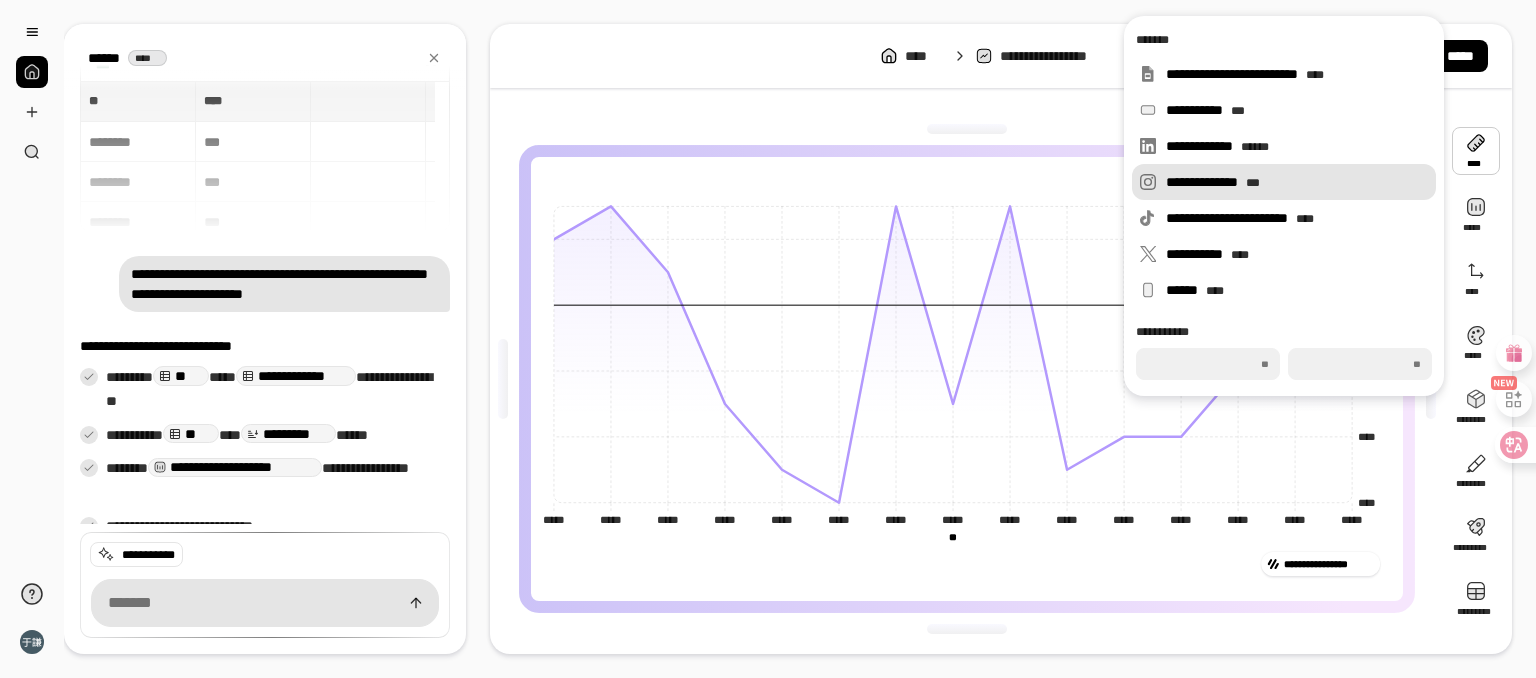 click on "**********" at bounding box center [1297, 182] 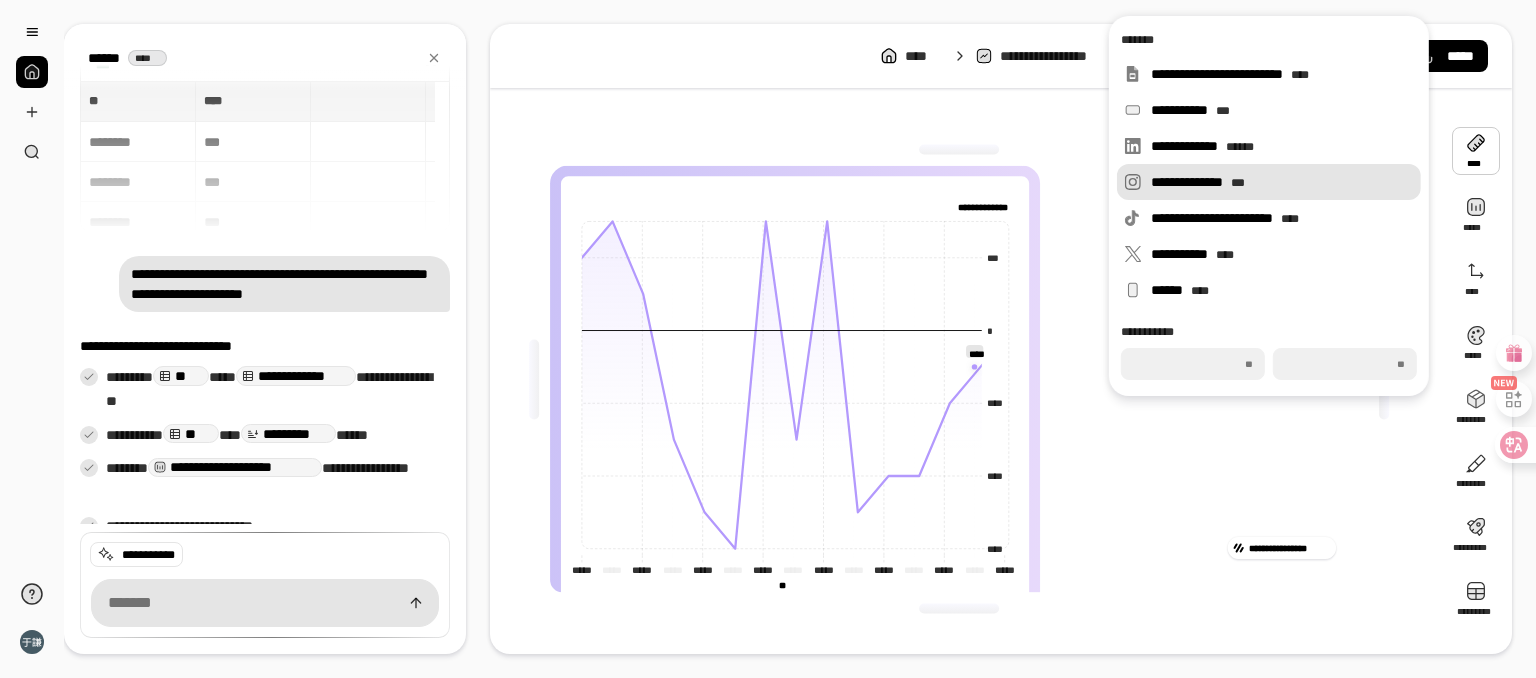 type on "***" 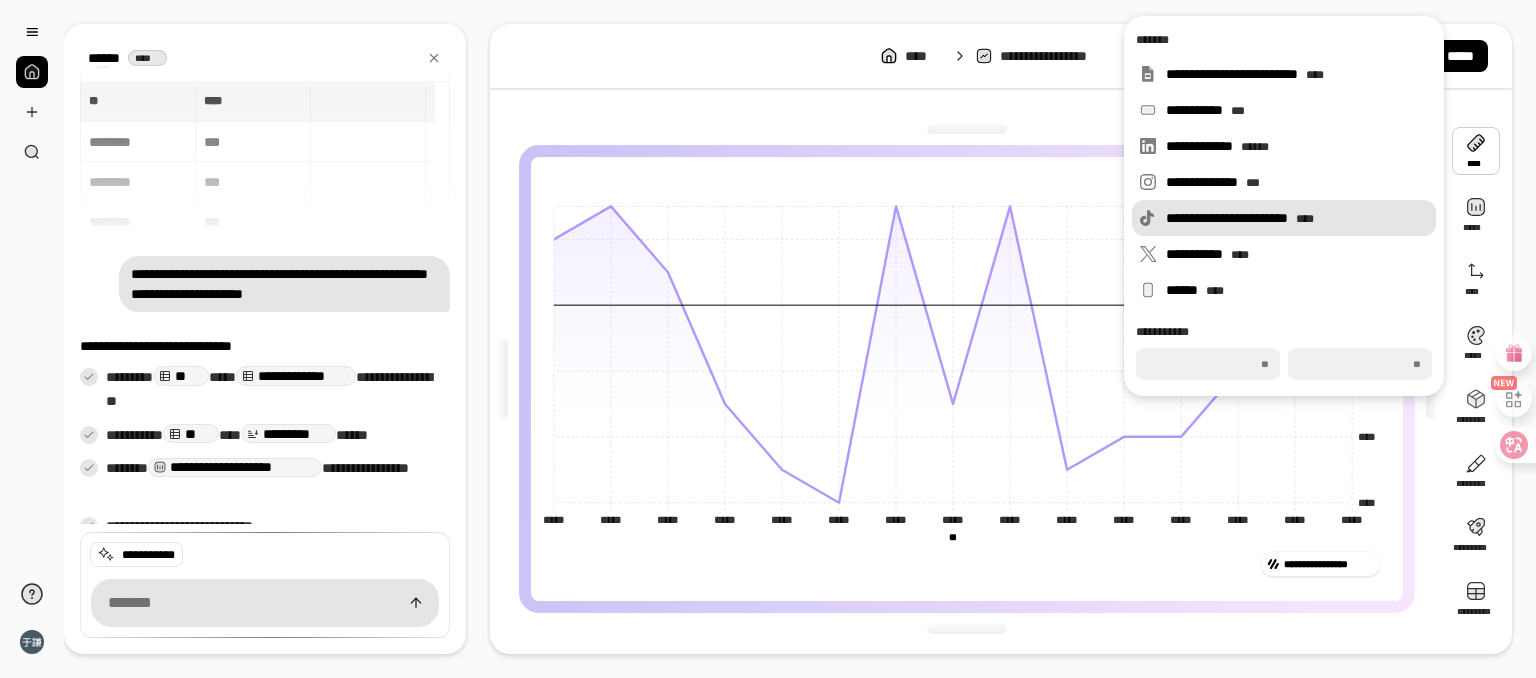 click on "**********" at bounding box center (1297, 218) 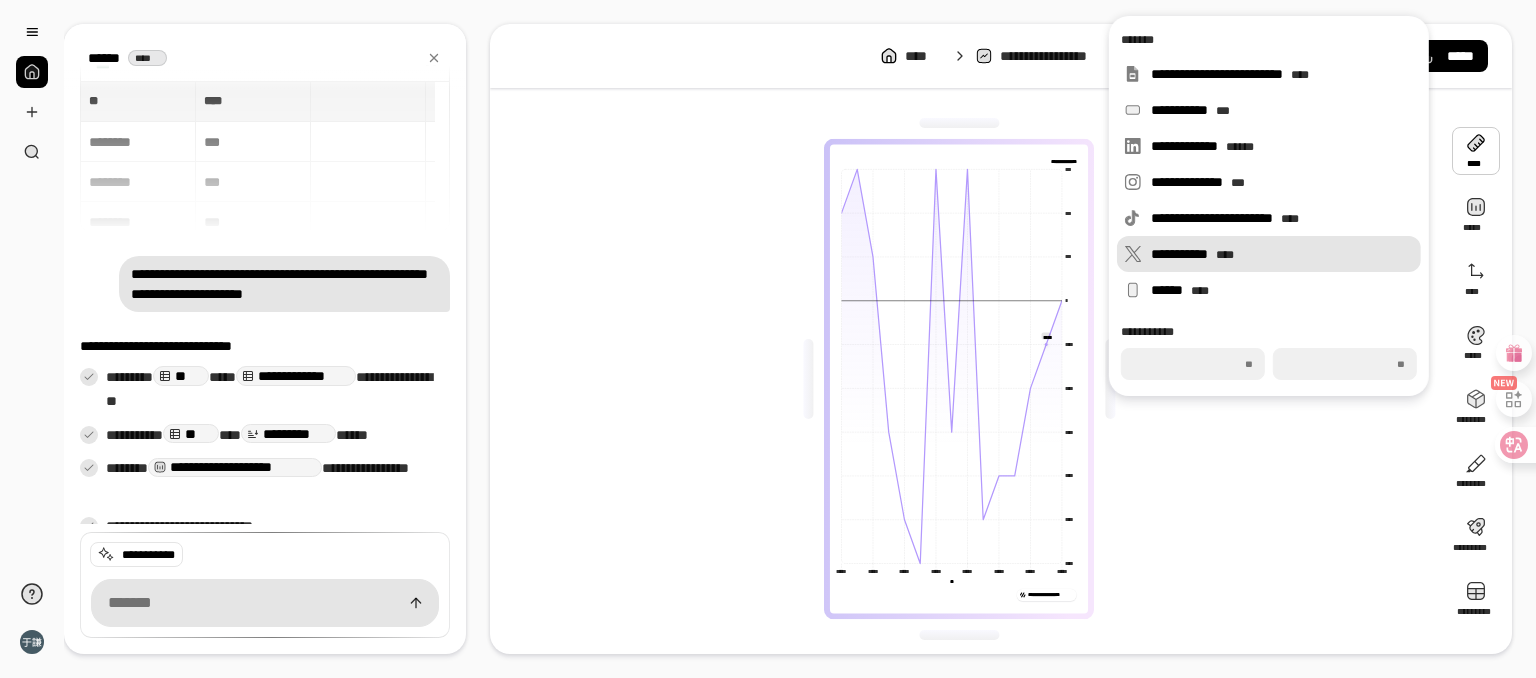 click on "**********" at bounding box center (1282, 254) 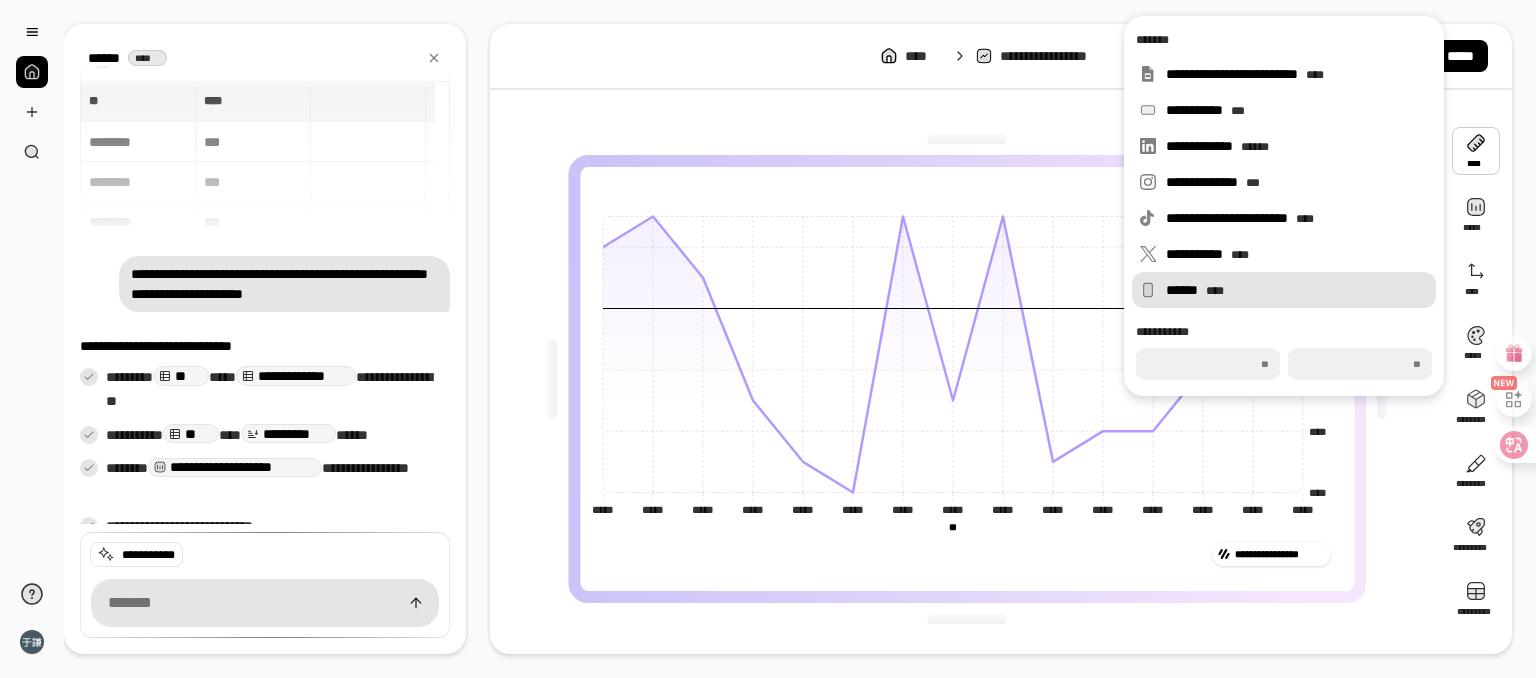 click on "****** ****" at bounding box center [1284, 290] 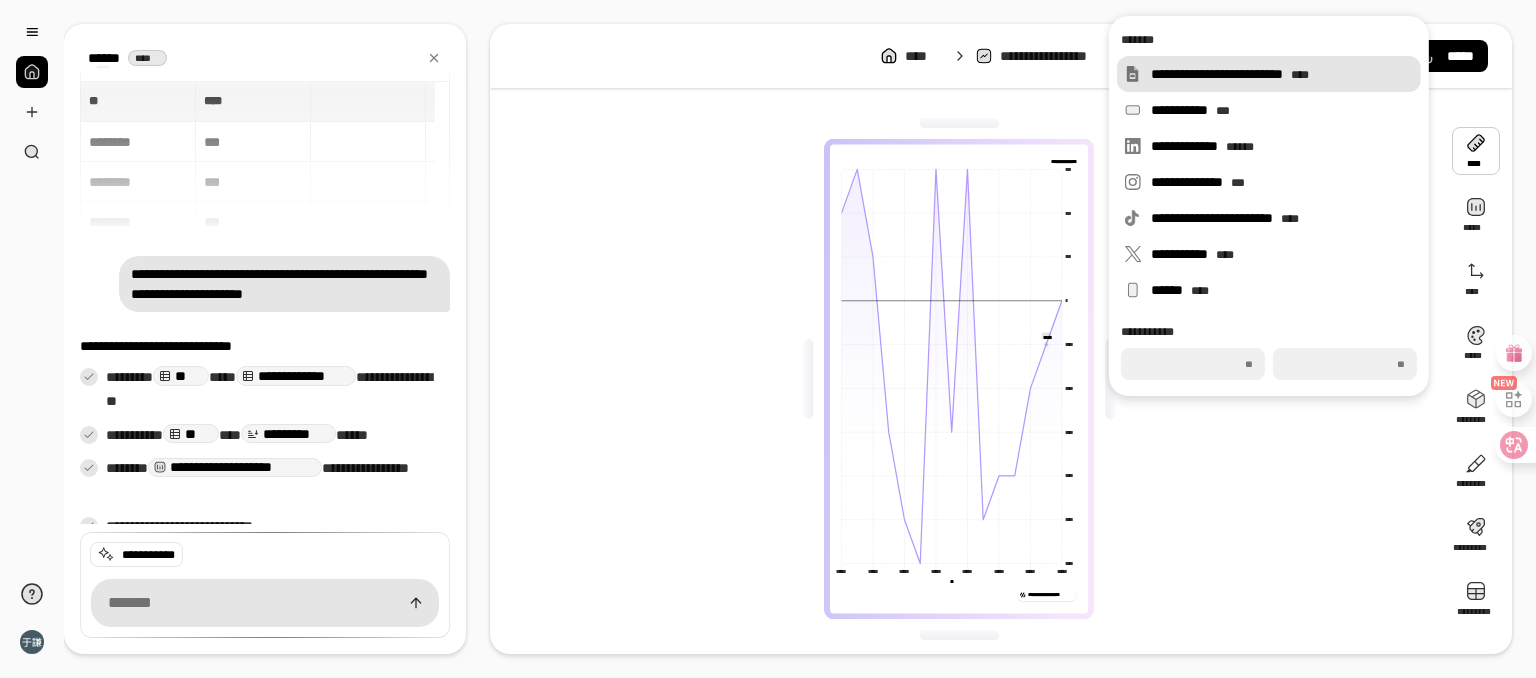 click on "**********" at bounding box center (1282, 74) 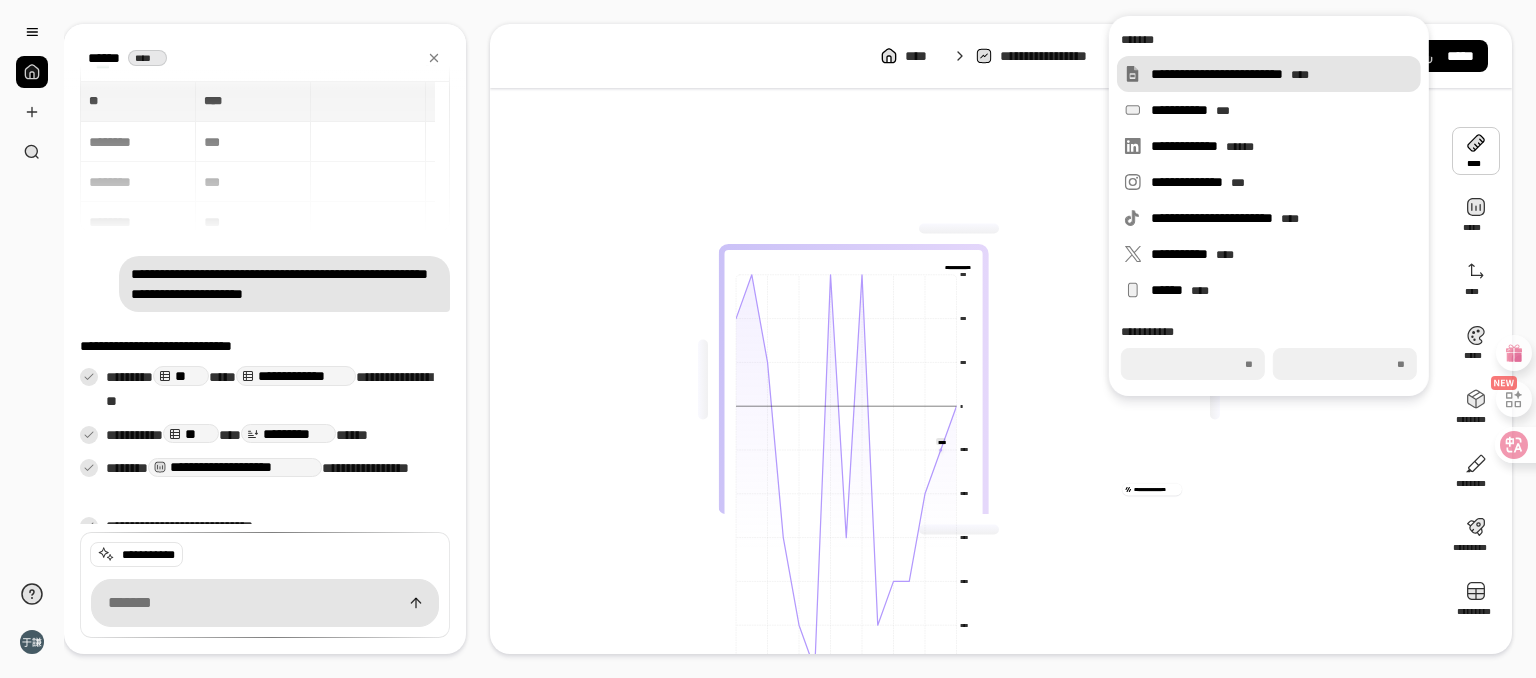 type on "***" 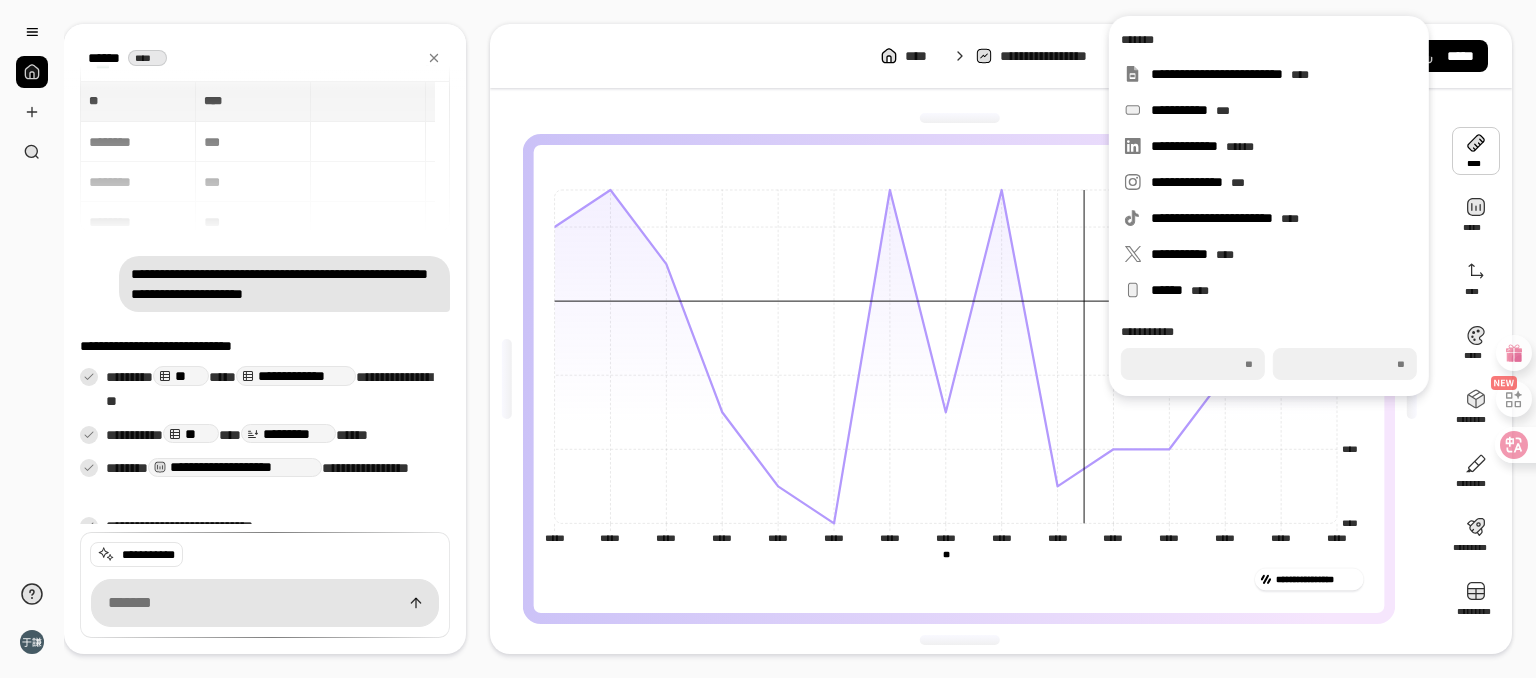 click at bounding box center (1412, 379) 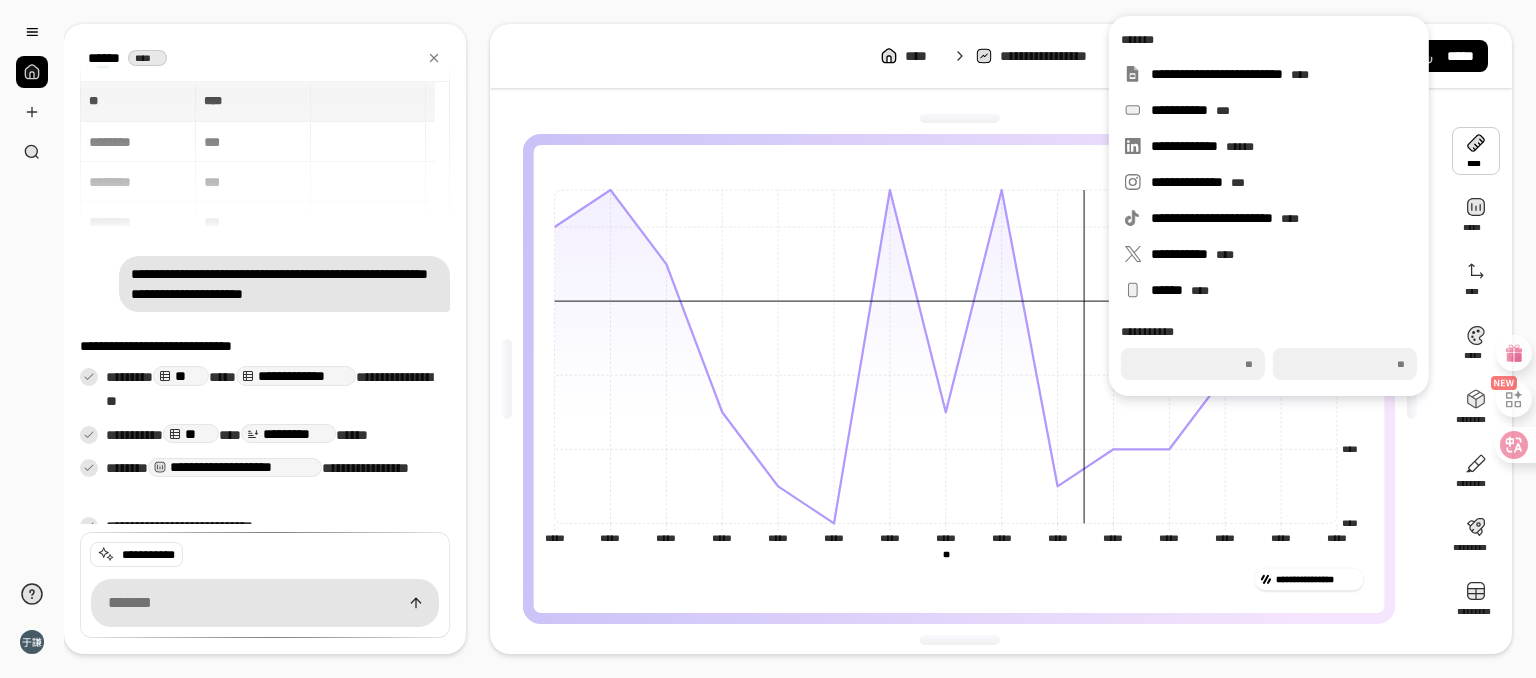 click at bounding box center [959, 118] 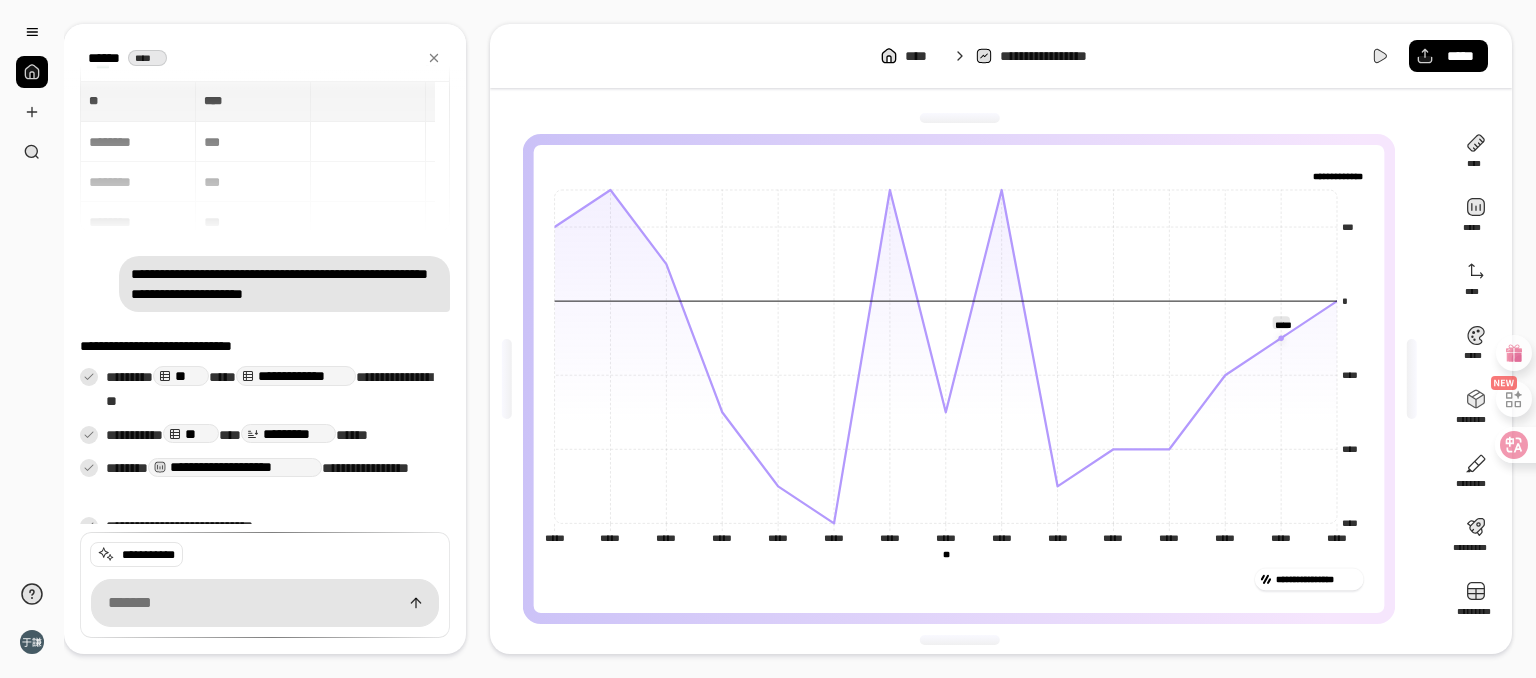click on "**********" at bounding box center (1001, 56) 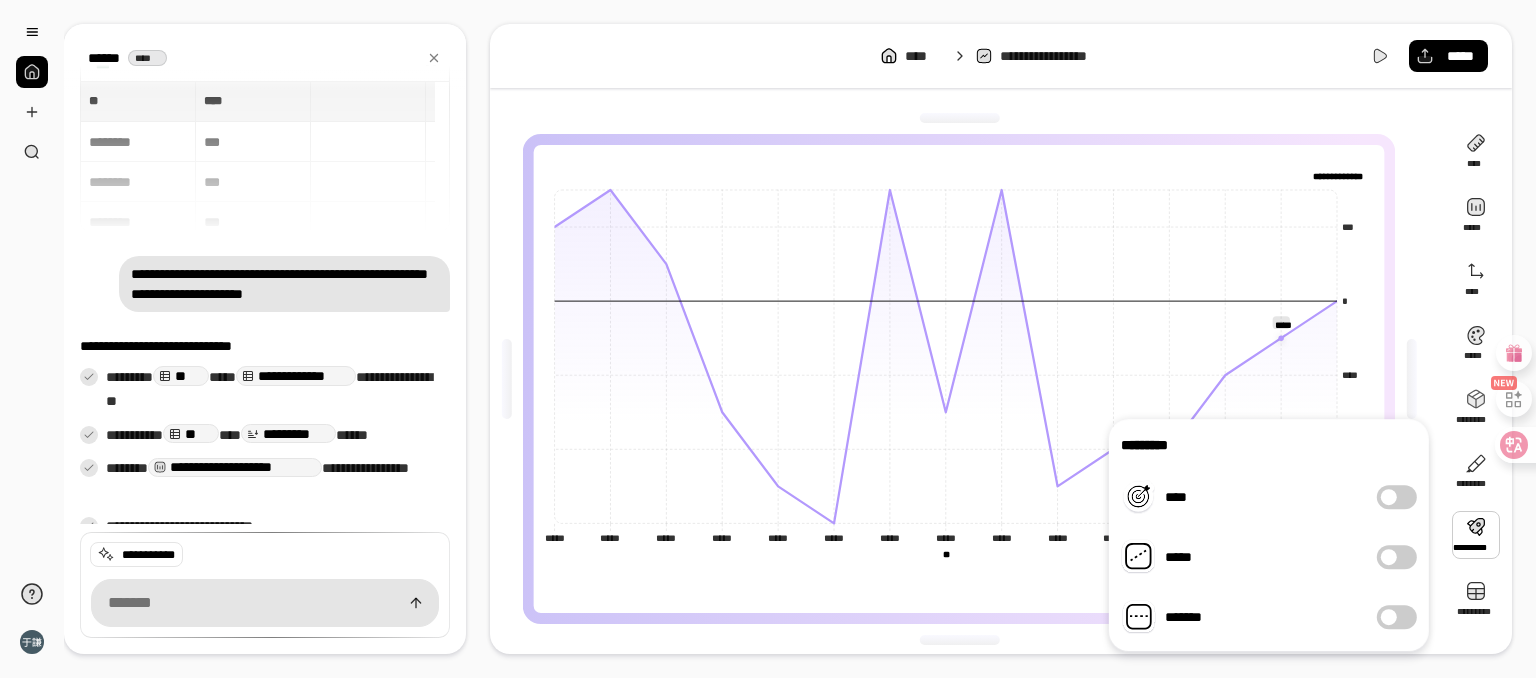 click at bounding box center [1476, 535] 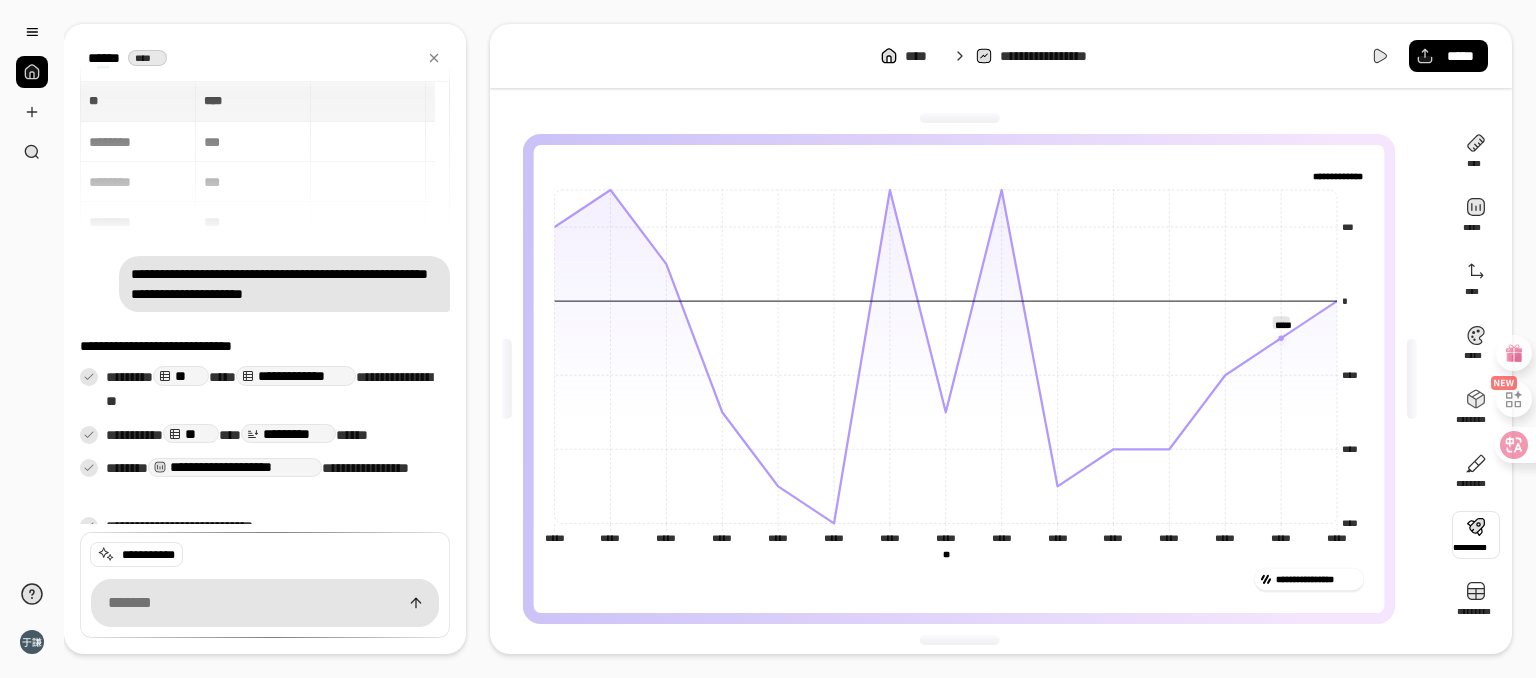 click at bounding box center (1476, 535) 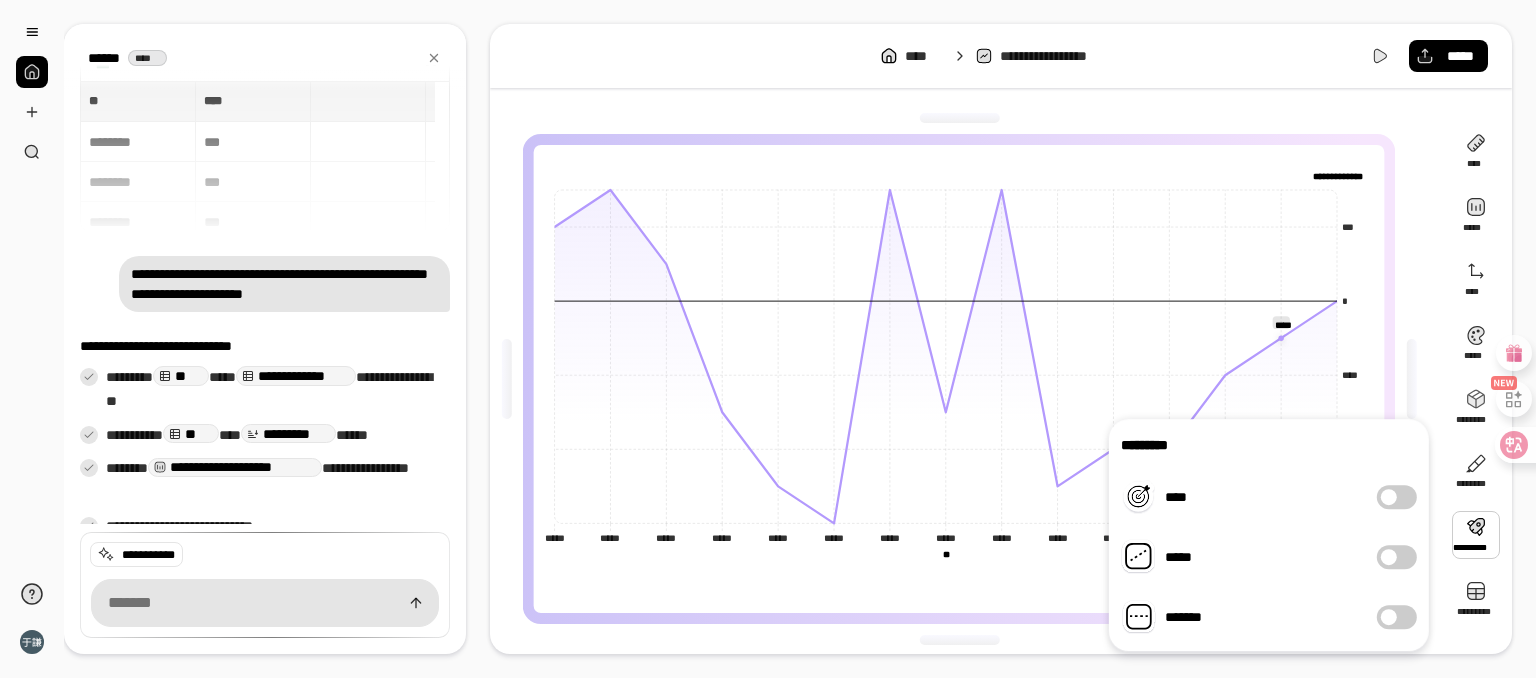 click at bounding box center (1389, 497) 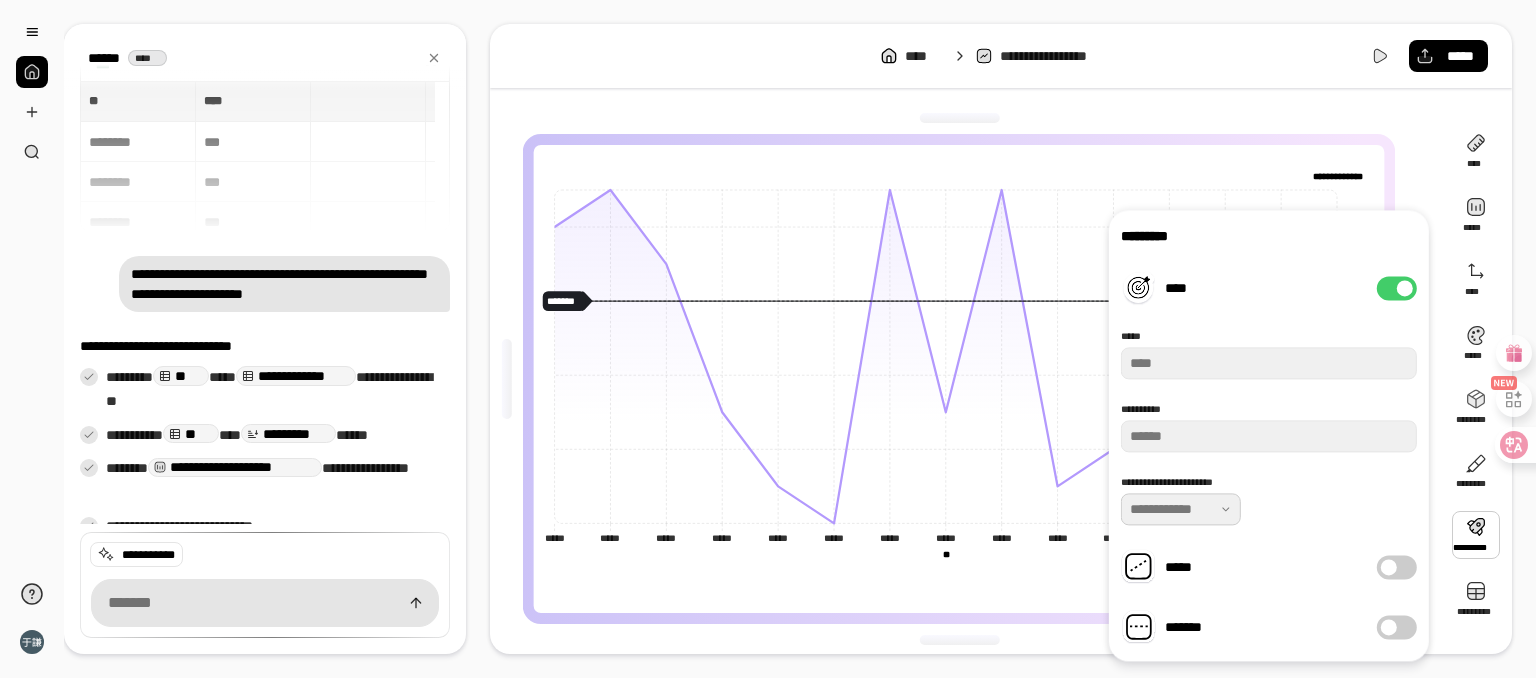 click at bounding box center (1181, 509) 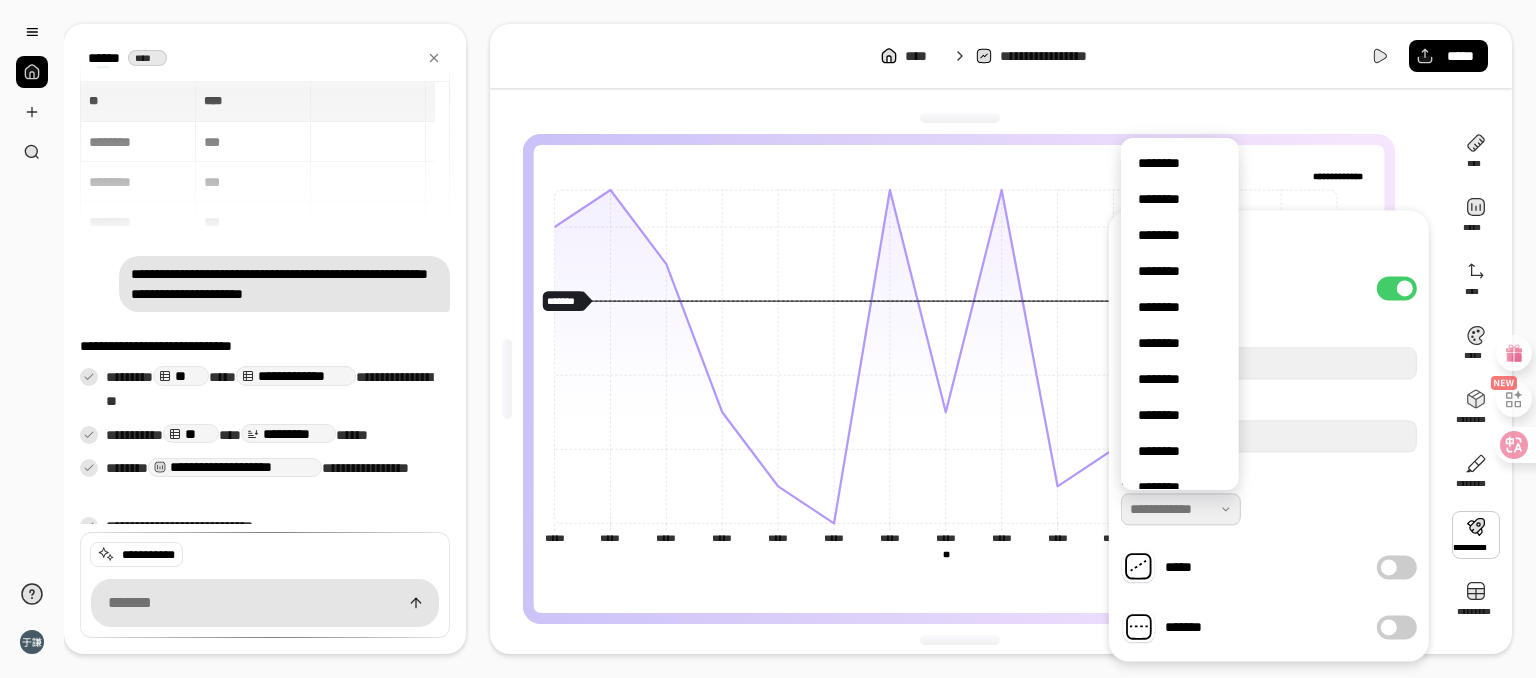 scroll, scrollTop: 6, scrollLeft: 0, axis: vertical 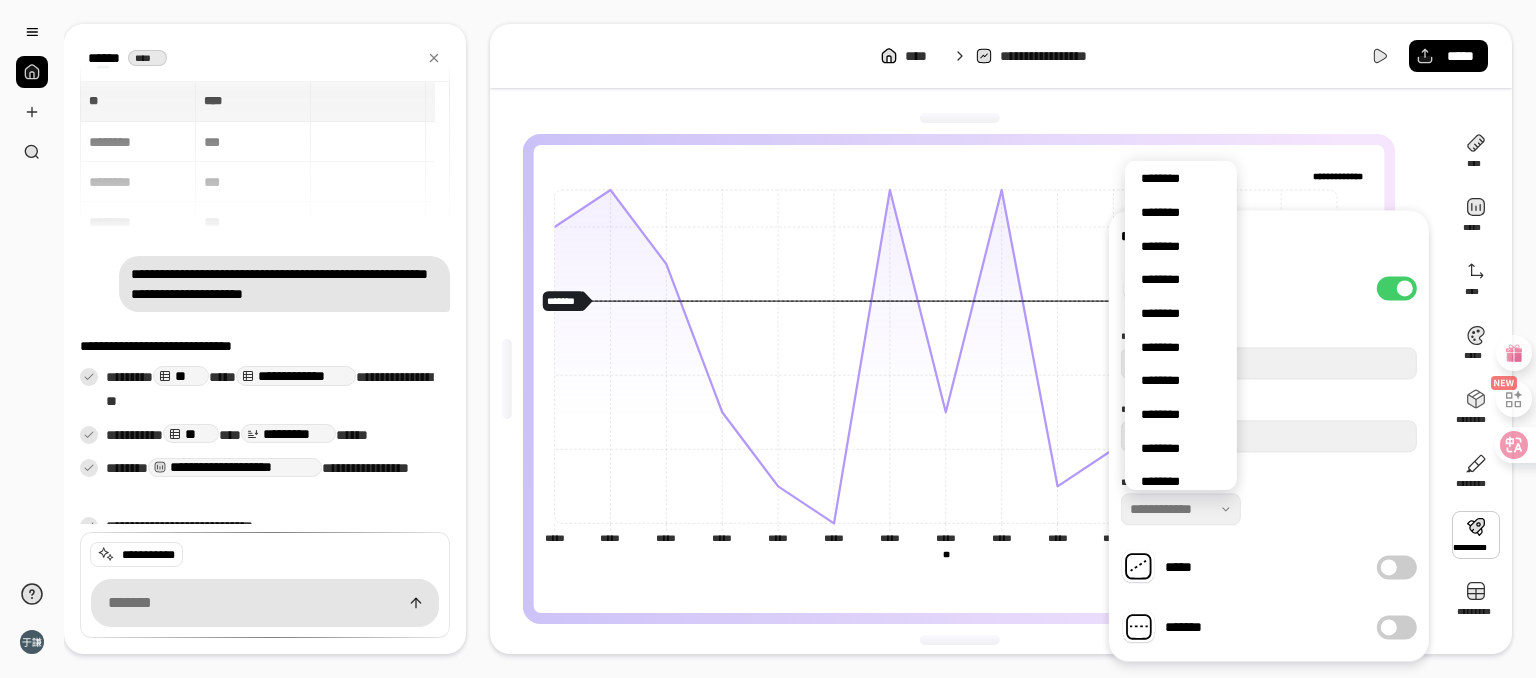 click at bounding box center (1405, 288) 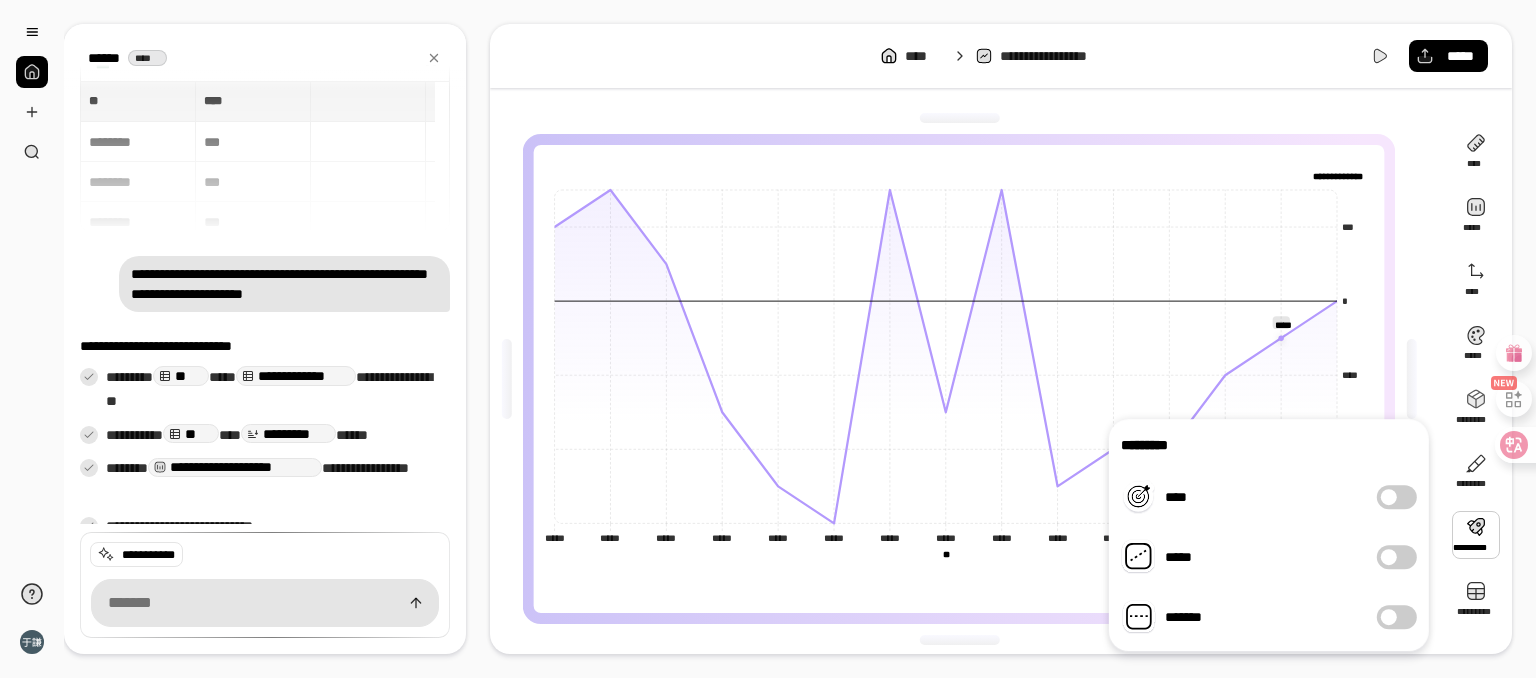 click on "*****" at bounding box center [1397, 557] 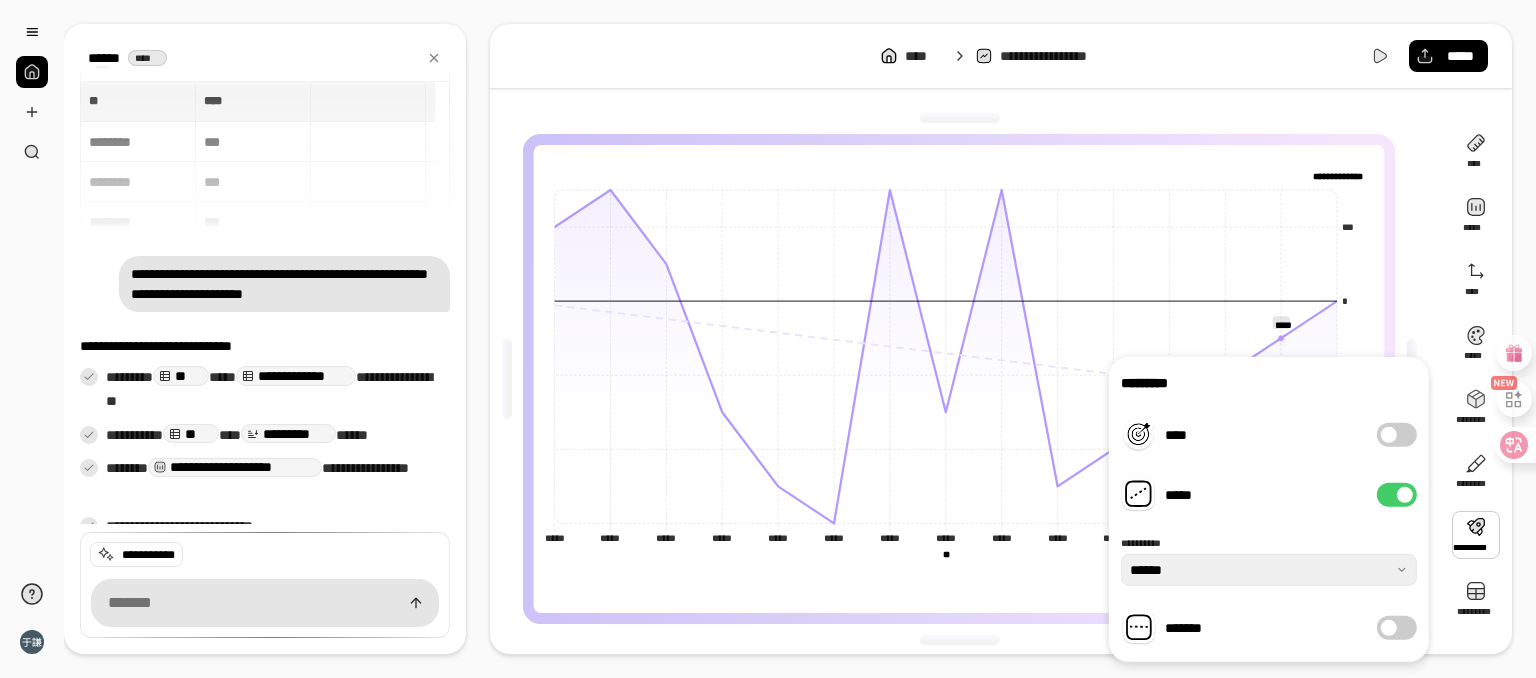 click on "*****" at bounding box center (1397, 495) 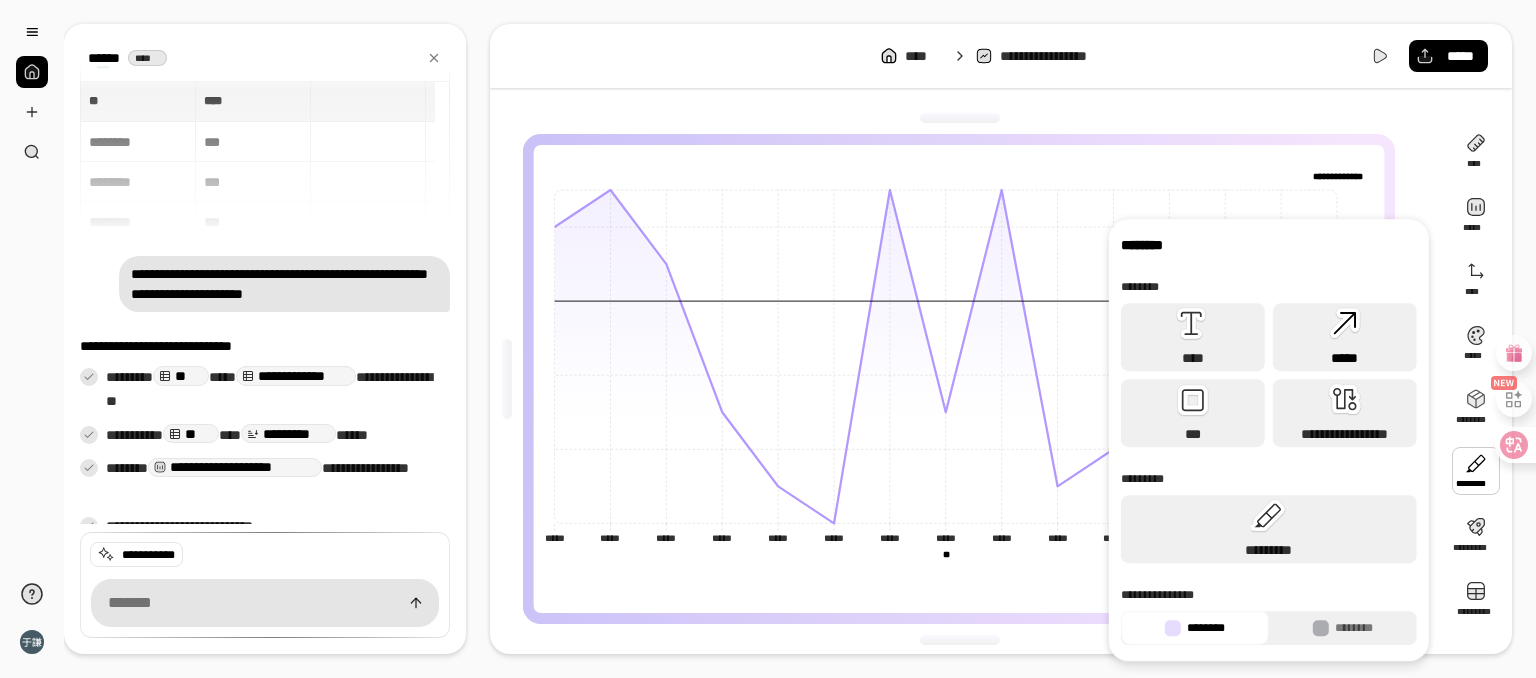 click 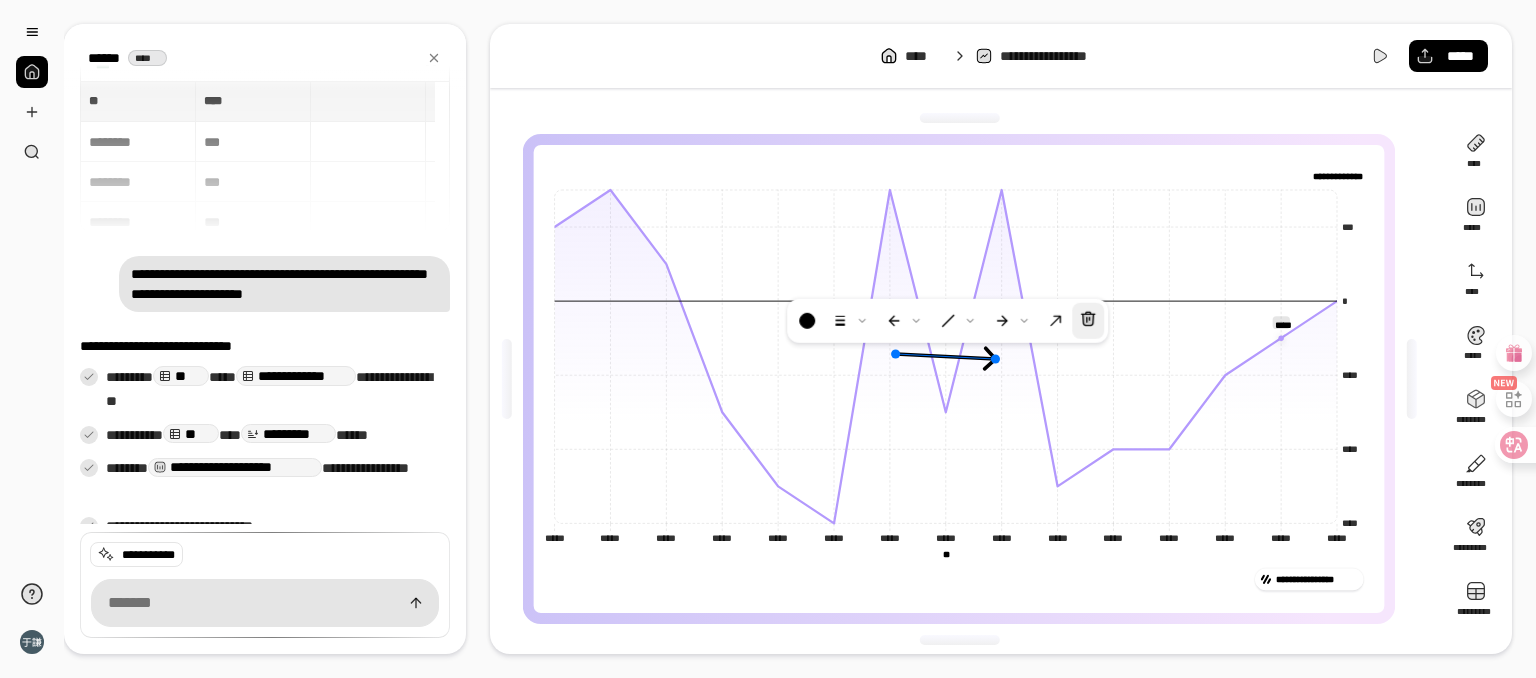 click 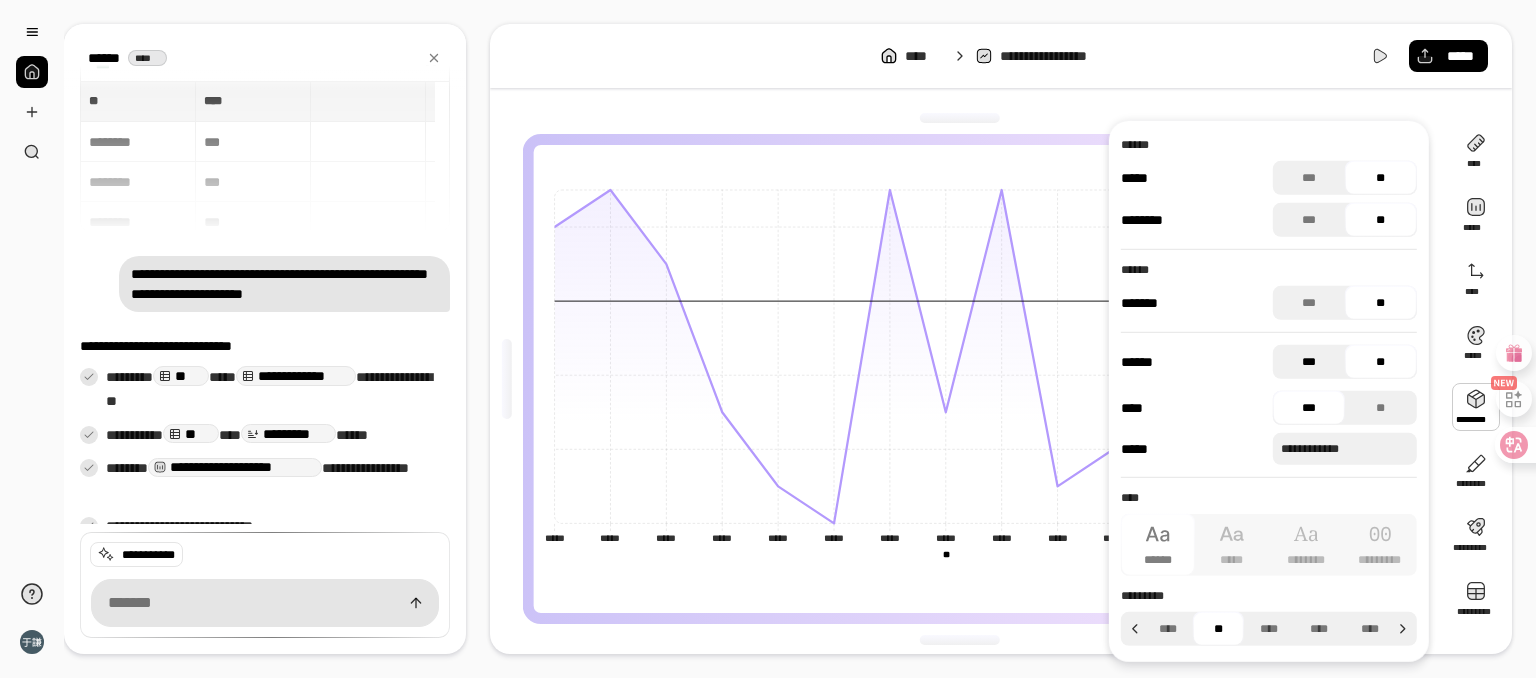 click on "***" at bounding box center [1309, 362] 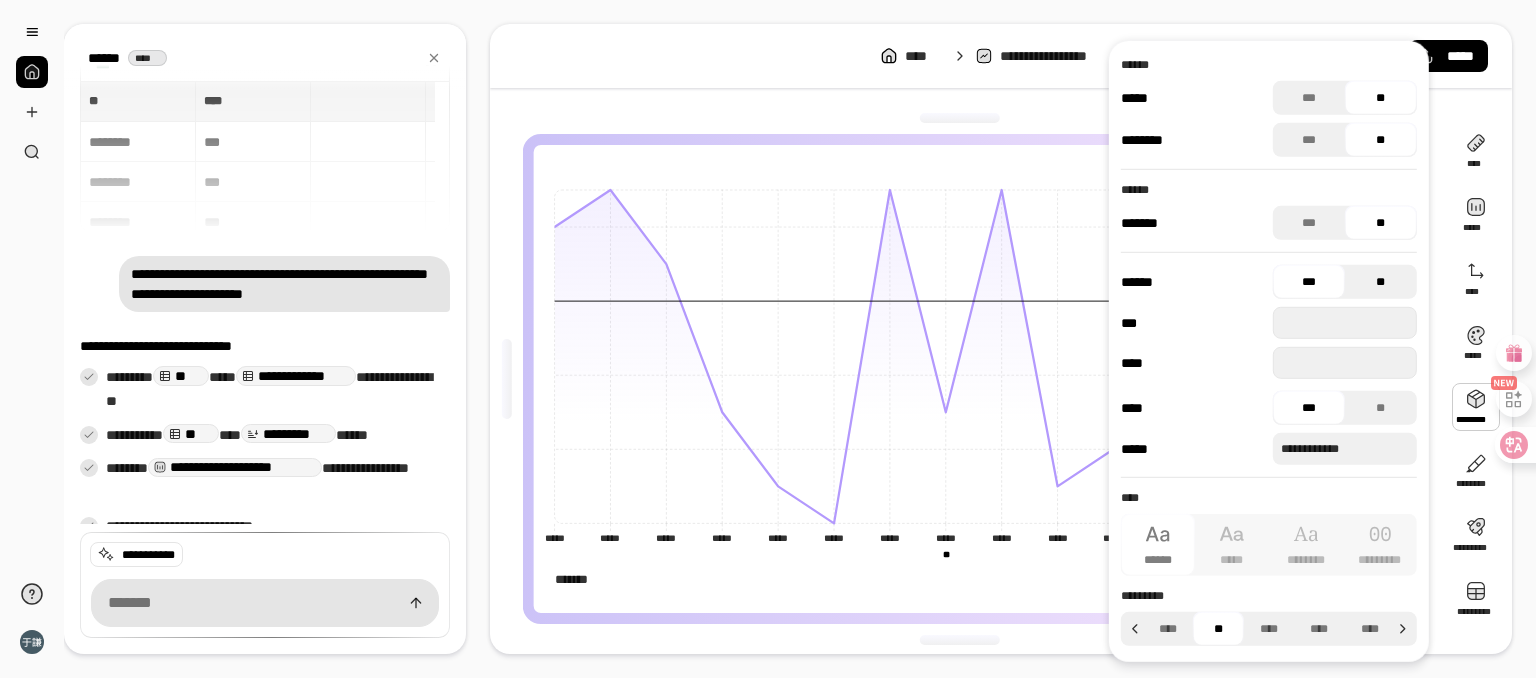 click on "**" at bounding box center (1381, 282) 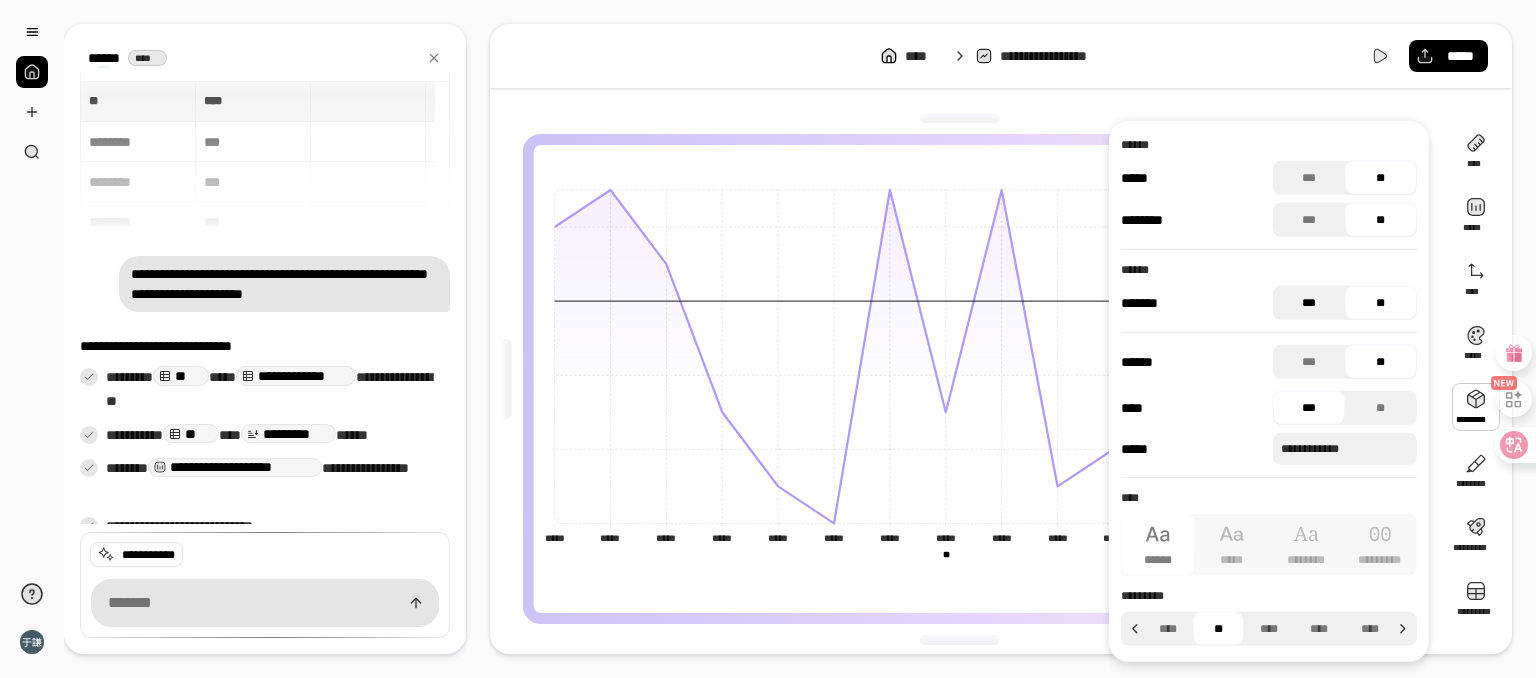 click on "***" at bounding box center [1309, 303] 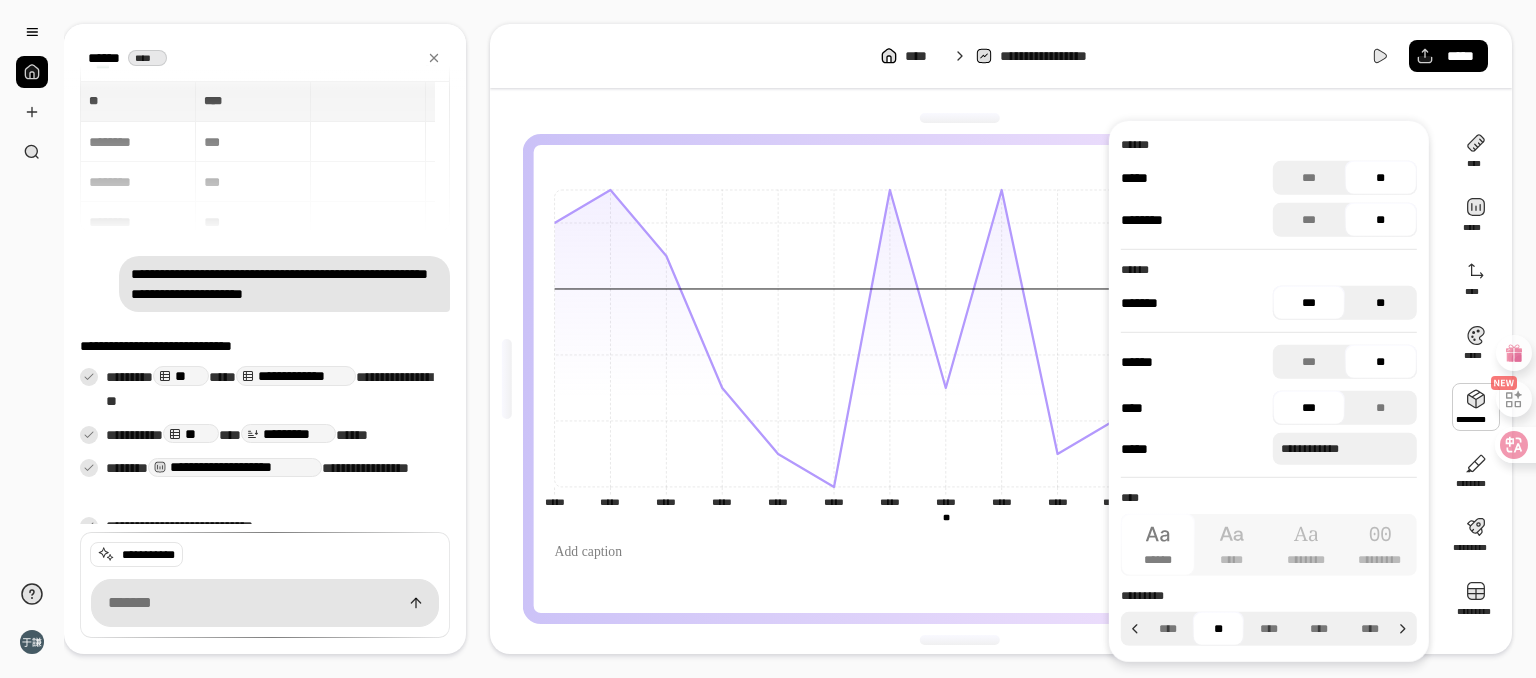 click on "**" at bounding box center (1381, 303) 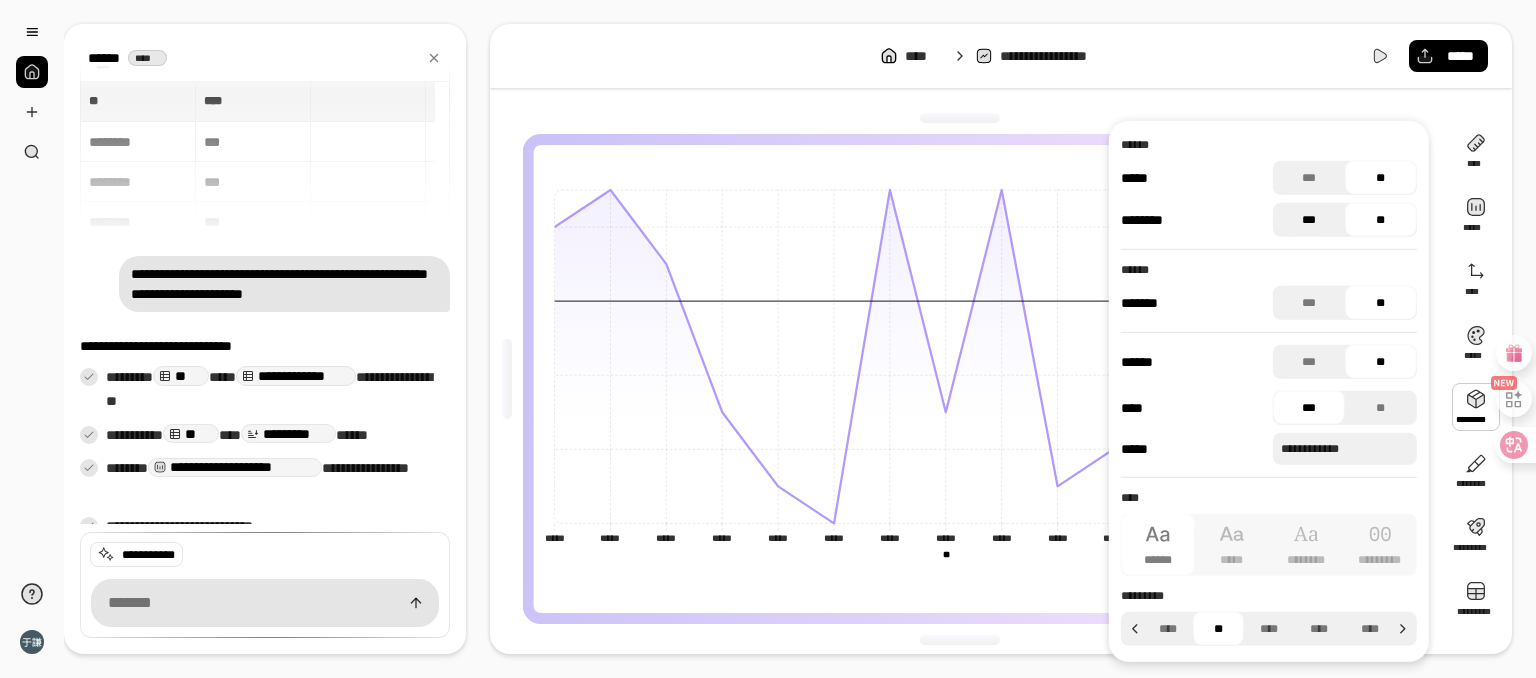 click on "***" at bounding box center (1309, 220) 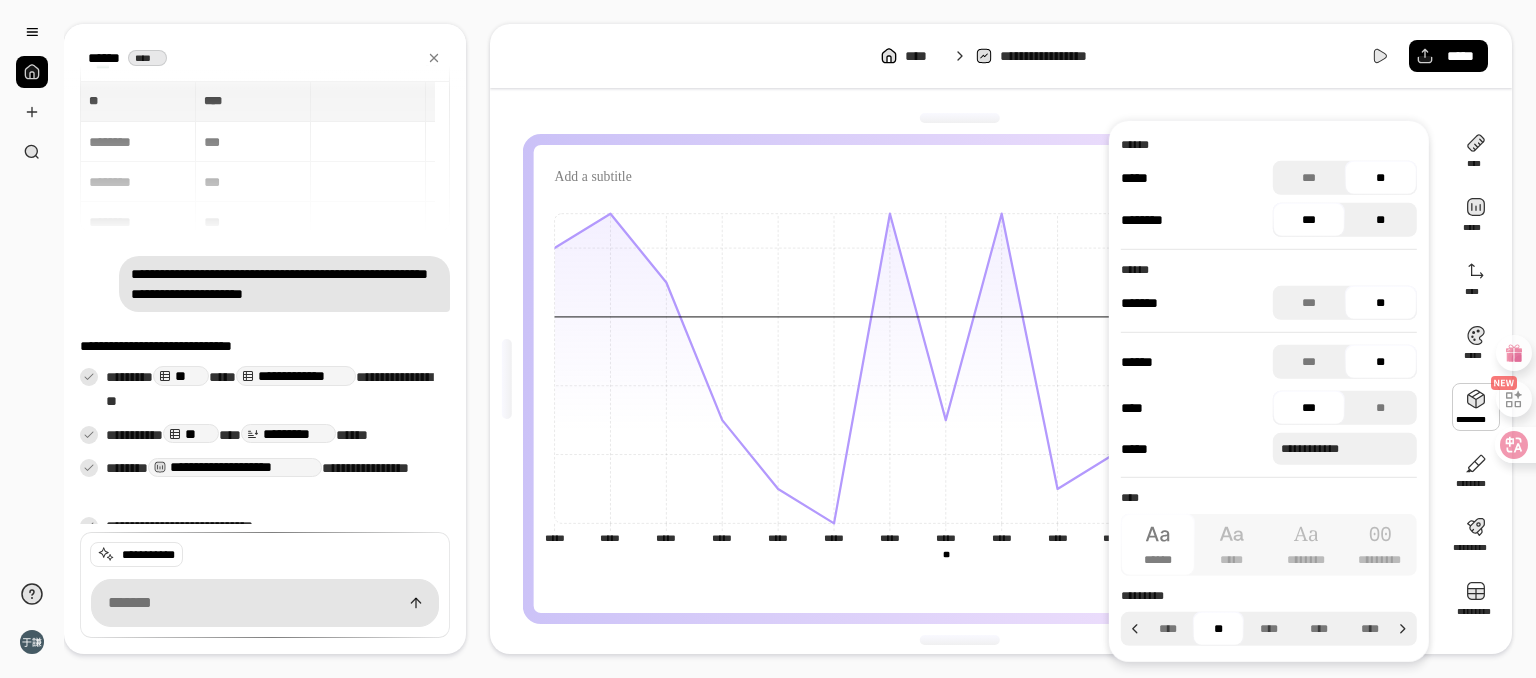 click on "**" at bounding box center [1381, 220] 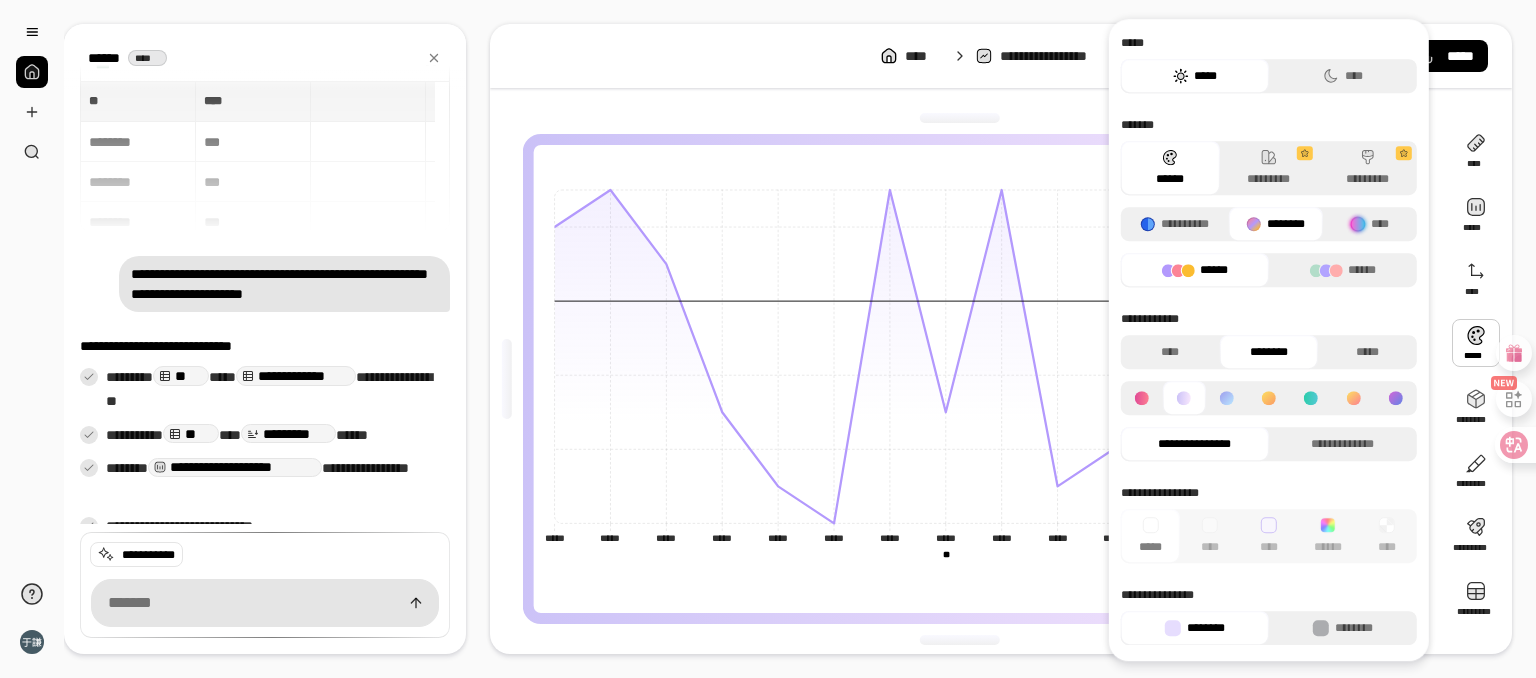 click at bounding box center [1227, 398] 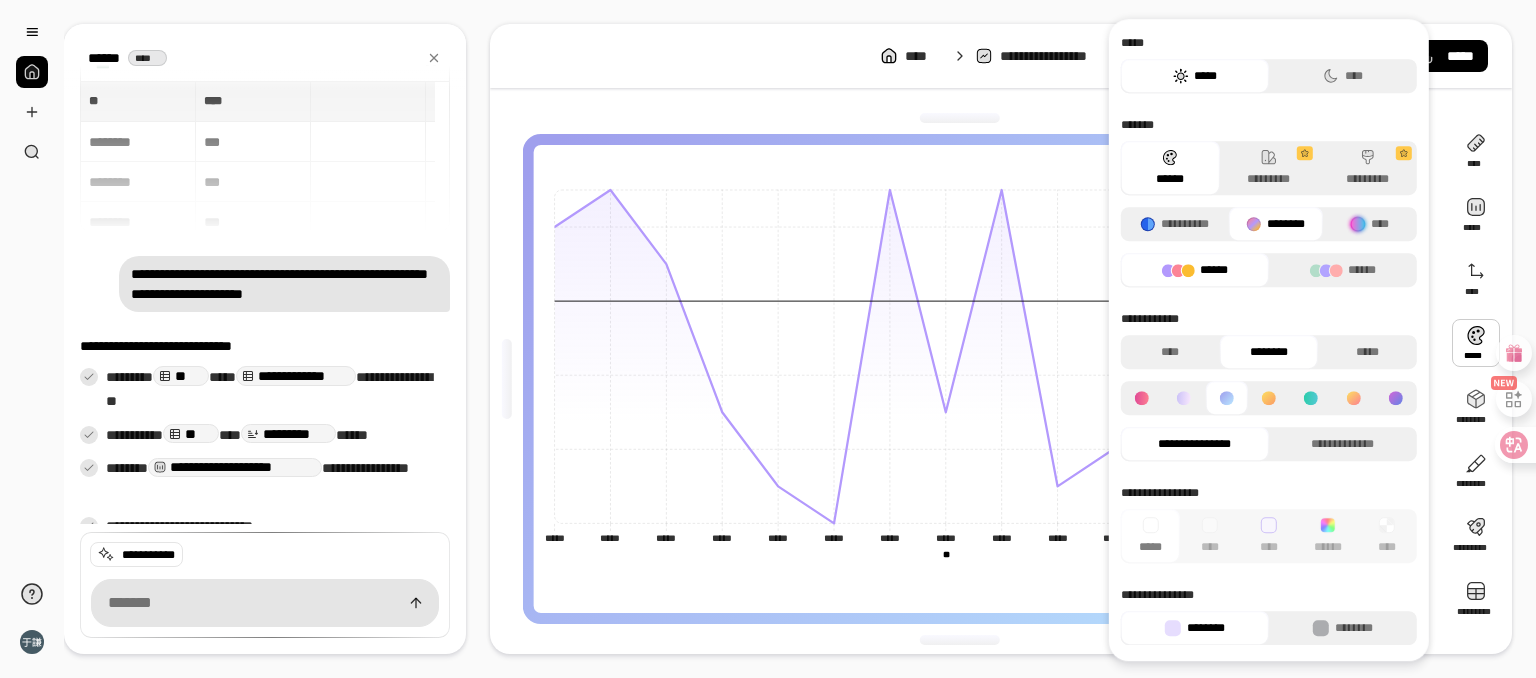click at bounding box center [1184, 398] 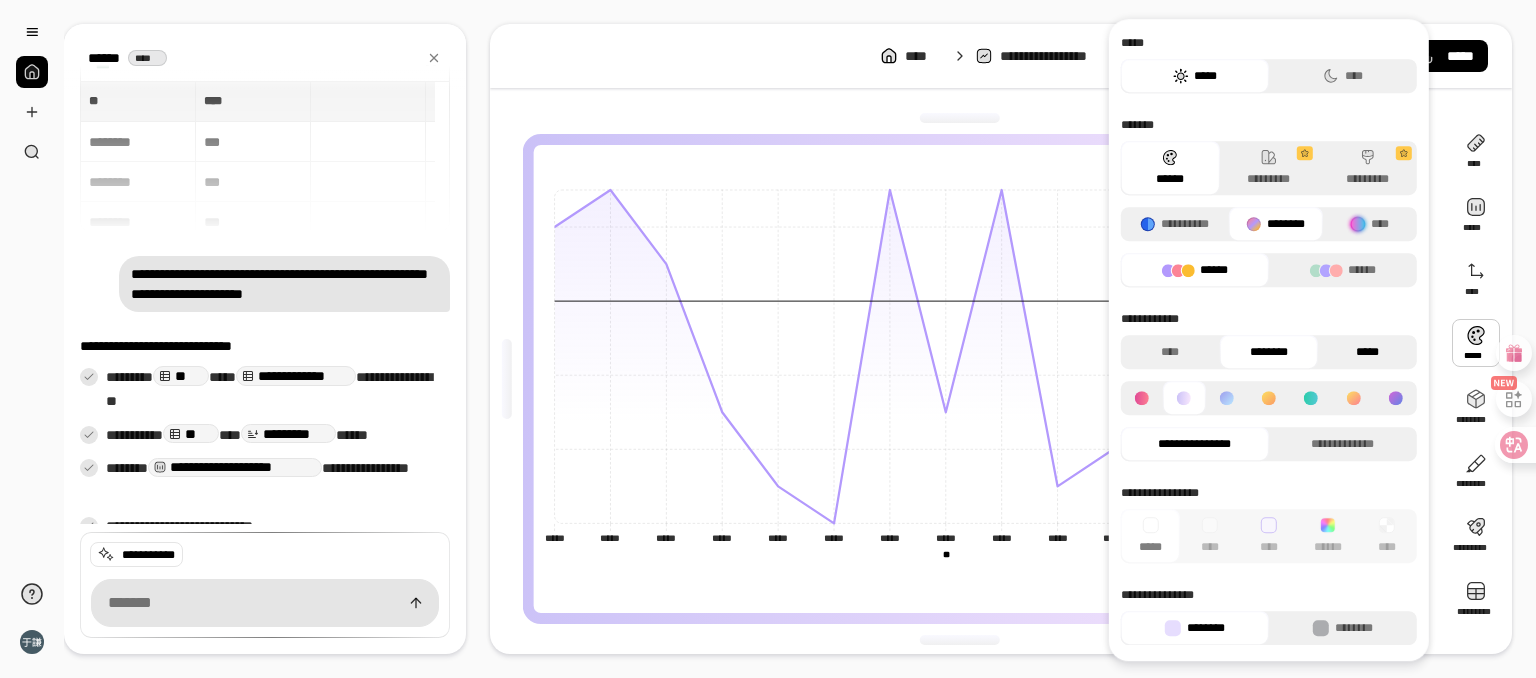 click on "*****" at bounding box center (1367, 352) 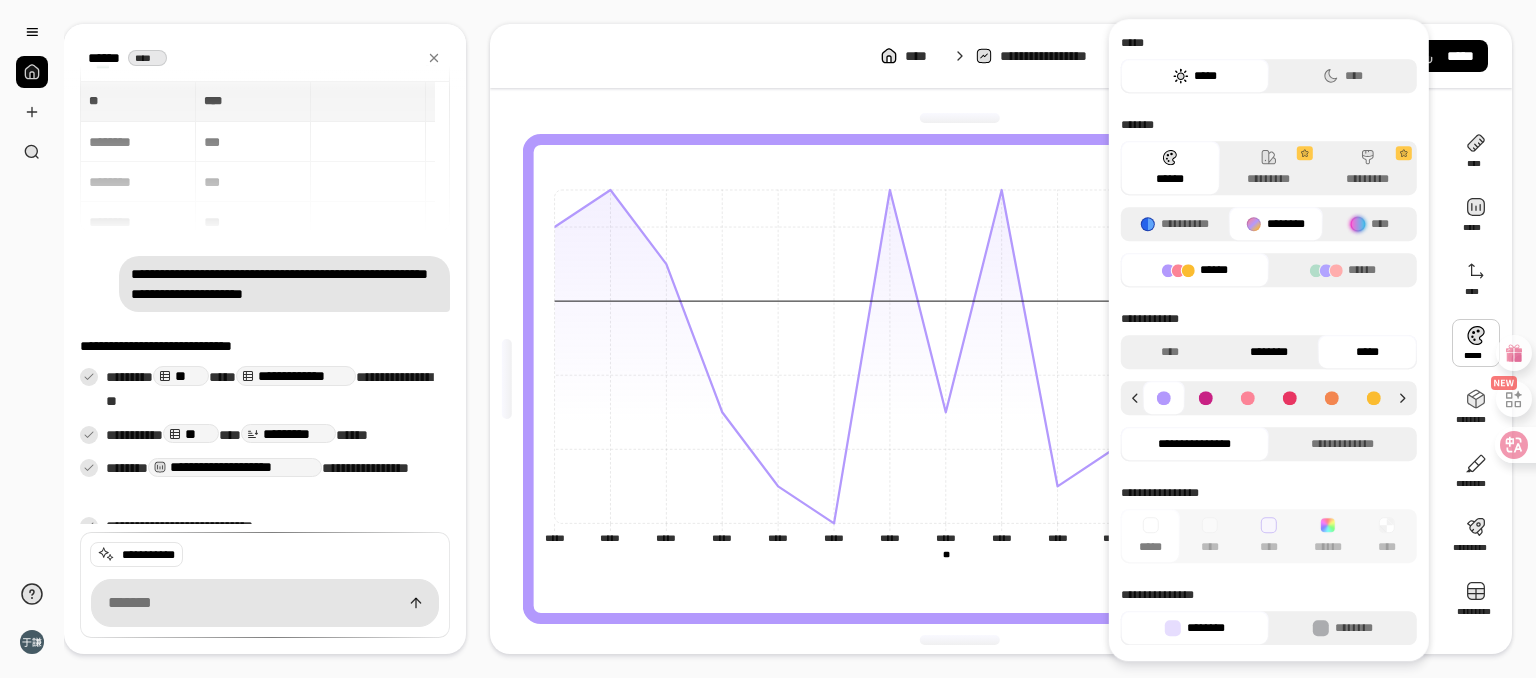 click on "********" at bounding box center [1268, 352] 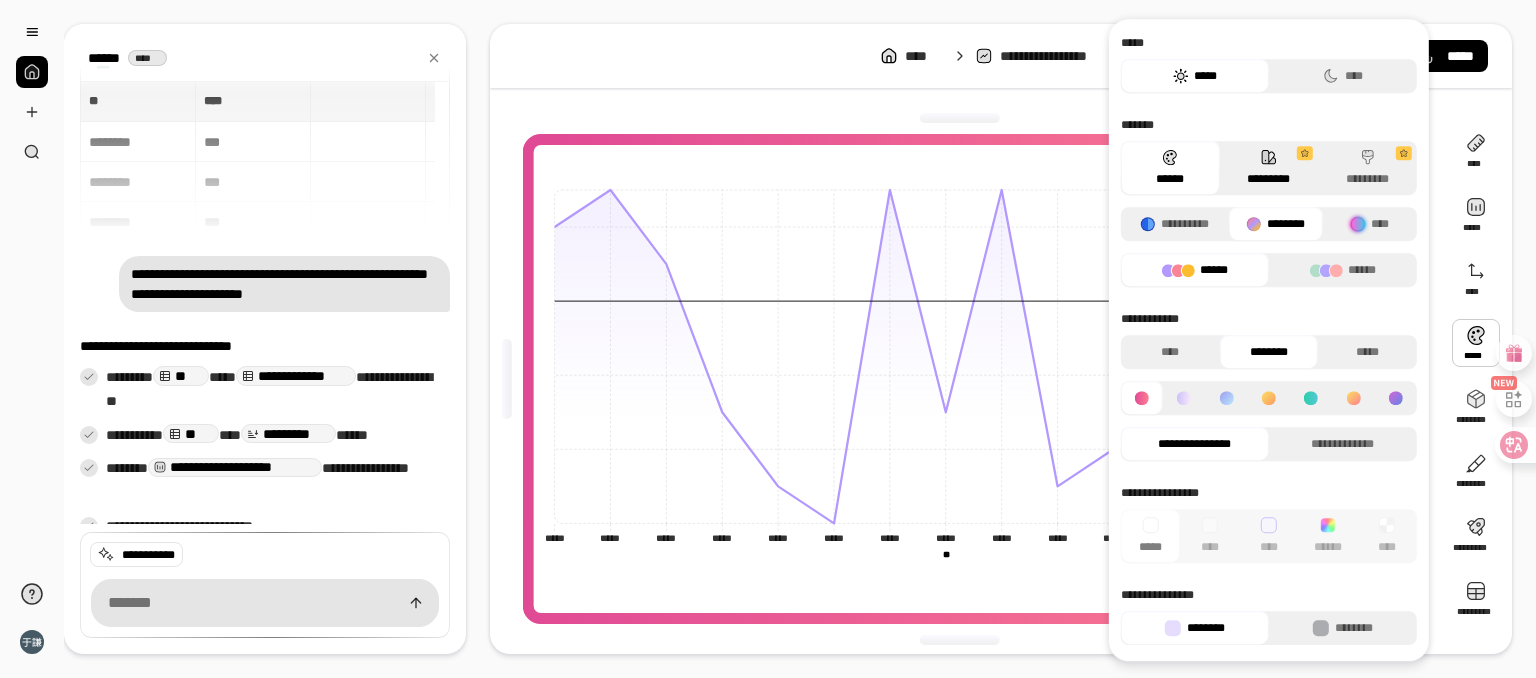 click on "*********" at bounding box center [1268, 168] 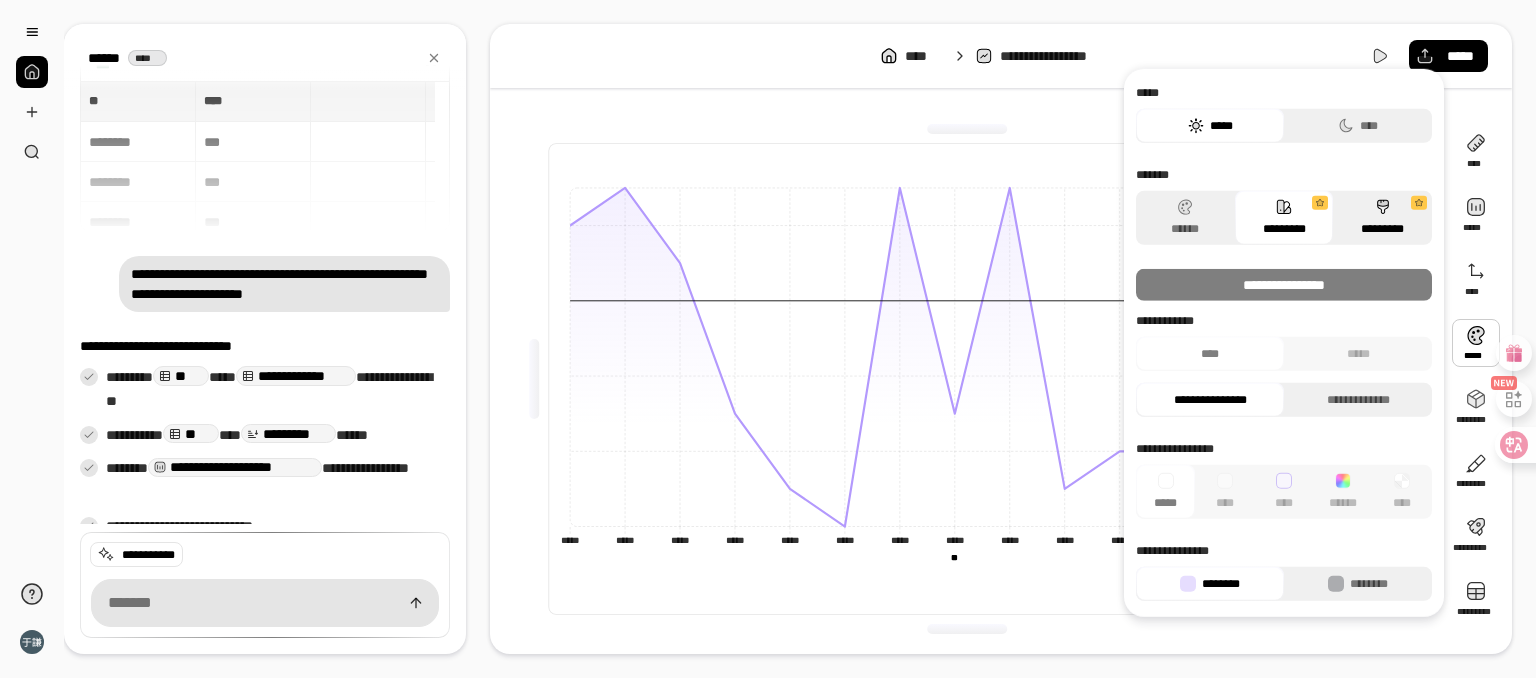 click on "*********" at bounding box center (1382, 218) 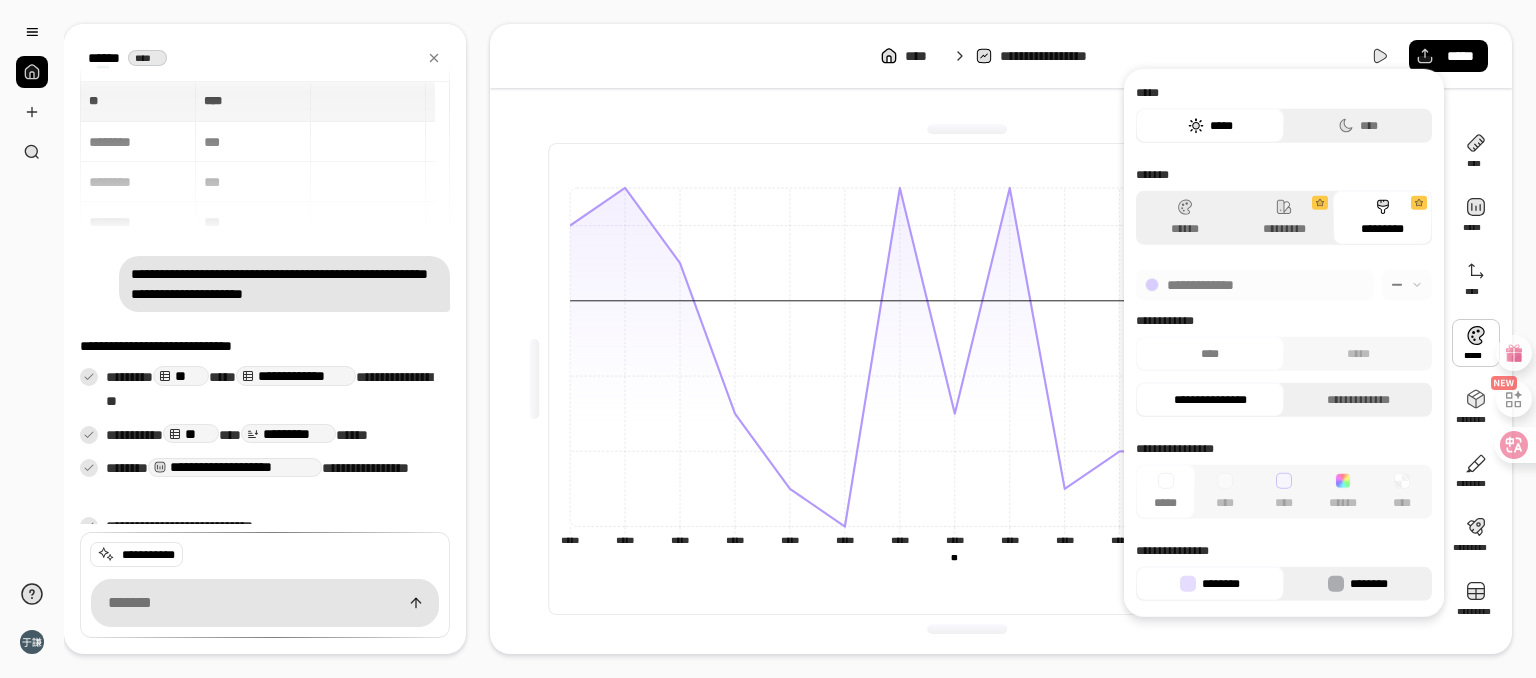 click on "********" at bounding box center [1358, 584] 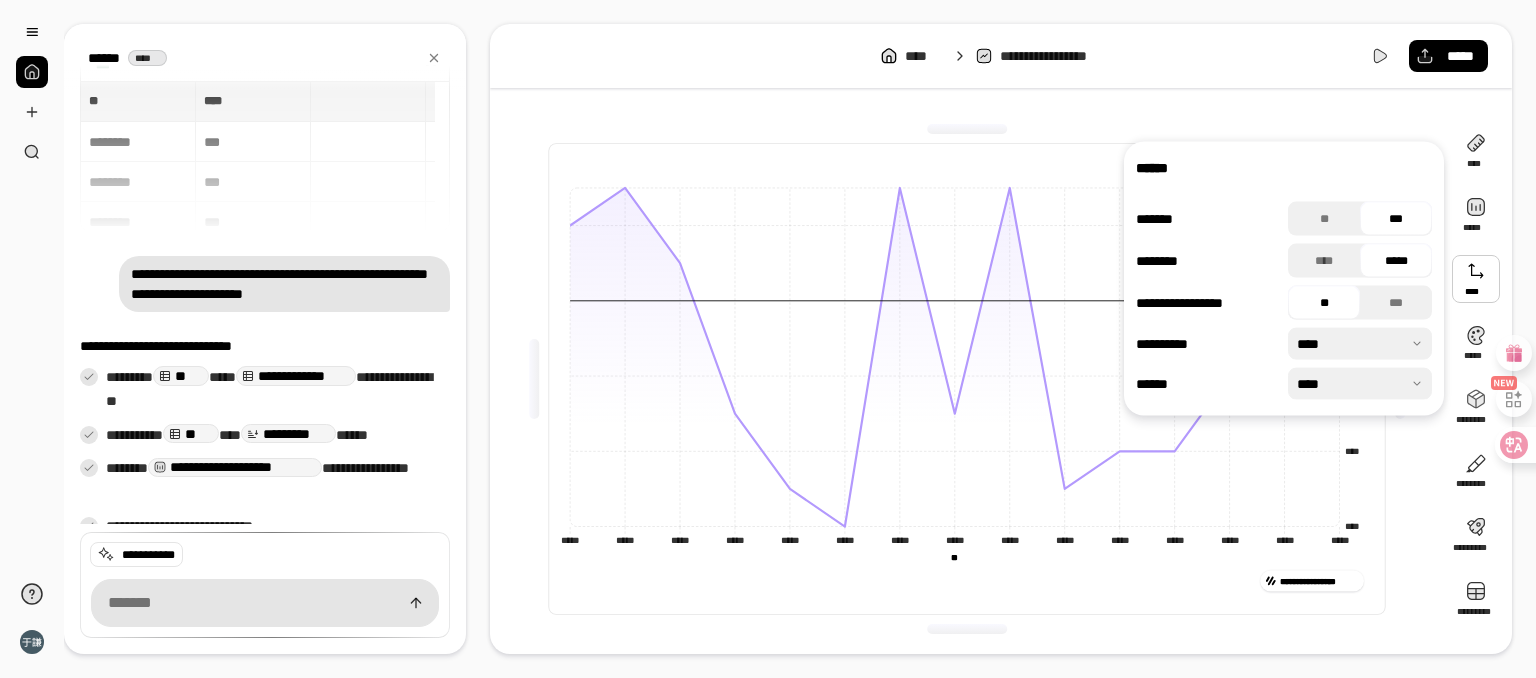 click at bounding box center (1476, 279) 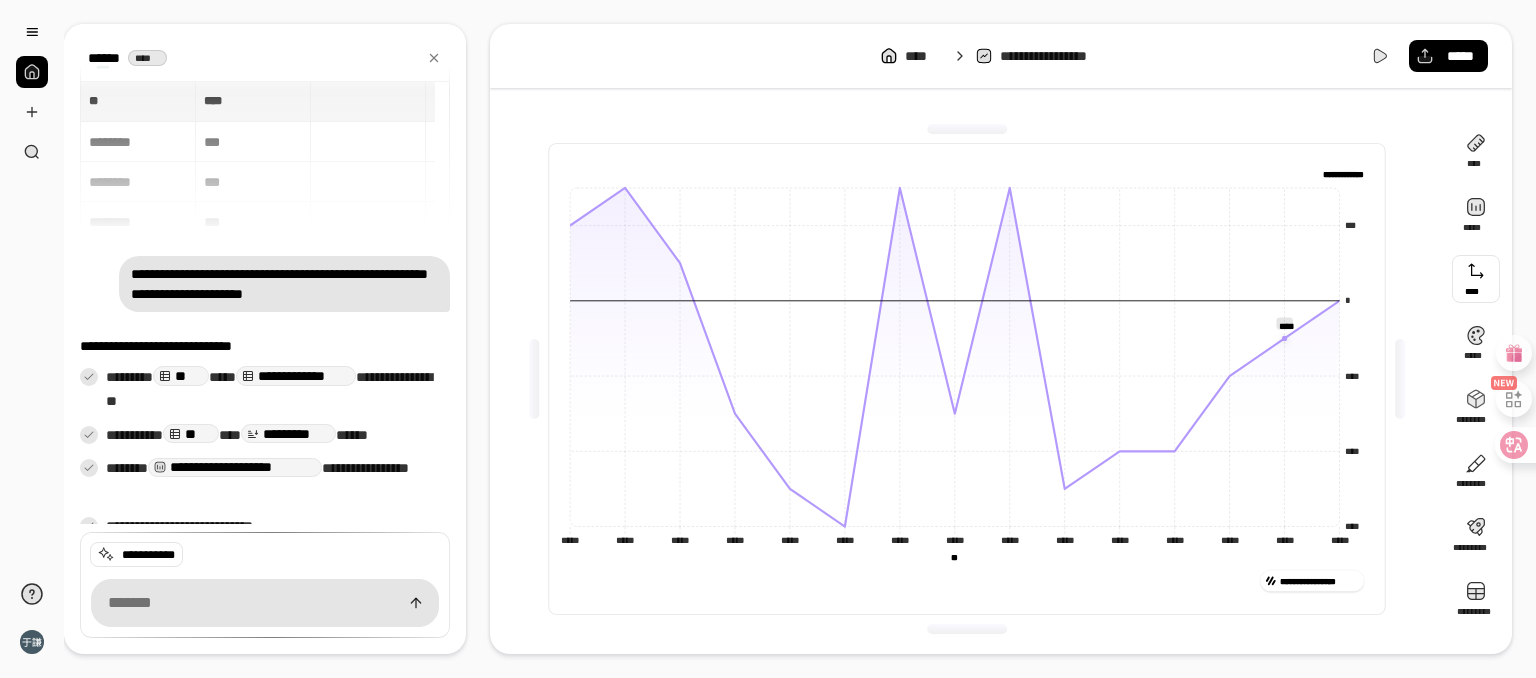 click at bounding box center (1476, 279) 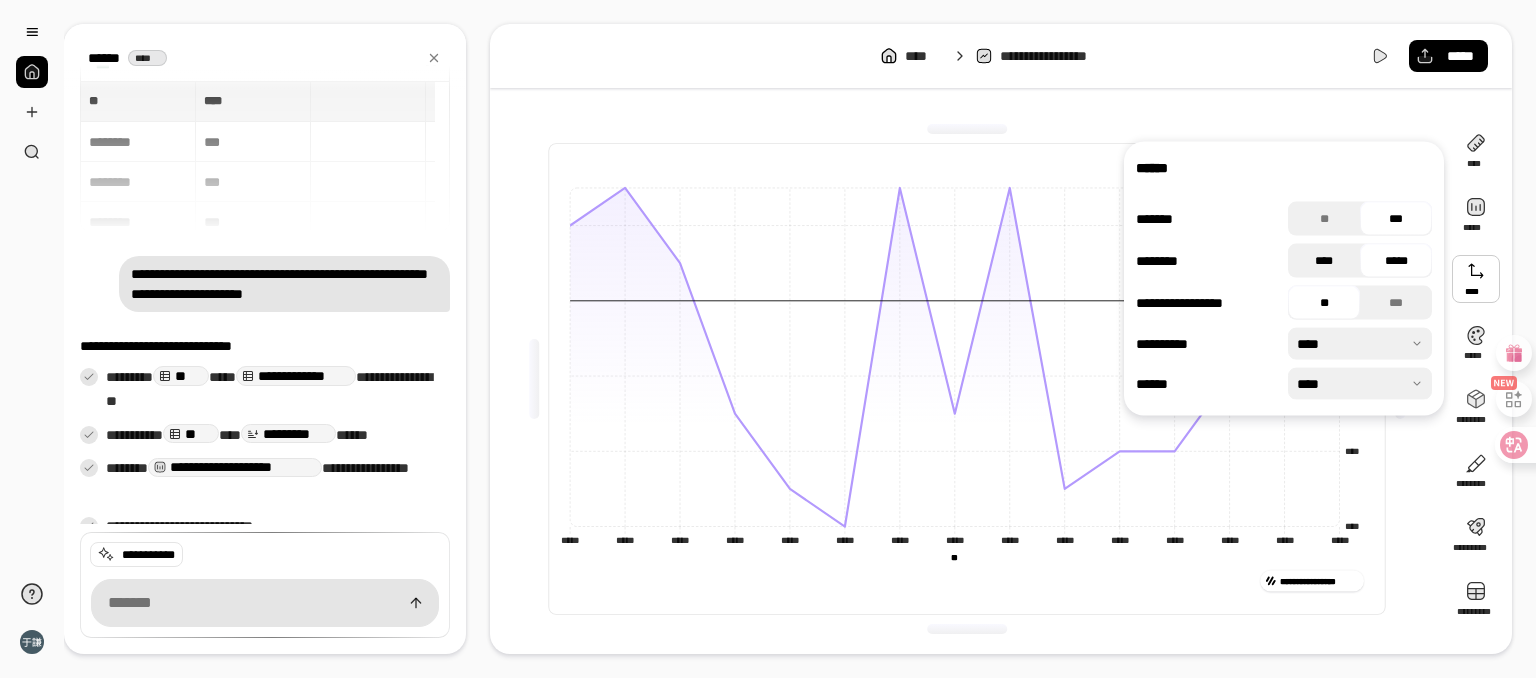 click on "****" at bounding box center [1324, 261] 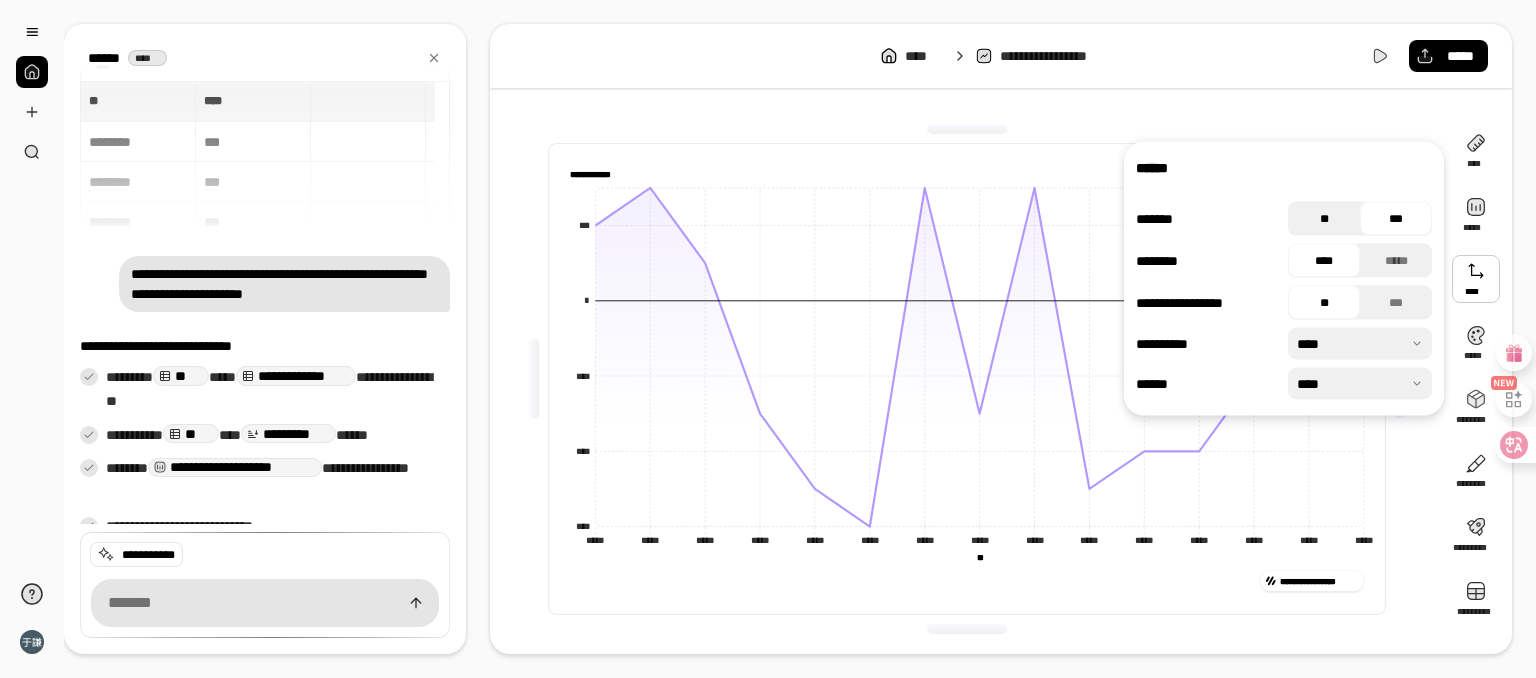 click on "**" at bounding box center (1324, 219) 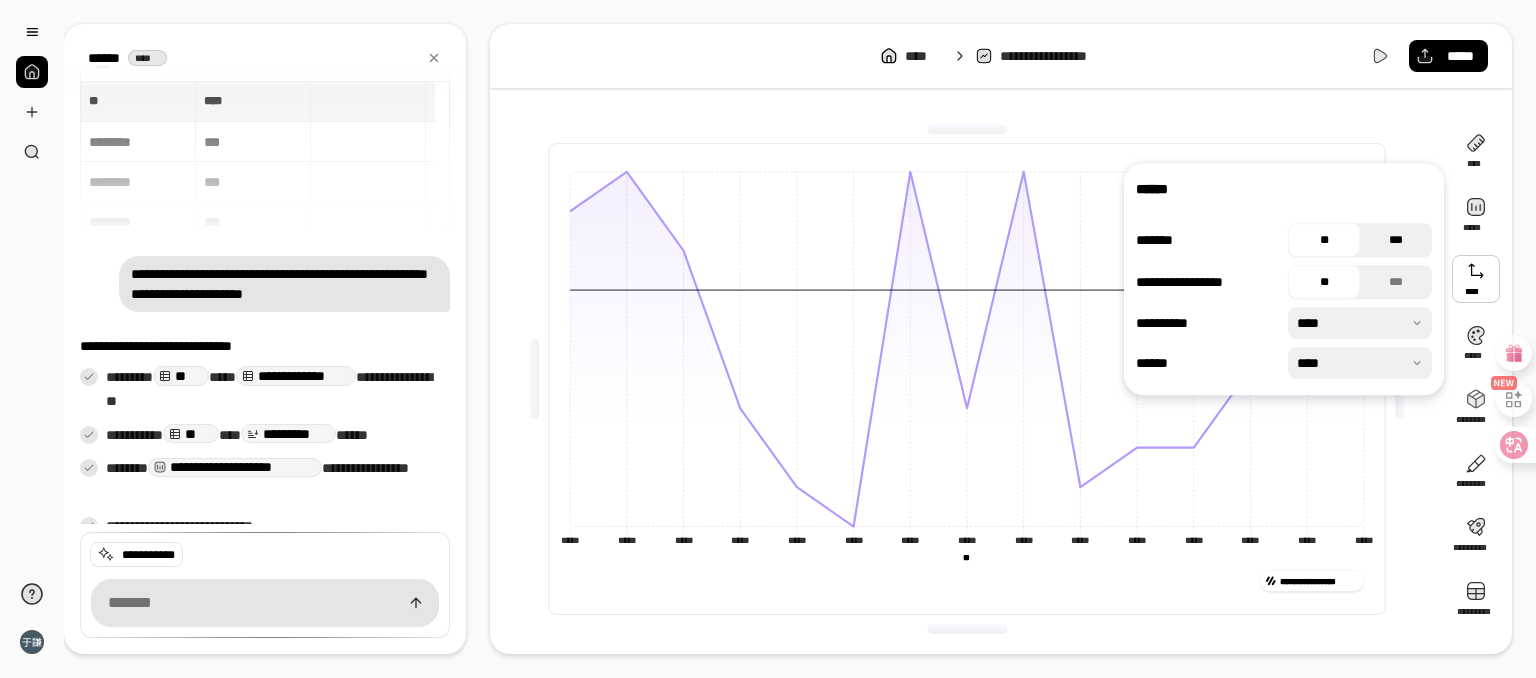 click on "***" at bounding box center [1396, 240] 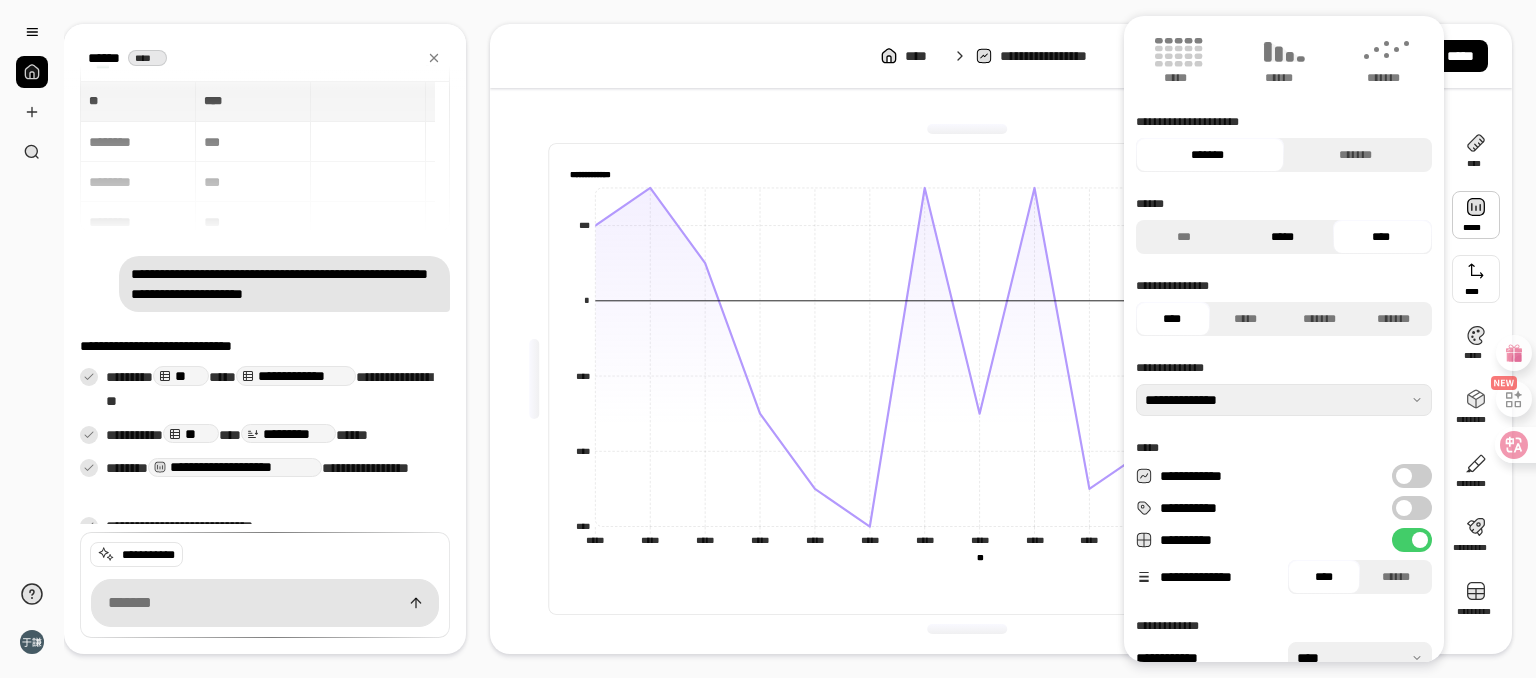 scroll, scrollTop: 152, scrollLeft: 0, axis: vertical 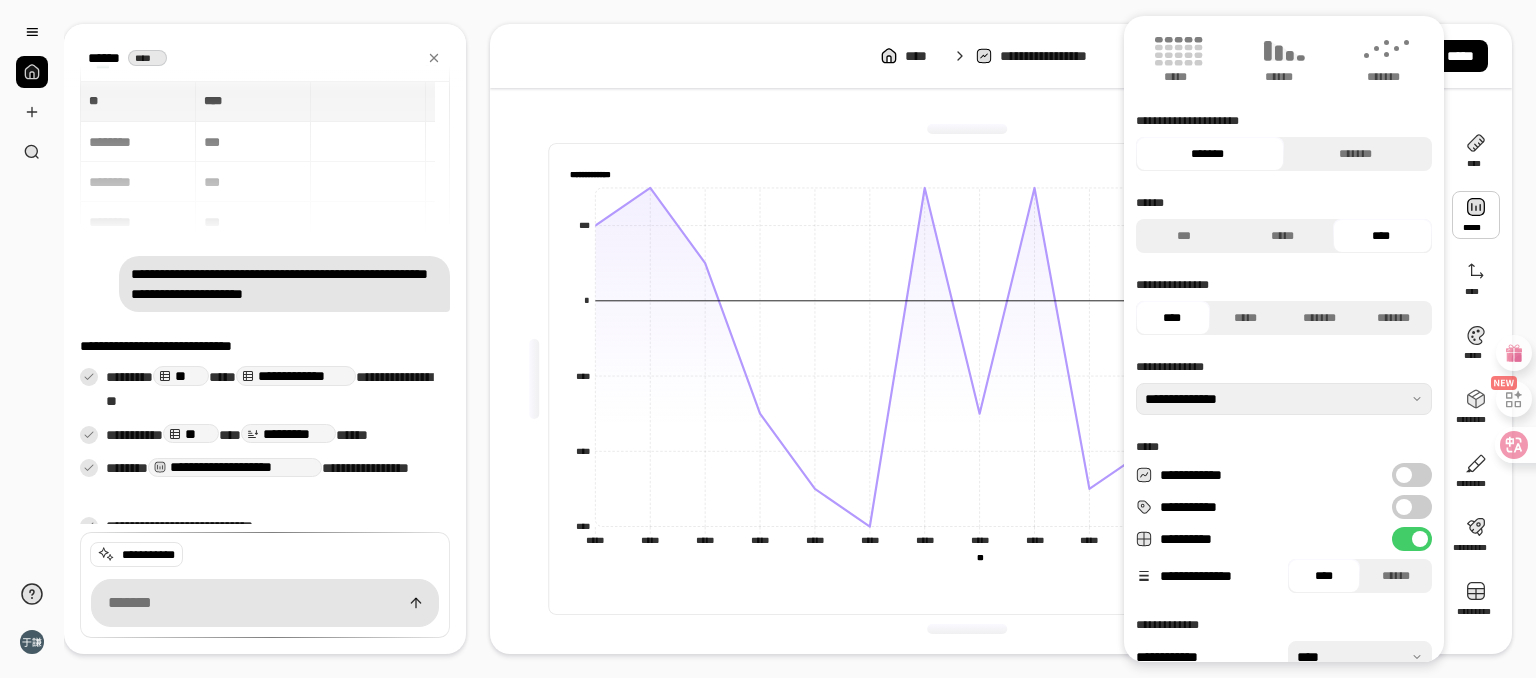 click on "**********" at bounding box center (1412, 475) 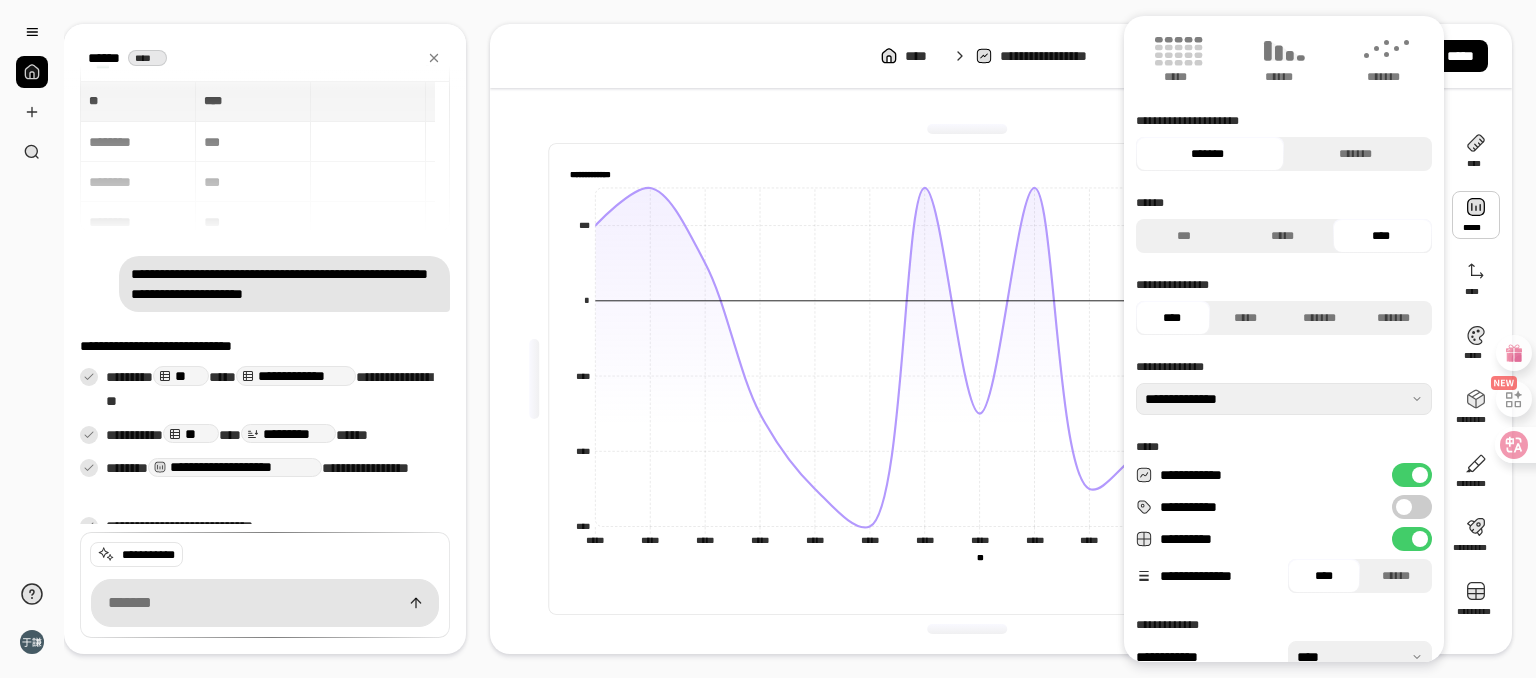 click at bounding box center (1404, 507) 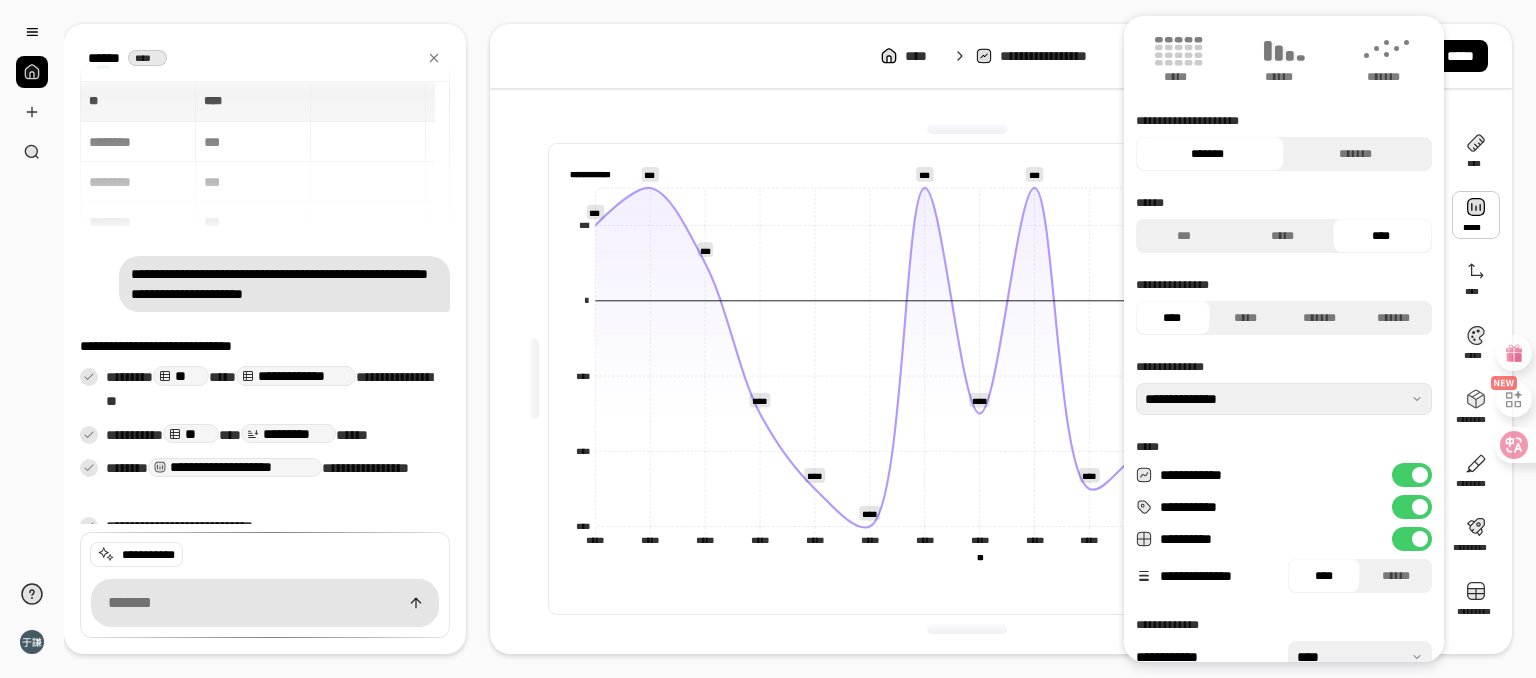 scroll, scrollTop: 221, scrollLeft: 0, axis: vertical 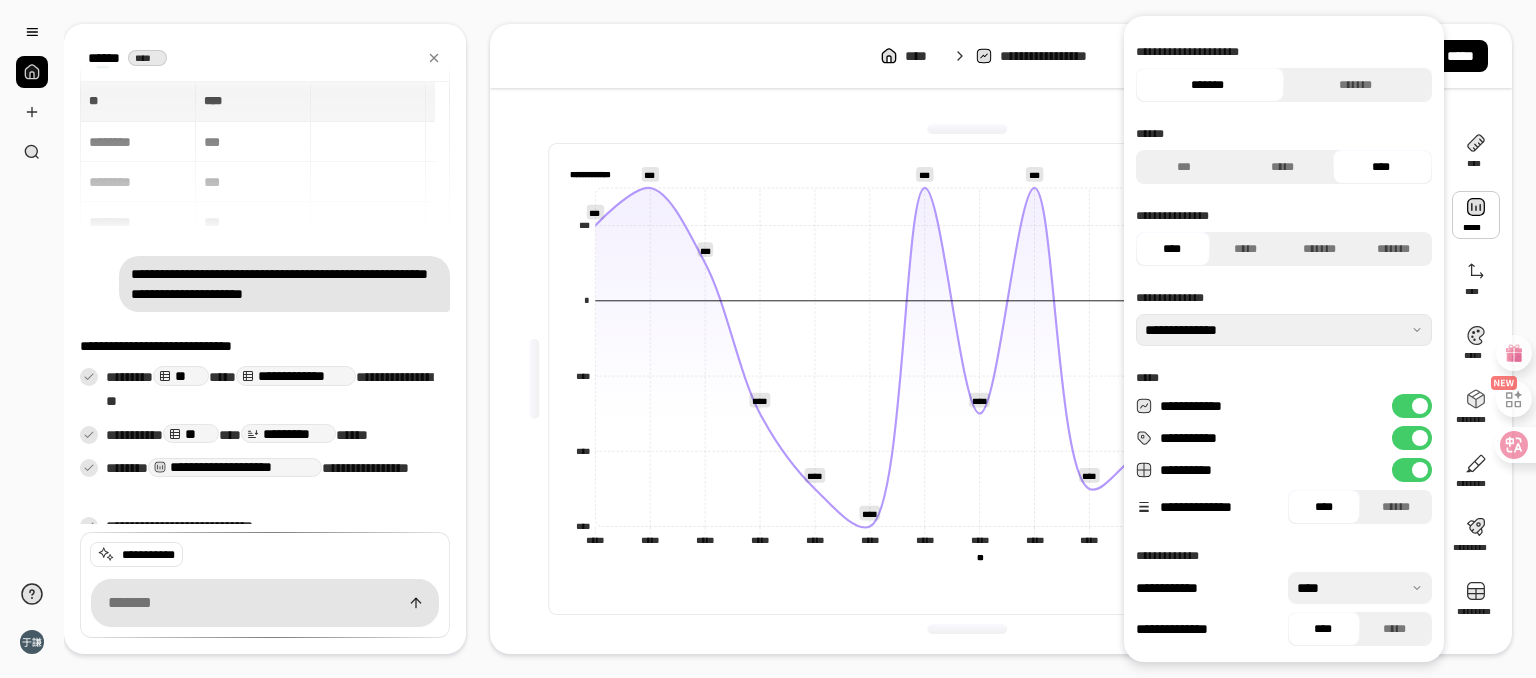click on "**********" at bounding box center (1412, 470) 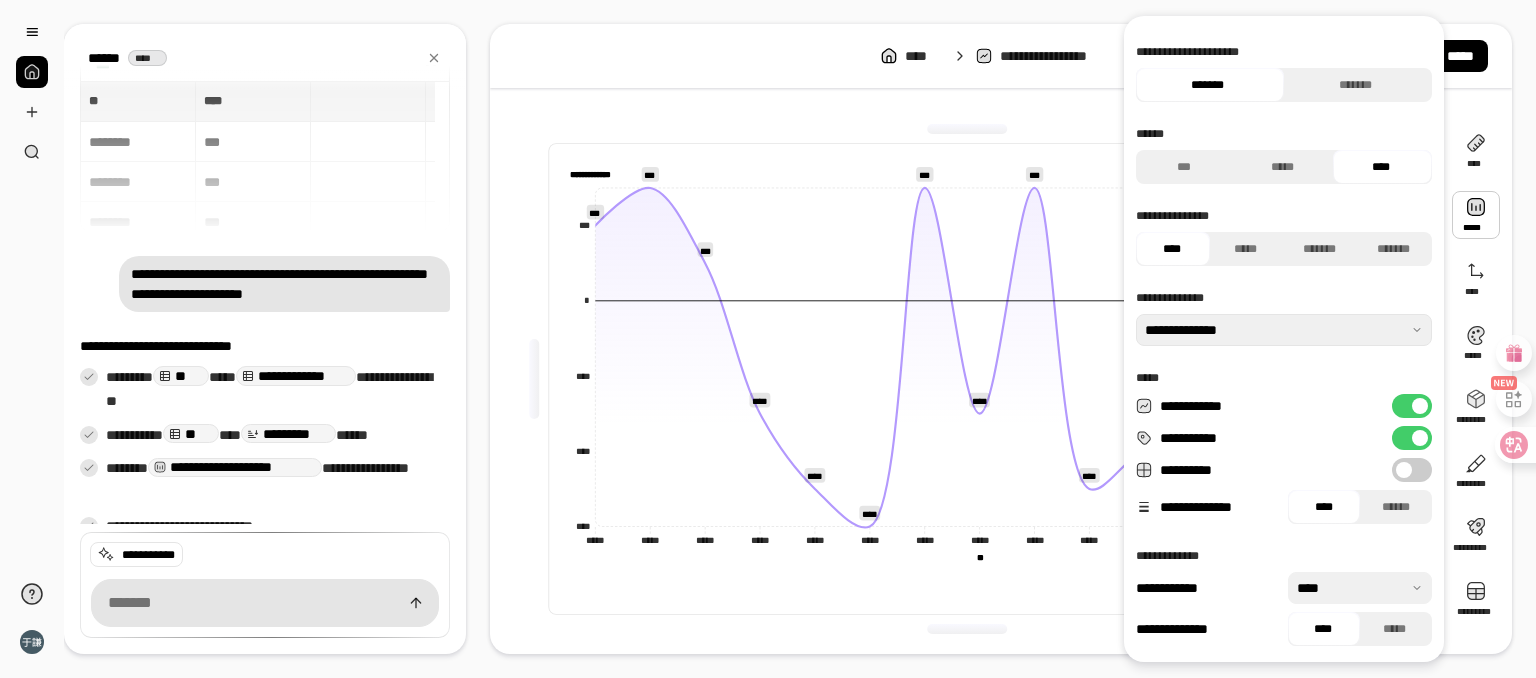 click at bounding box center [1404, 470] 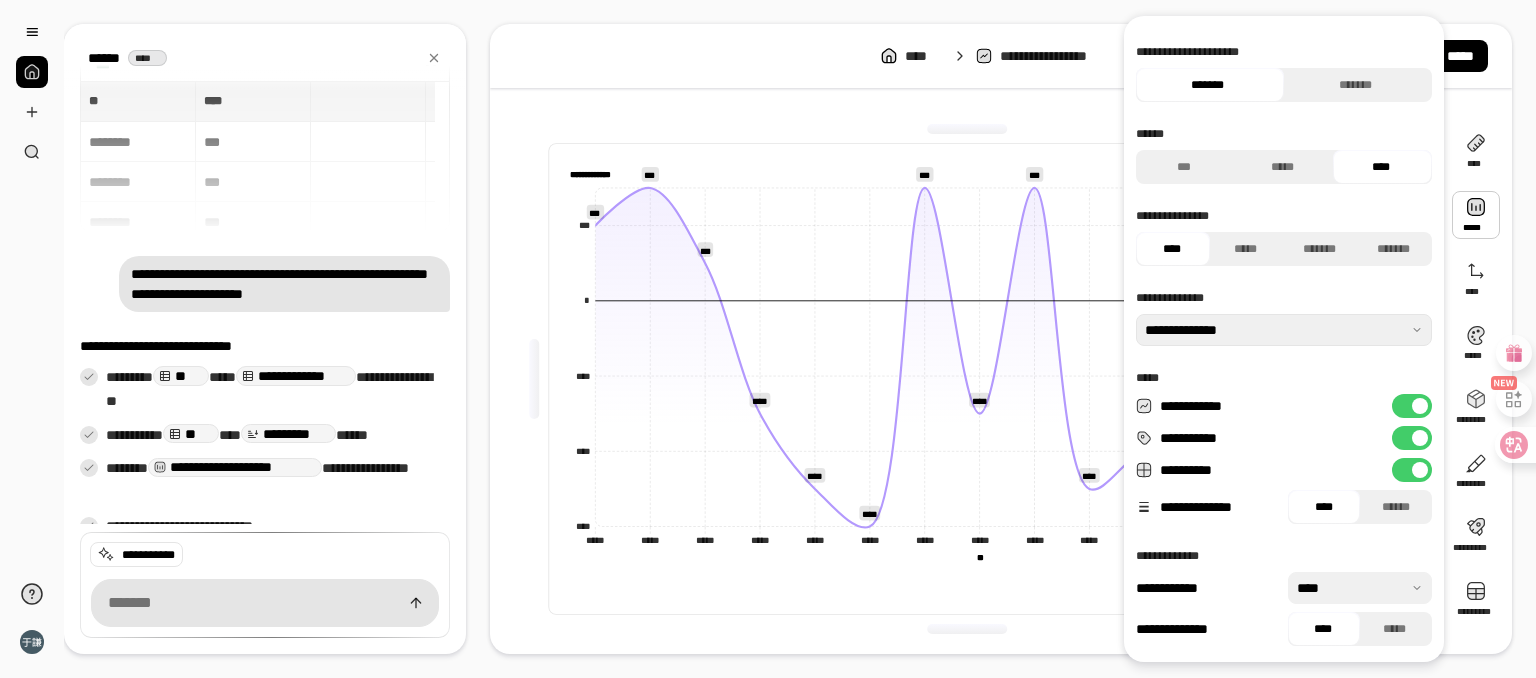 click on "**********" at bounding box center [1412, 470] 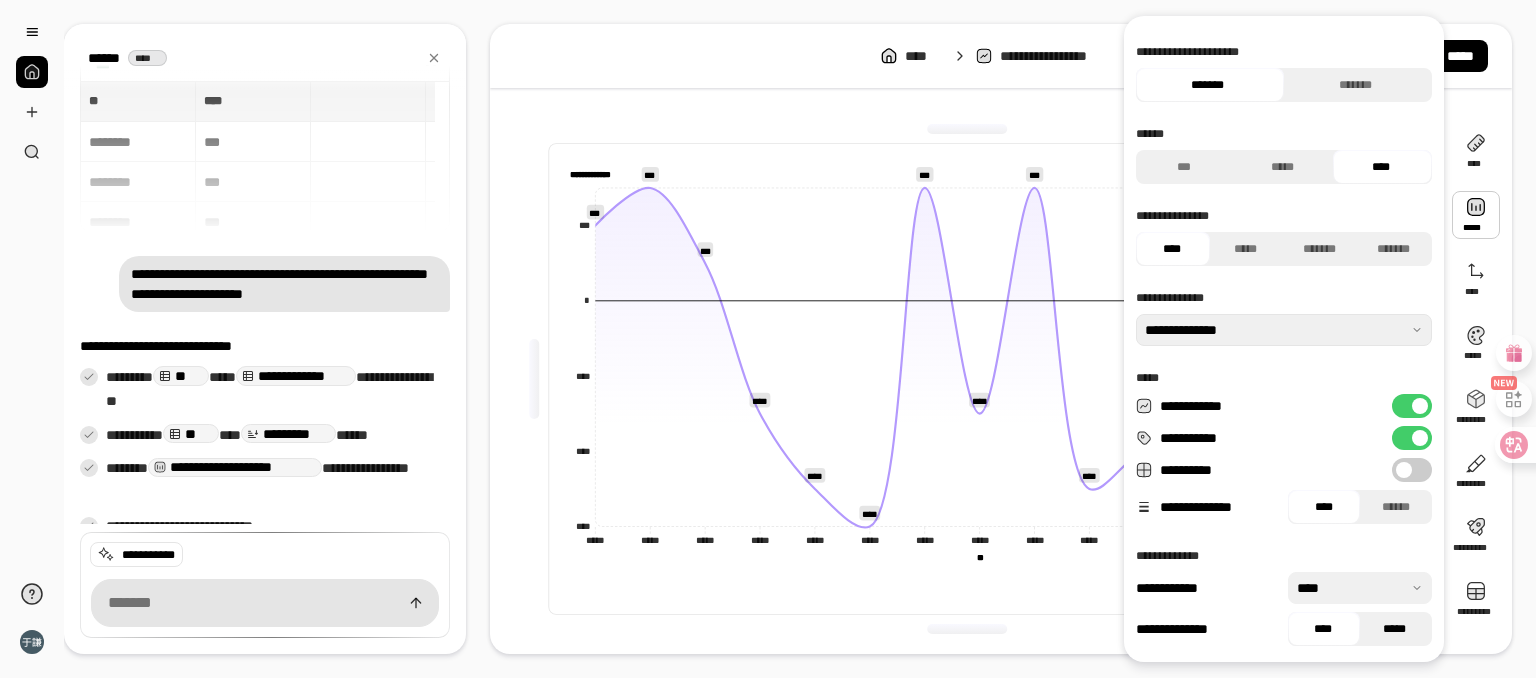 click on "*****" at bounding box center [1394, 629] 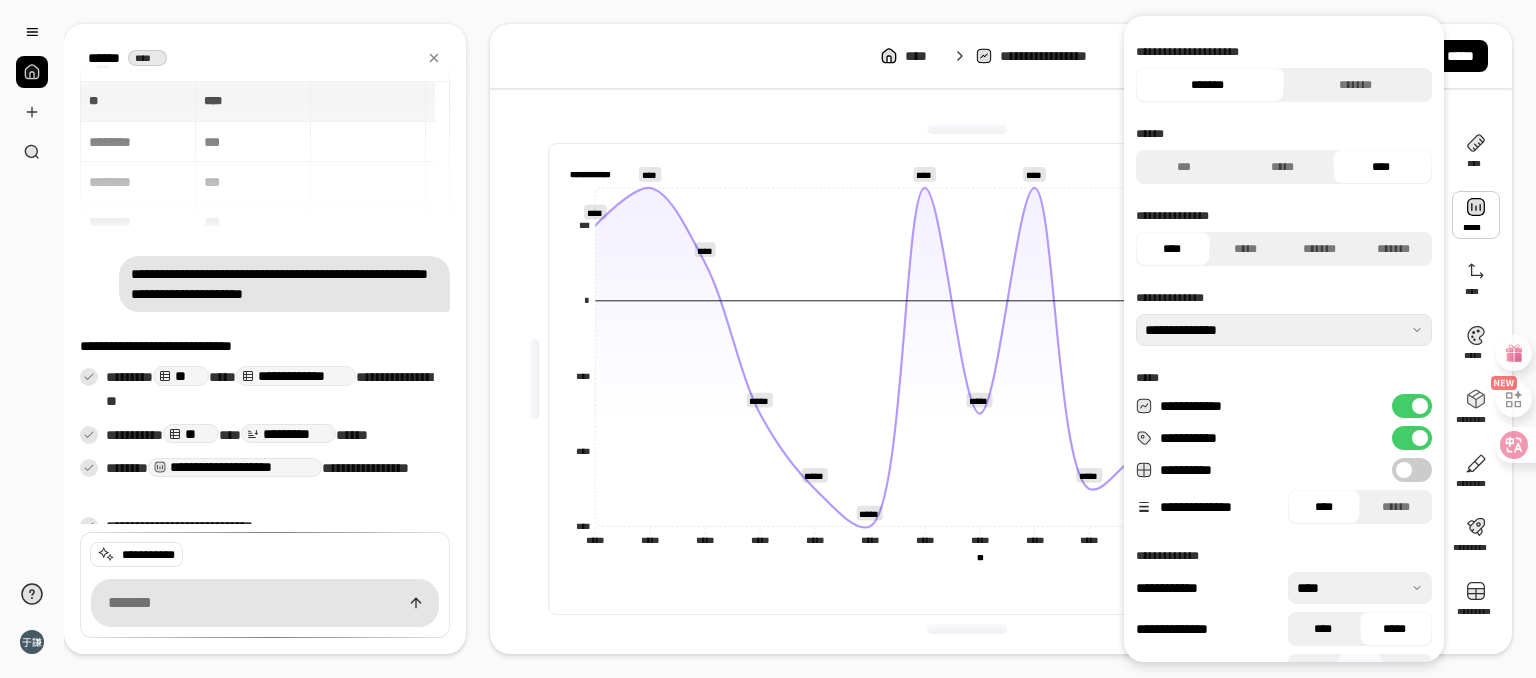 click on "****" at bounding box center [1322, 629] 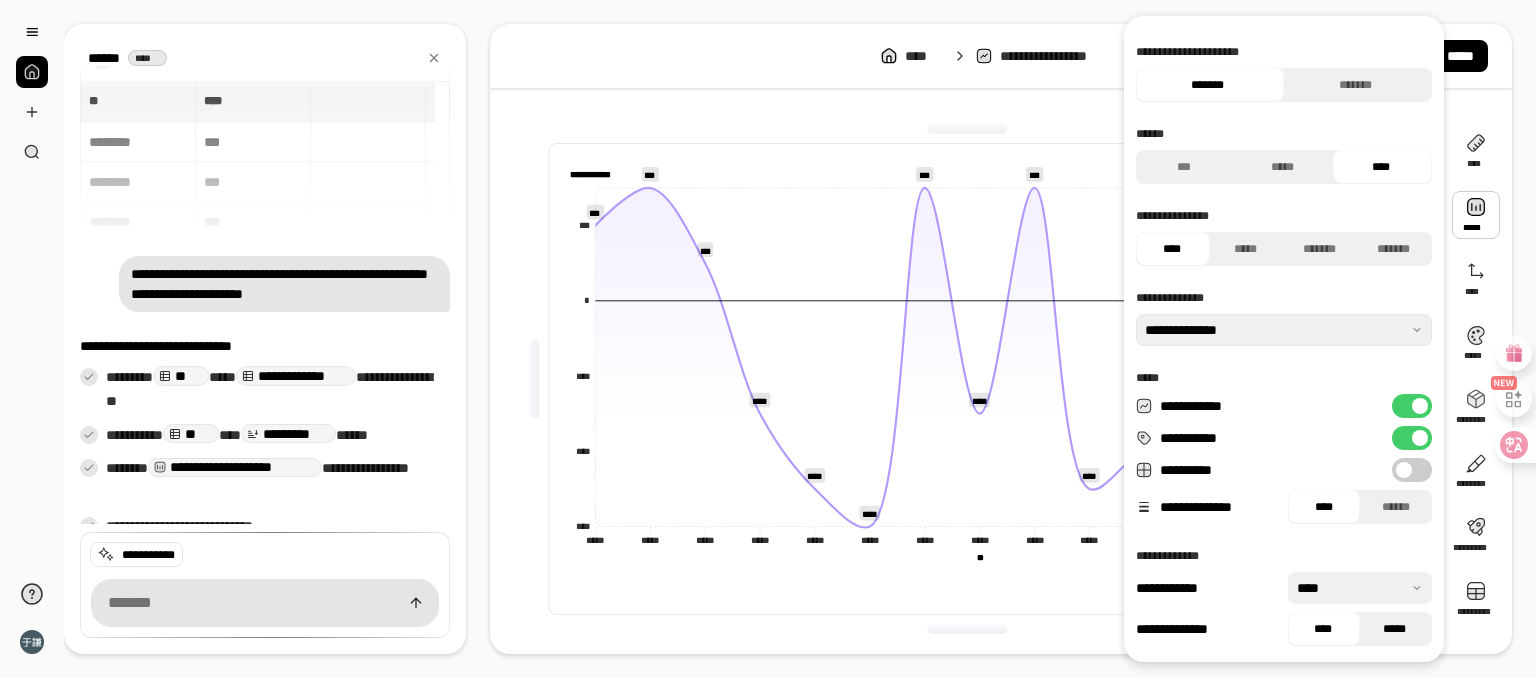 click on "*****" at bounding box center [1394, 629] 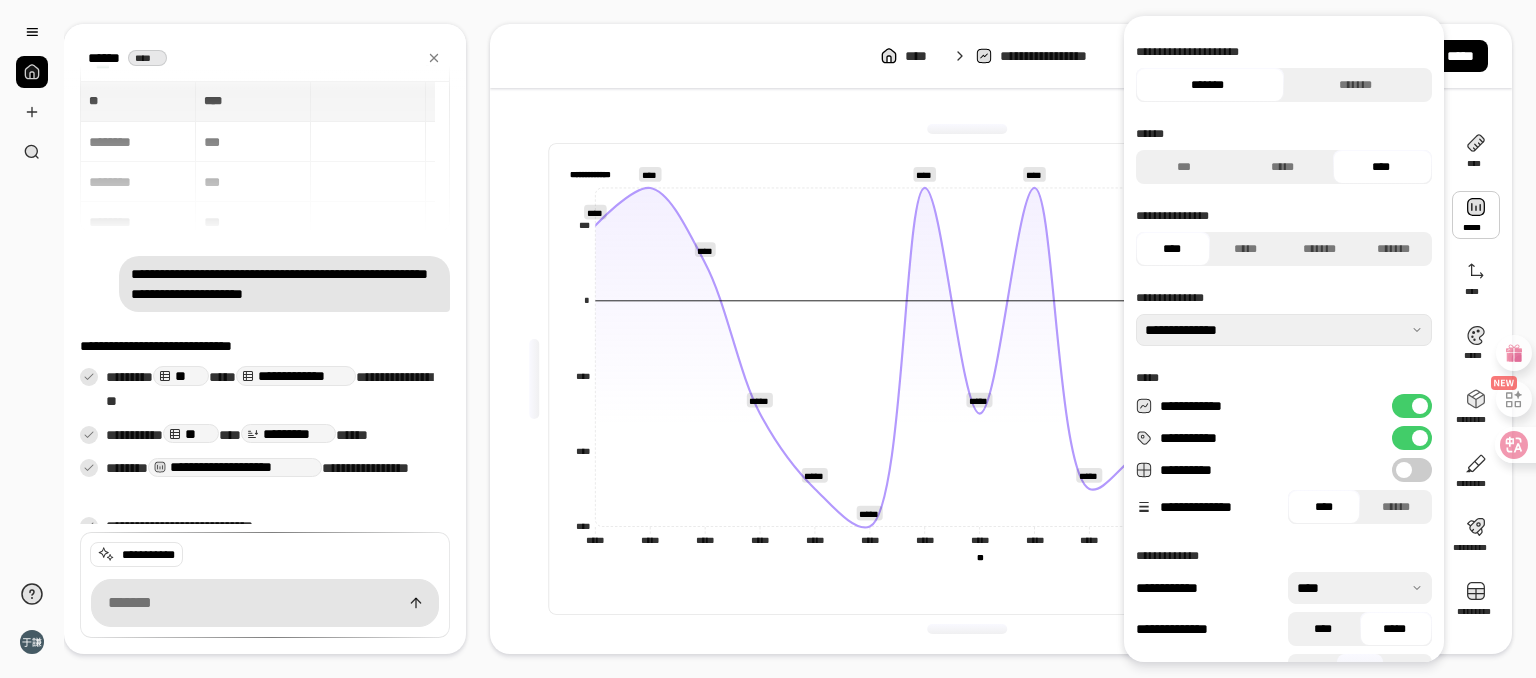 click on "****" at bounding box center [1322, 629] 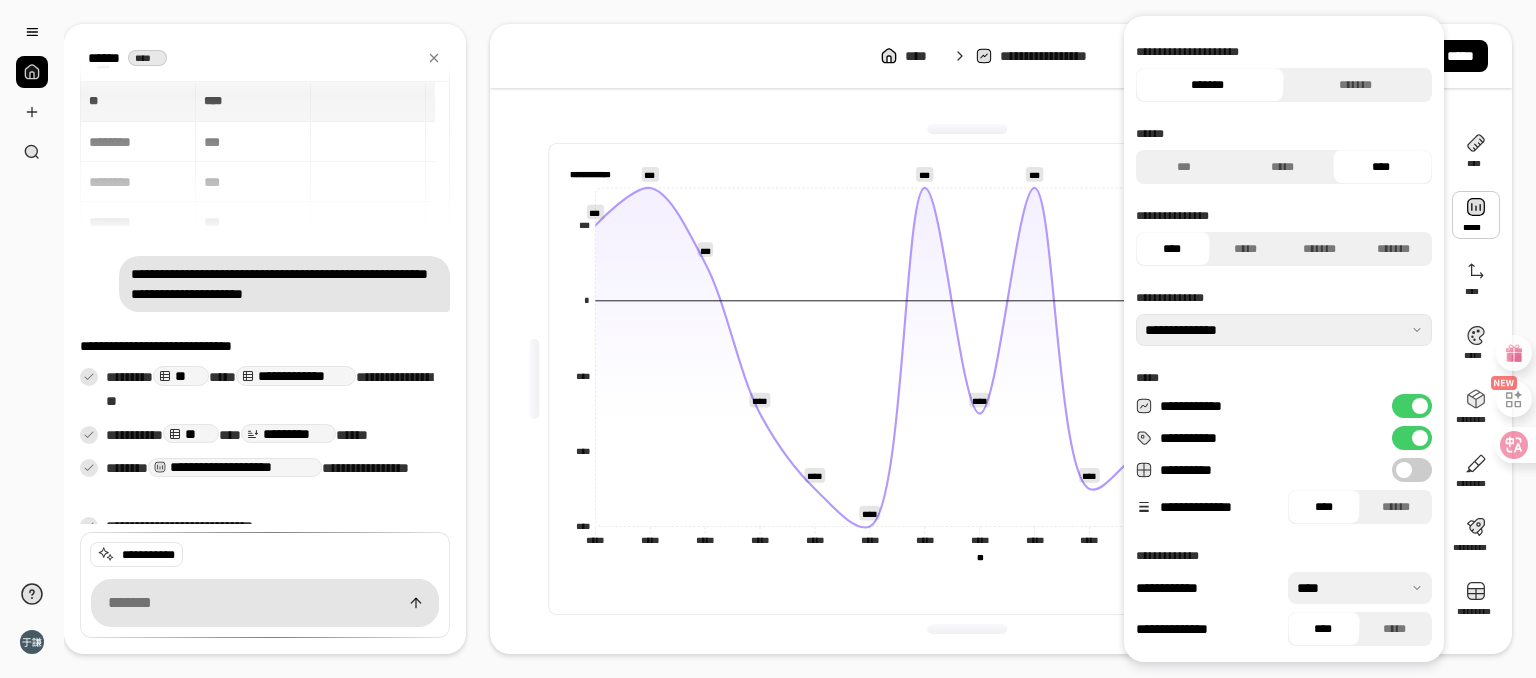 click on "**********" at bounding box center [1412, 470] 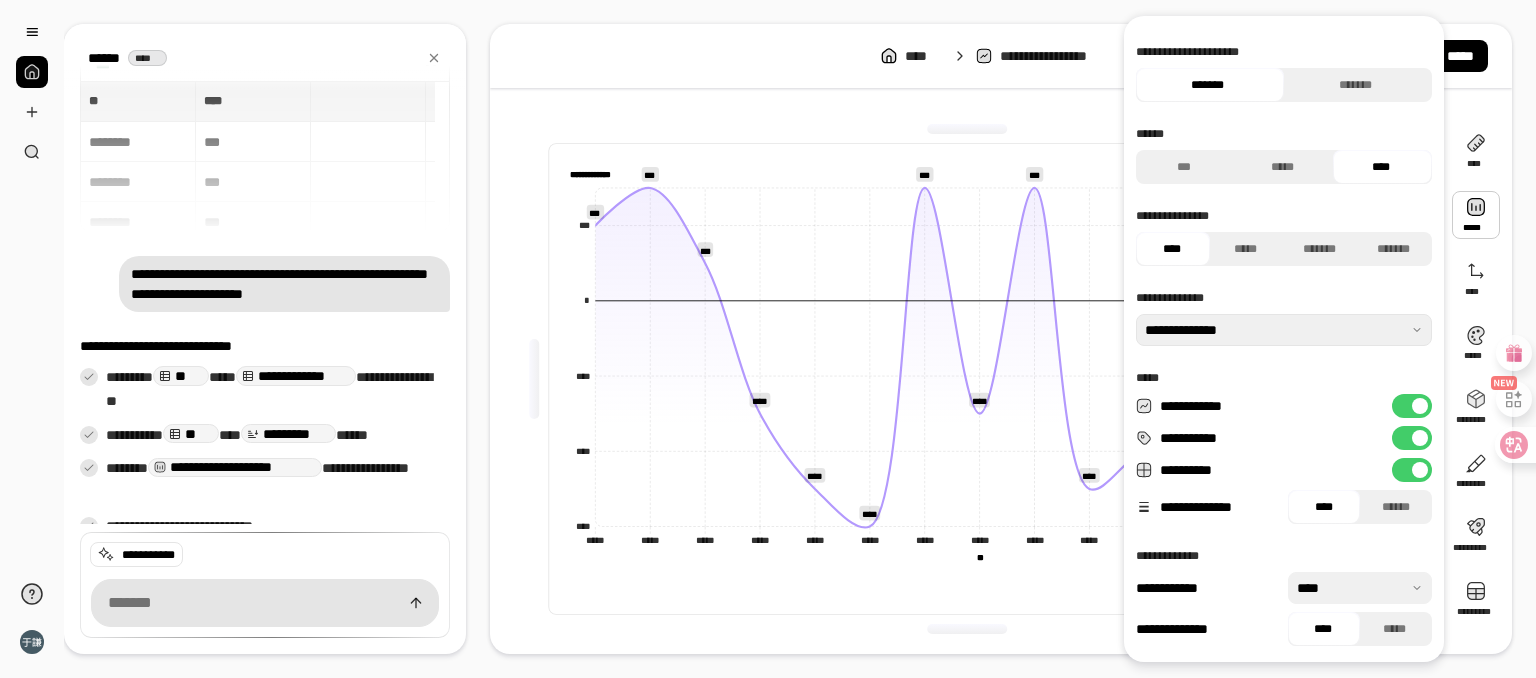 click at bounding box center [1420, 470] 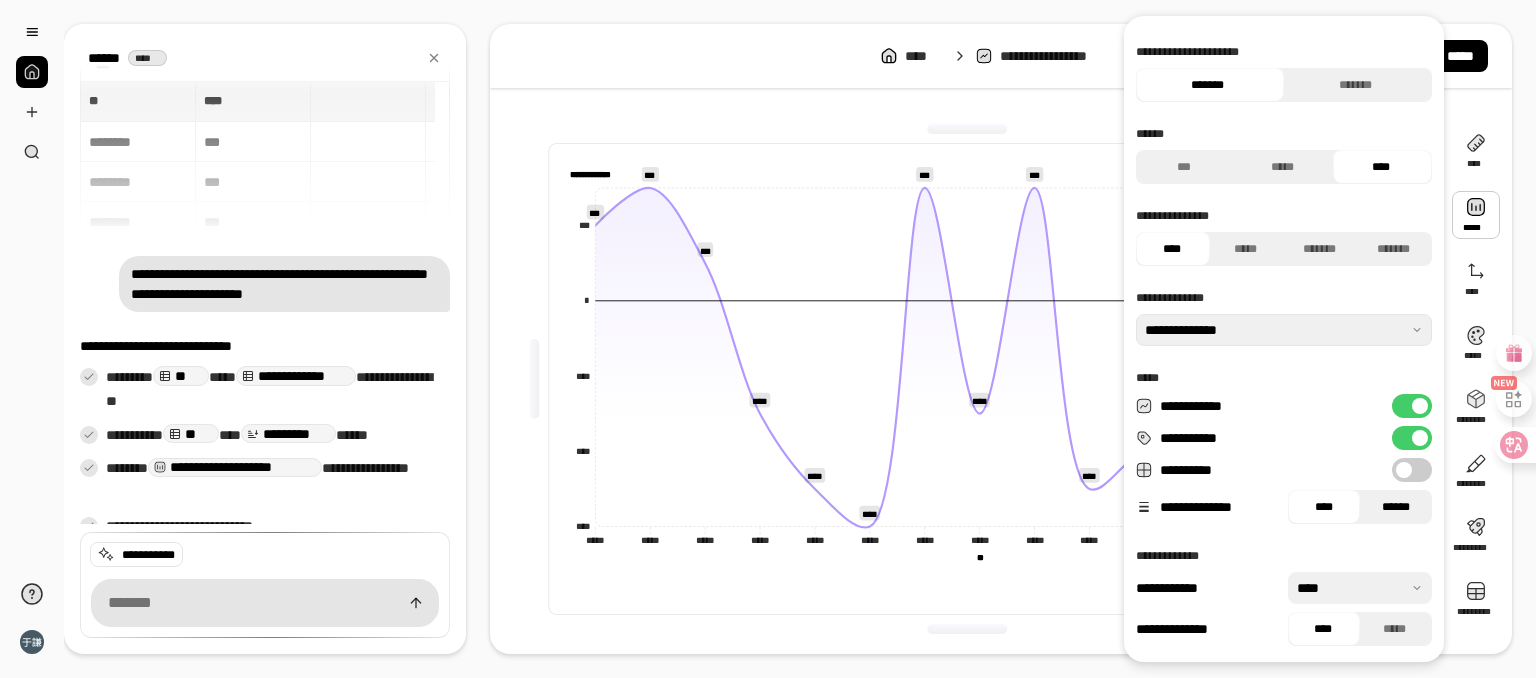 click on "******" at bounding box center (1396, 507) 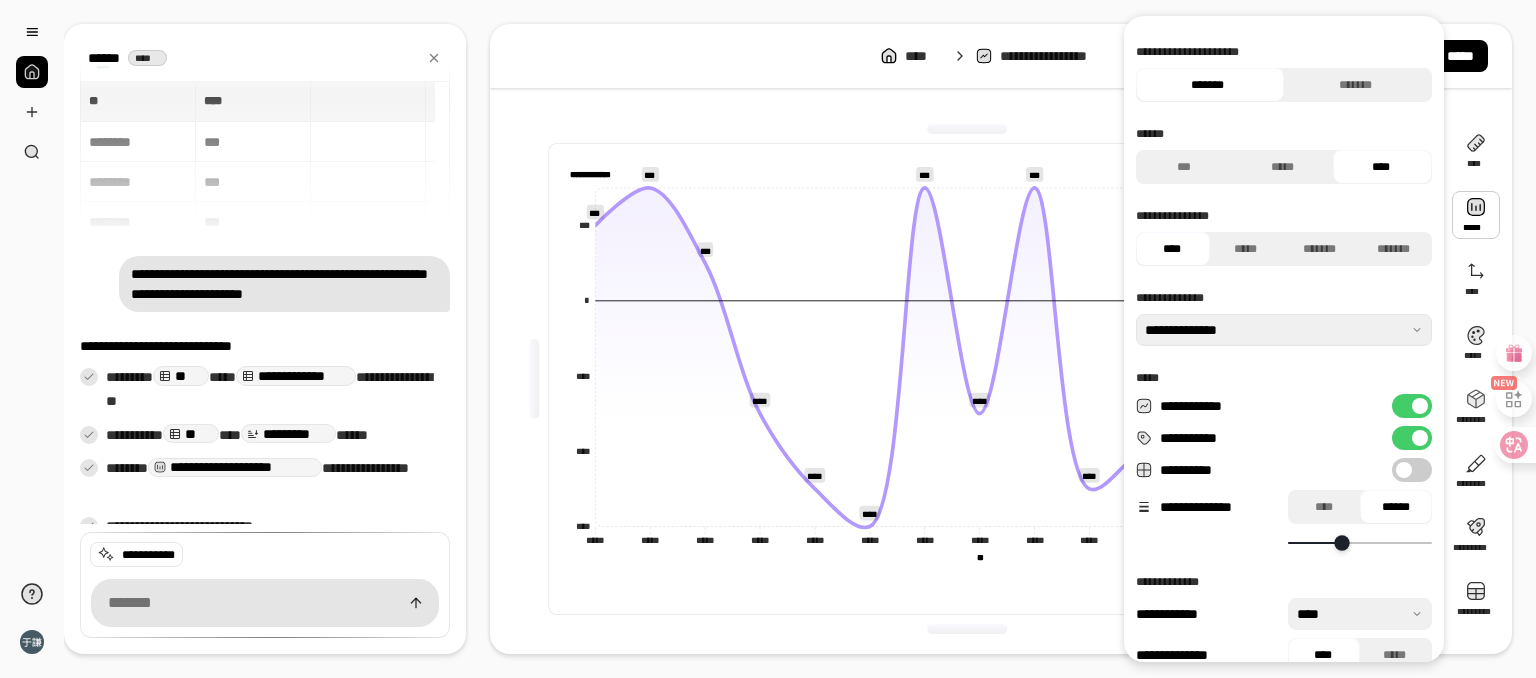 click at bounding box center [1341, 542] 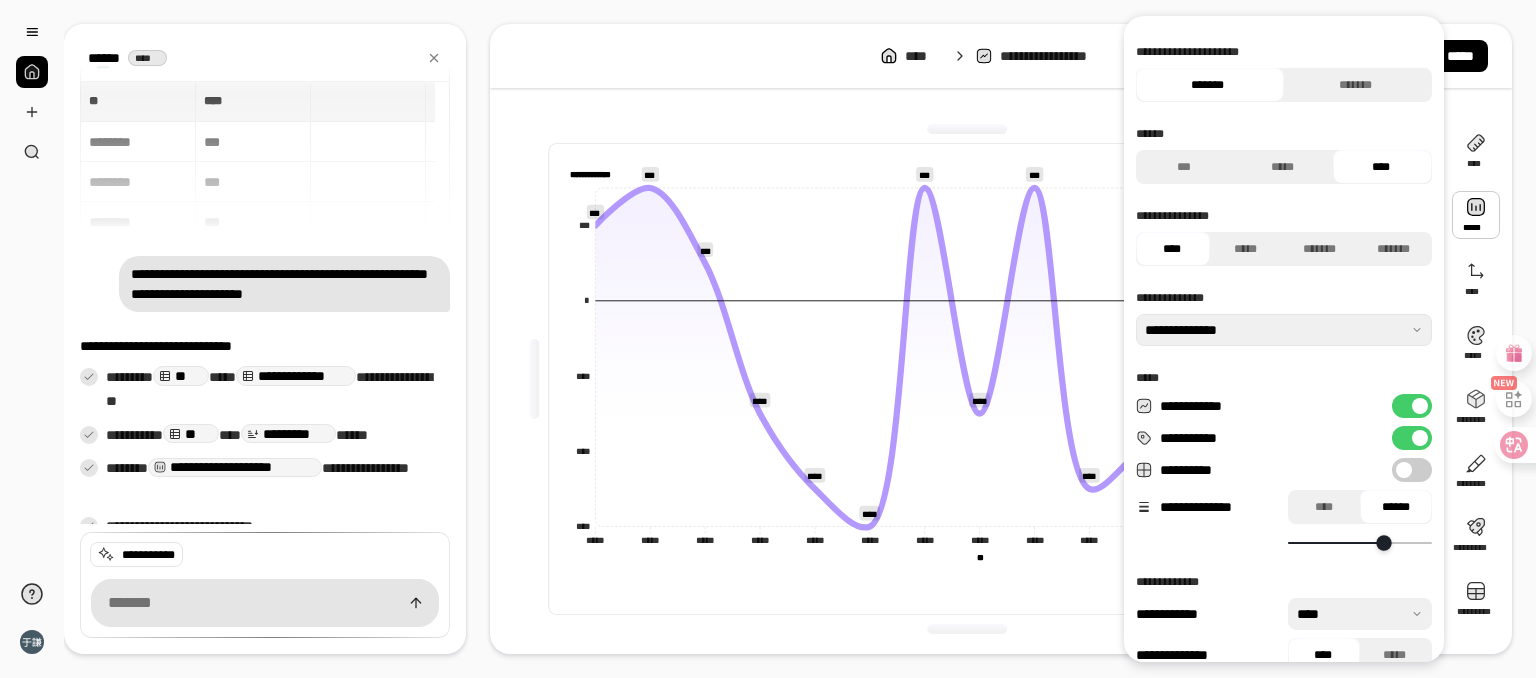 click at bounding box center (1383, 542) 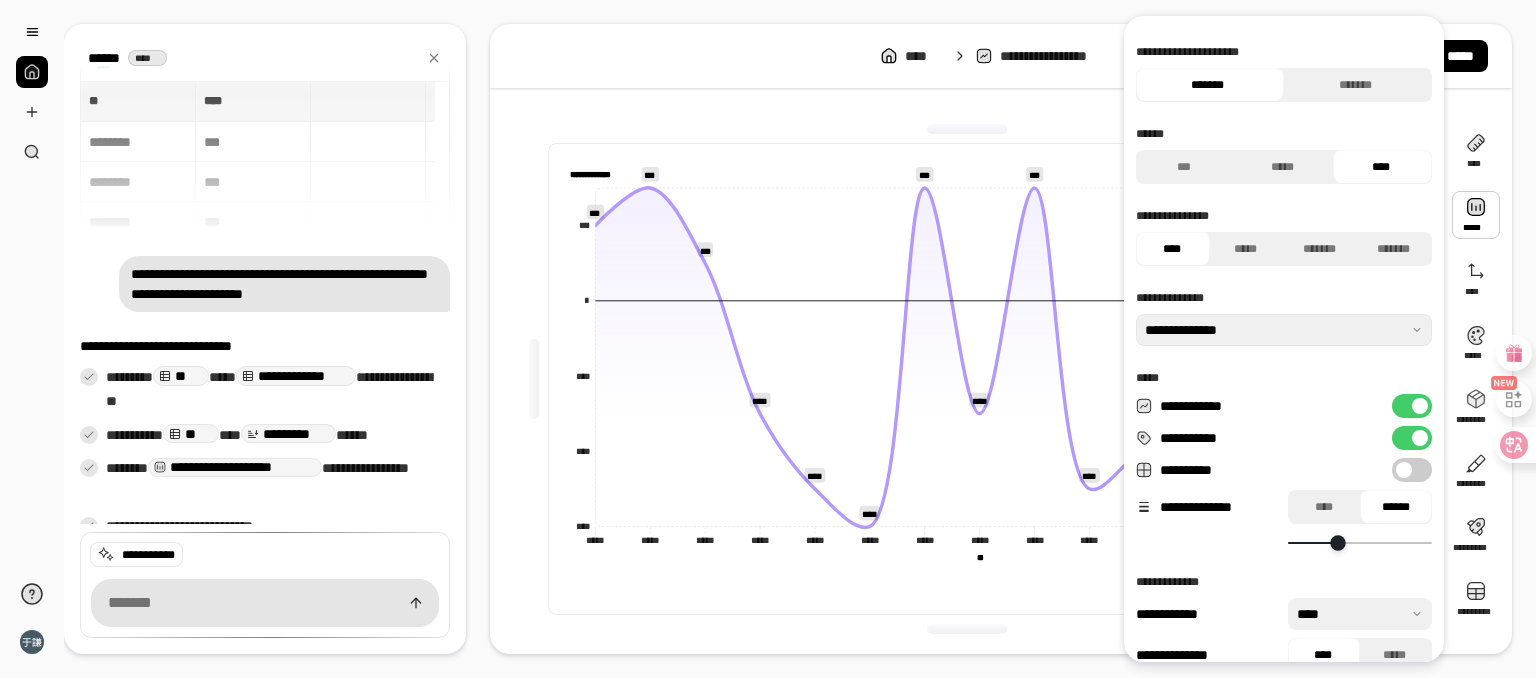 click at bounding box center (1337, 542) 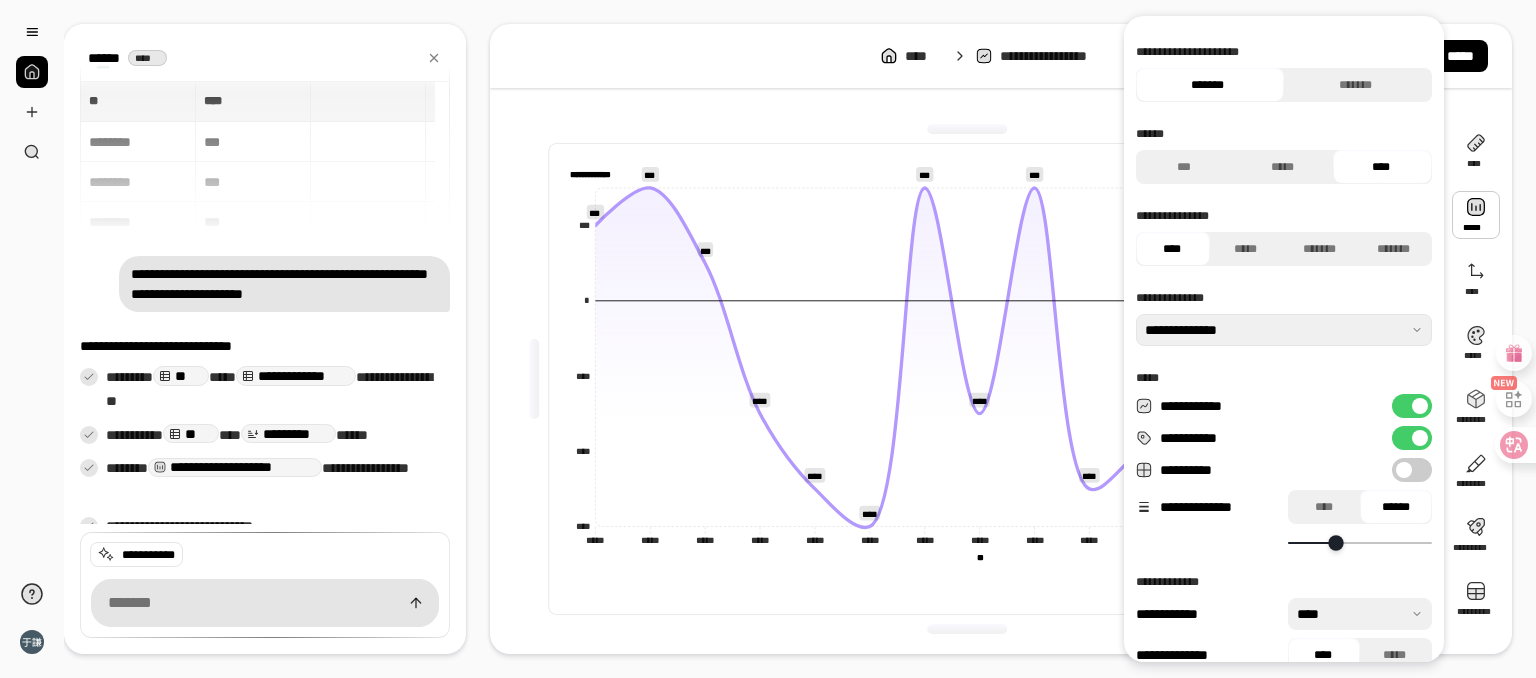 scroll, scrollTop: 247, scrollLeft: 0, axis: vertical 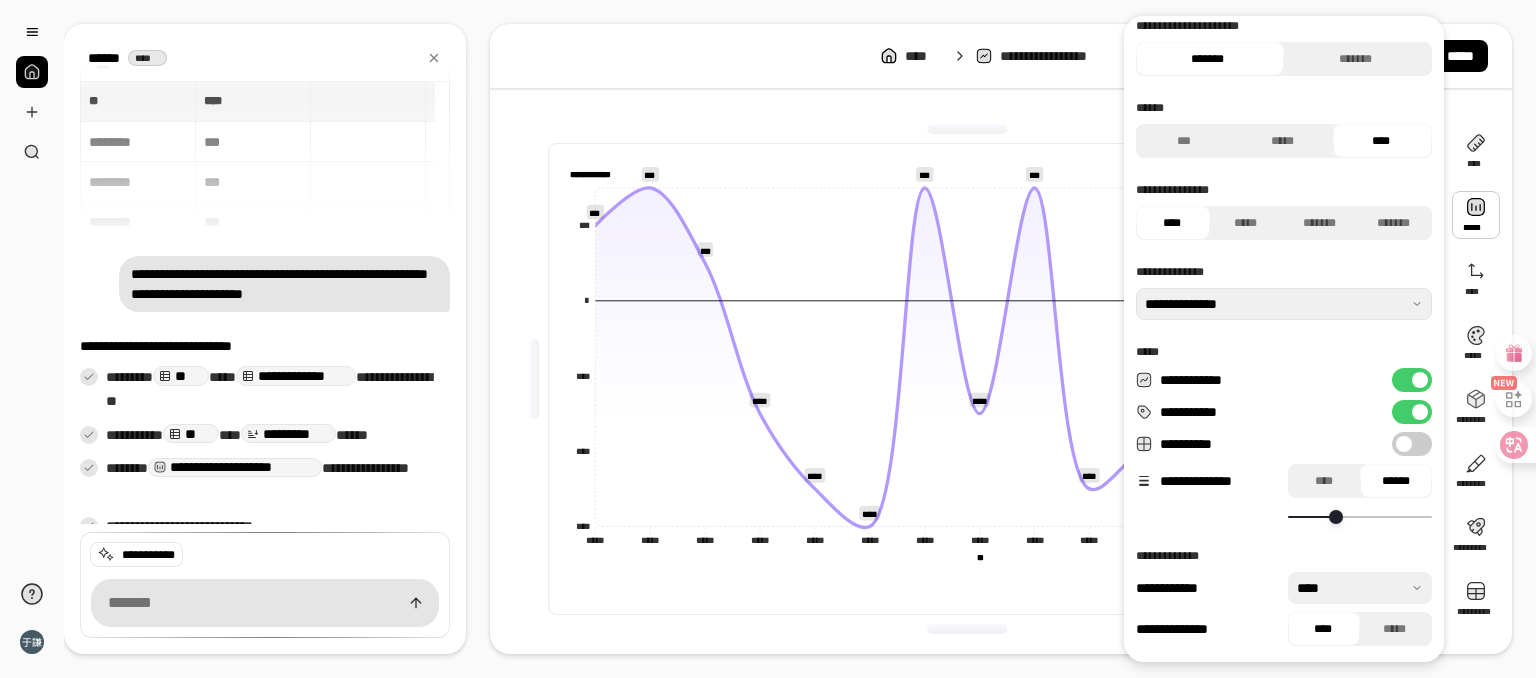 click at bounding box center [1360, 588] 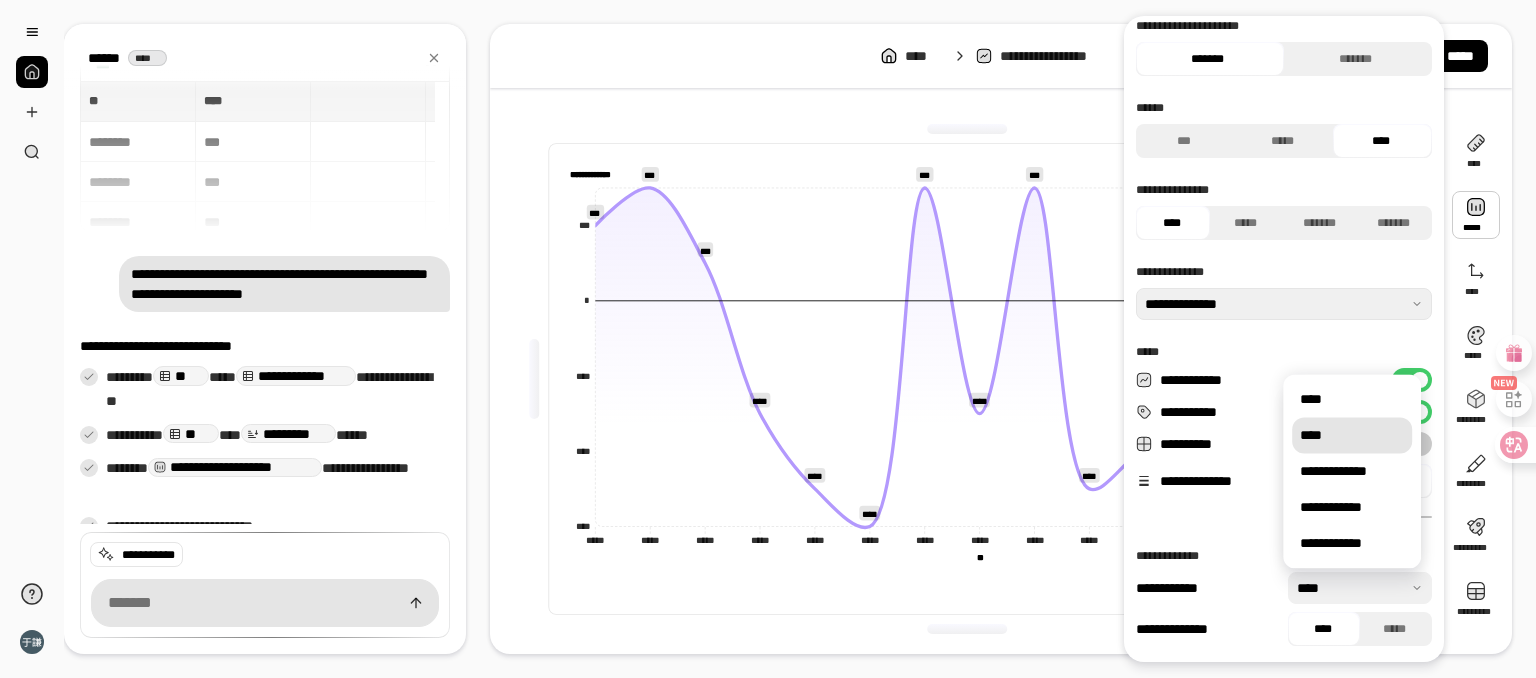 click on "****" at bounding box center (1352, 435) 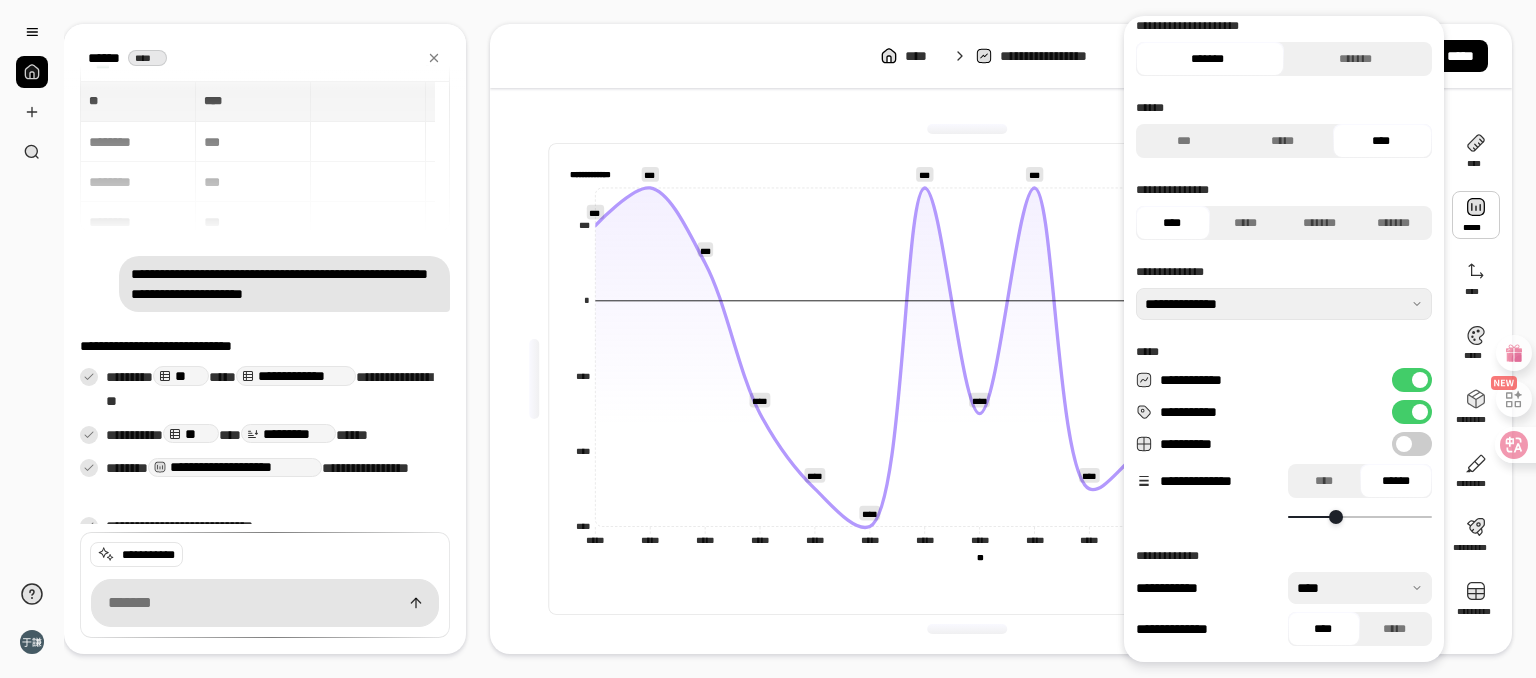 click at bounding box center [1360, 588] 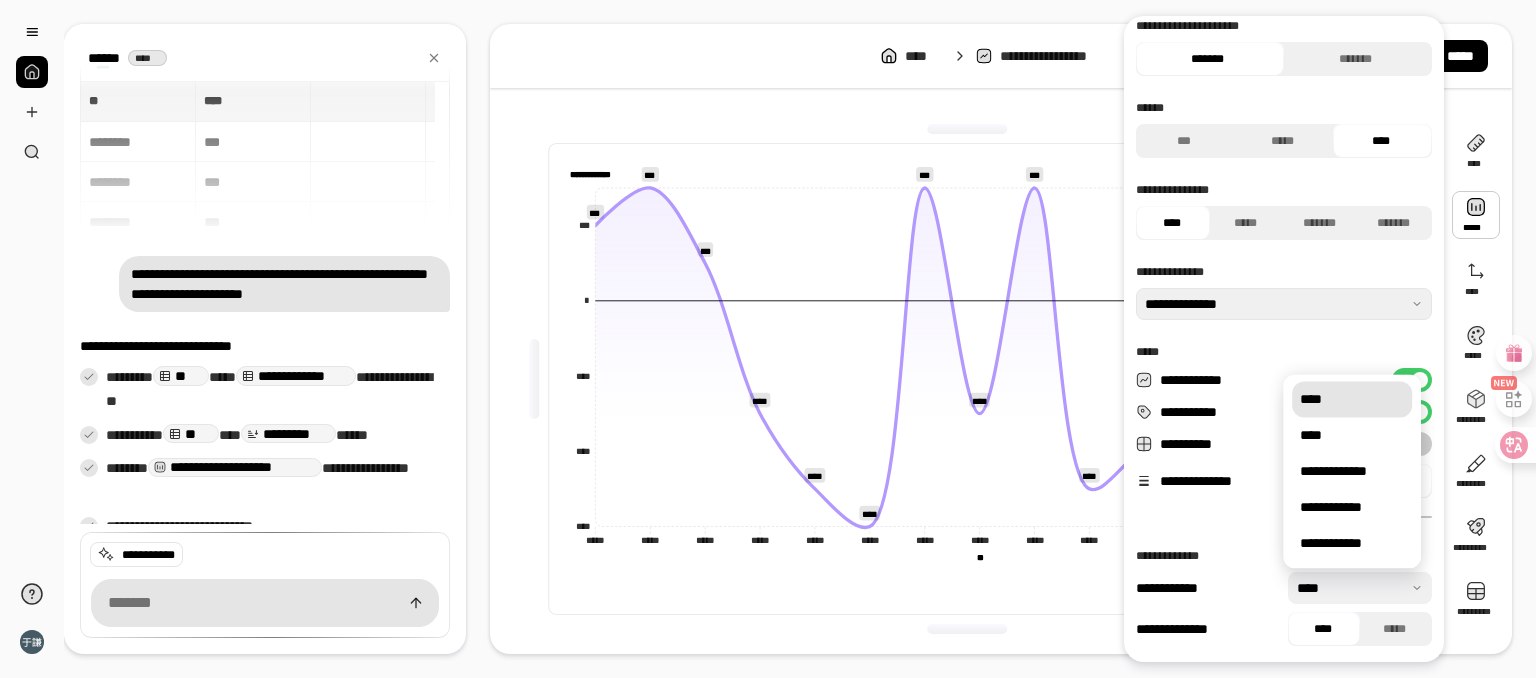 click on "****" at bounding box center (1352, 399) 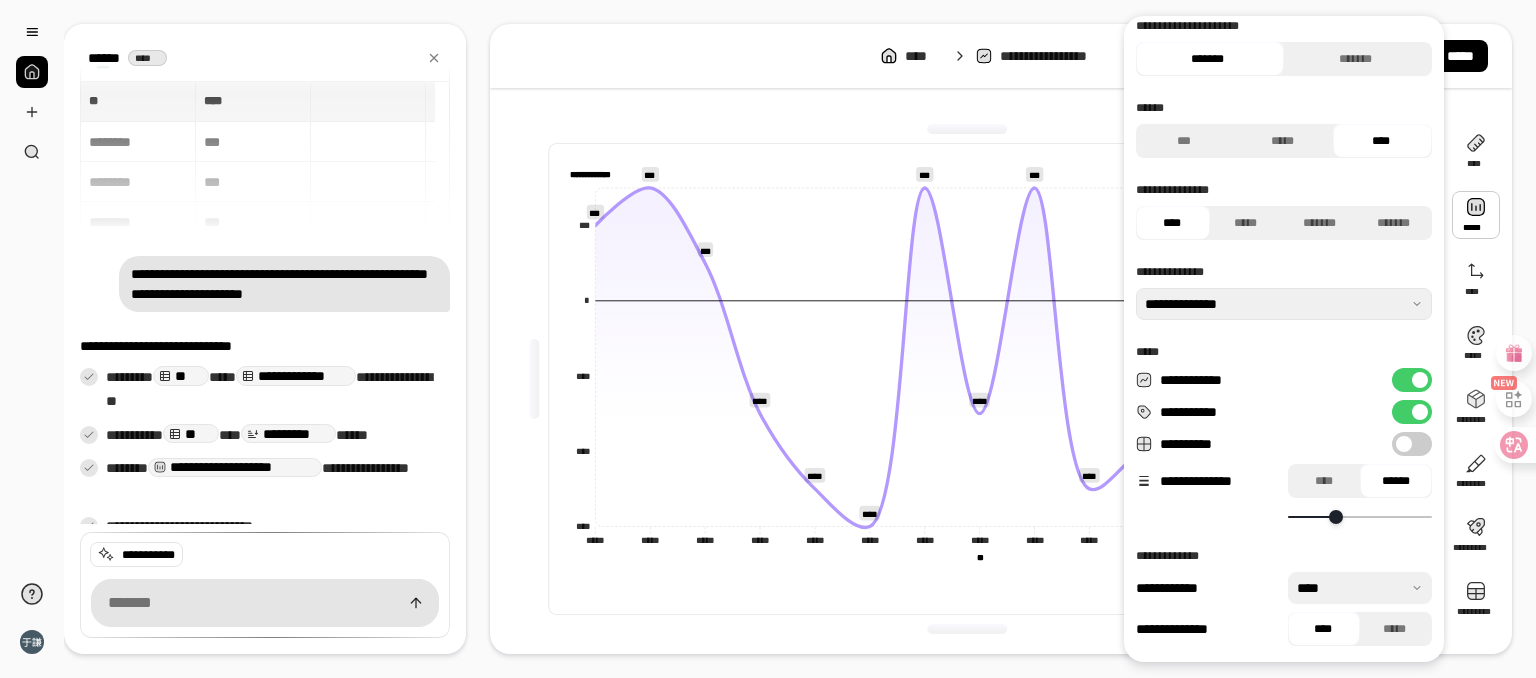 click at bounding box center [1360, 588] 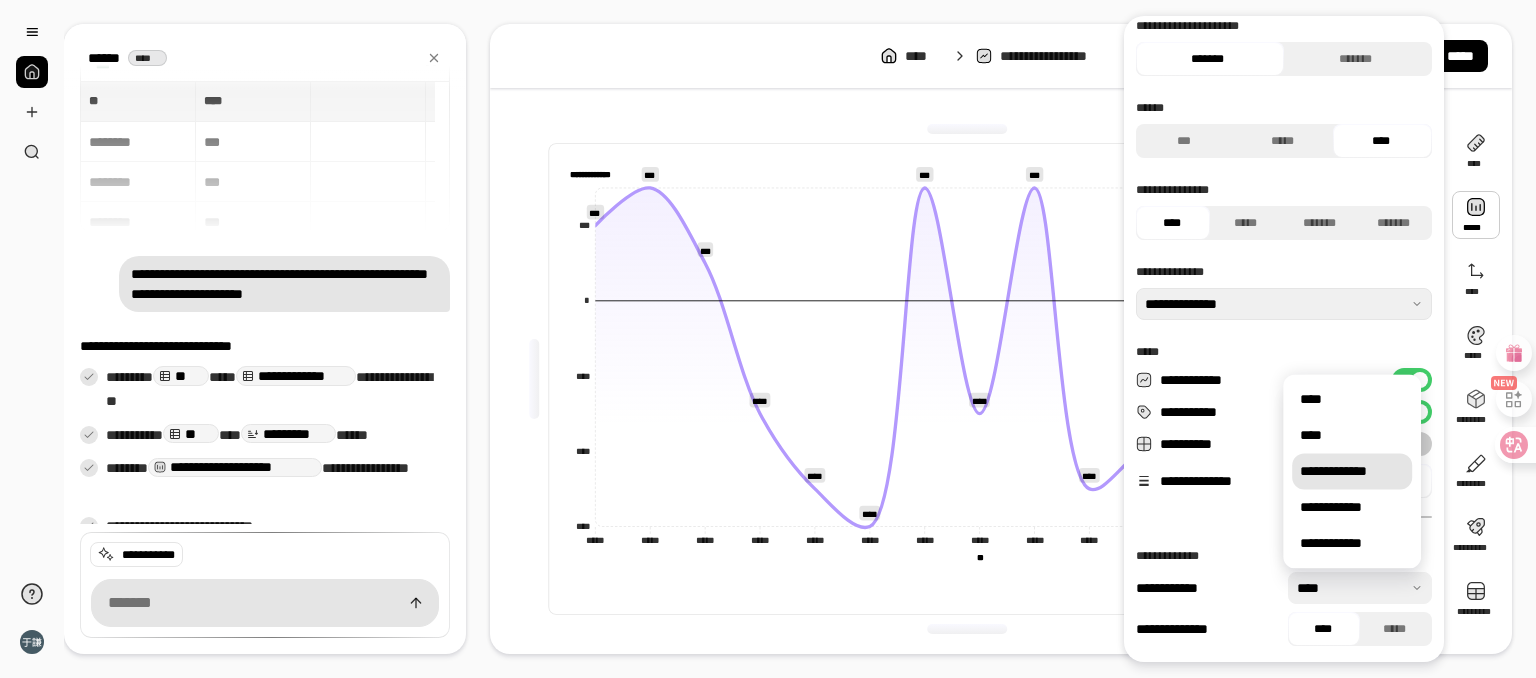 click on "**********" at bounding box center (1352, 471) 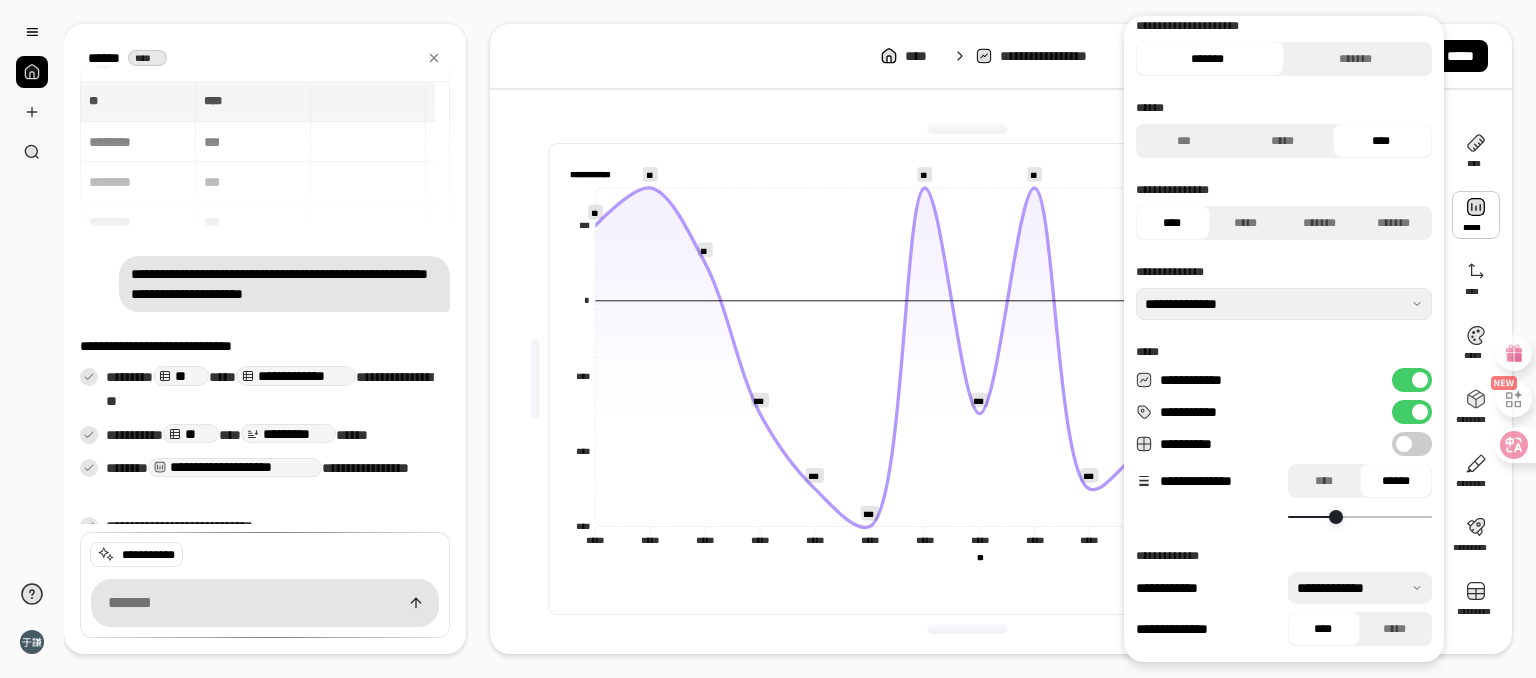 click at bounding box center [1360, 588] 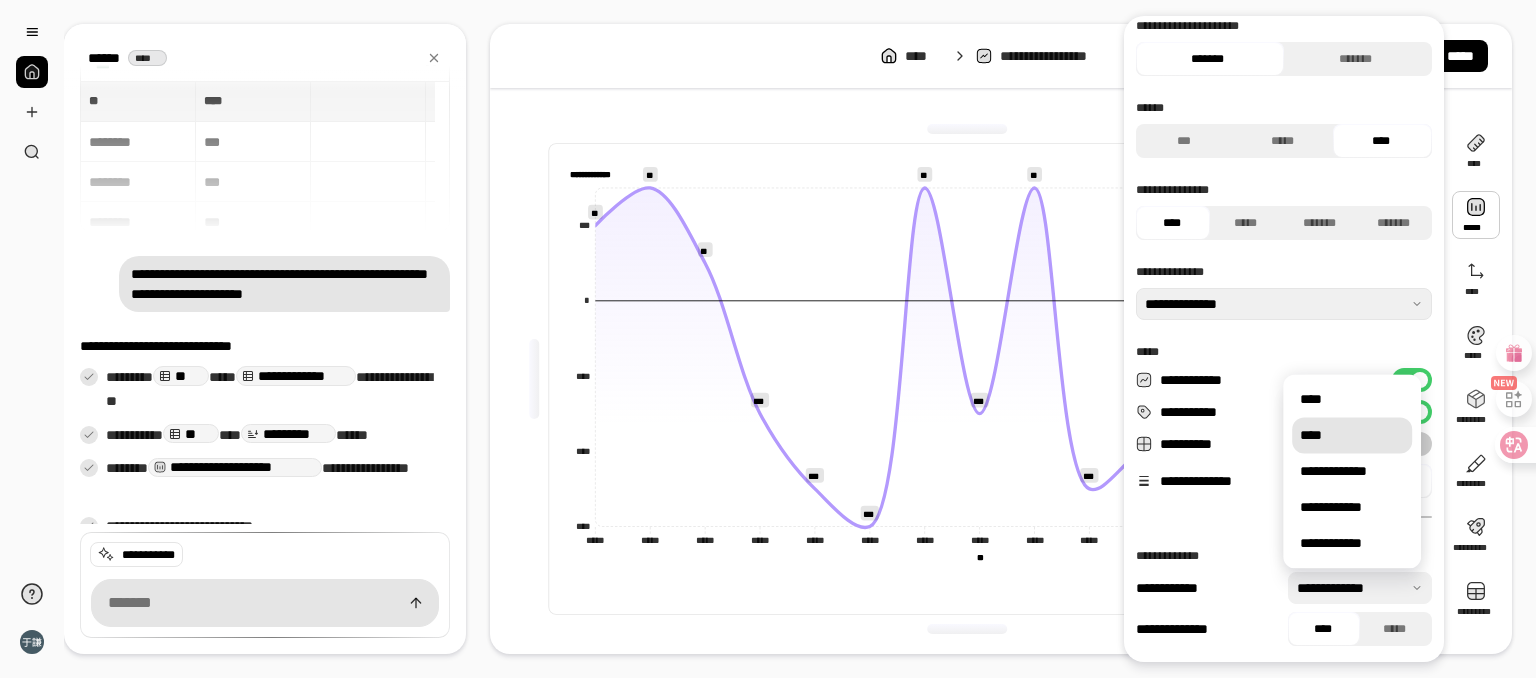 click on "****" at bounding box center (1352, 435) 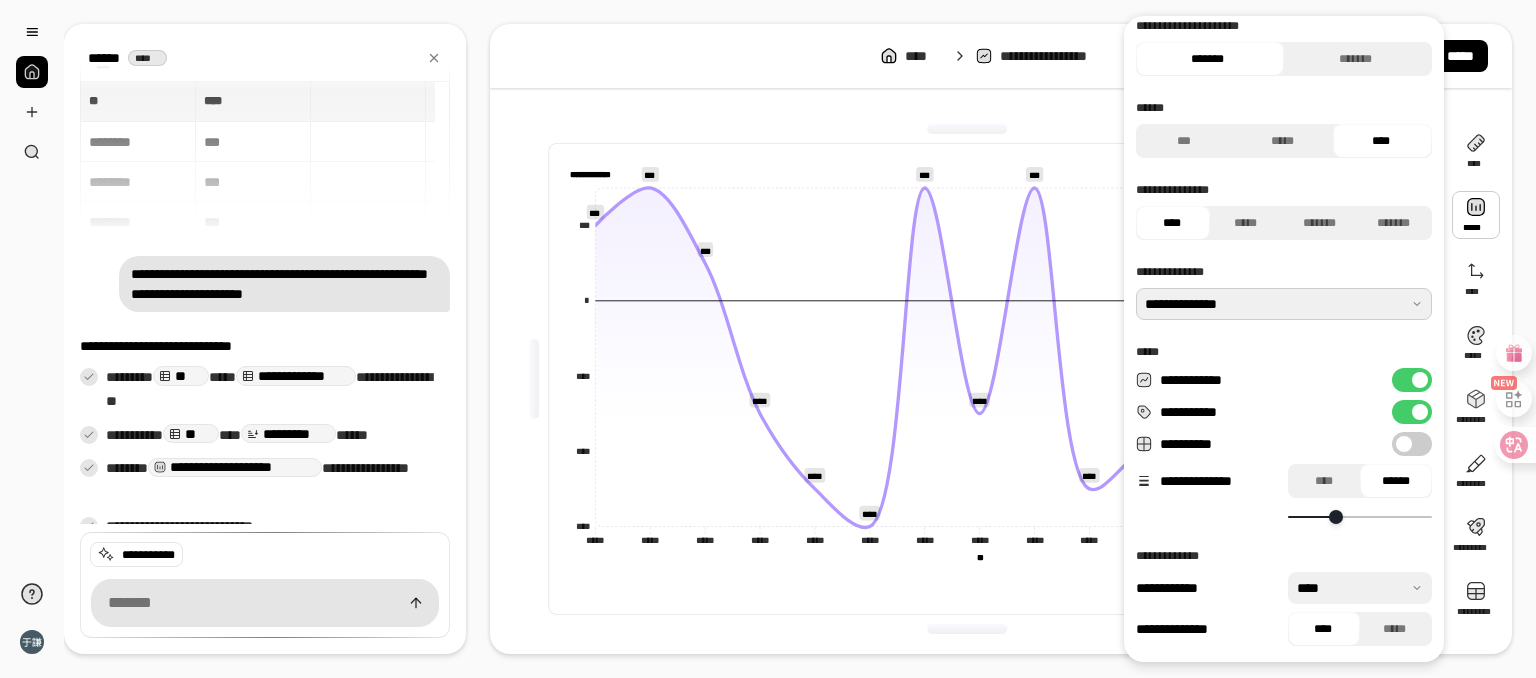 click at bounding box center (1284, 304) 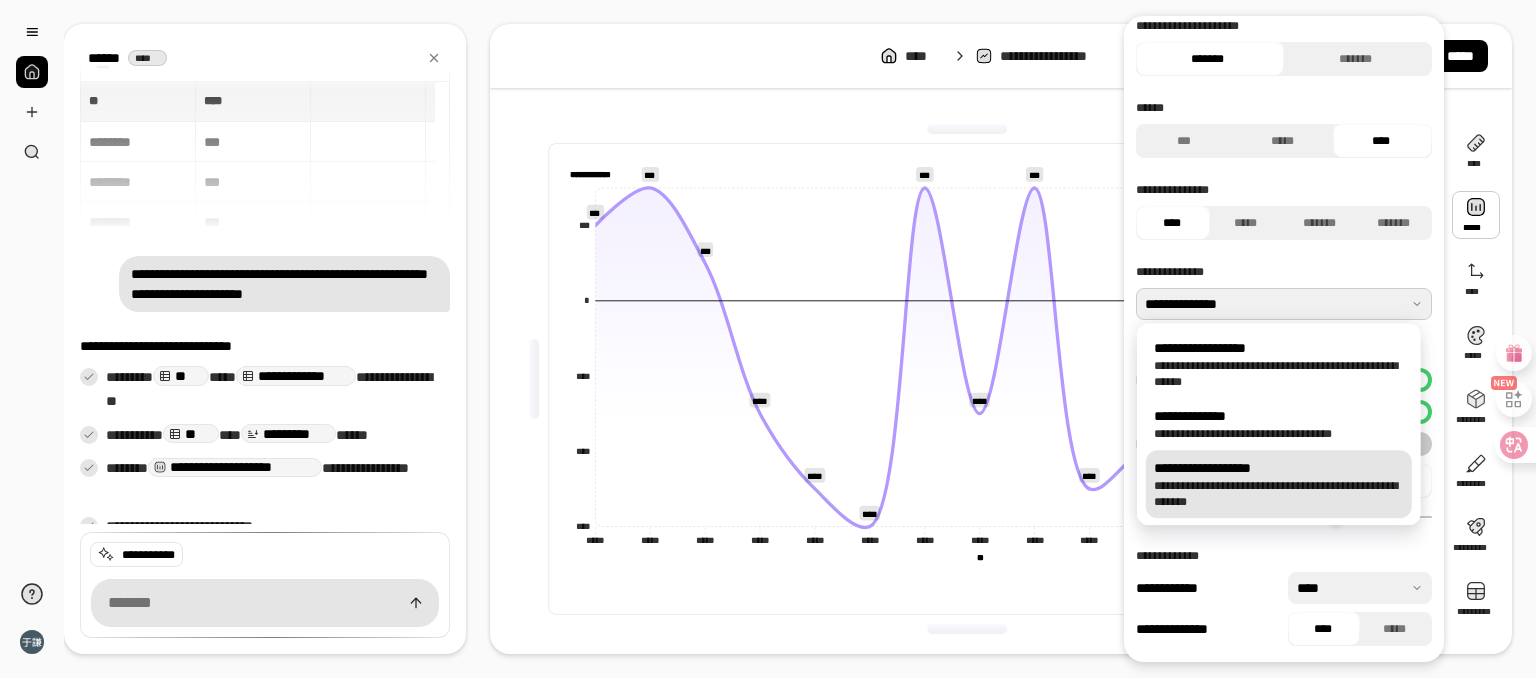 click on "**********" at bounding box center [1279, 494] 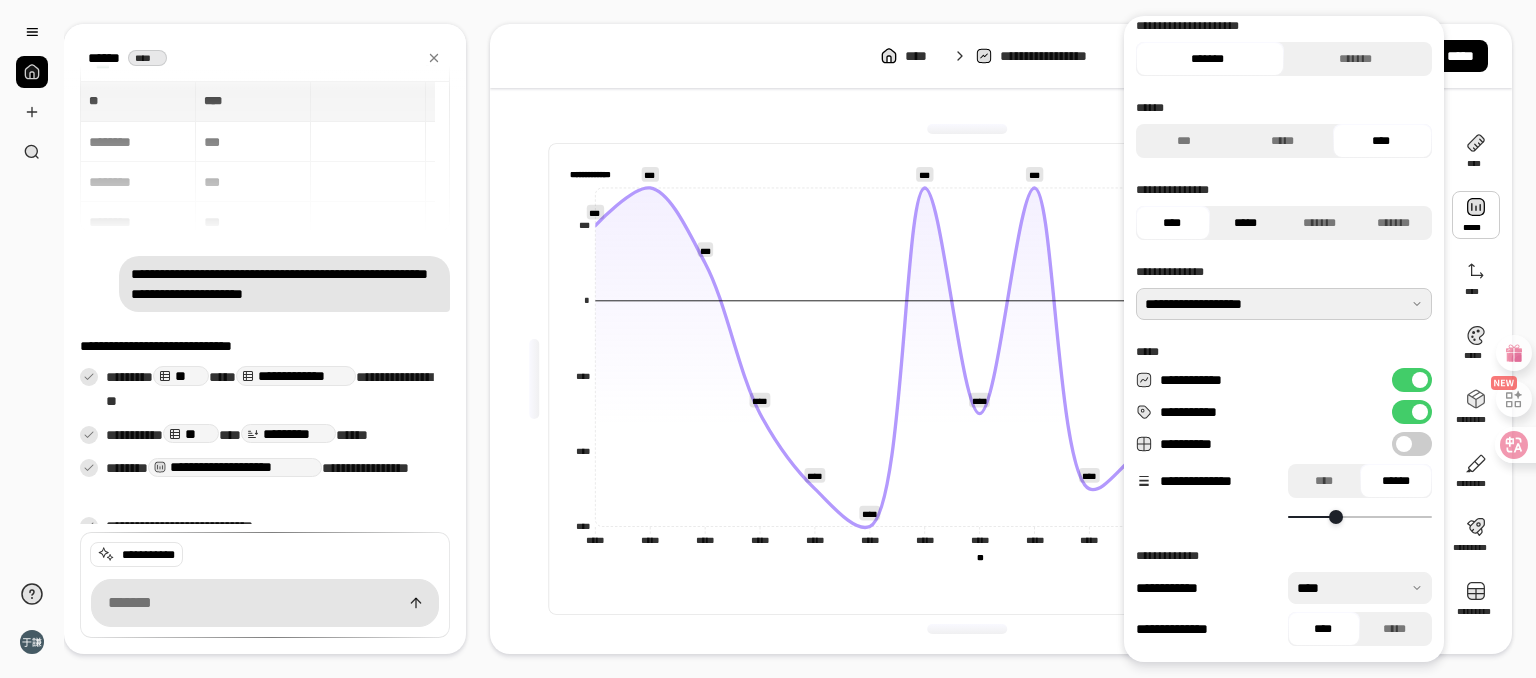 click on "*****" at bounding box center (1245, 223) 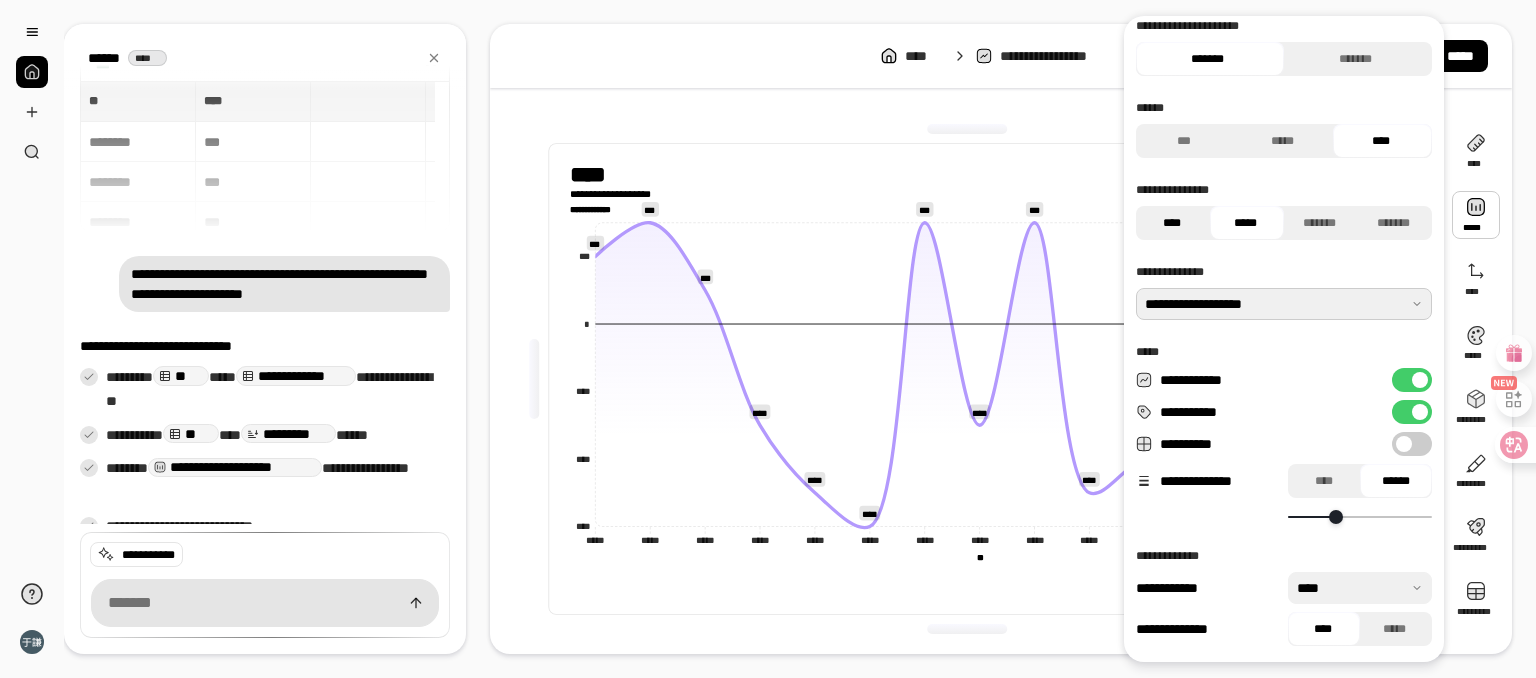 click on "****" at bounding box center (1171, 223) 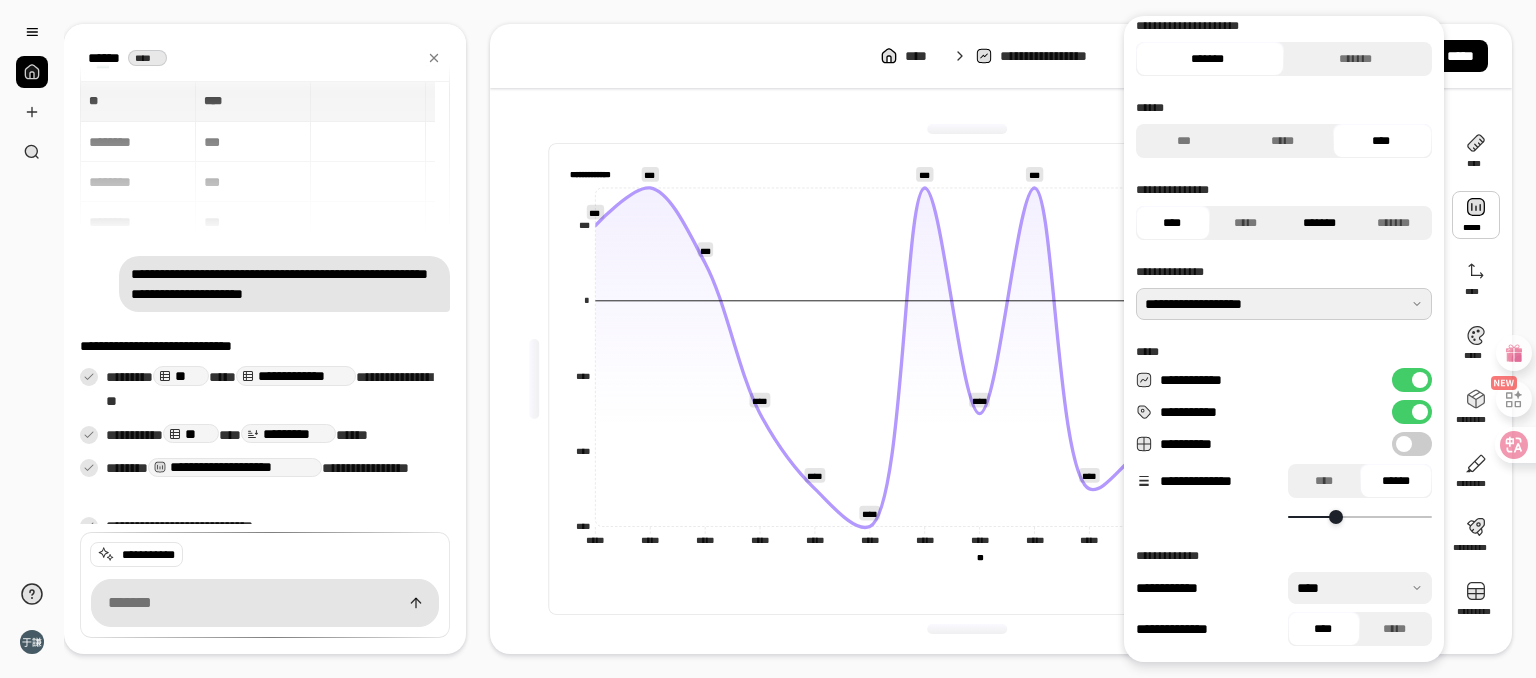 click on "*******" at bounding box center (1319, 223) 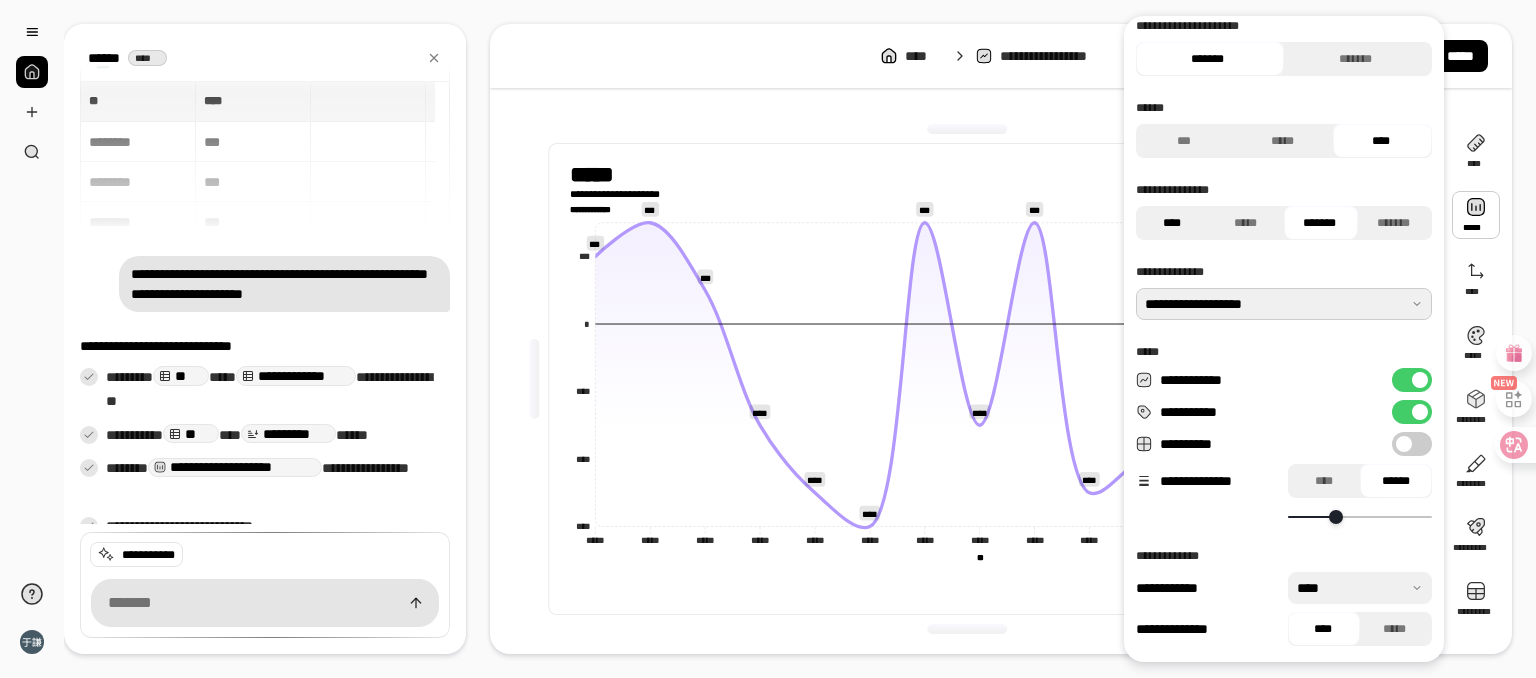 click on "****" at bounding box center [1171, 223] 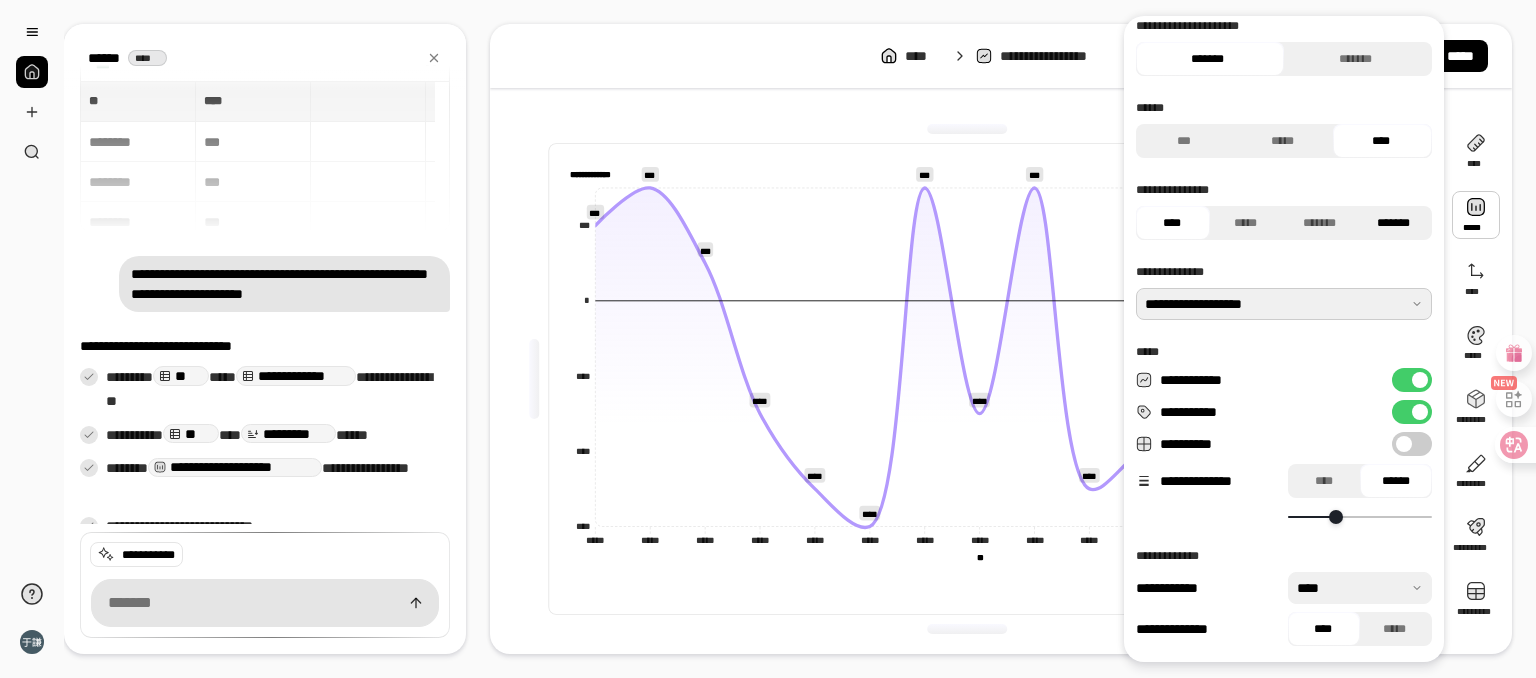 click on "*******" at bounding box center [1393, 223] 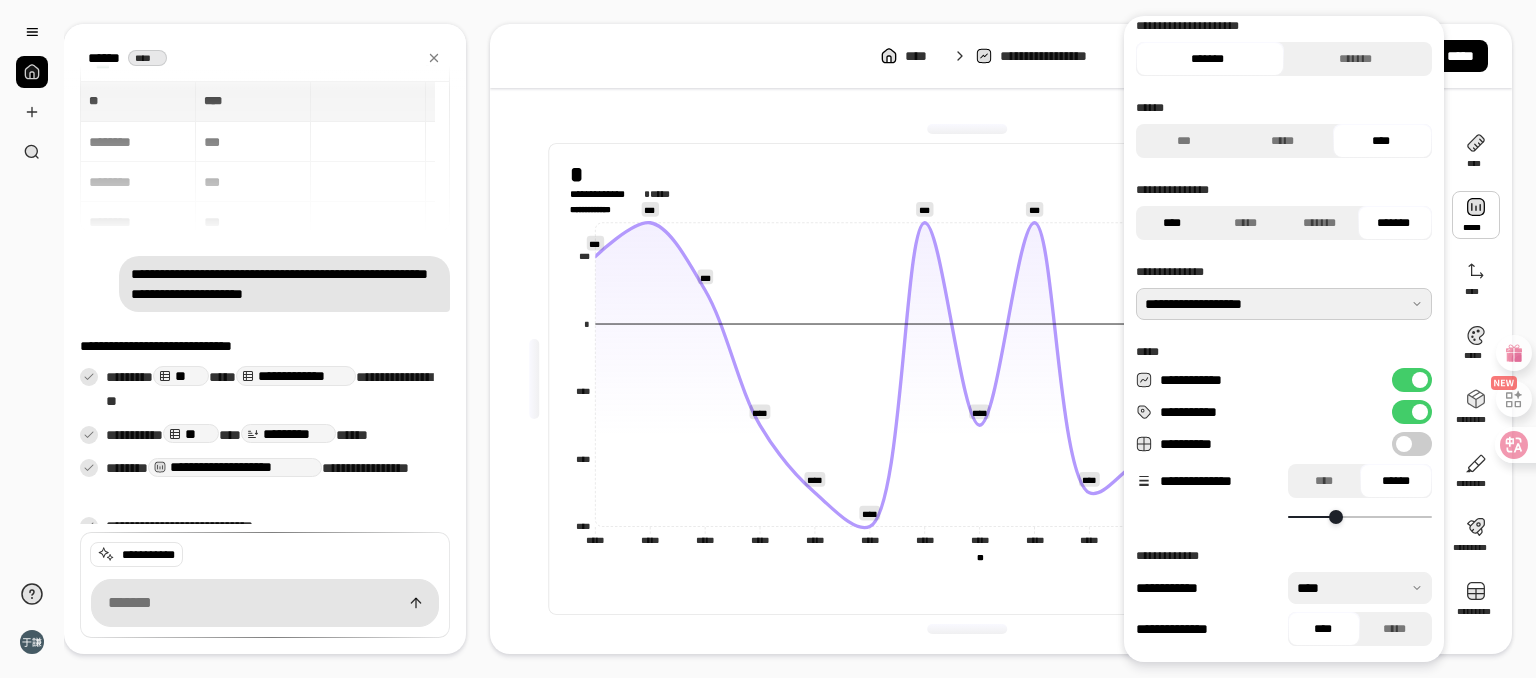 click on "****" at bounding box center (1171, 223) 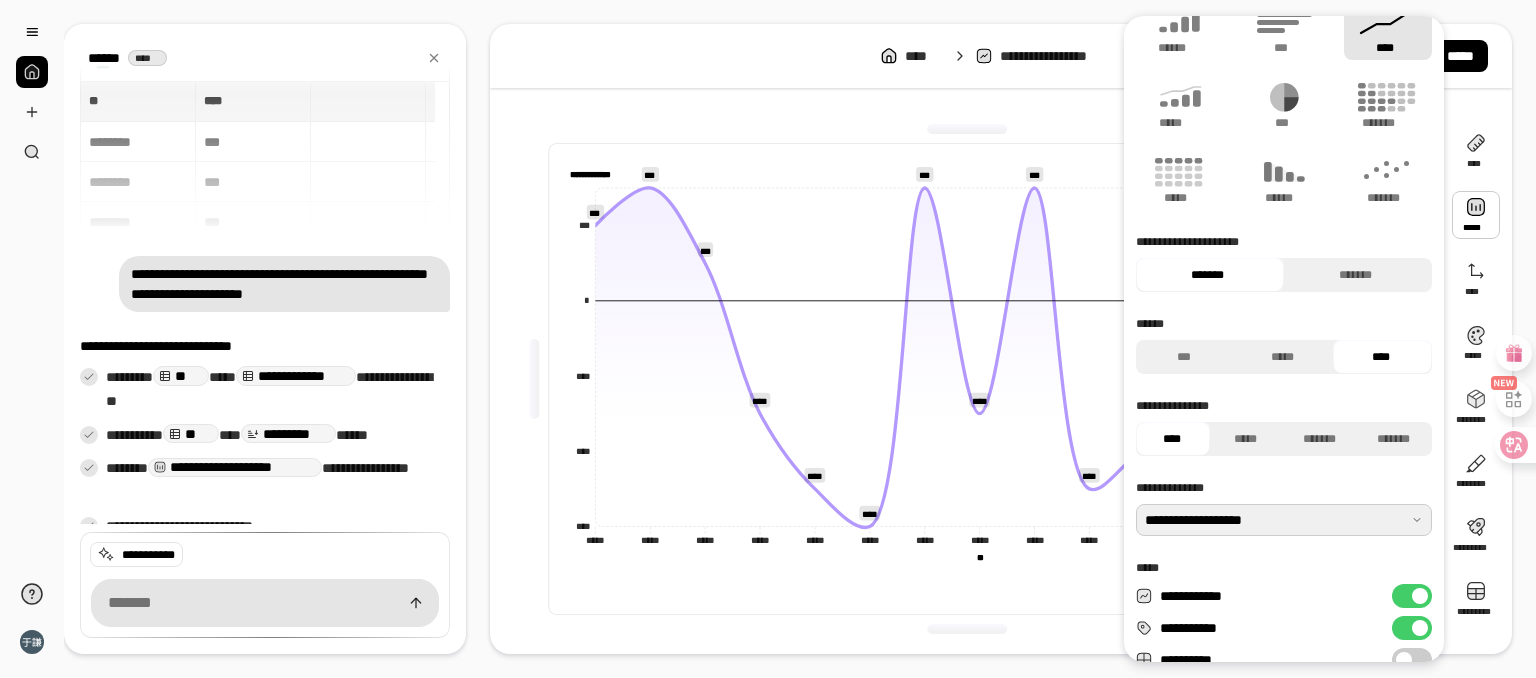 scroll, scrollTop: 0, scrollLeft: 0, axis: both 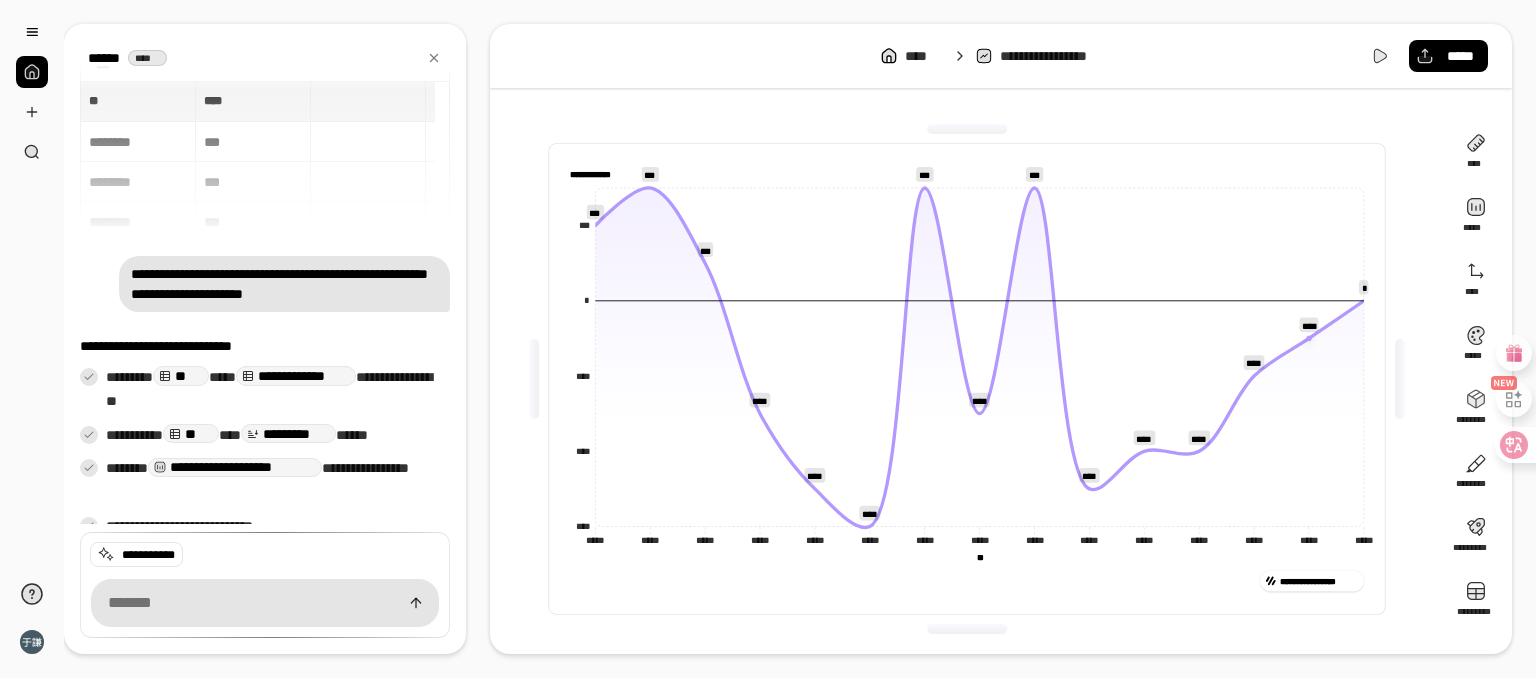 click on "**********" at bounding box center (968, 379) 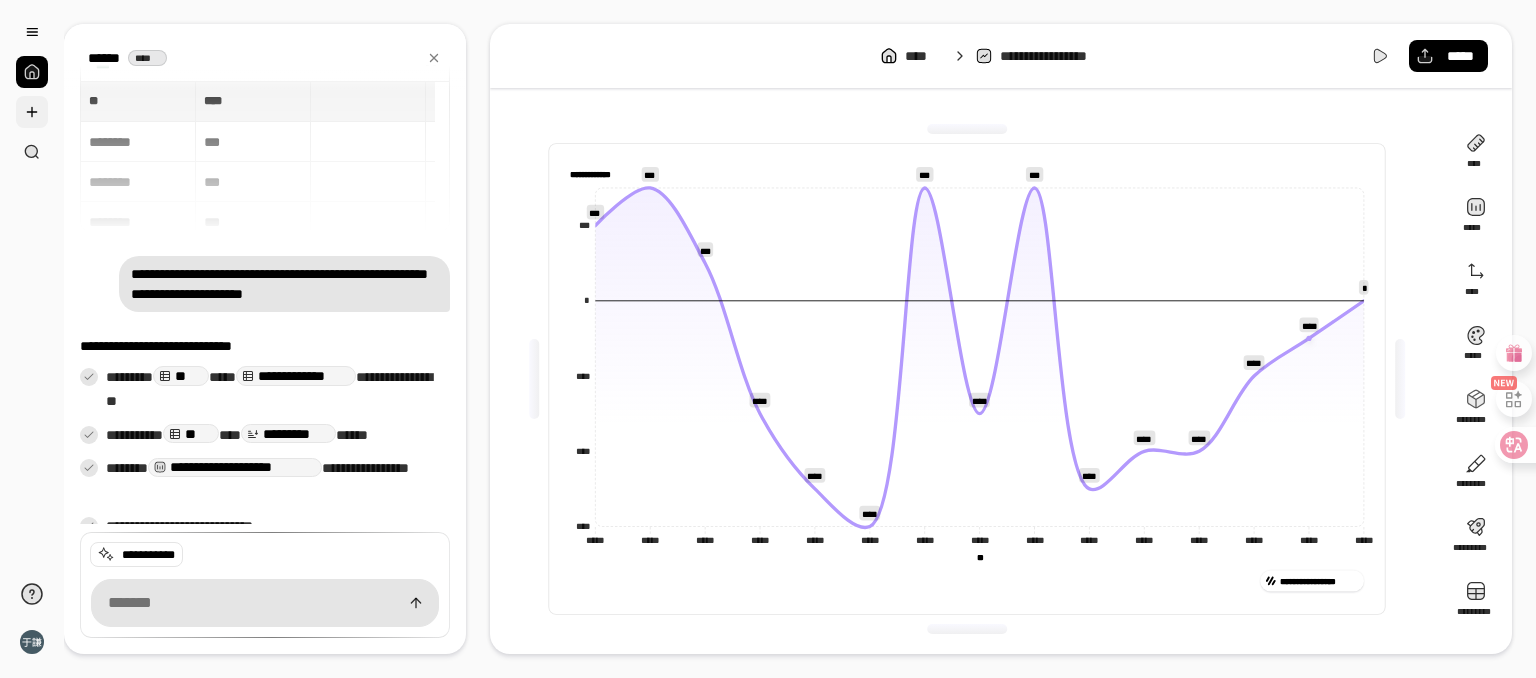 click at bounding box center [32, 112] 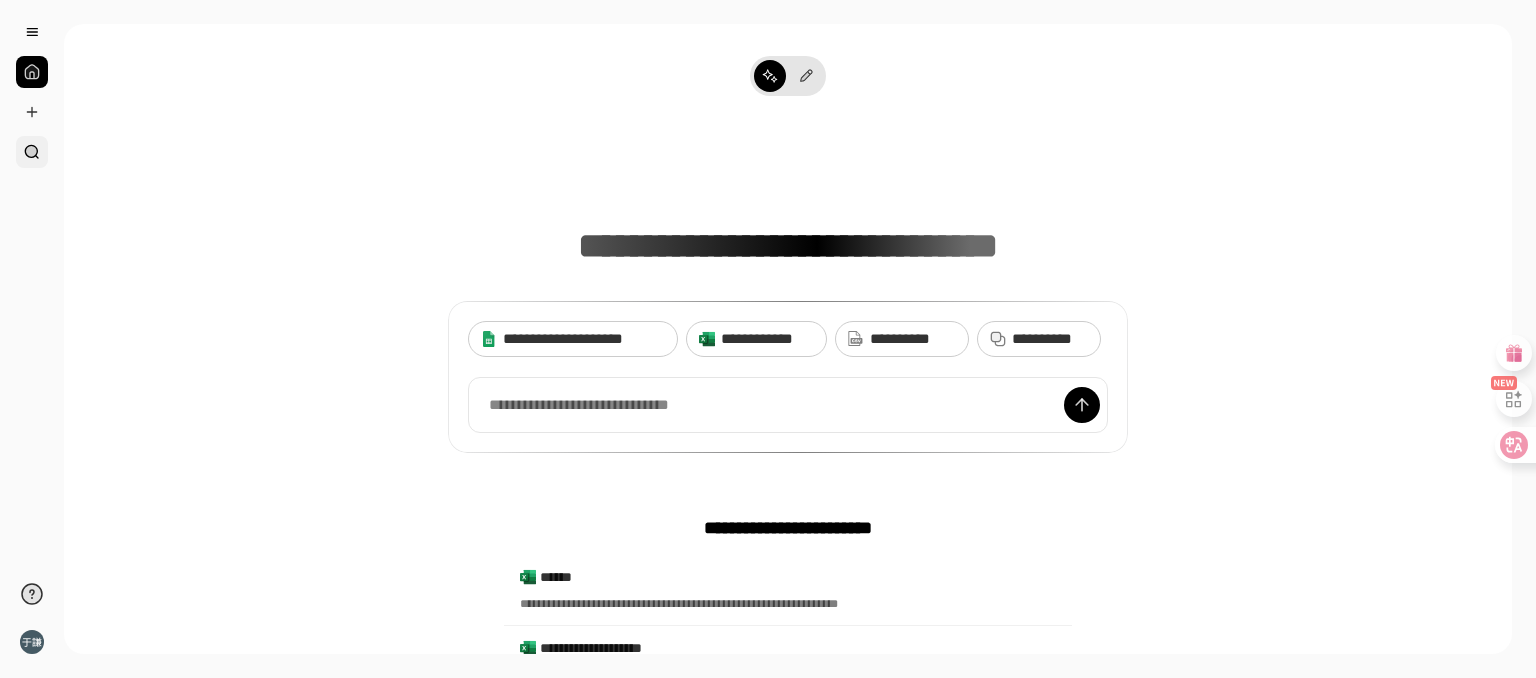 click at bounding box center (32, 152) 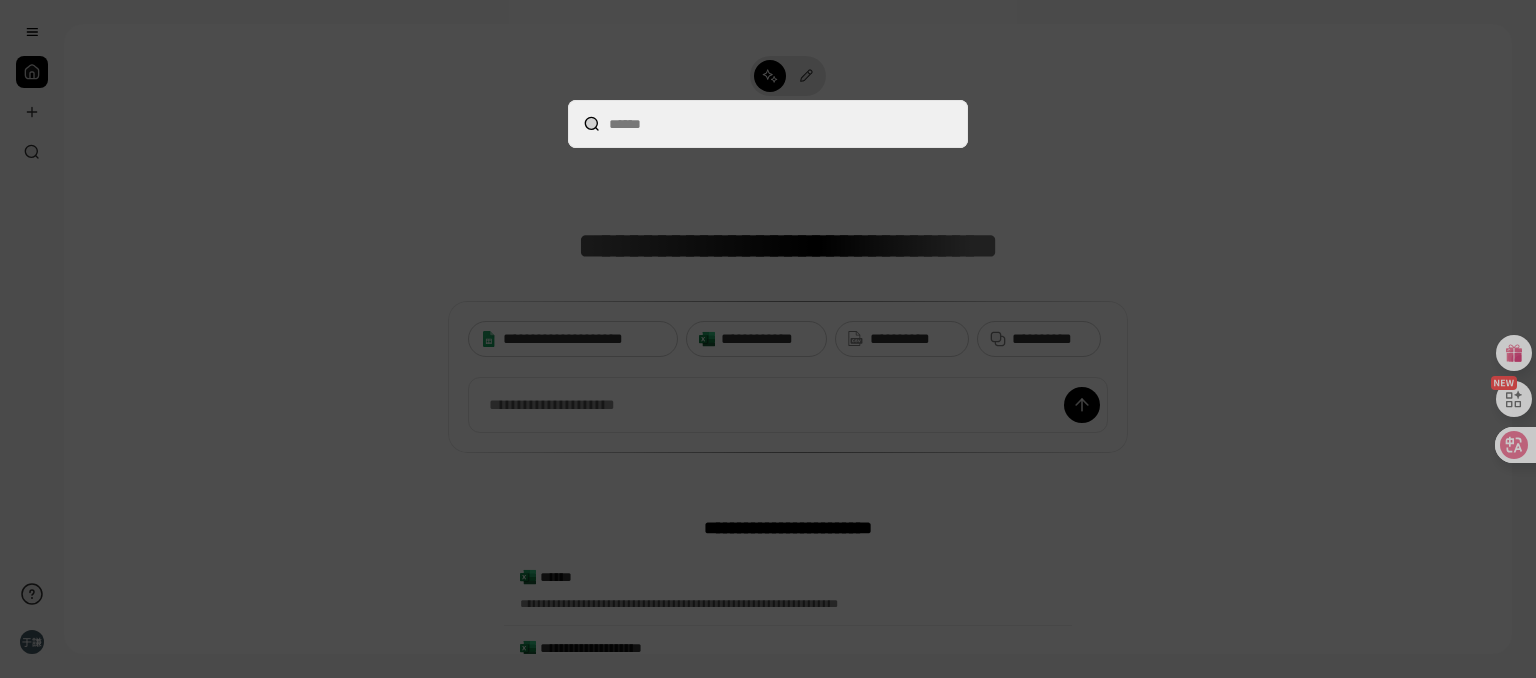 click at bounding box center (768, 339) 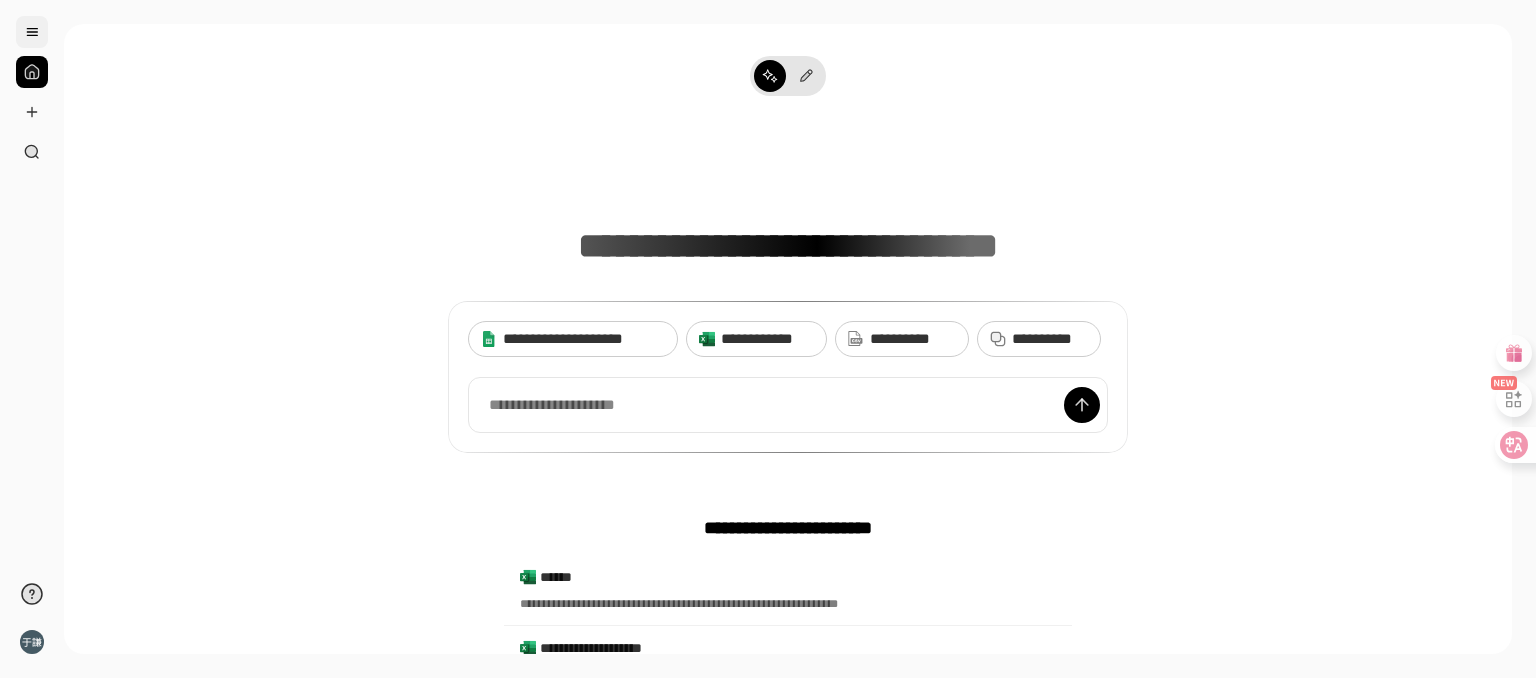 click at bounding box center [32, 32] 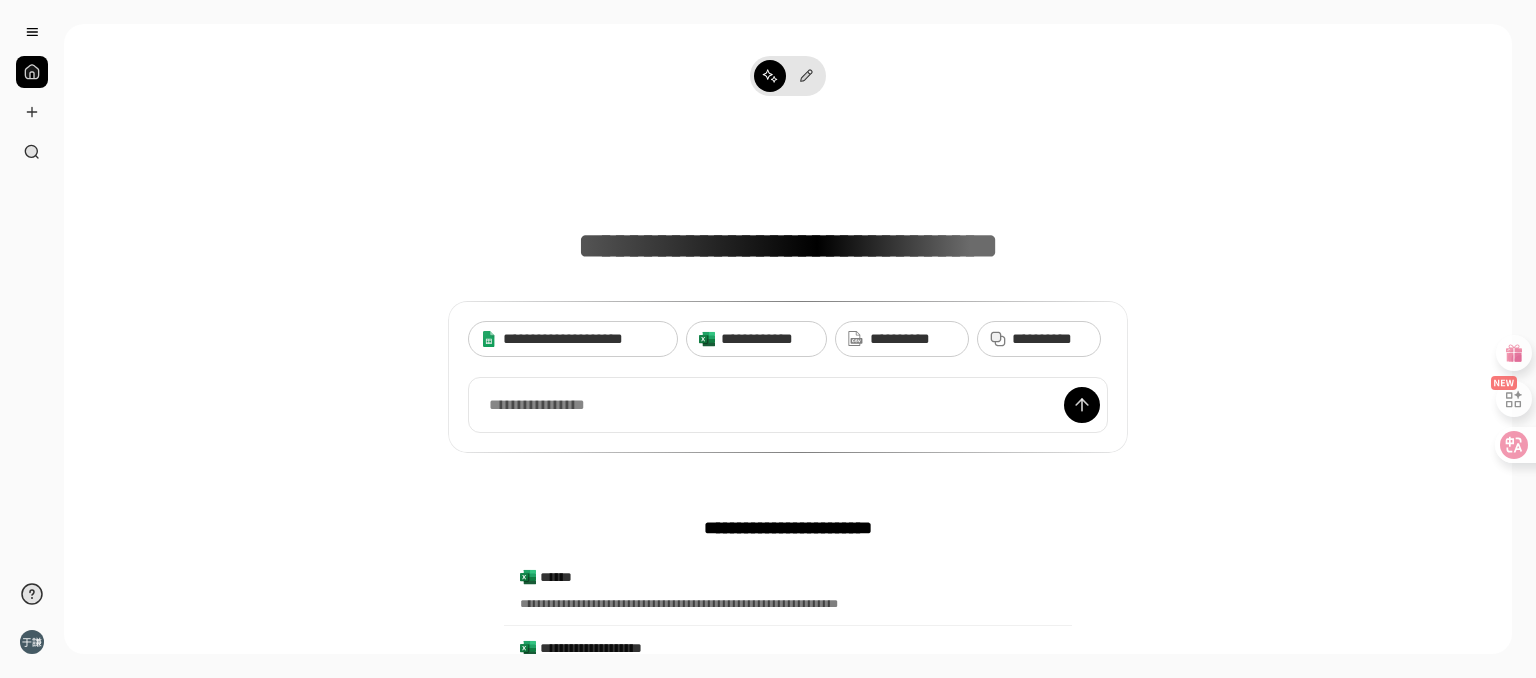 click on "**********" at bounding box center [788, 290] 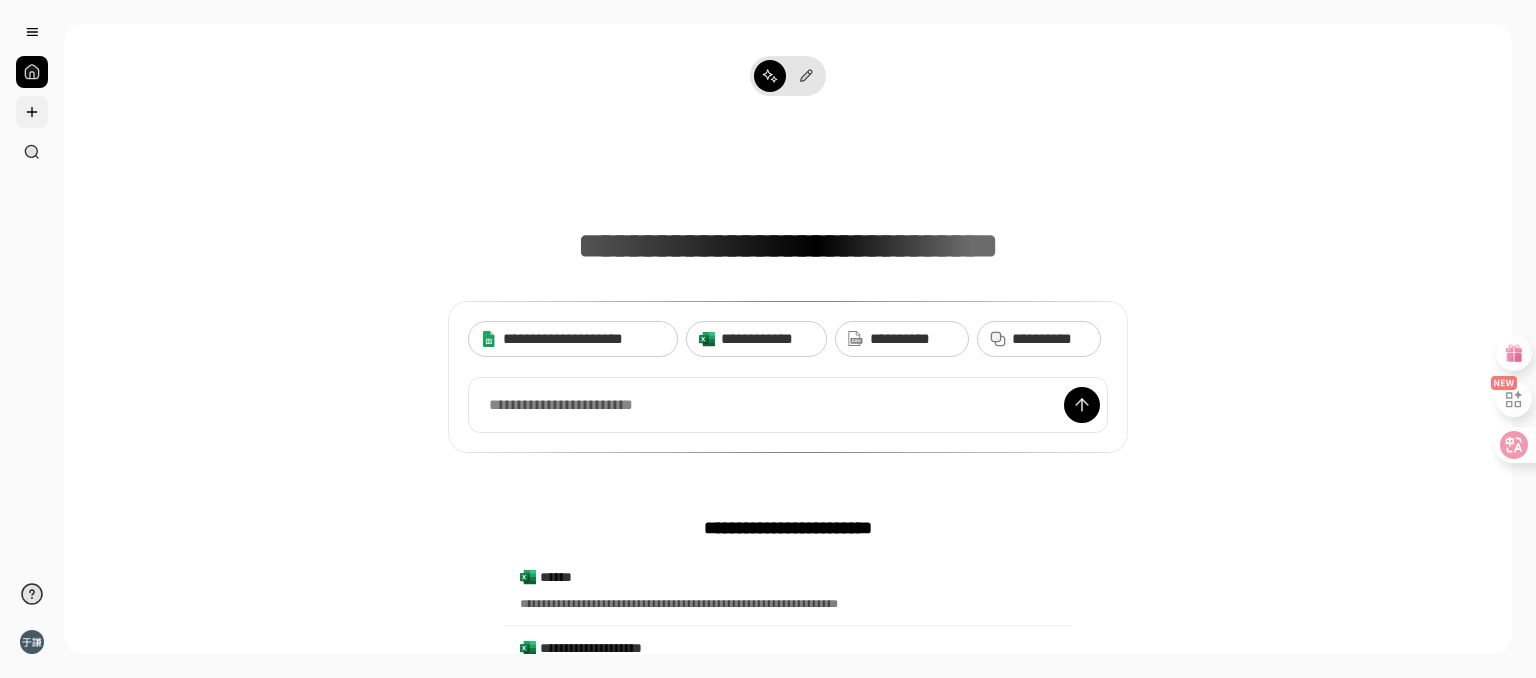click at bounding box center [32, 112] 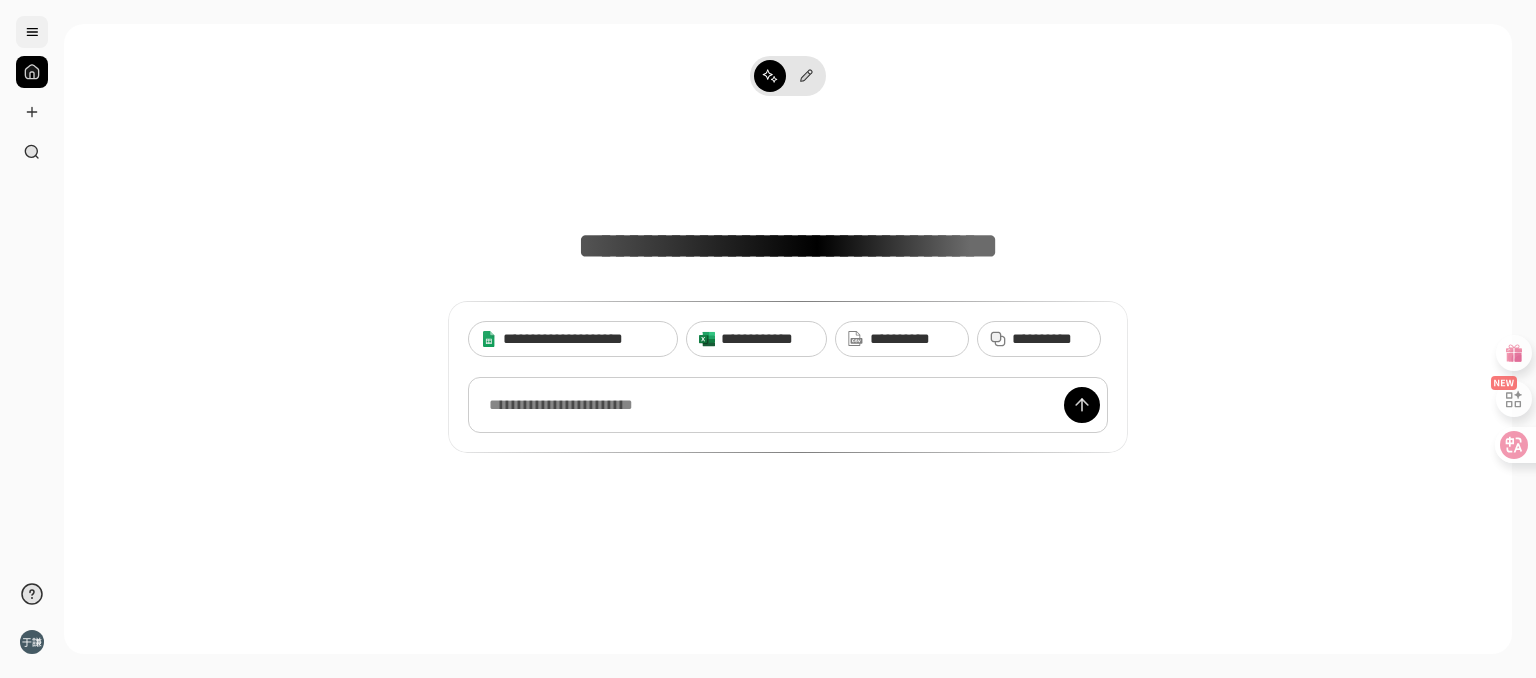 click at bounding box center [32, 32] 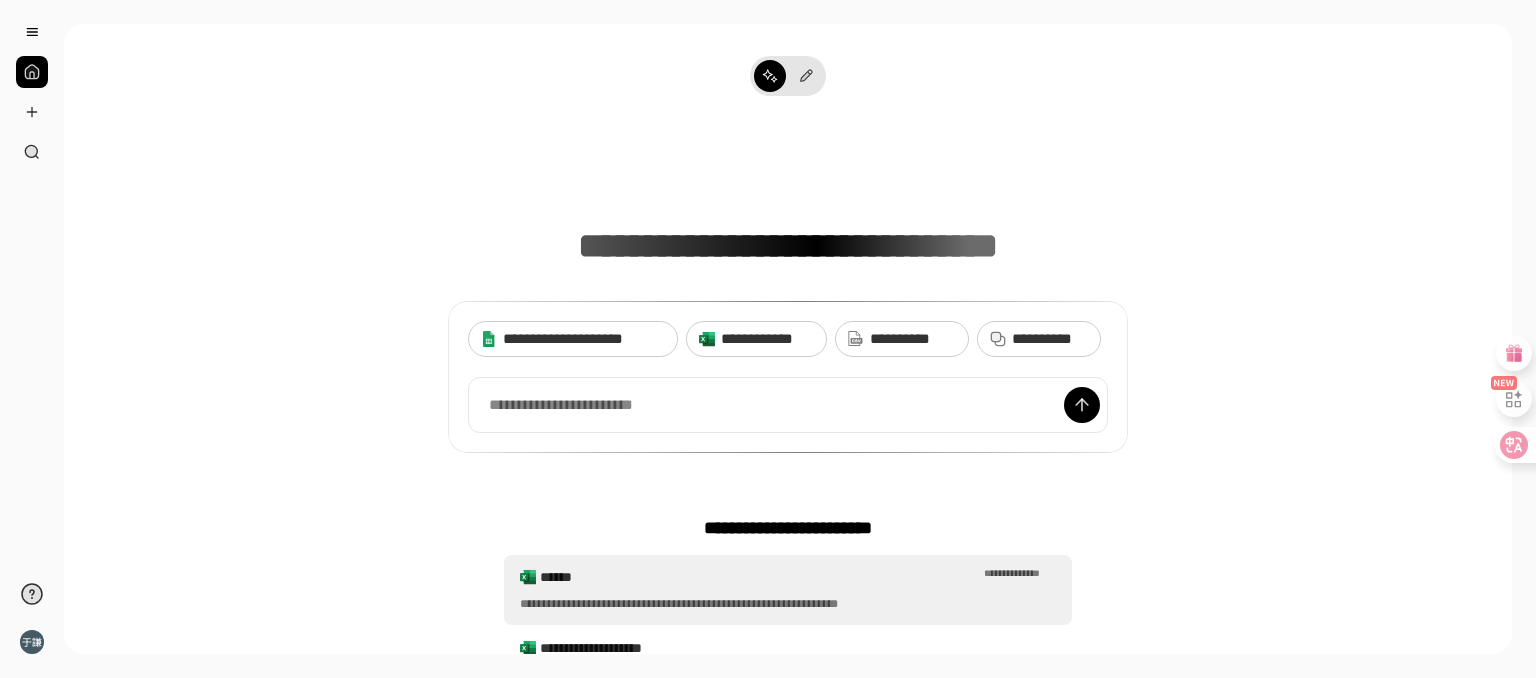 click on "**********" at bounding box center [788, 604] 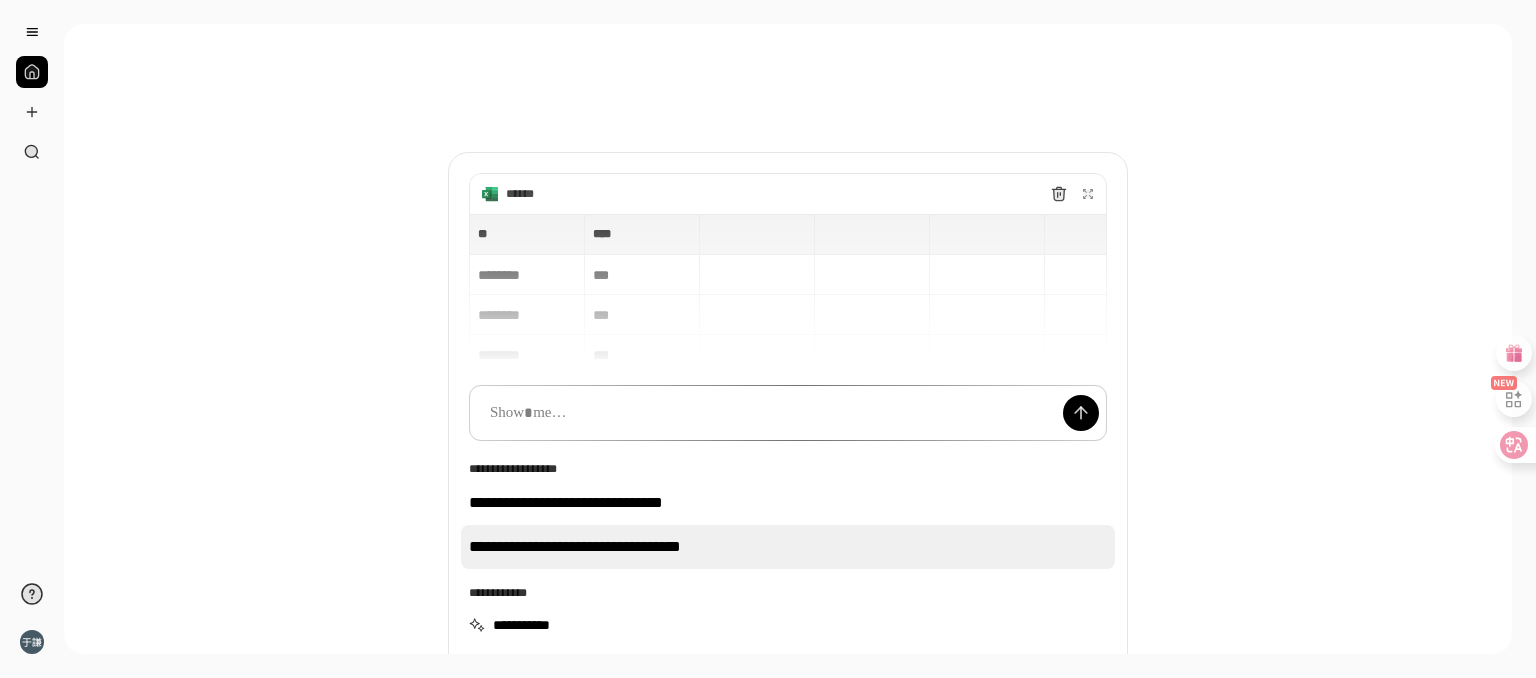click on "**********" at bounding box center (788, 547) 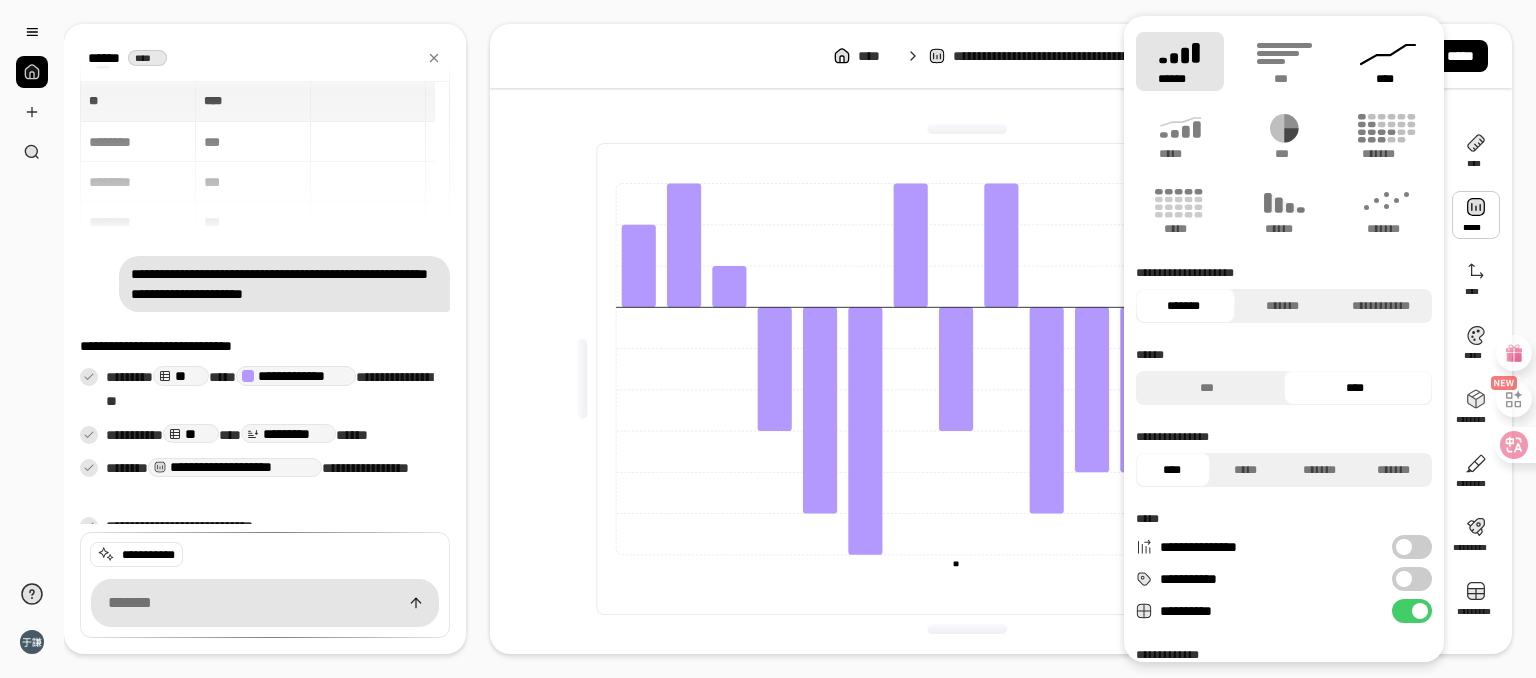 click 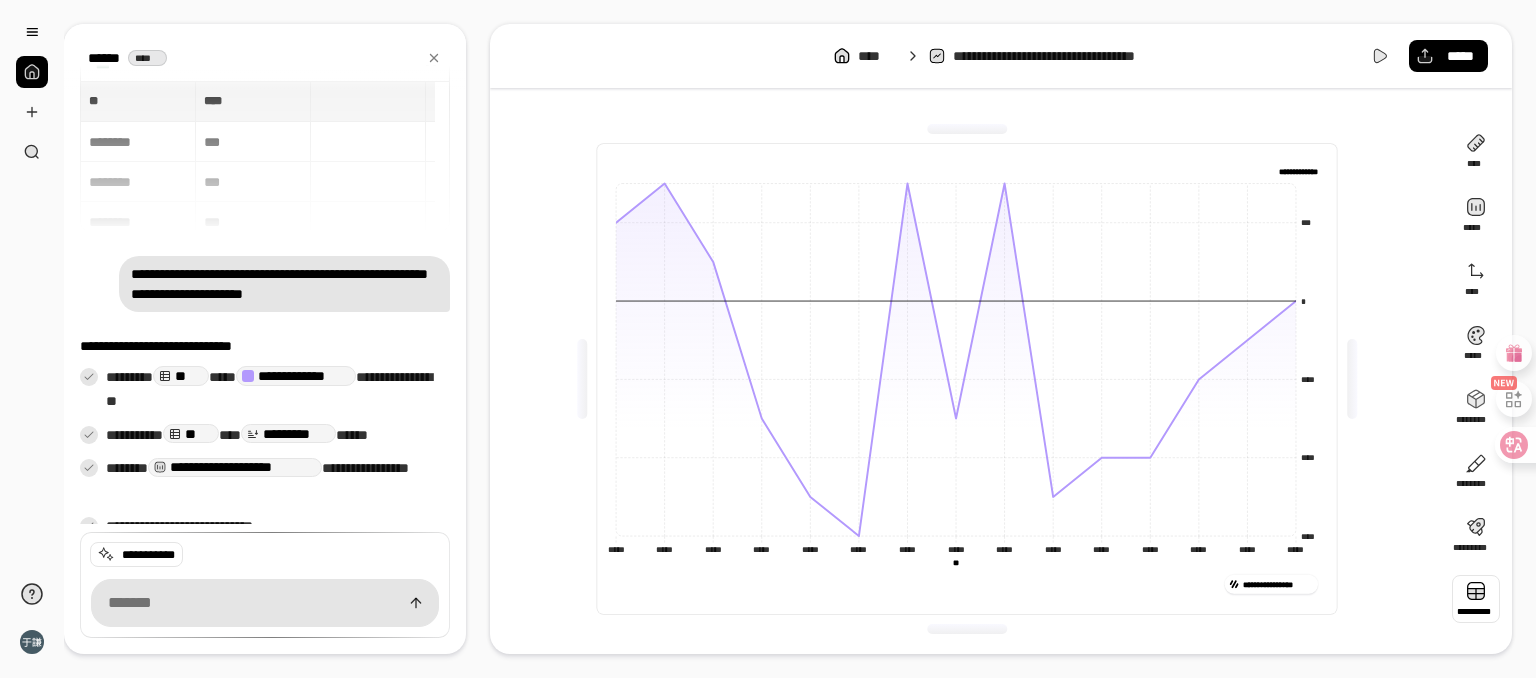 click at bounding box center [1476, 599] 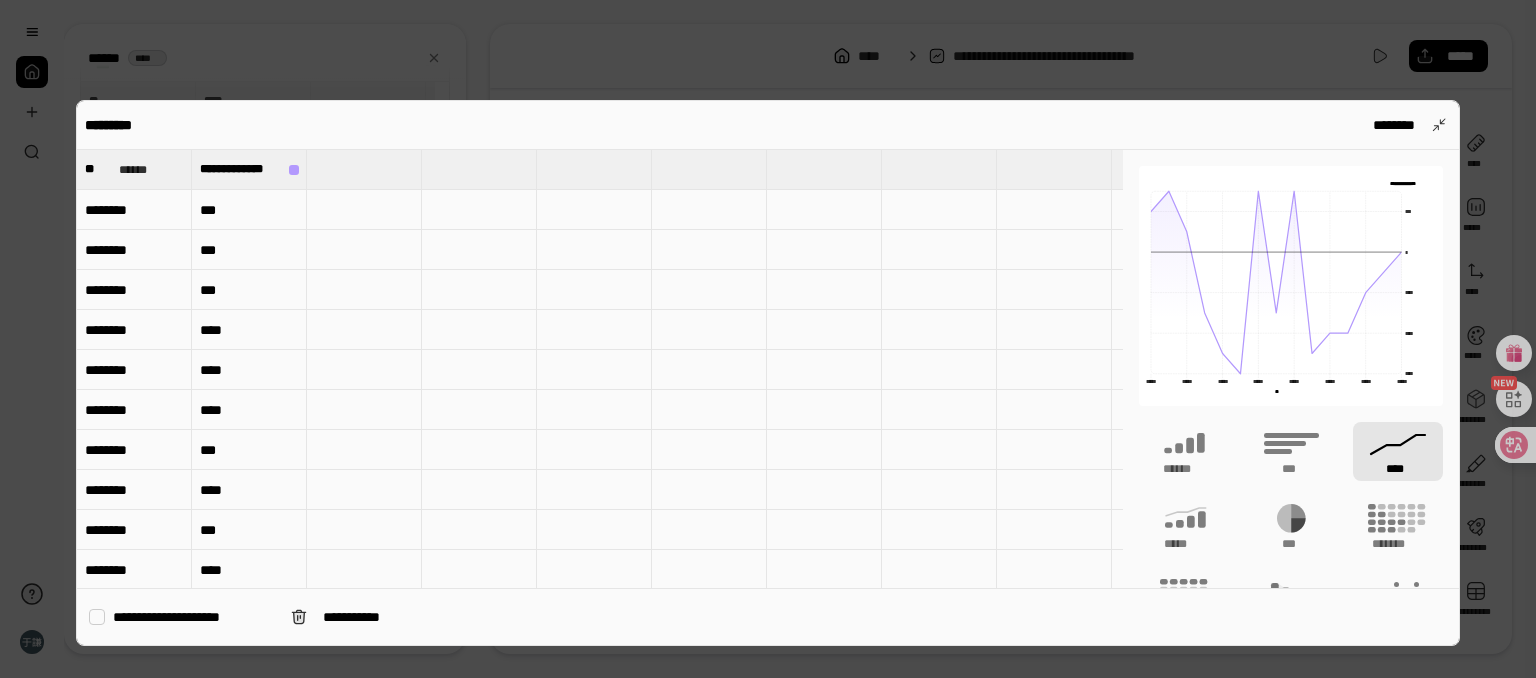 click on "********" at bounding box center (134, 210) 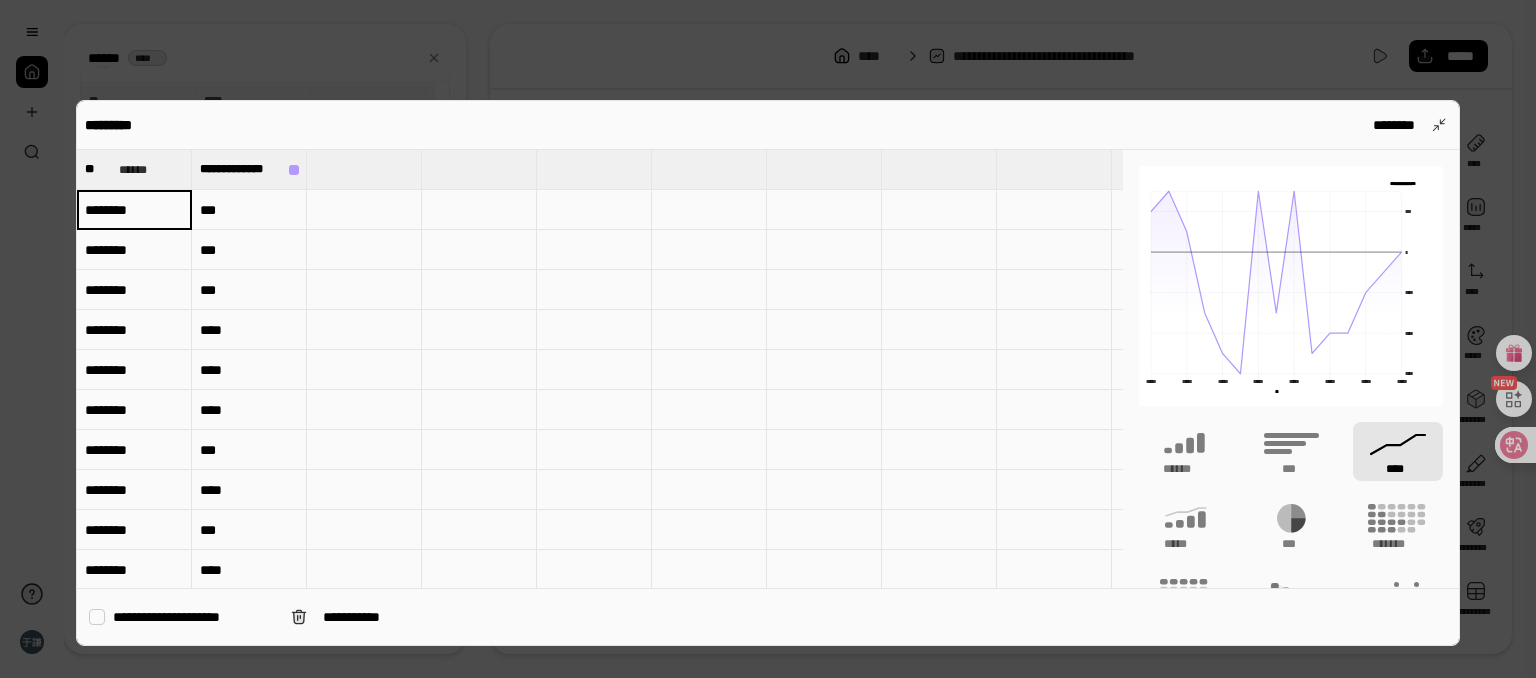 click on "********" at bounding box center (134, 210) 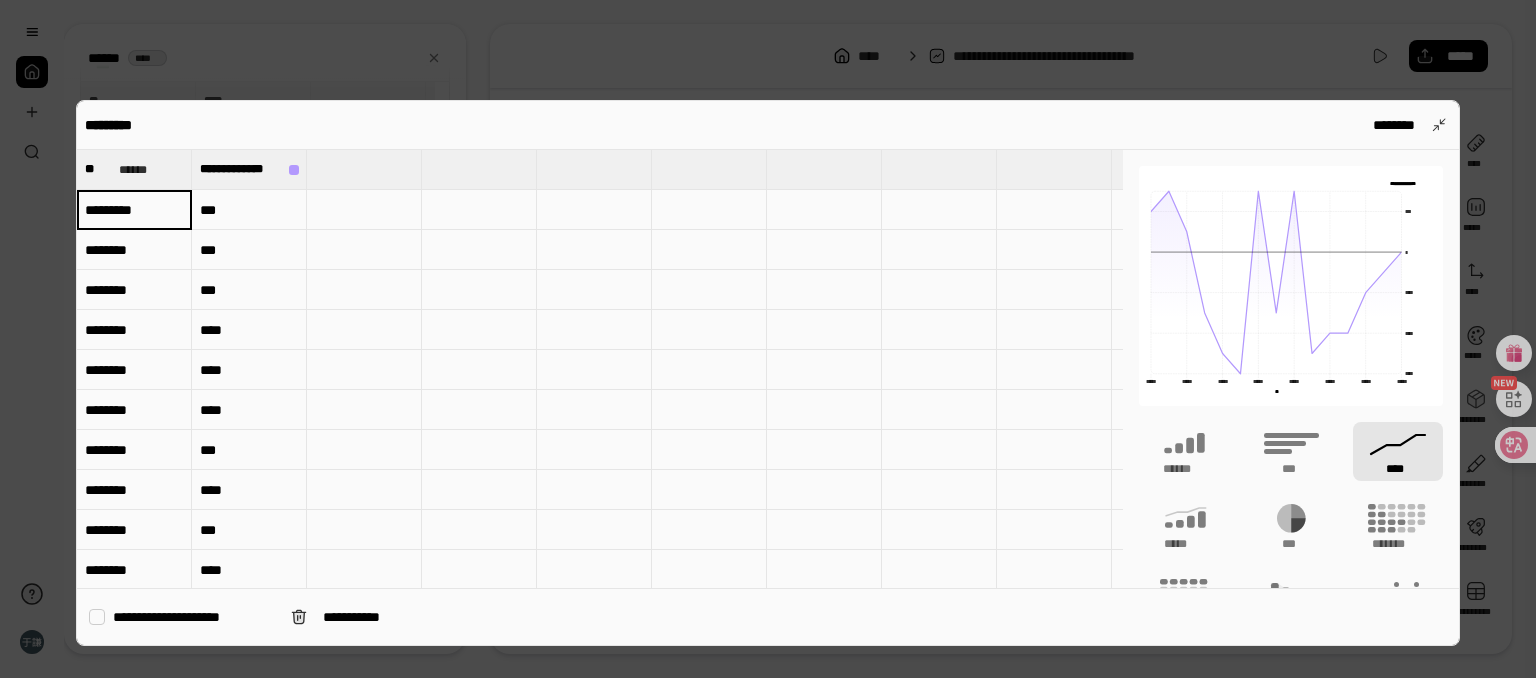 type on "*********" 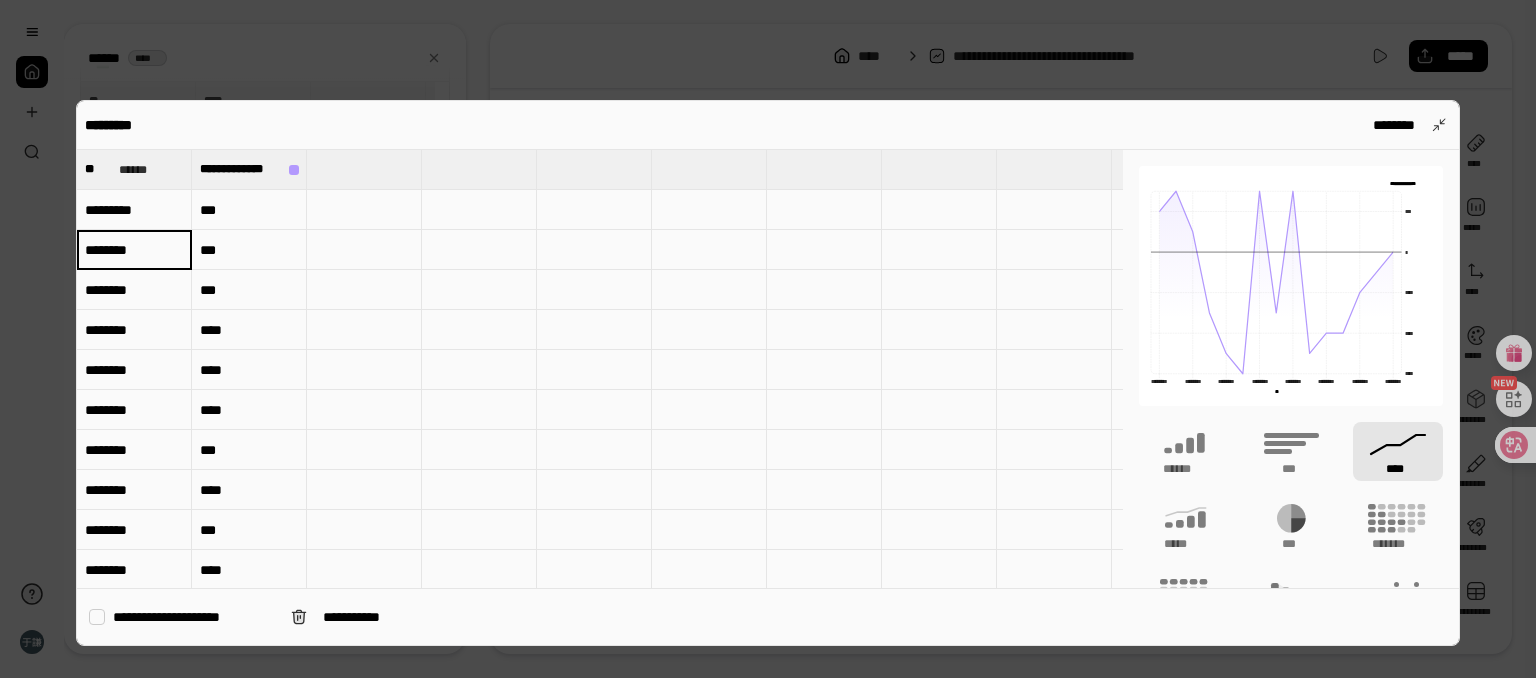 click on "********" at bounding box center (134, 250) 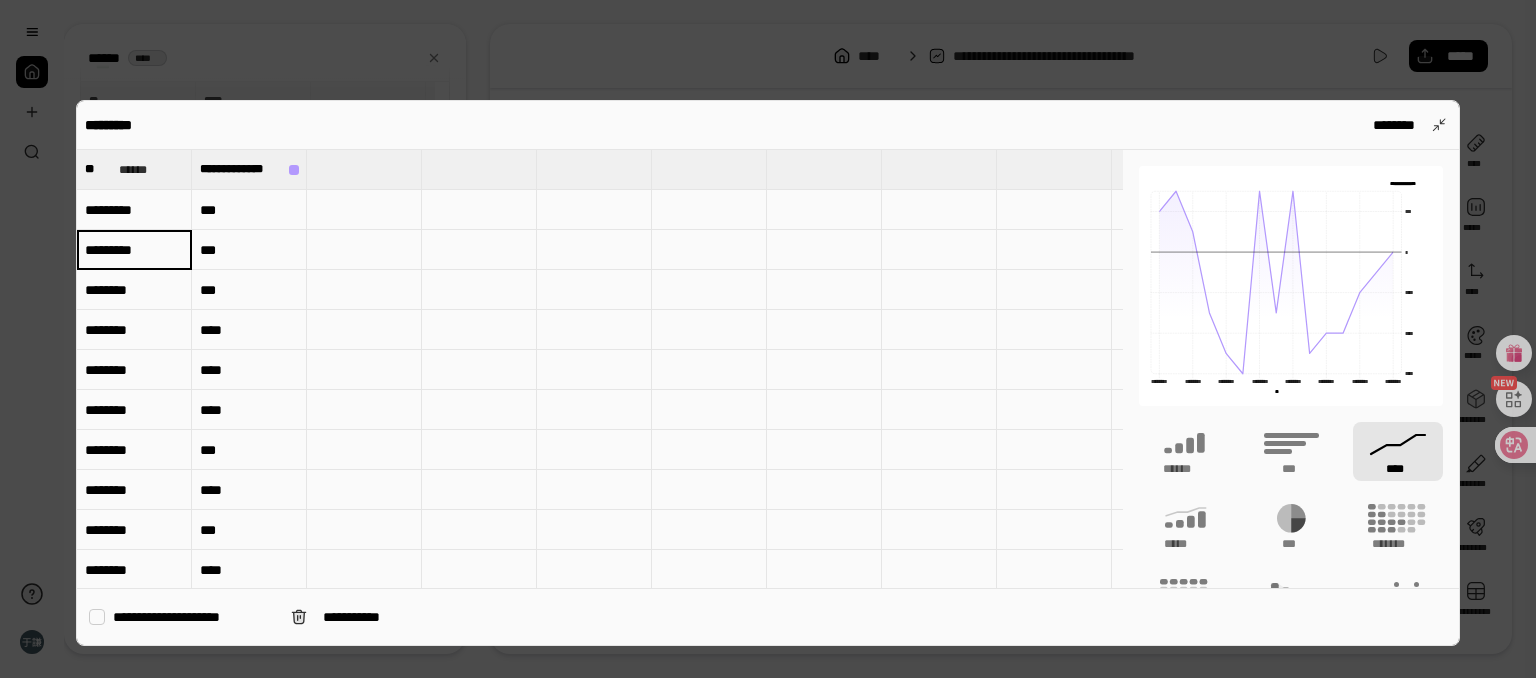 type on "*********" 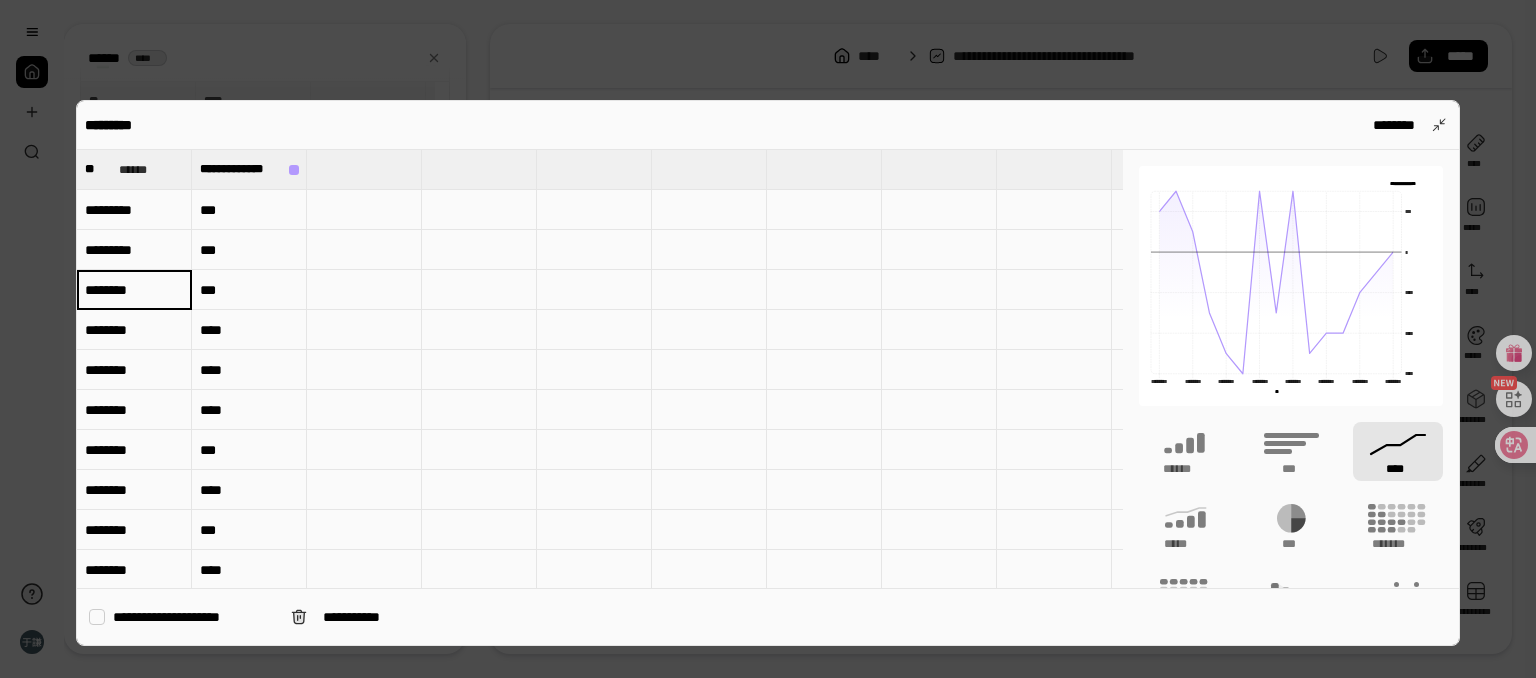 click on "********" at bounding box center [134, 290] 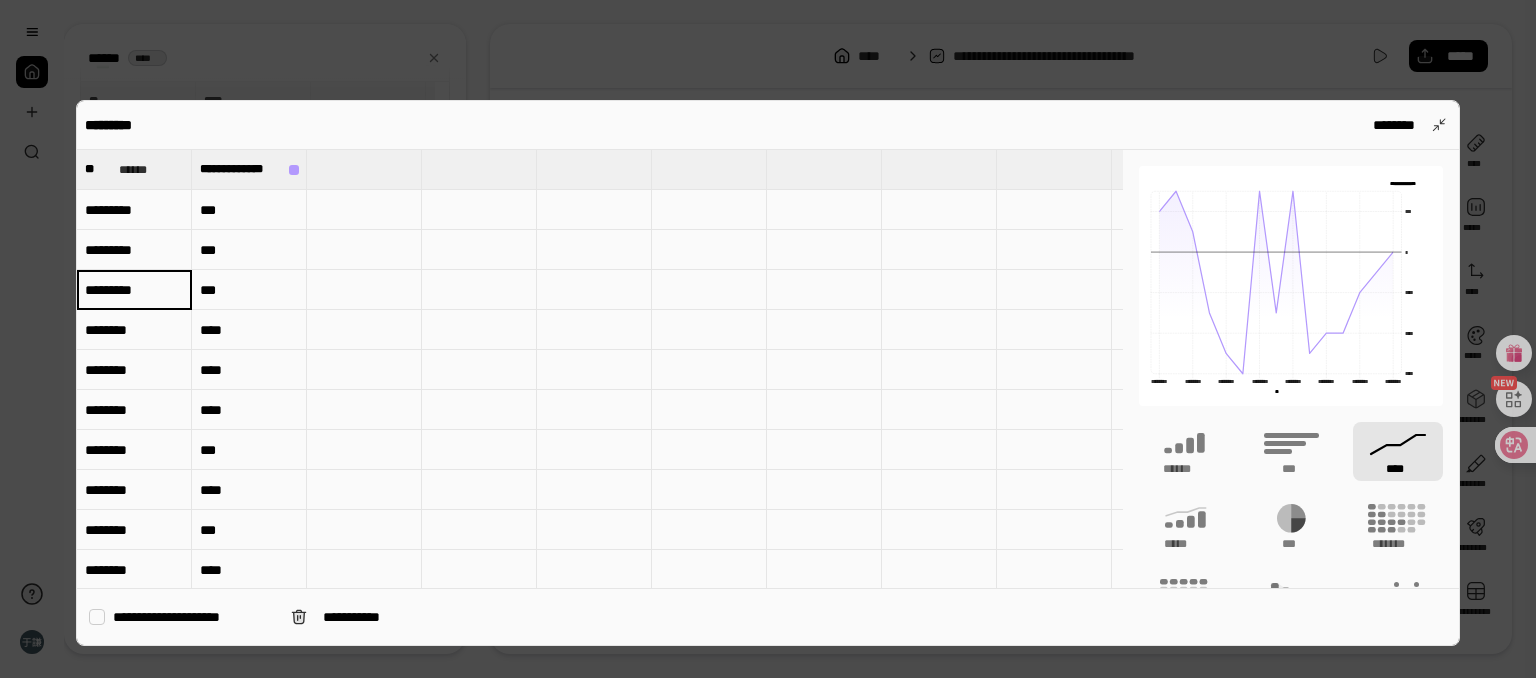 type on "*********" 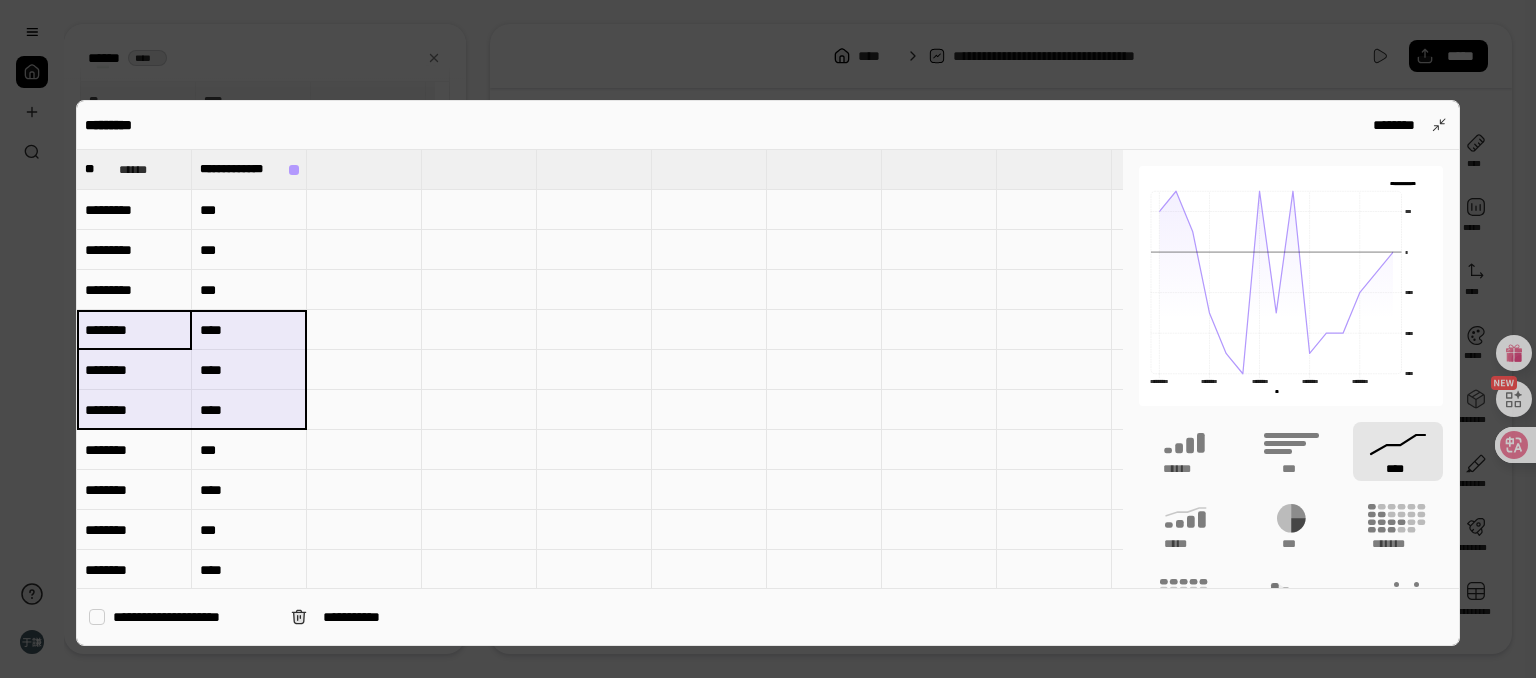 drag, startPoint x: 141, startPoint y: 326, endPoint x: 236, endPoint y: 424, distance: 136.4881 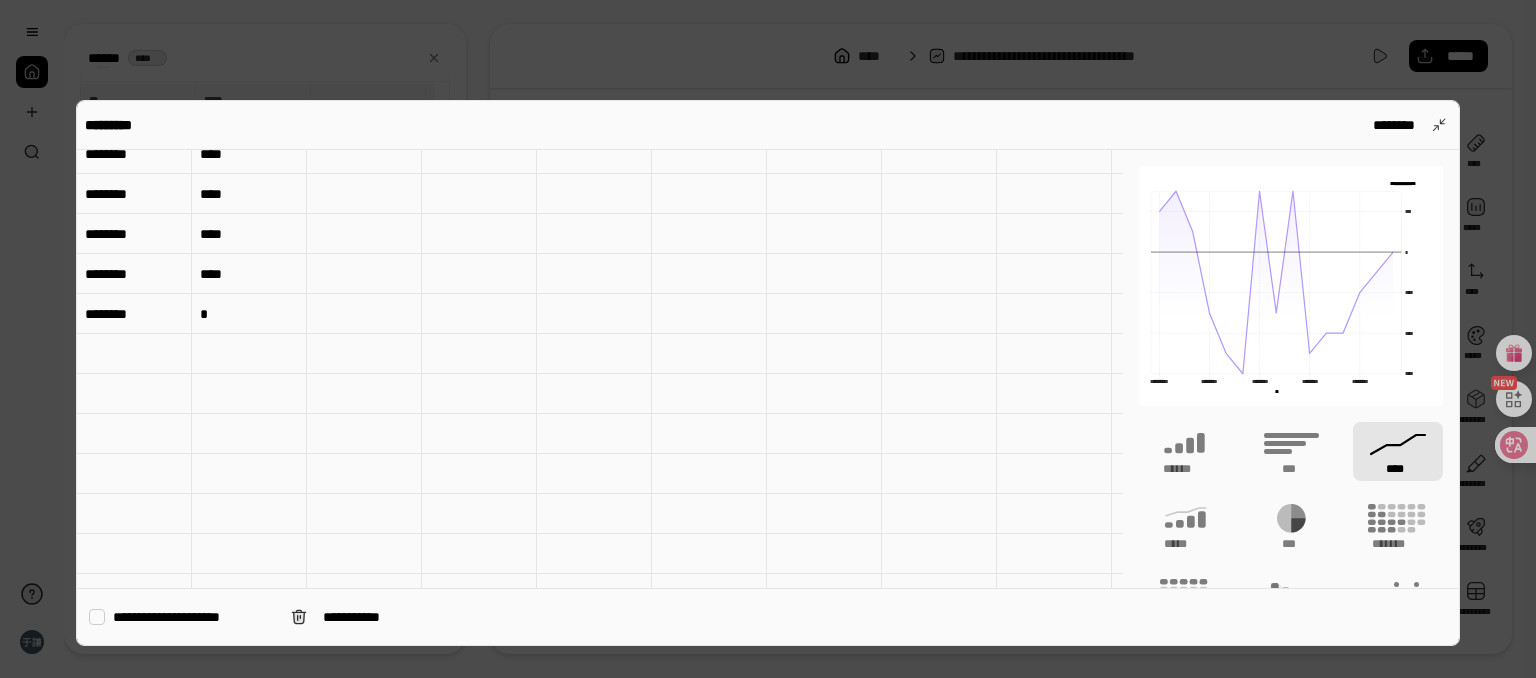 scroll, scrollTop: 458, scrollLeft: 0, axis: vertical 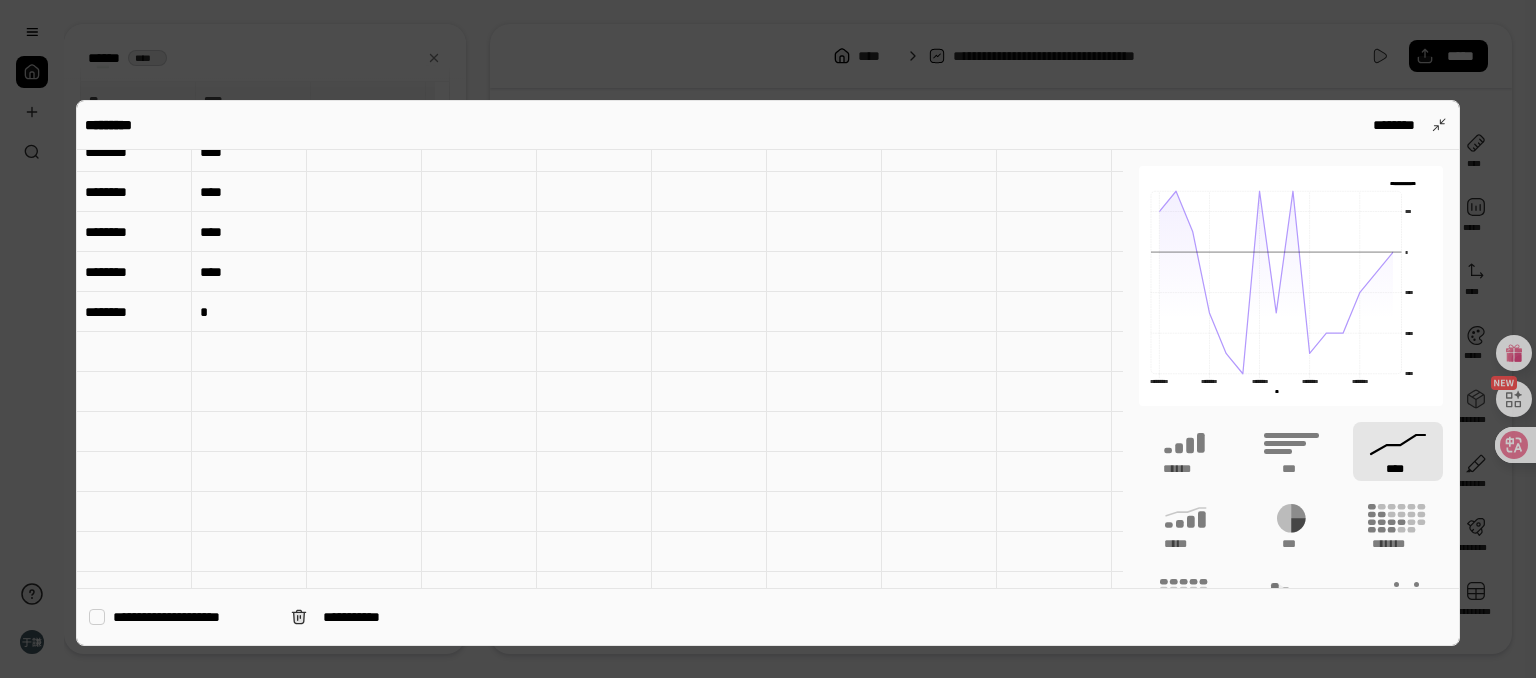 click on "*" at bounding box center [249, 312] 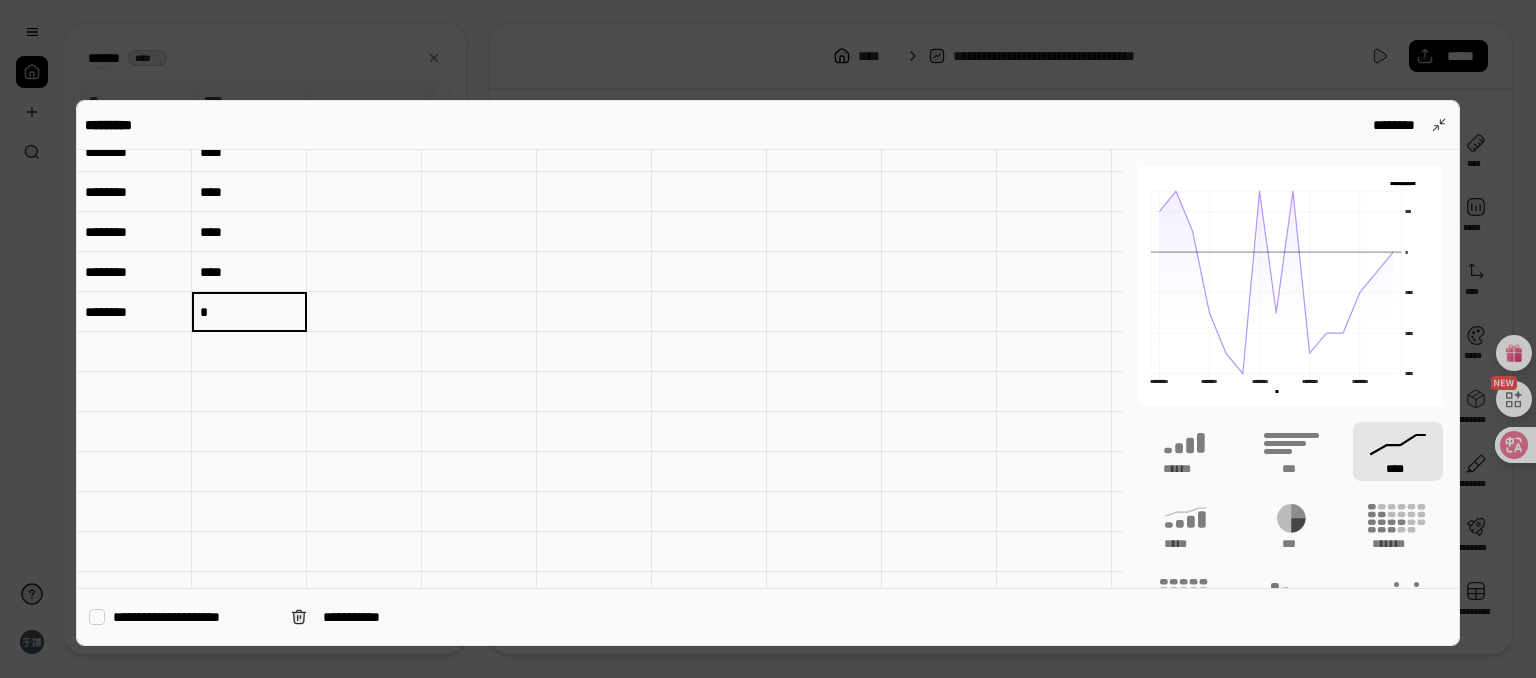 type 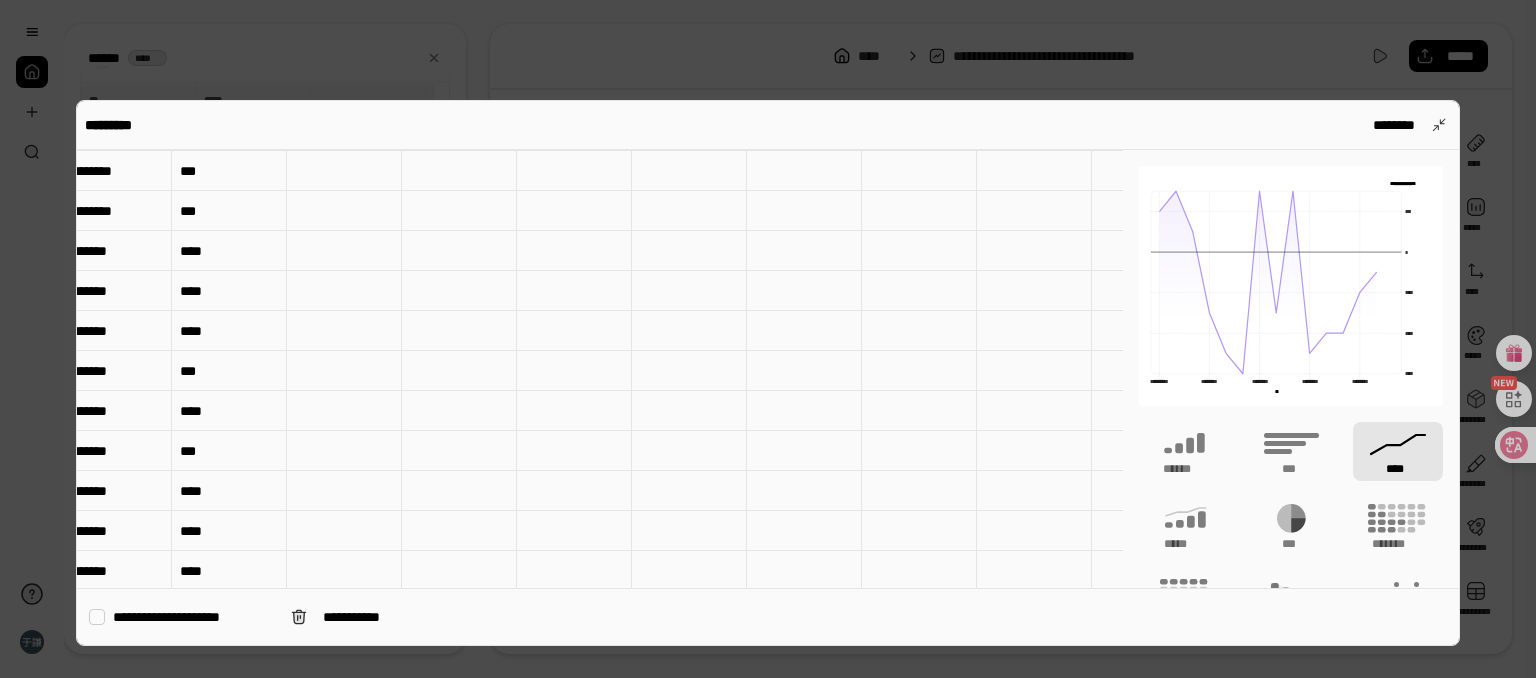 scroll, scrollTop: 79, scrollLeft: 0, axis: vertical 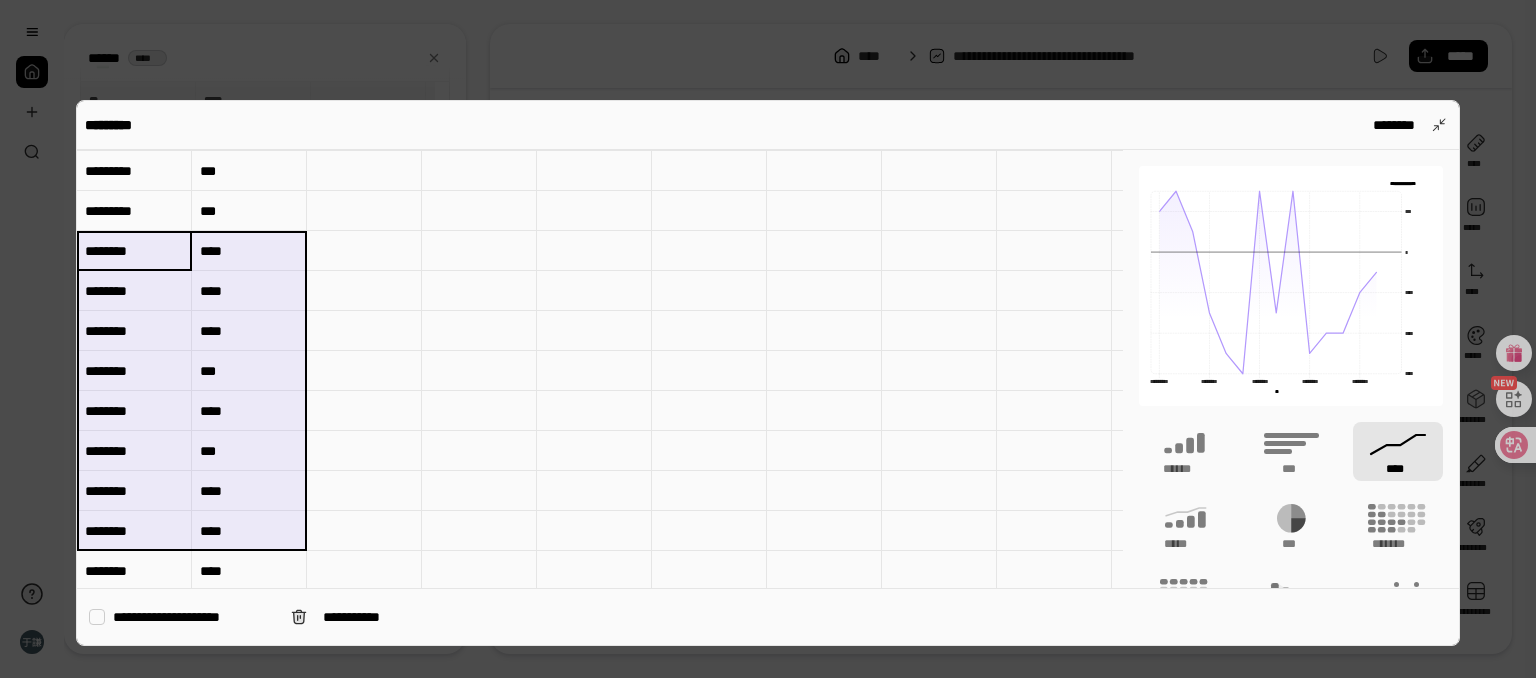drag, startPoint x: 144, startPoint y: 250, endPoint x: 259, endPoint y: 532, distance: 304.5472 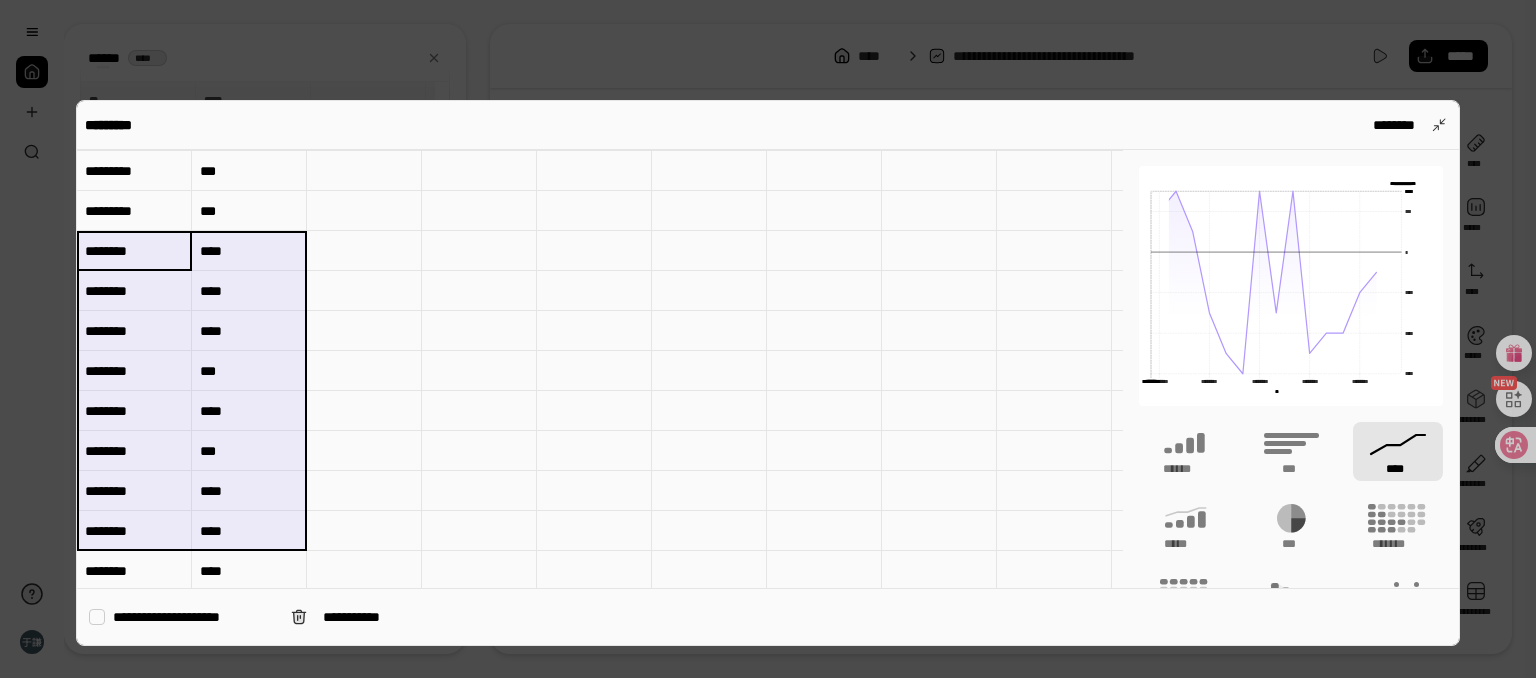 type 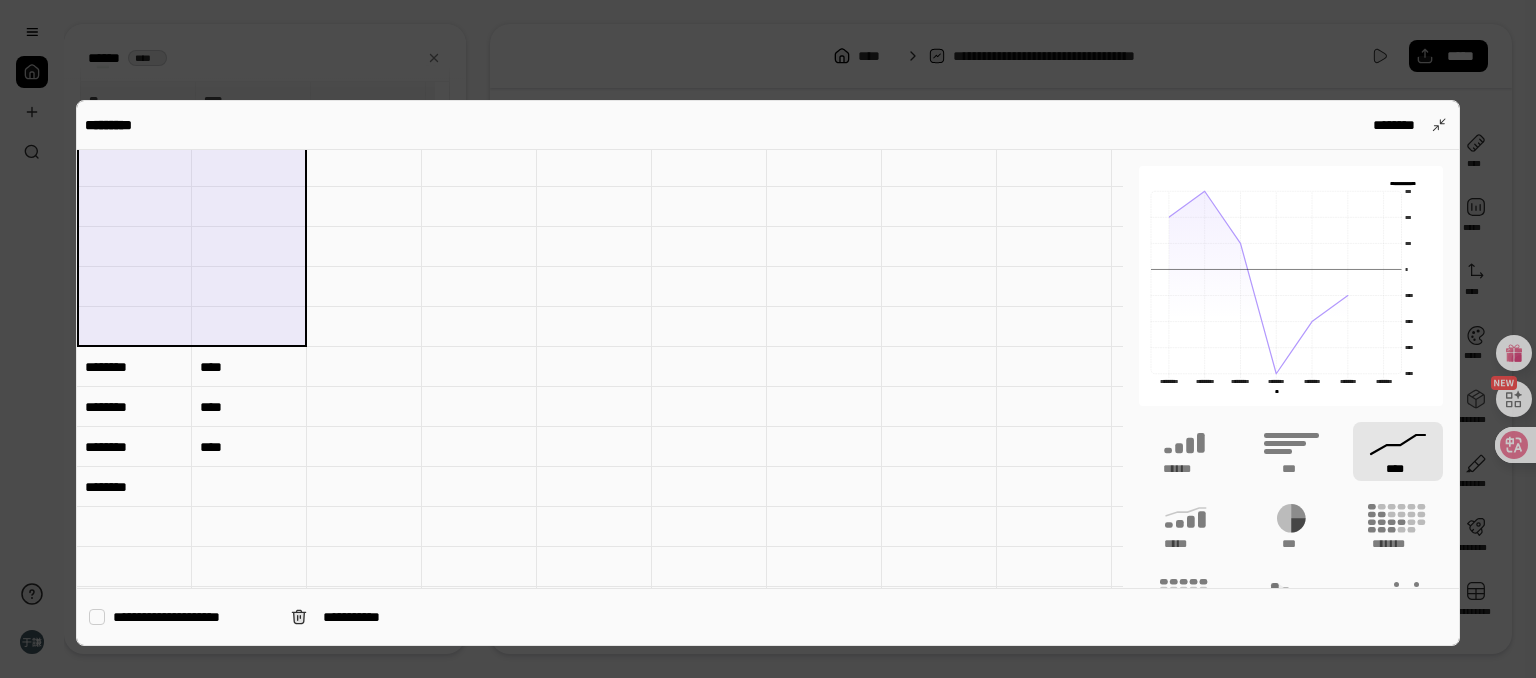 scroll, scrollTop: 284, scrollLeft: 0, axis: vertical 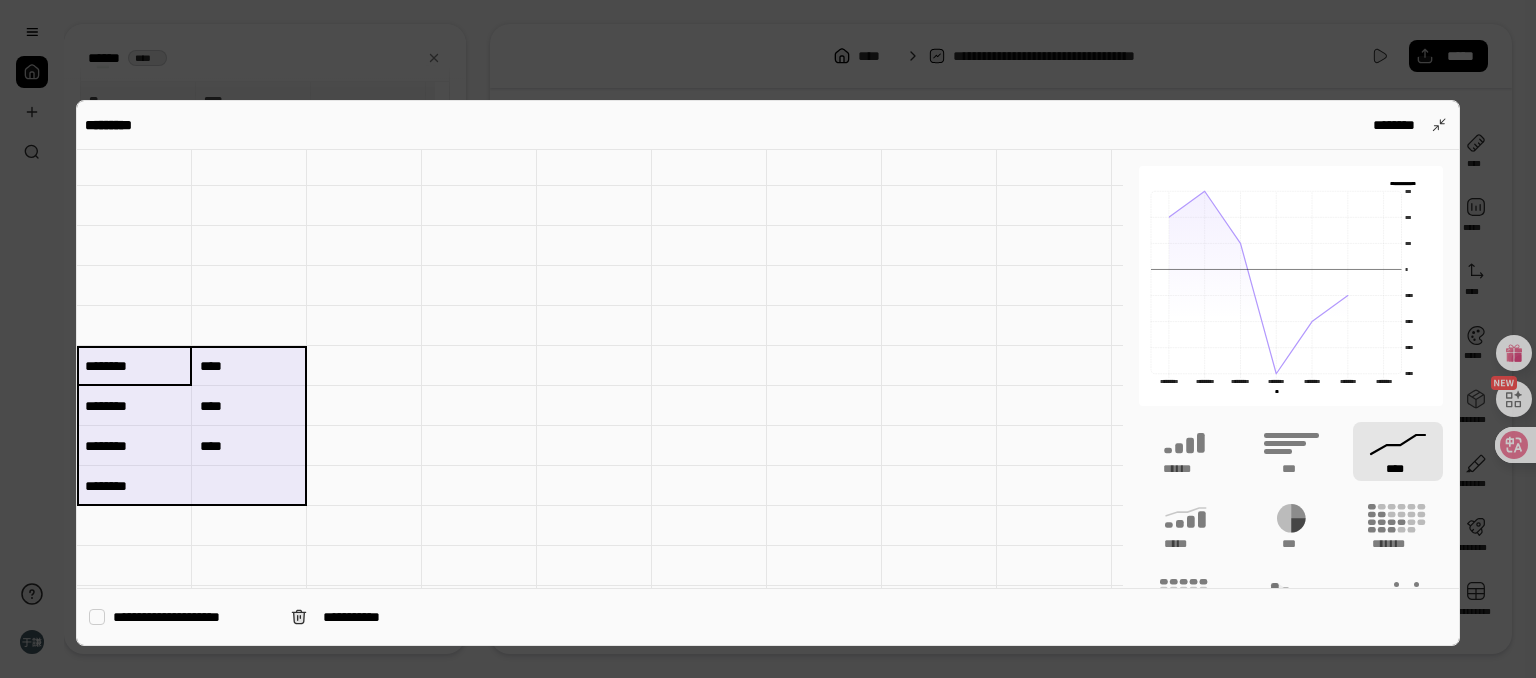 drag, startPoint x: 118, startPoint y: 362, endPoint x: 271, endPoint y: 496, distance: 203.38388 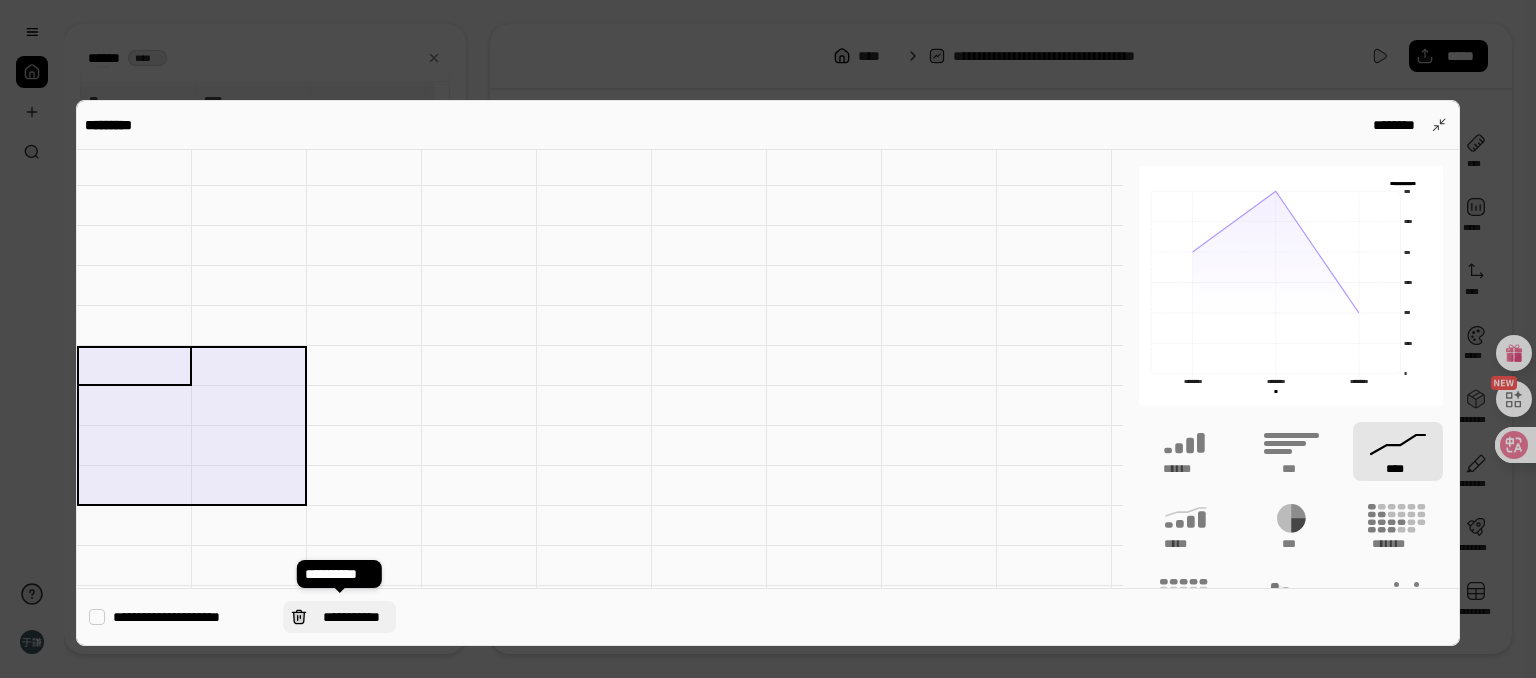 click on "**********" at bounding box center [351, 617] 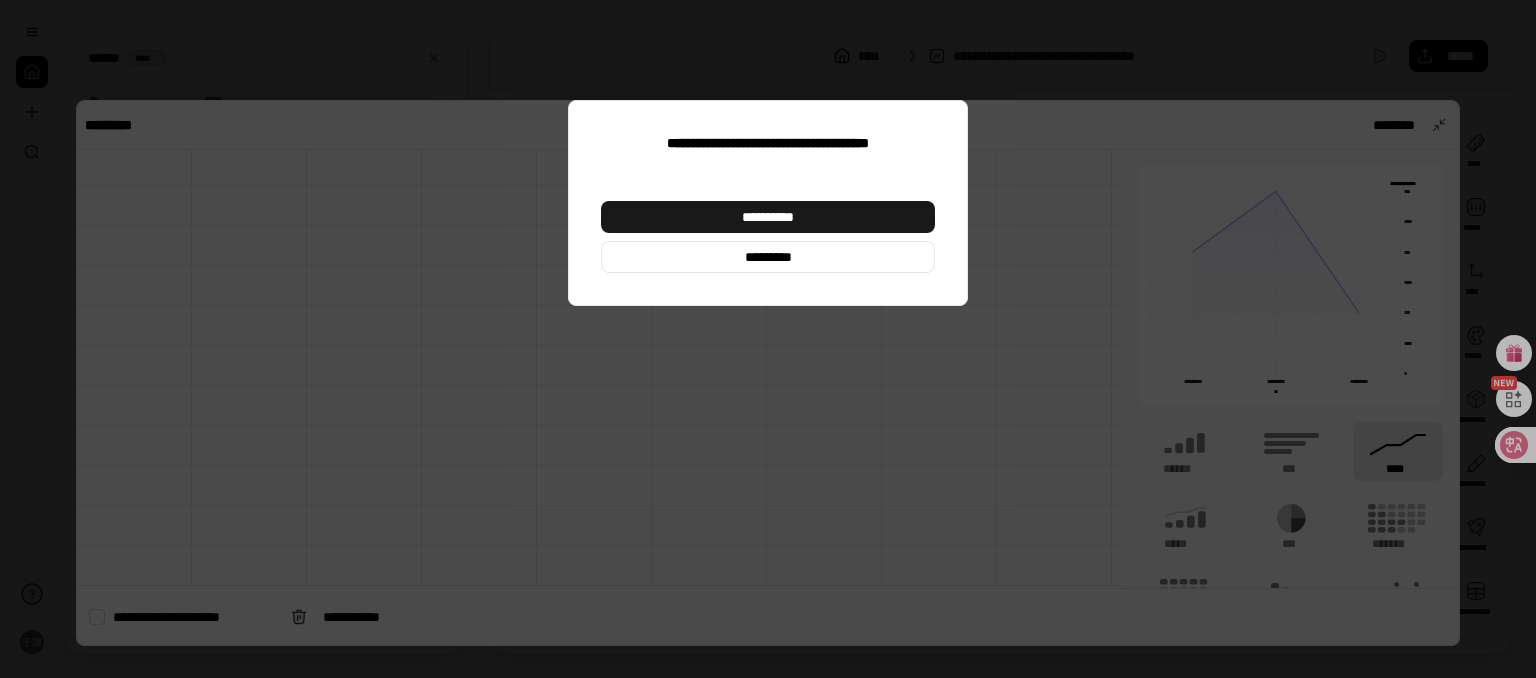 click on "**********" at bounding box center (768, 217) 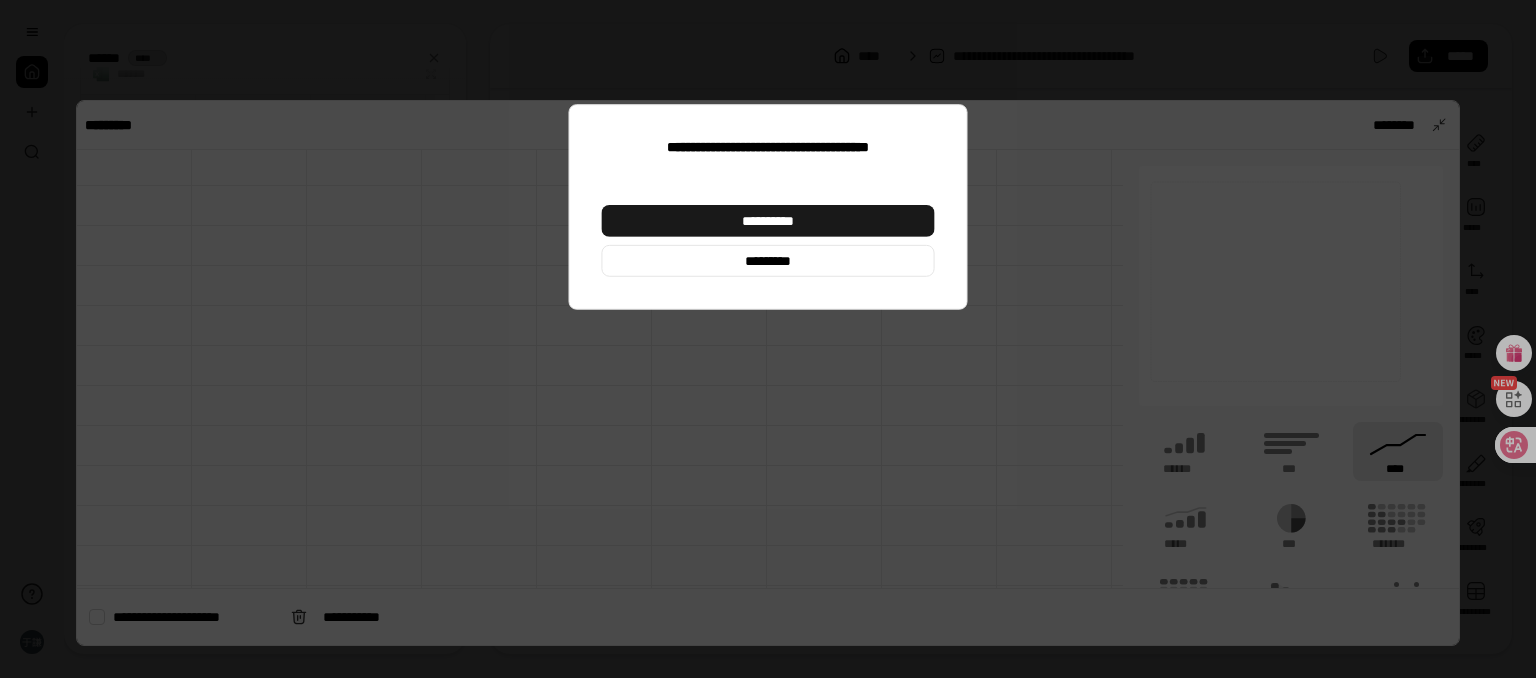 type 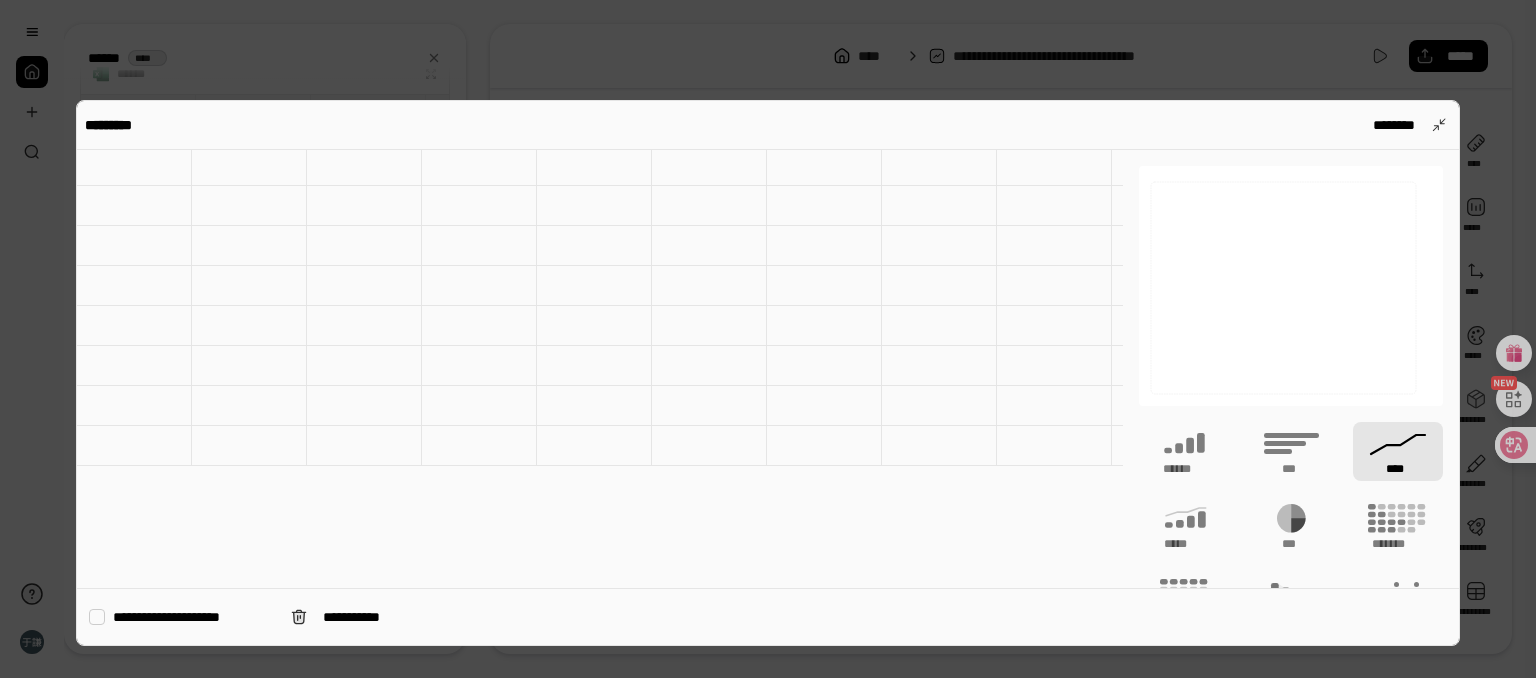 scroll, scrollTop: 0, scrollLeft: 0, axis: both 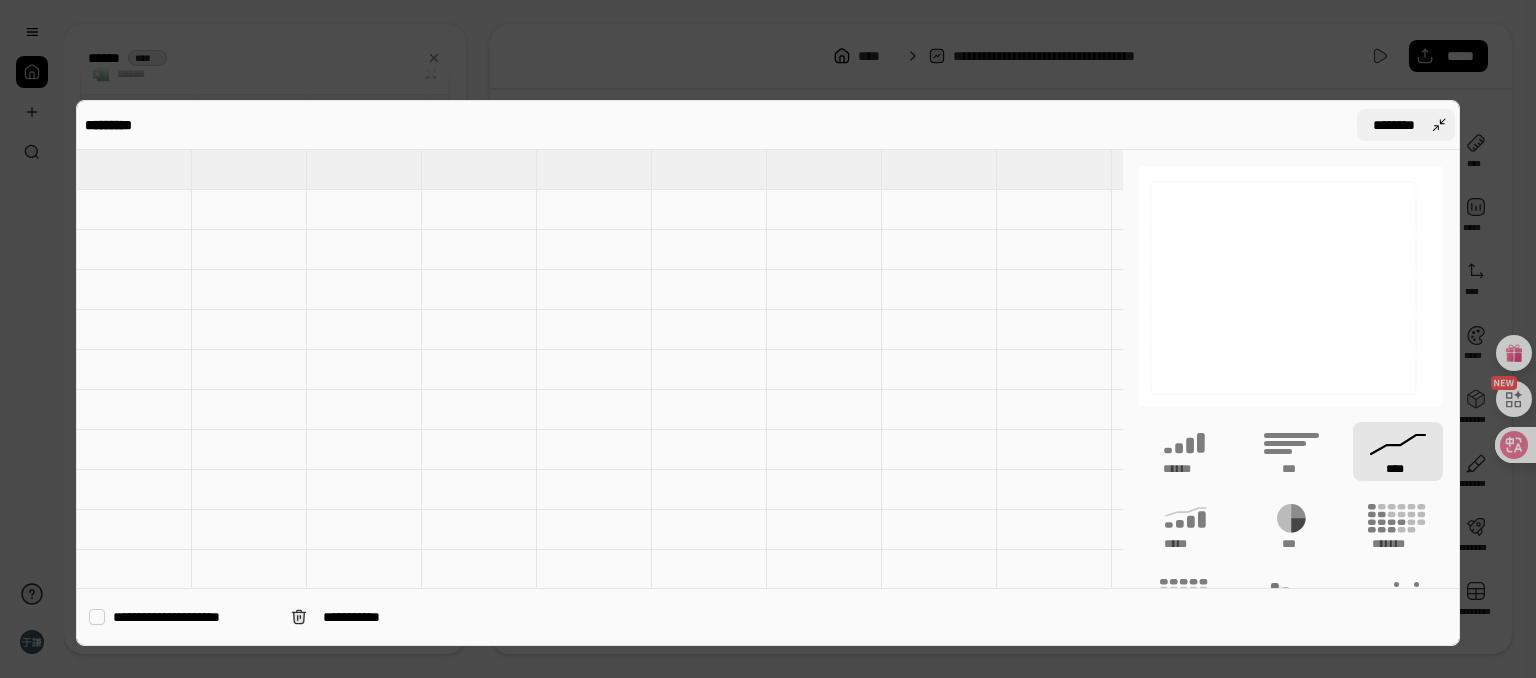 click on "********" at bounding box center [1406, 125] 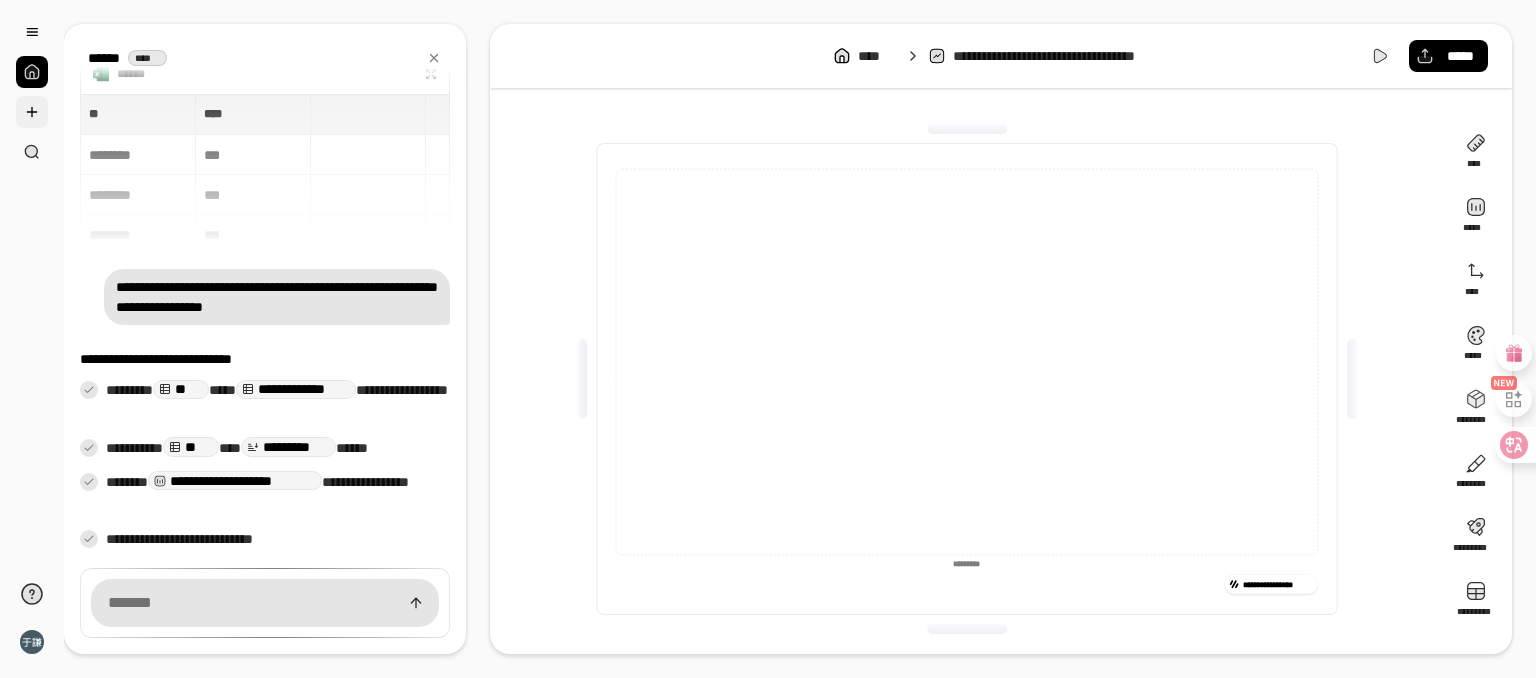 click at bounding box center [32, 112] 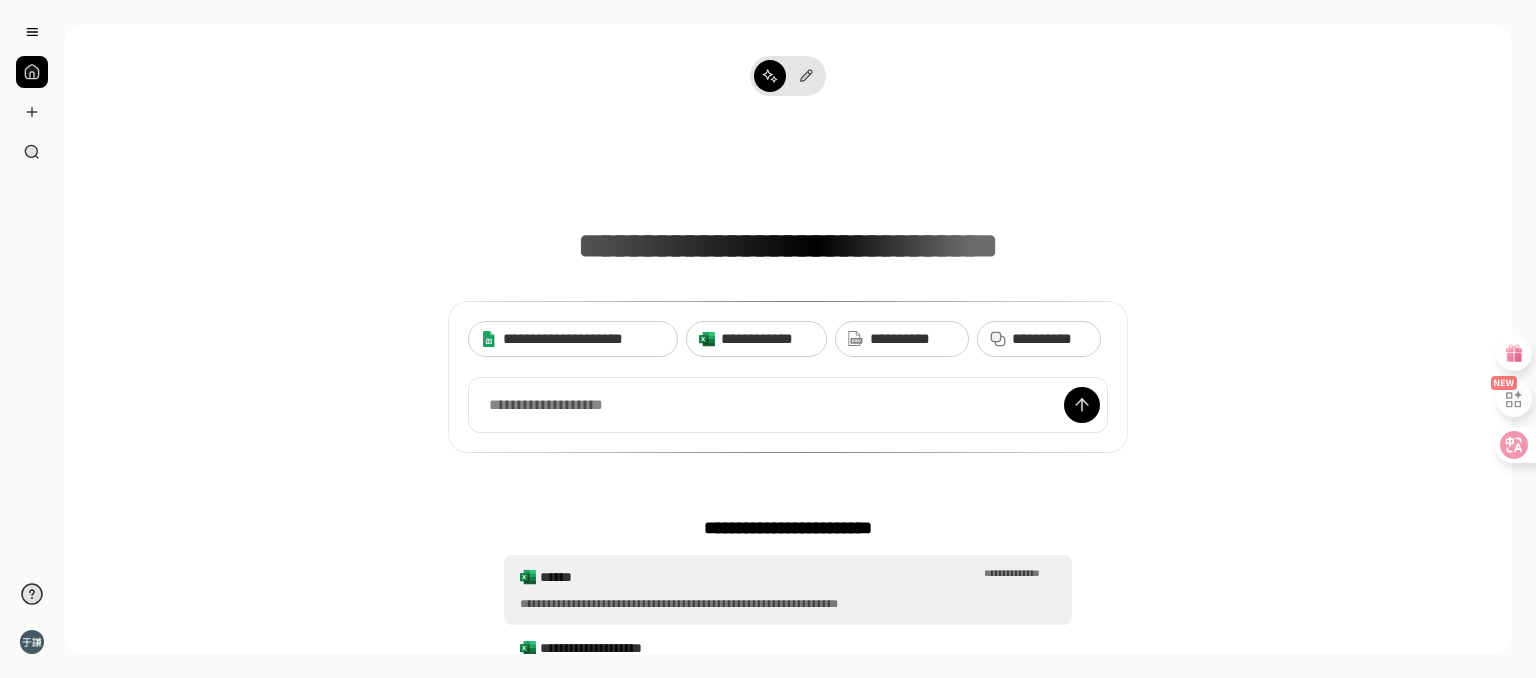 click on "**********" at bounding box center (788, 590) 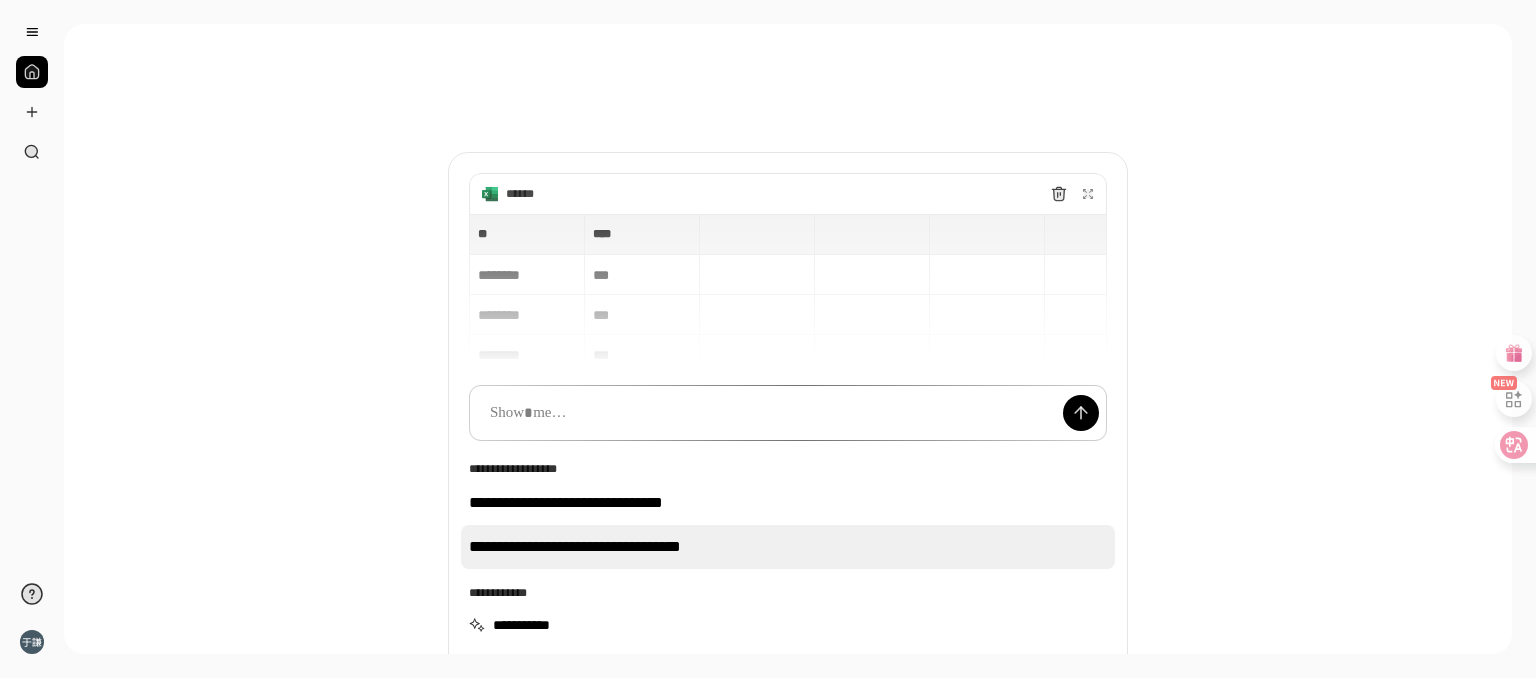 scroll, scrollTop: 211, scrollLeft: 0, axis: vertical 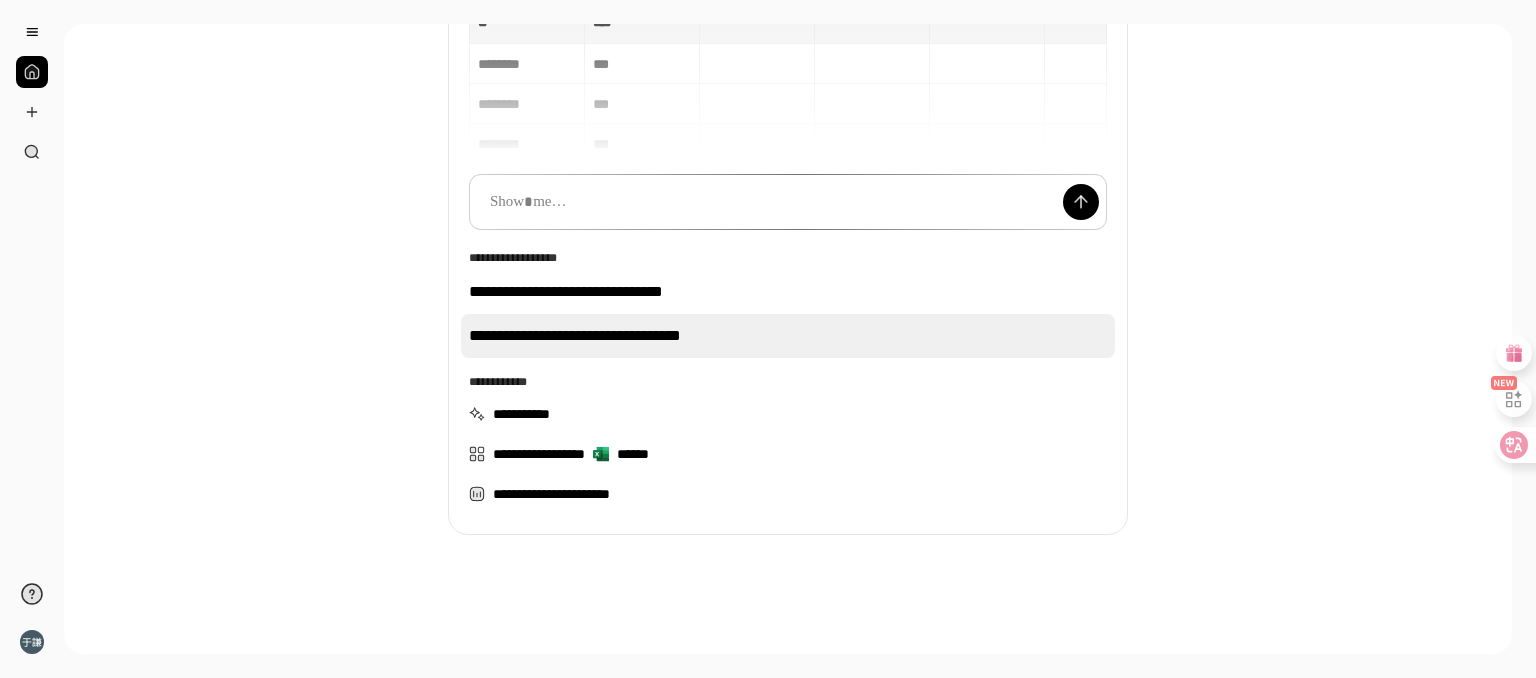 click on "**********" at bounding box center (788, 336) 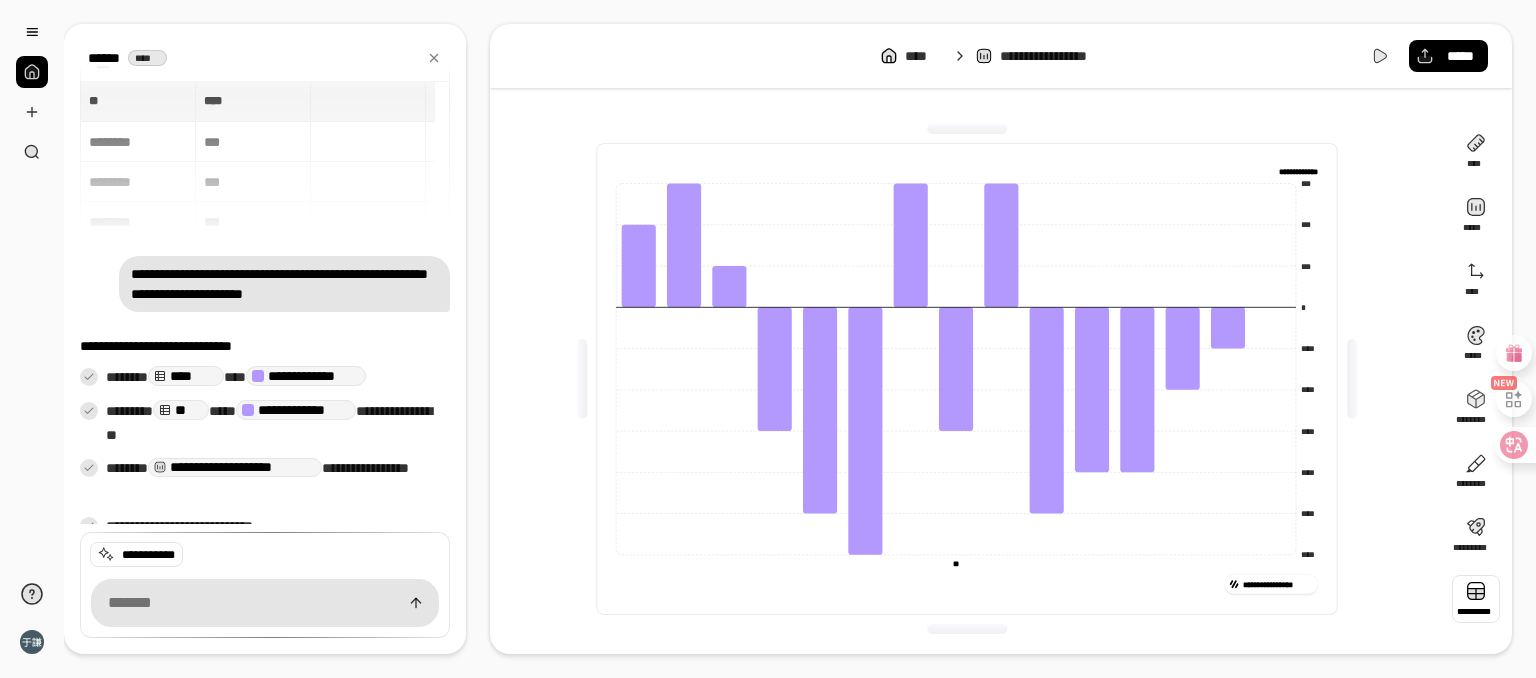click at bounding box center [1476, 599] 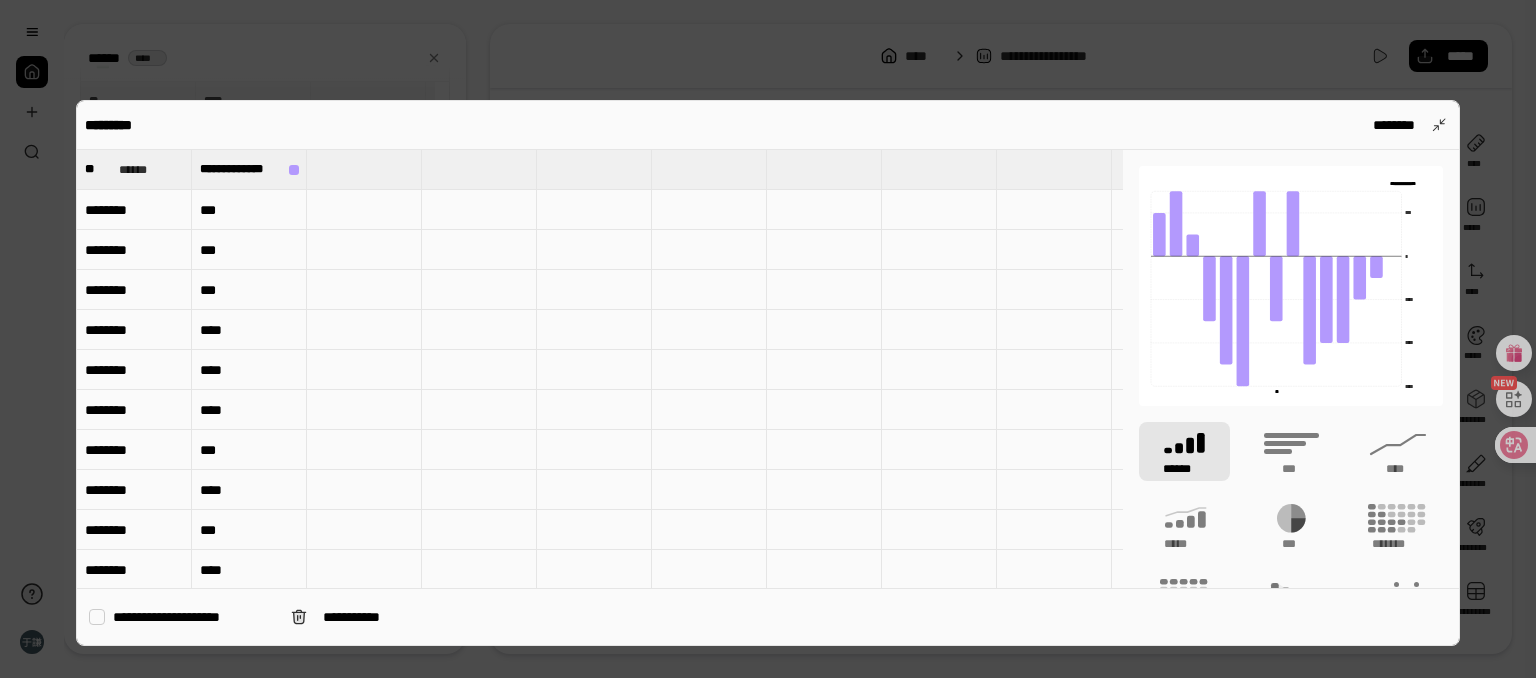 click on "********" at bounding box center (134, 210) 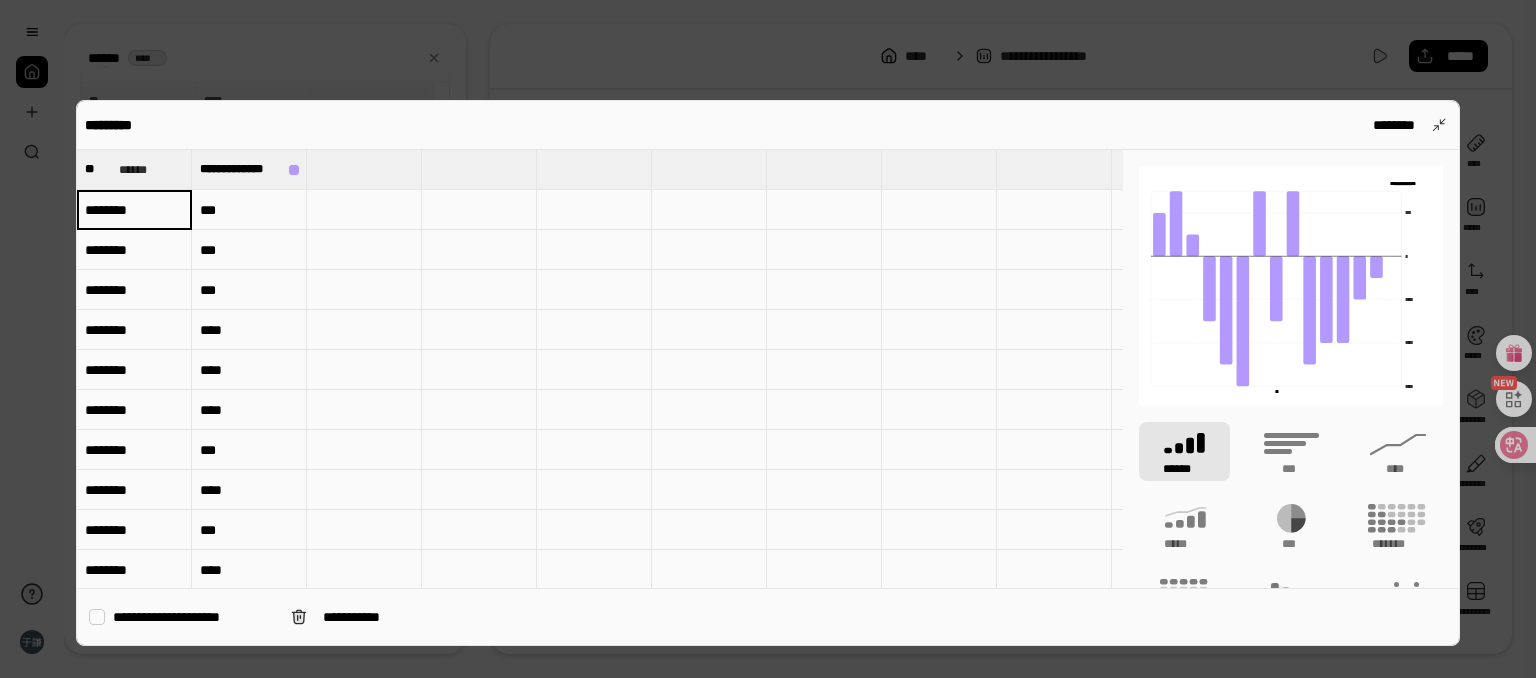 click on "********" at bounding box center (134, 209) 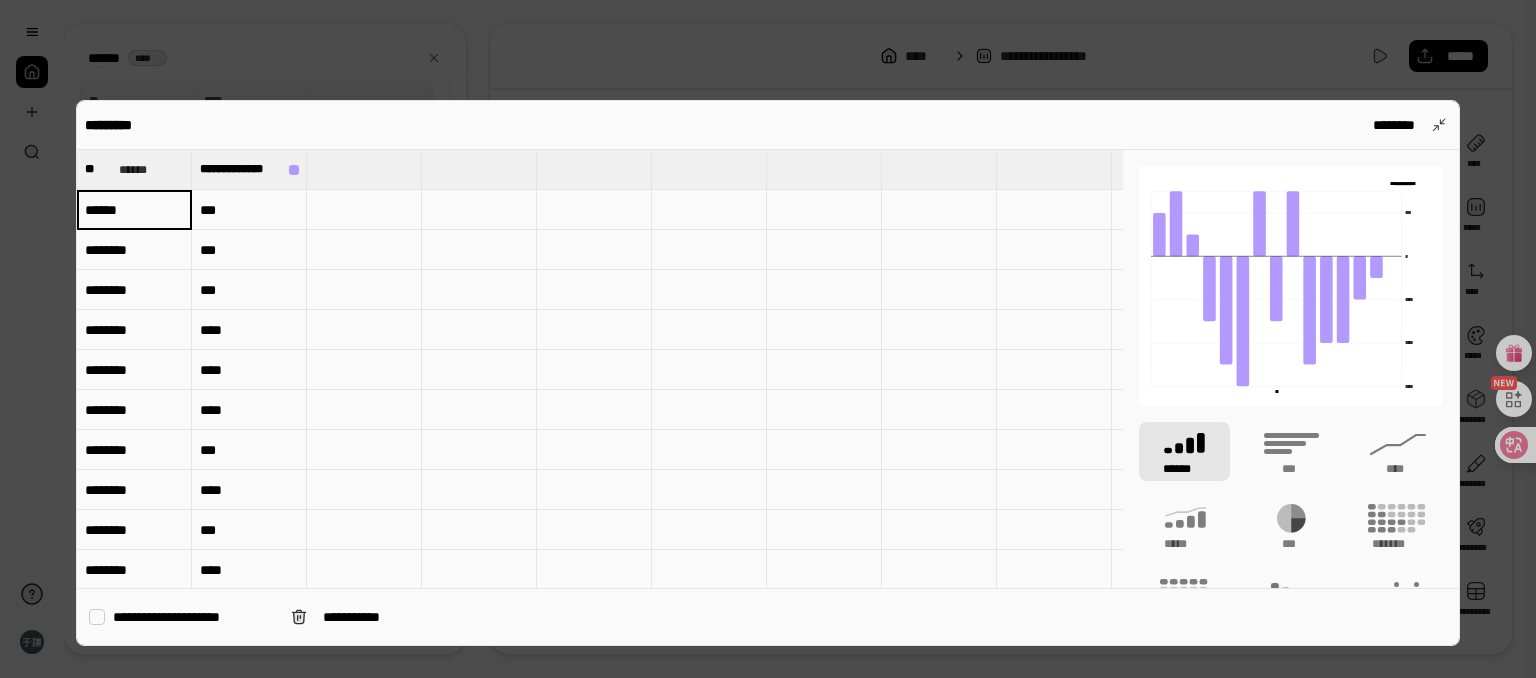 type on "******" 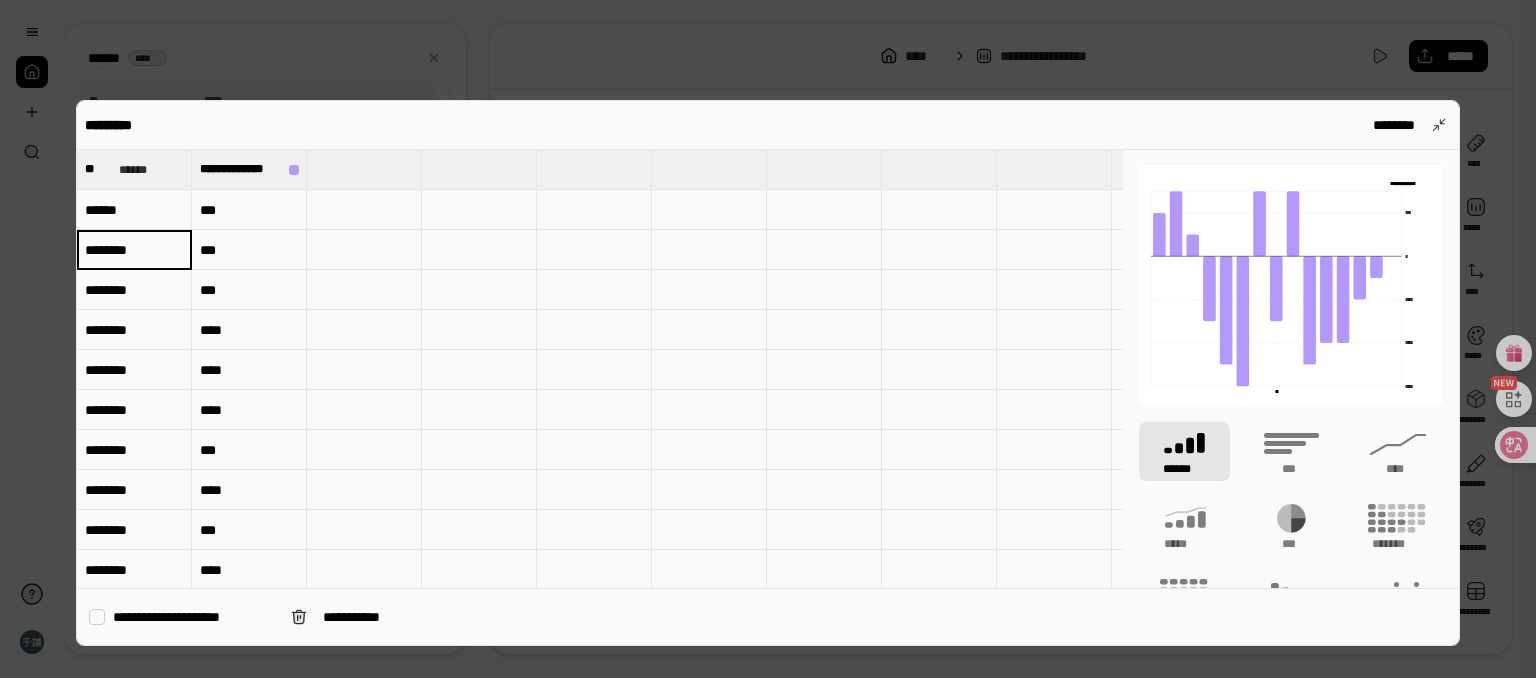 click on "********" at bounding box center (134, 250) 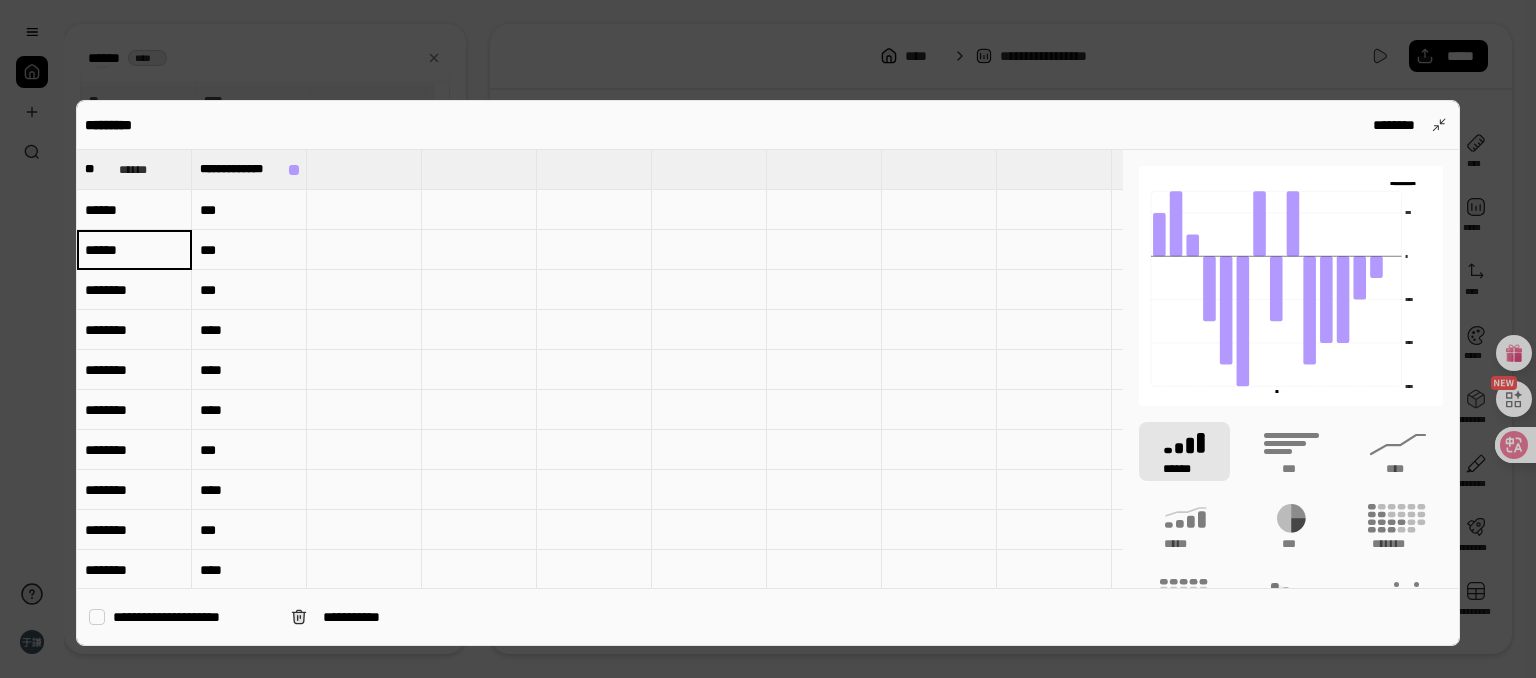 type on "******" 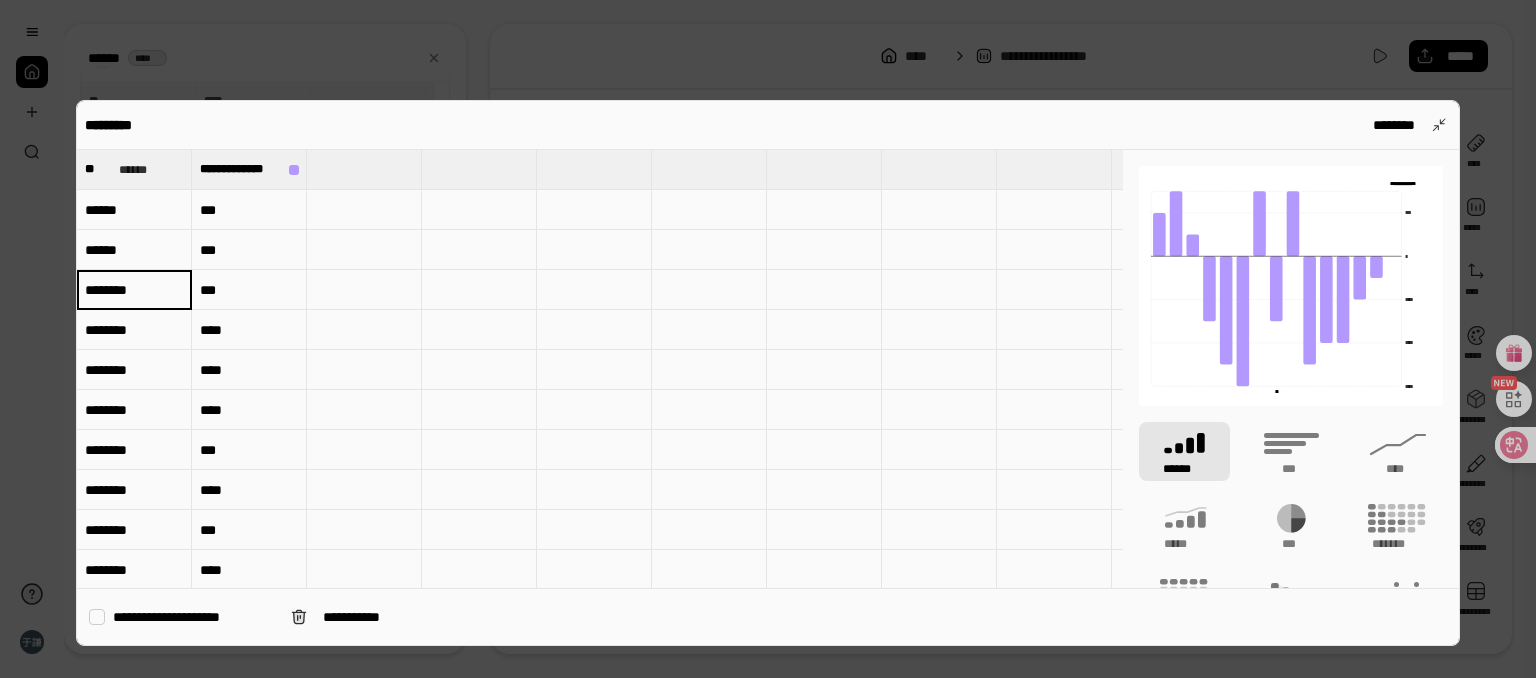 click on "********" at bounding box center (134, 290) 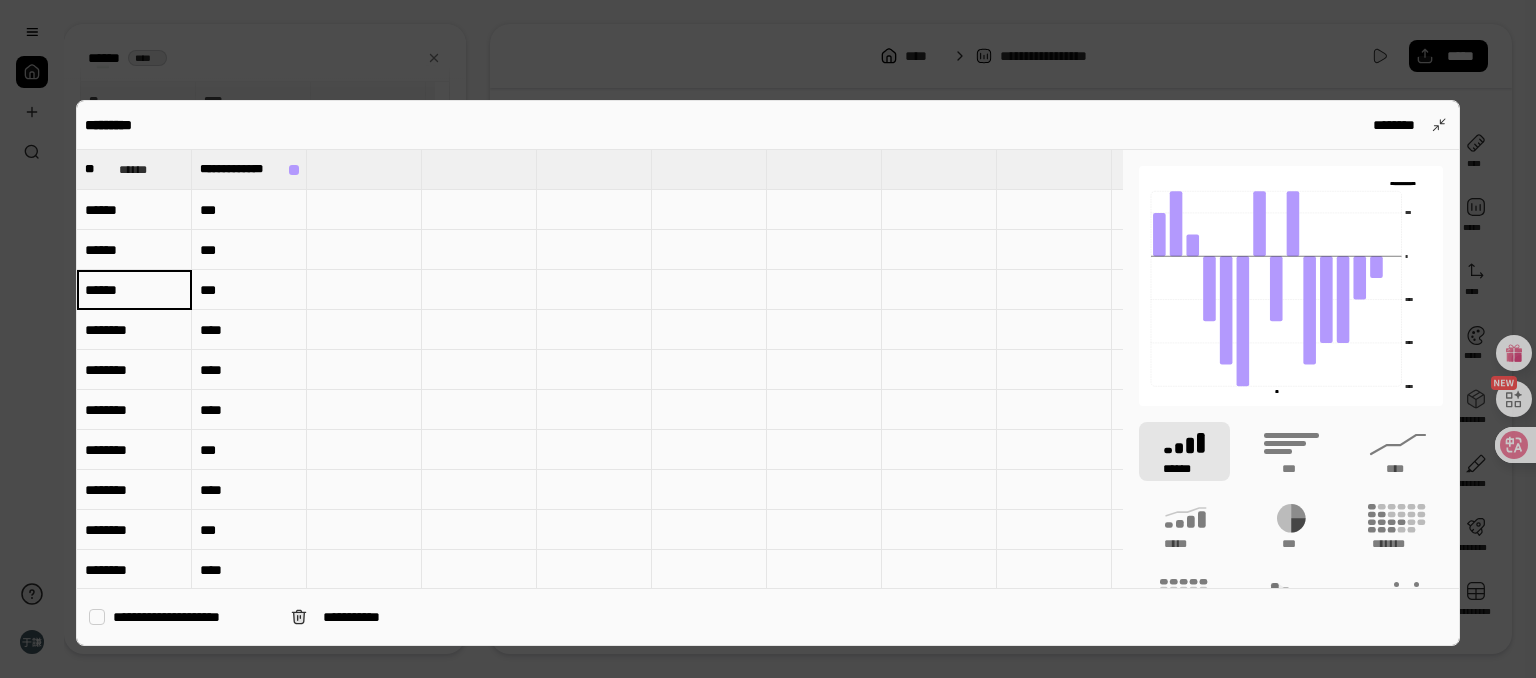 type on "******" 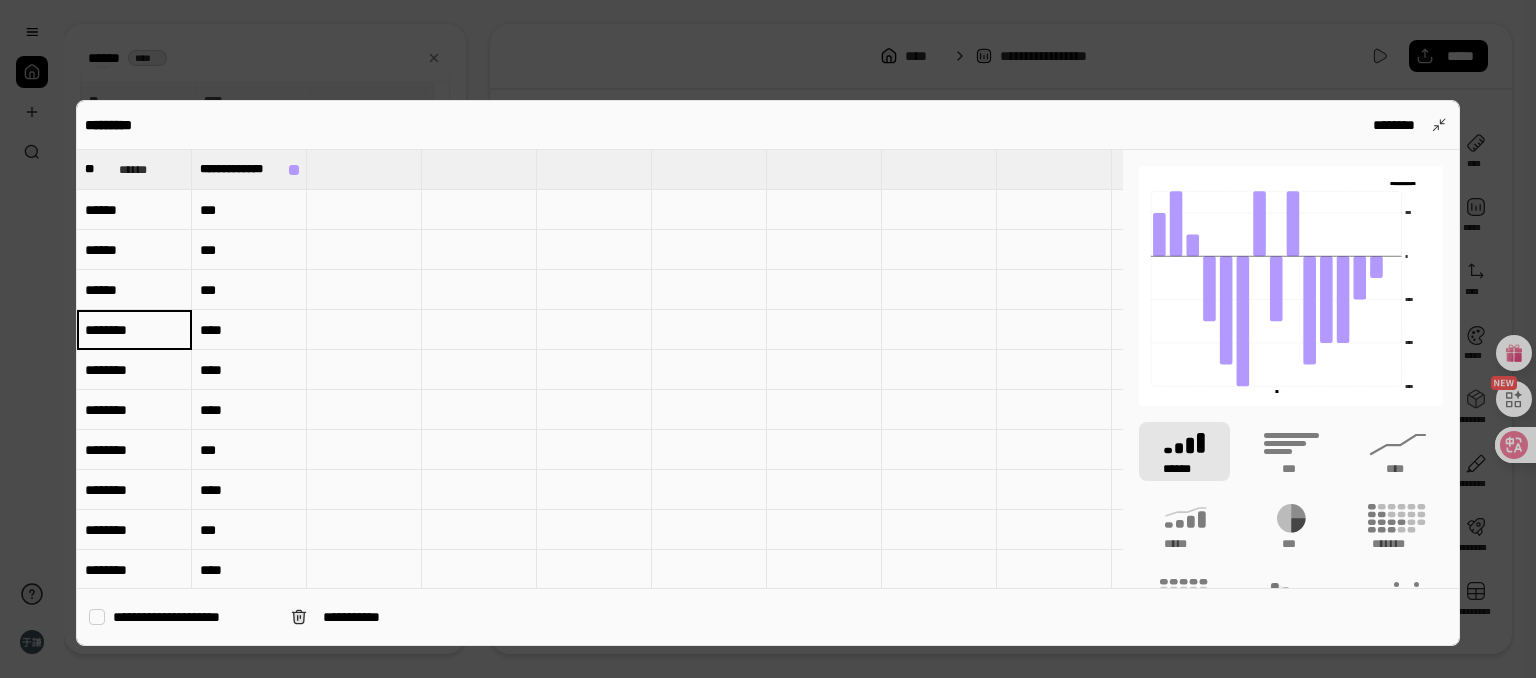 click on "********" at bounding box center (134, 330) 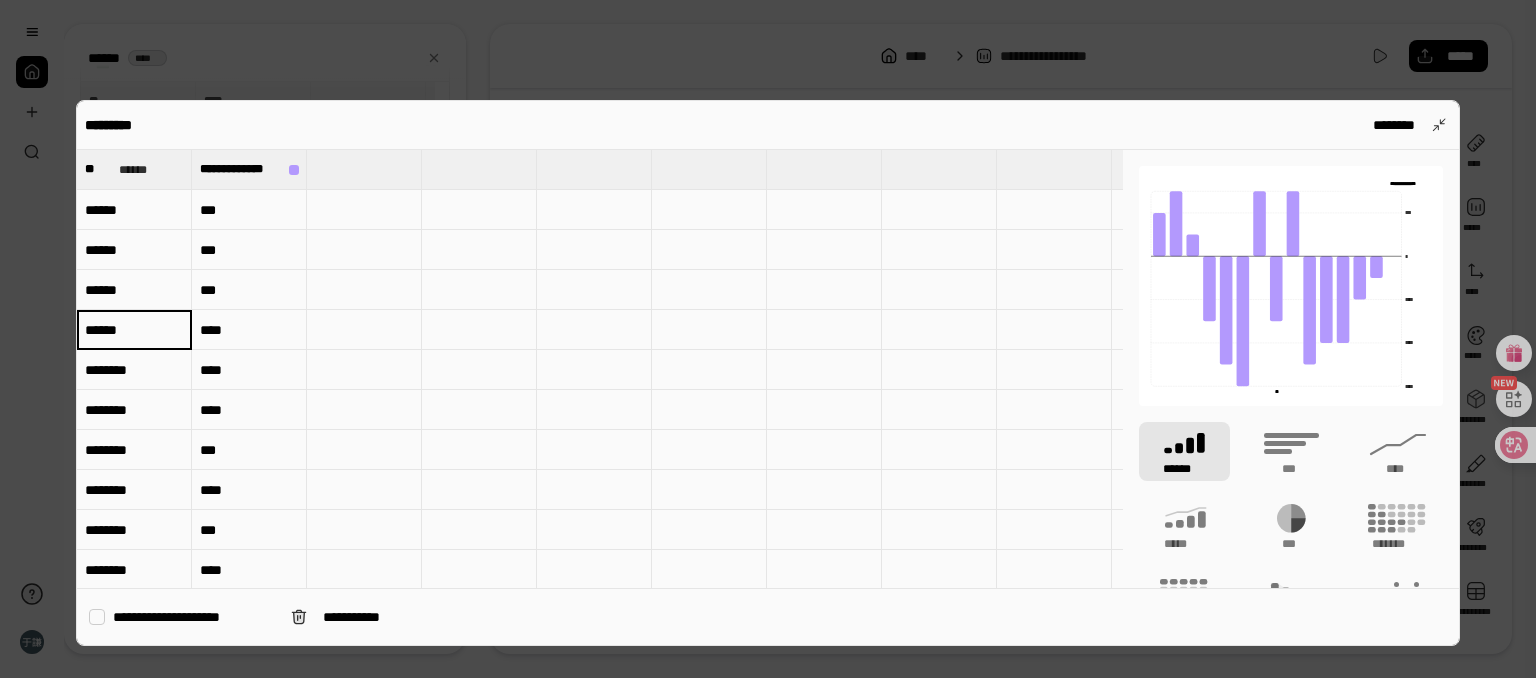 type on "******" 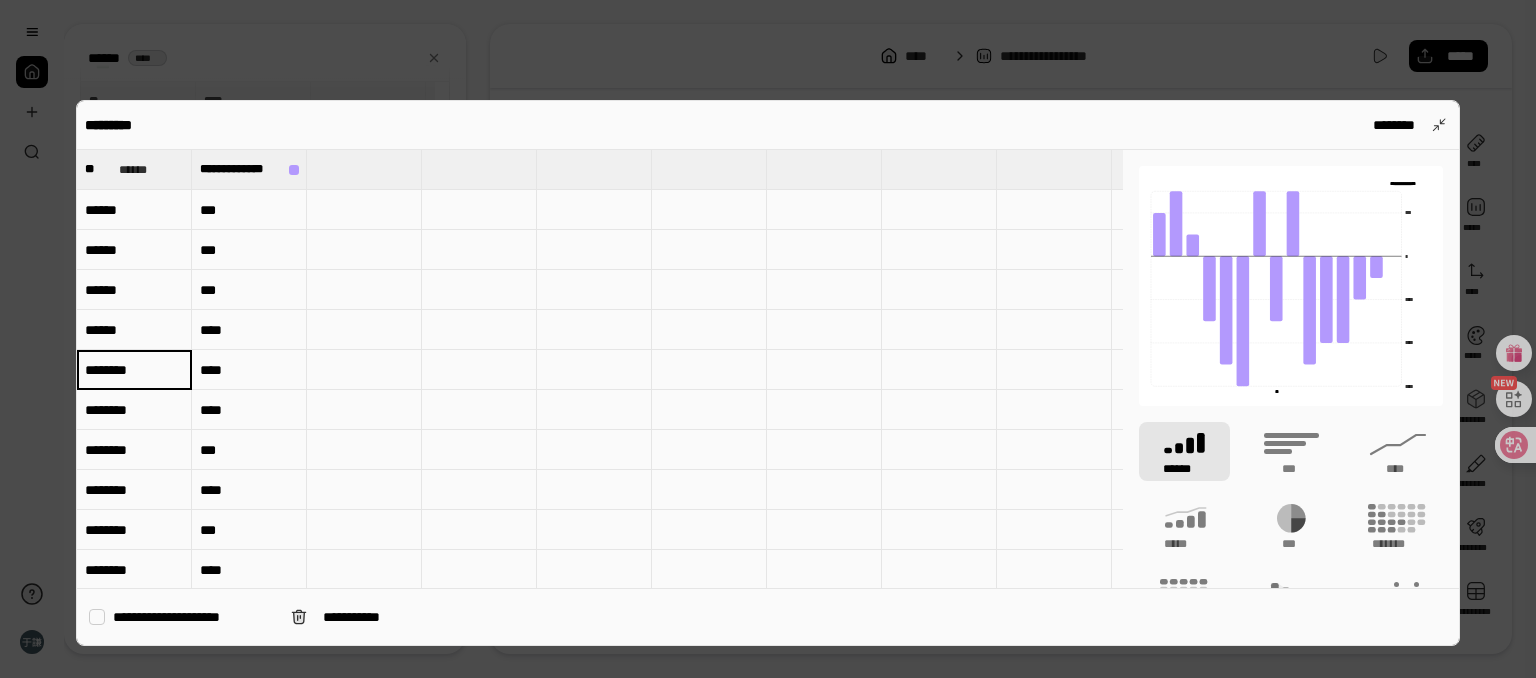 click on "********" at bounding box center [134, 370] 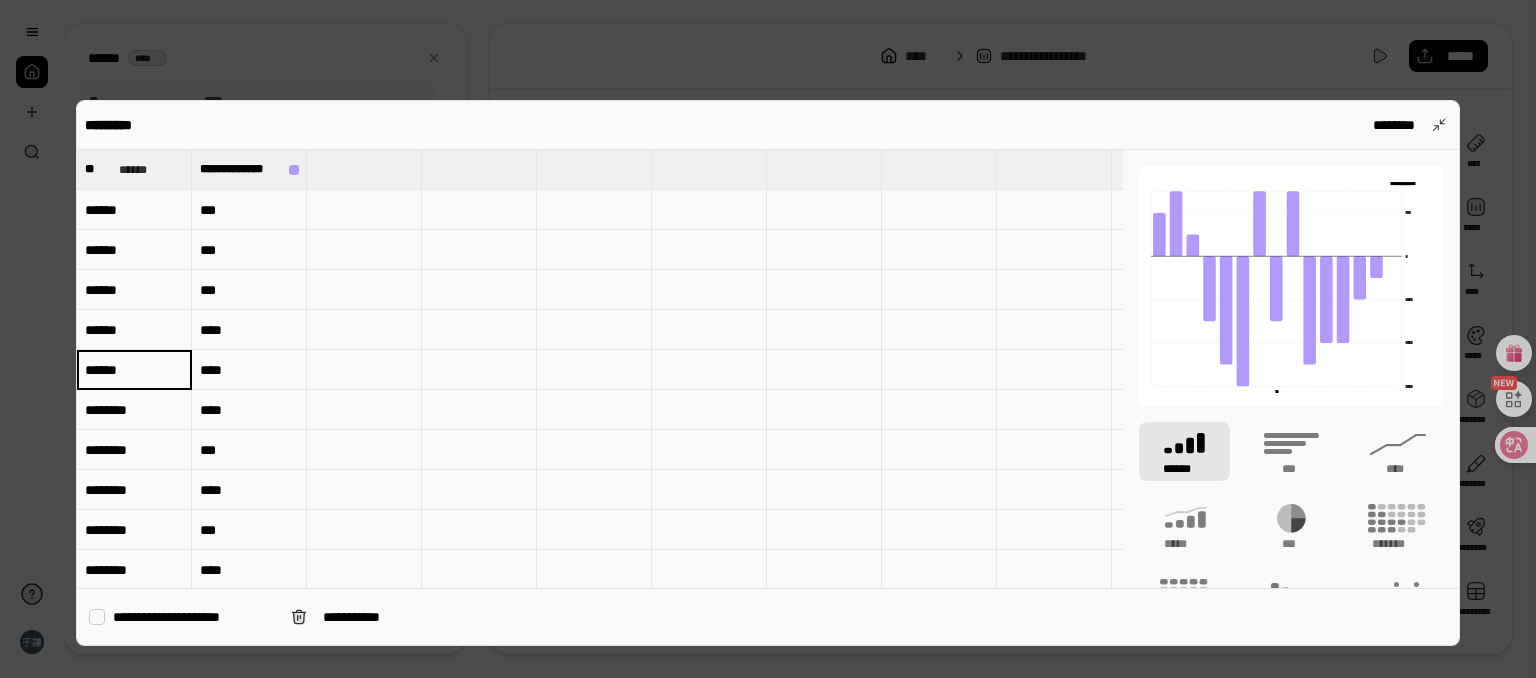 type on "******" 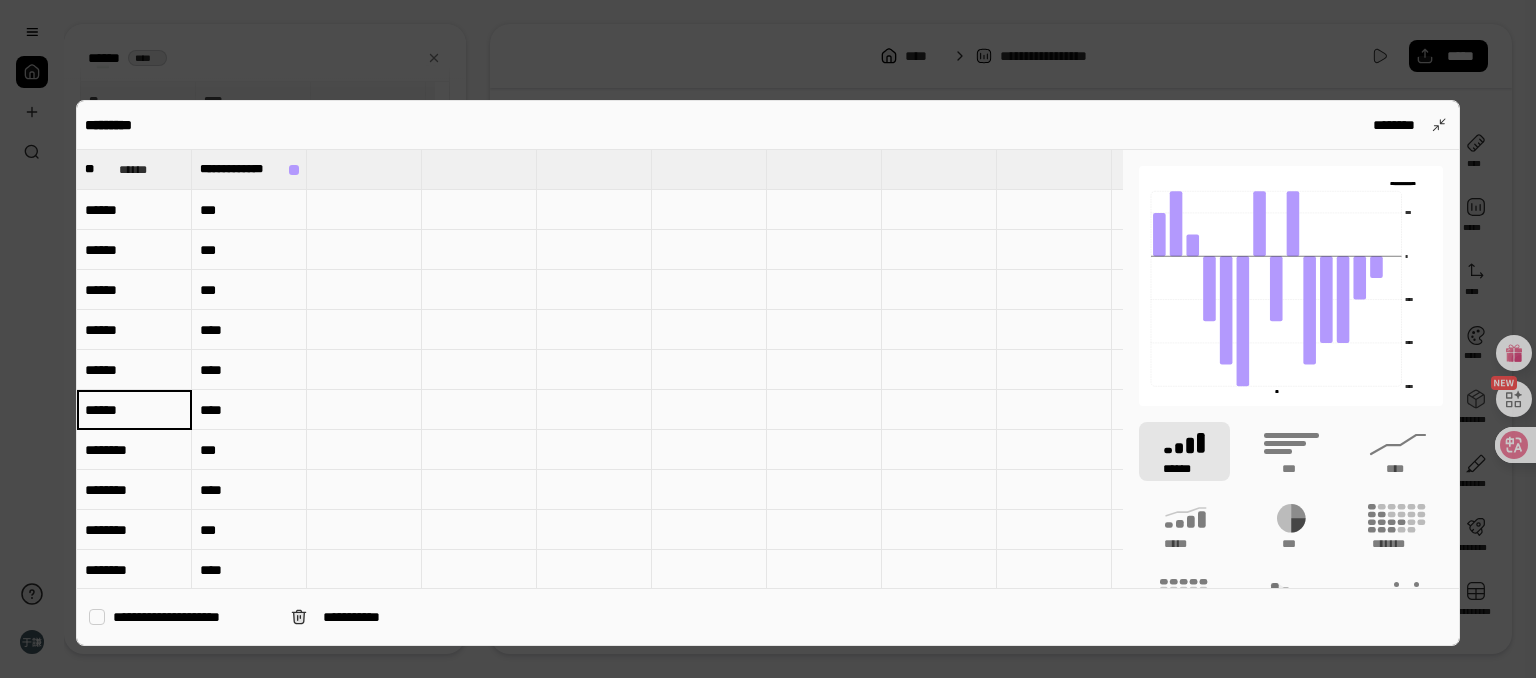type on "******" 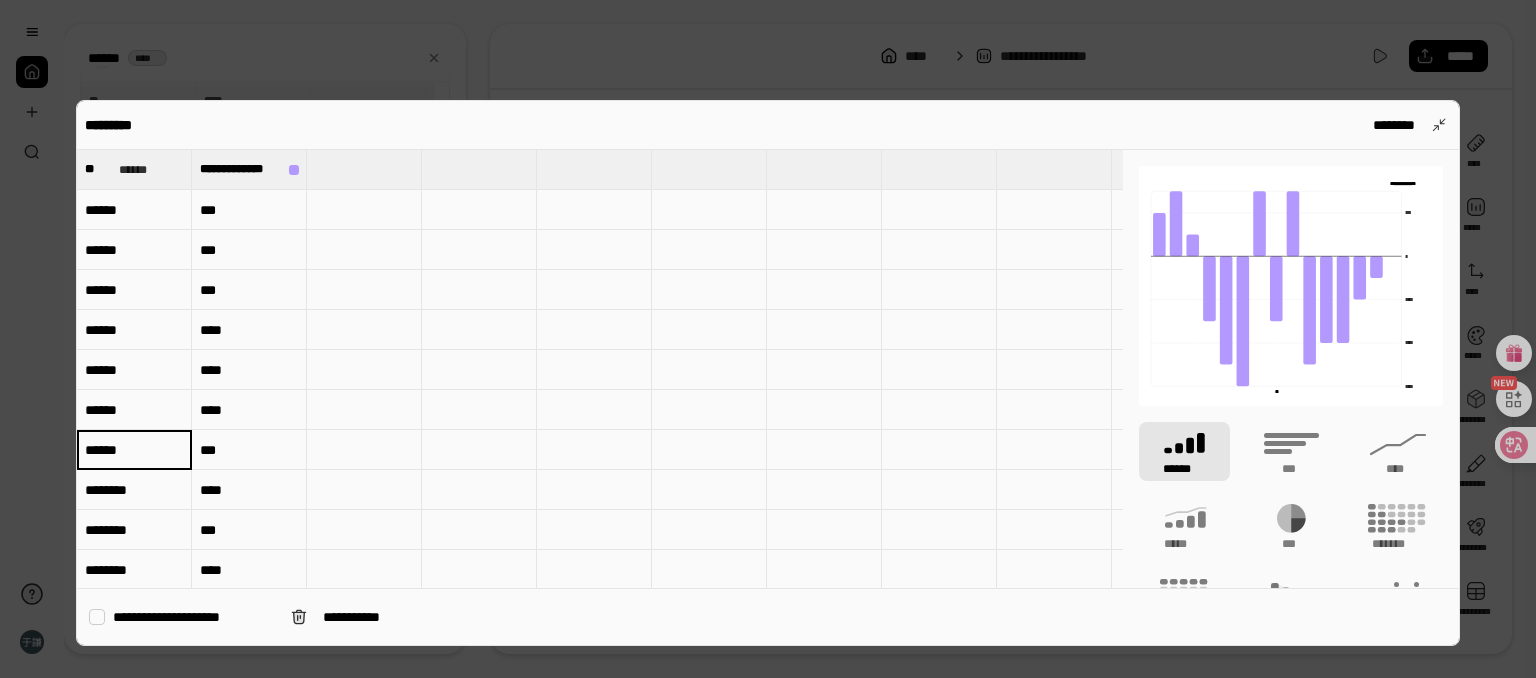 type on "******" 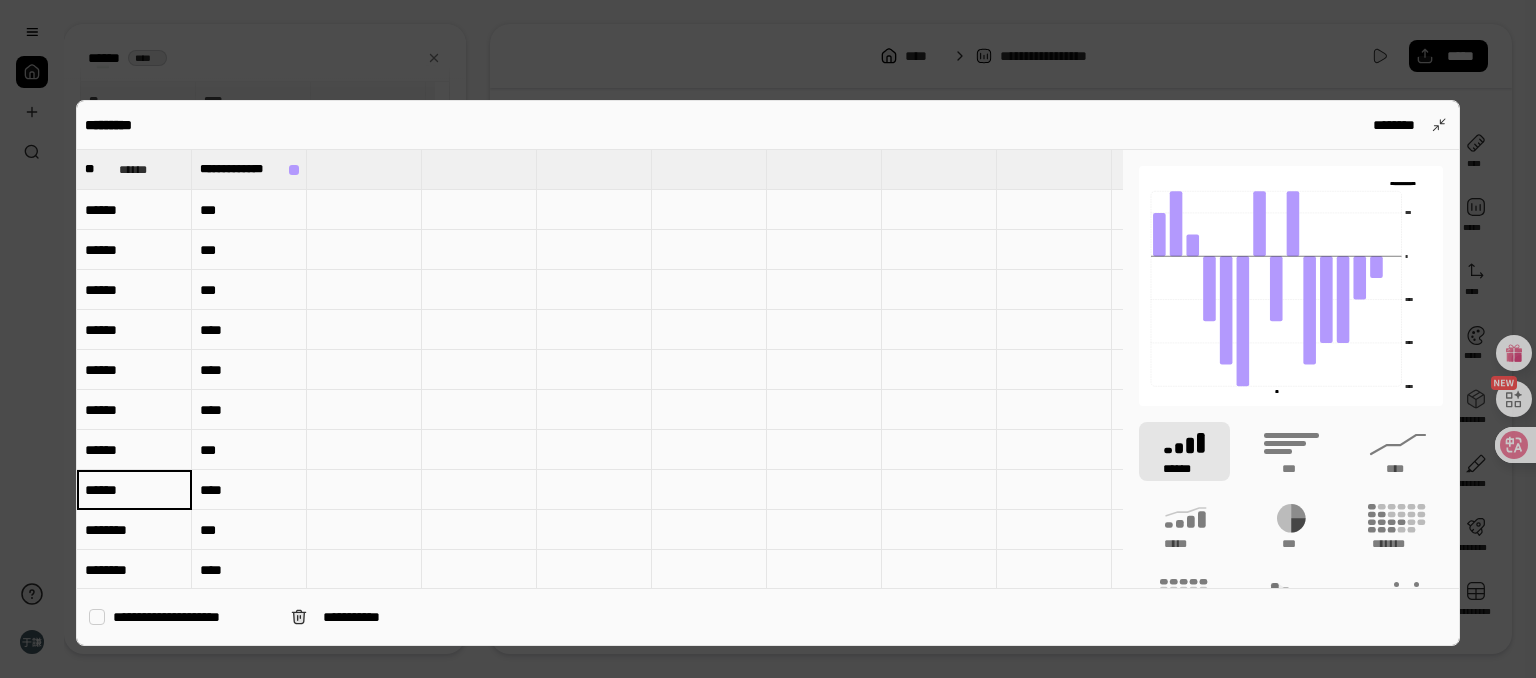 type on "******" 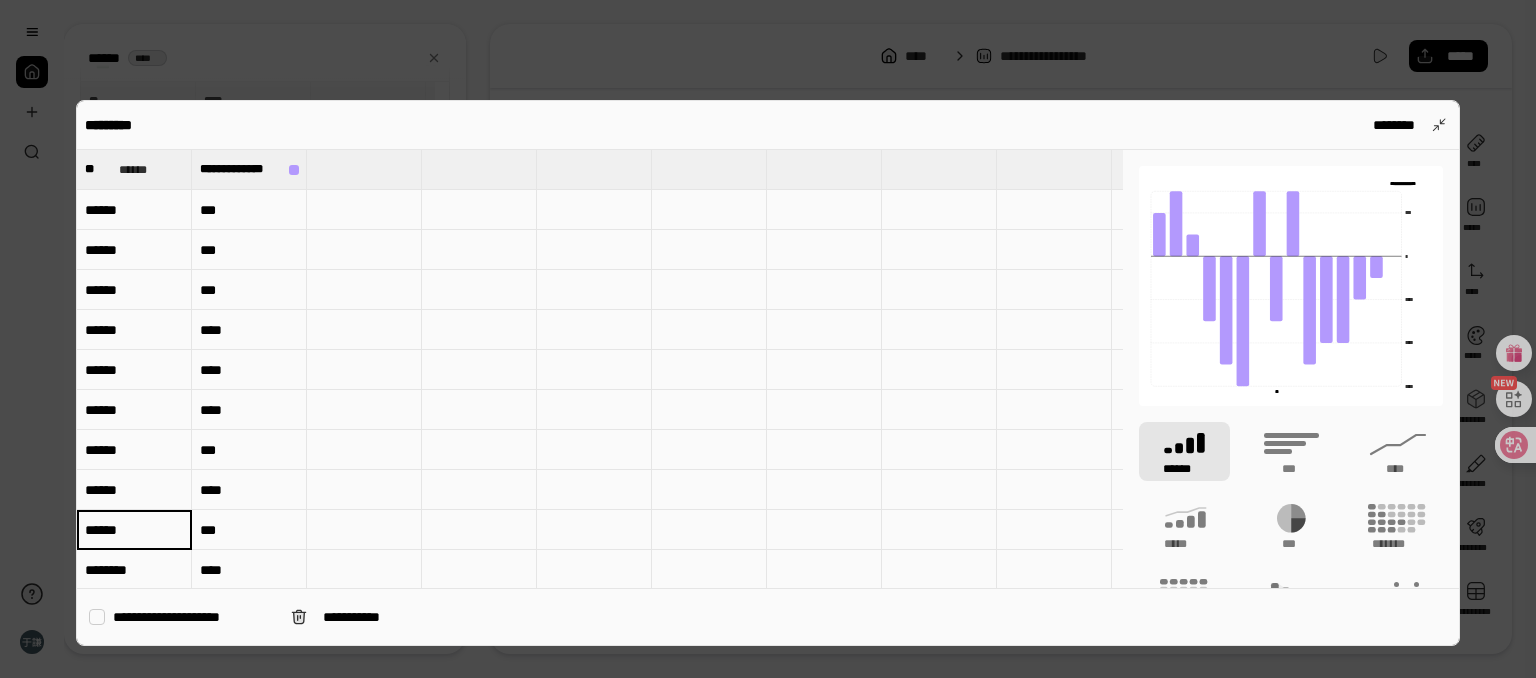 type on "******" 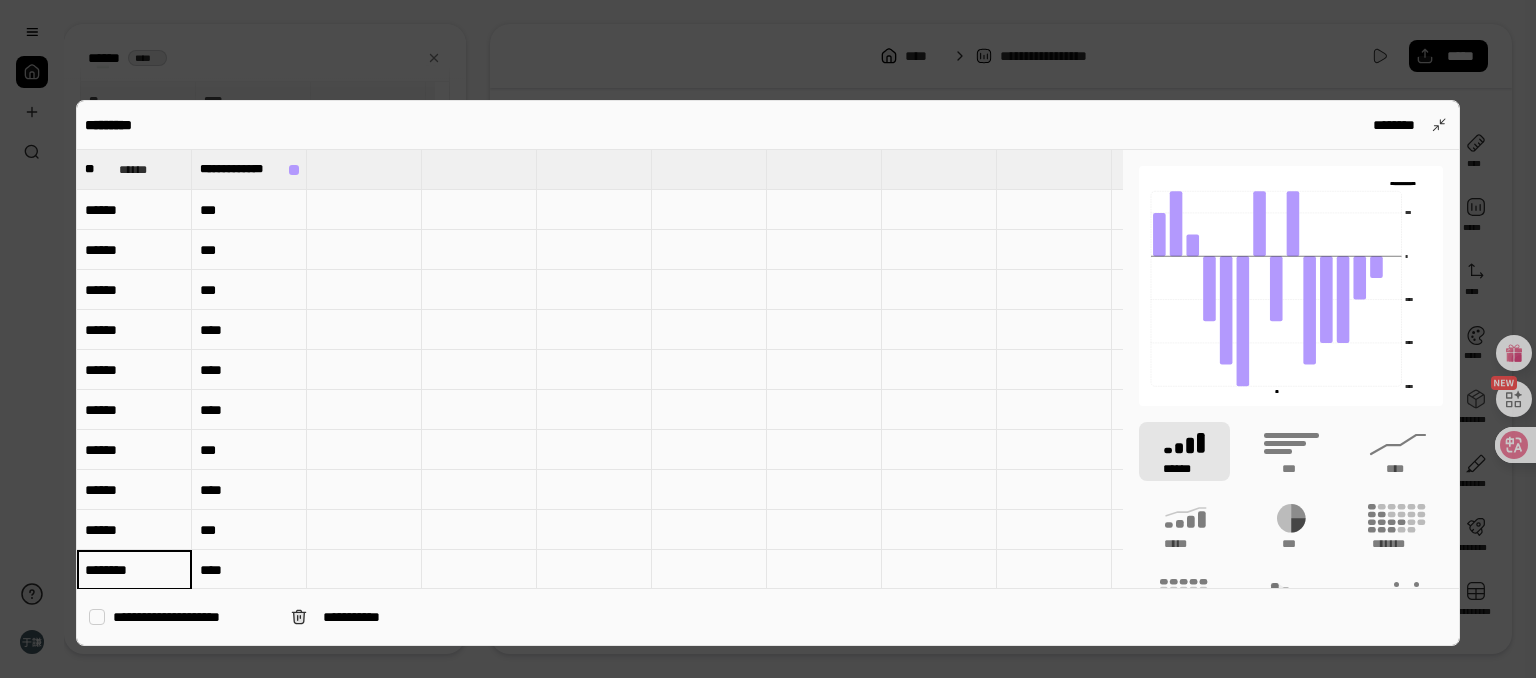 scroll, scrollTop: 16, scrollLeft: 0, axis: vertical 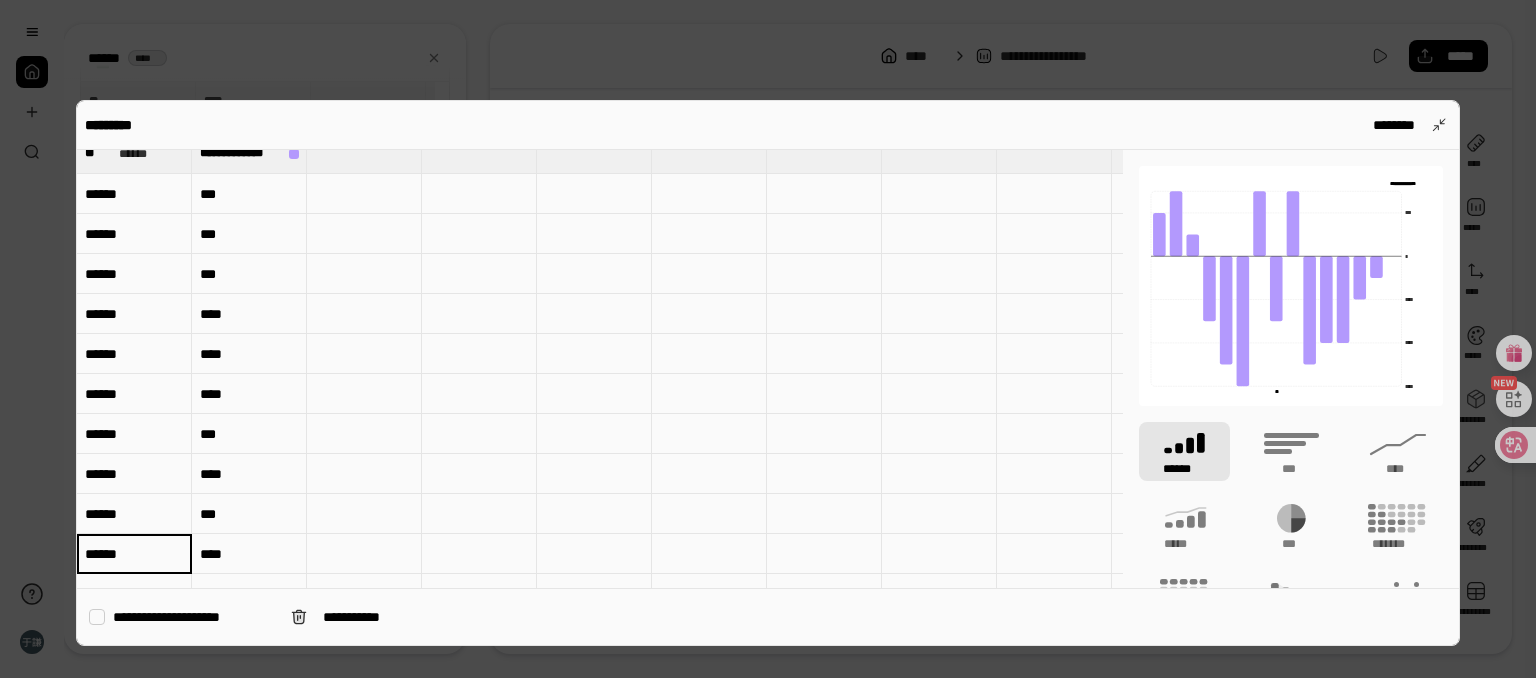 type on "******" 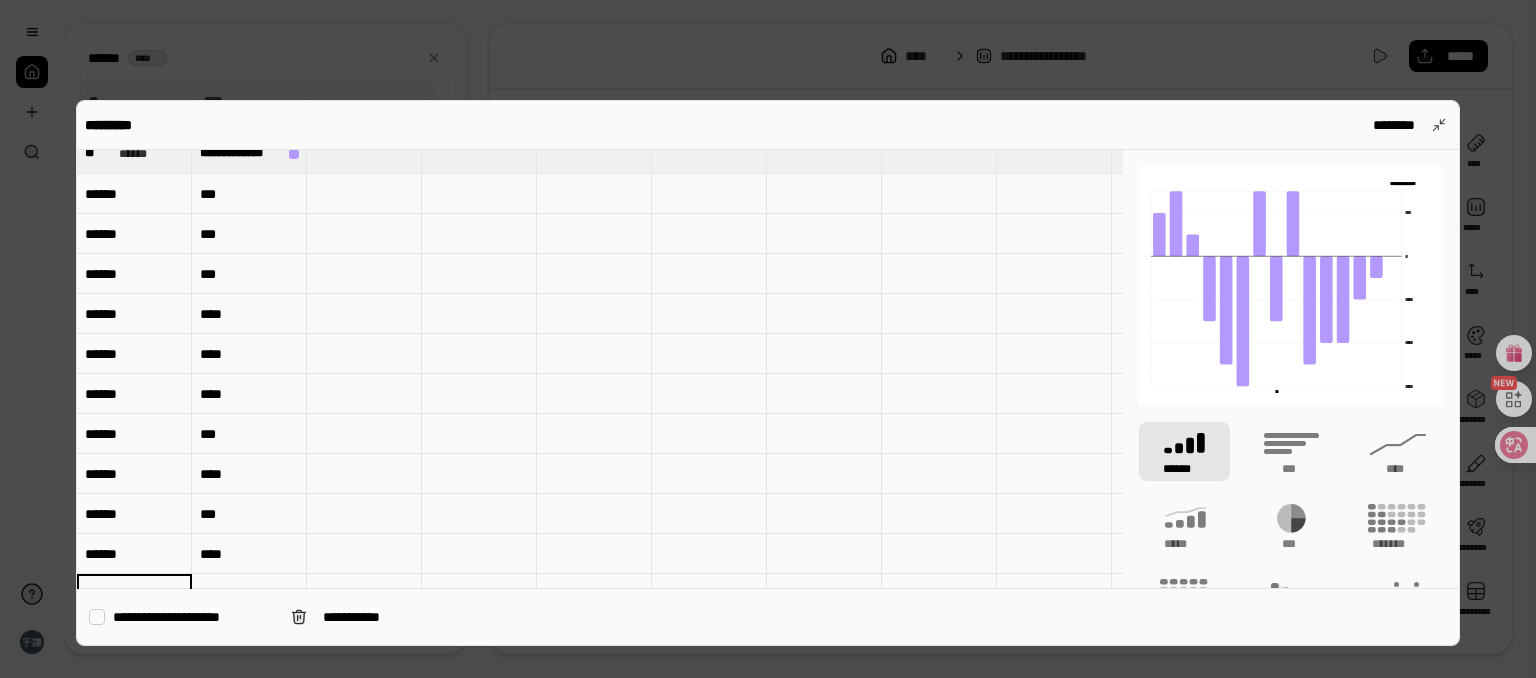 scroll, scrollTop: 56, scrollLeft: 0, axis: vertical 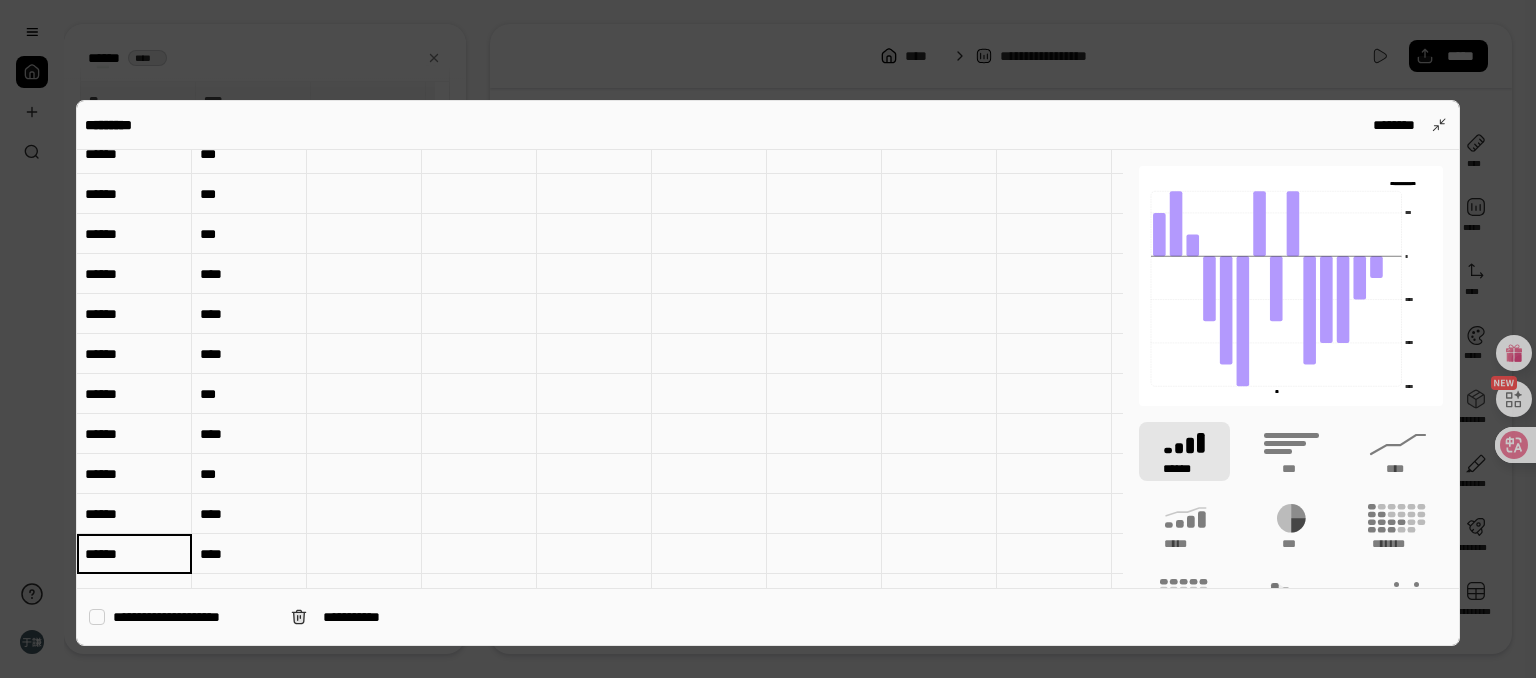 type on "******" 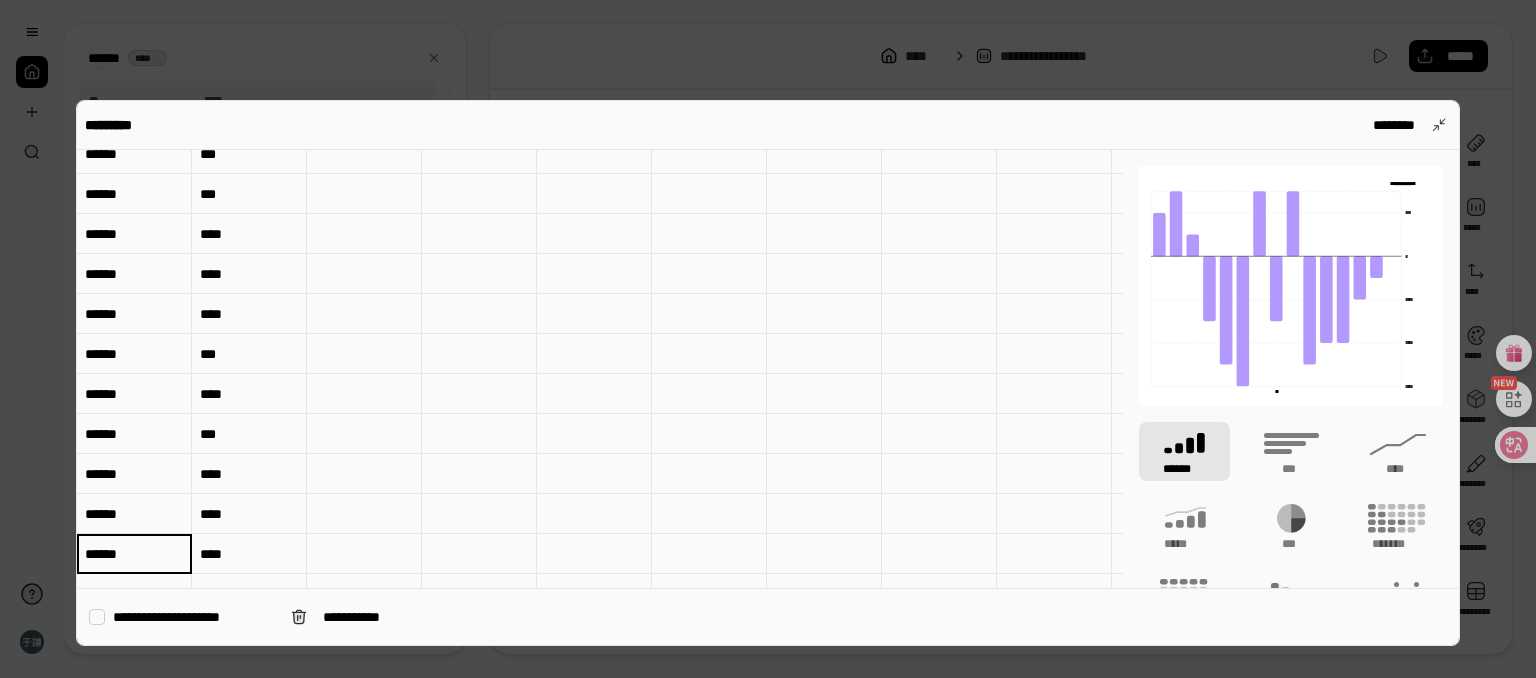 type on "******" 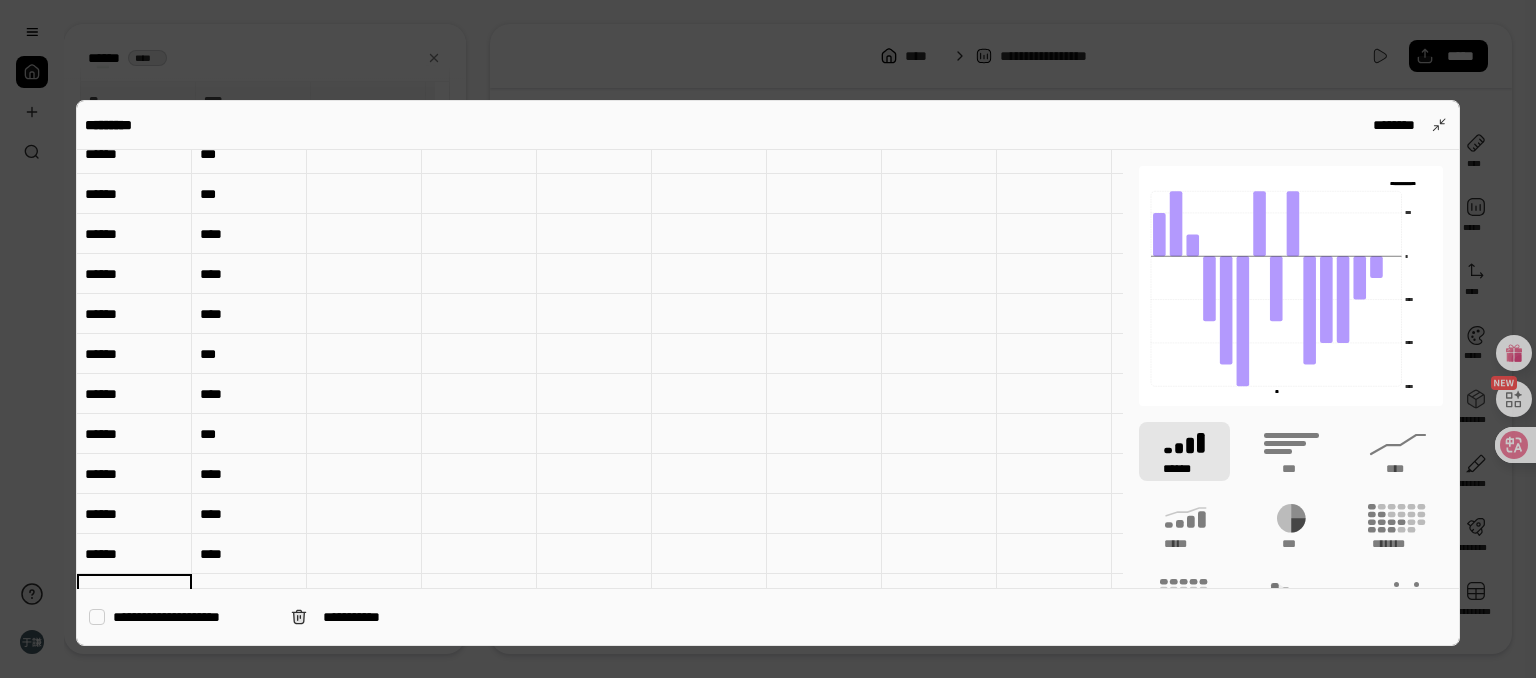 scroll, scrollTop: 136, scrollLeft: 0, axis: vertical 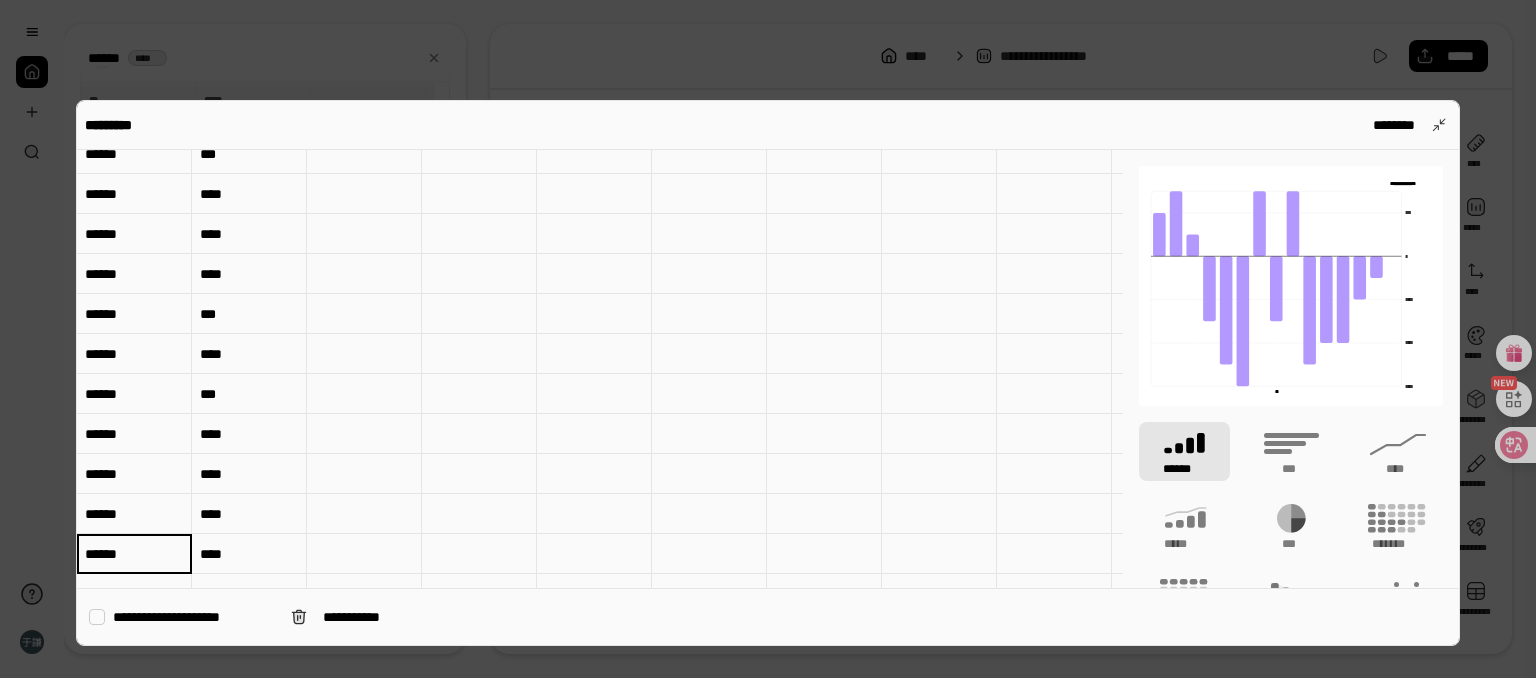 type on "******" 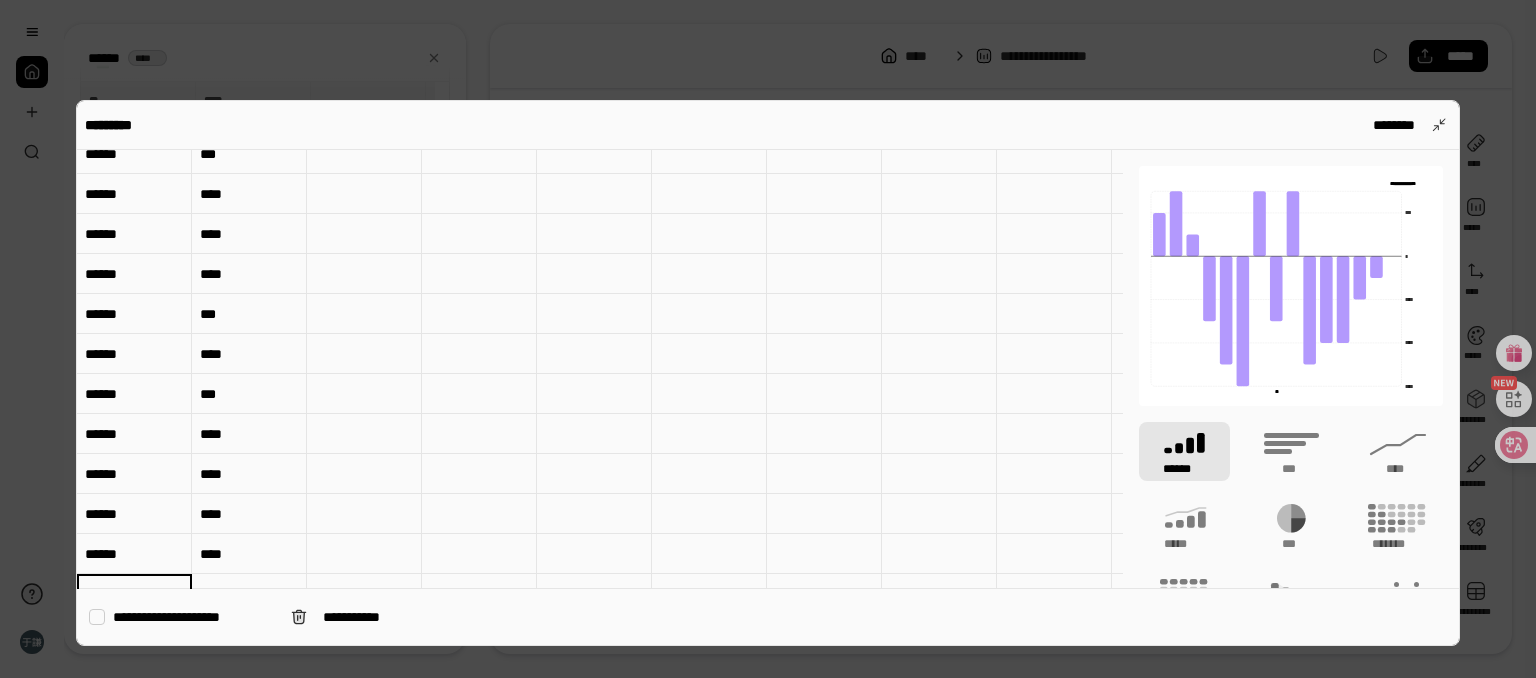 scroll, scrollTop: 176, scrollLeft: 0, axis: vertical 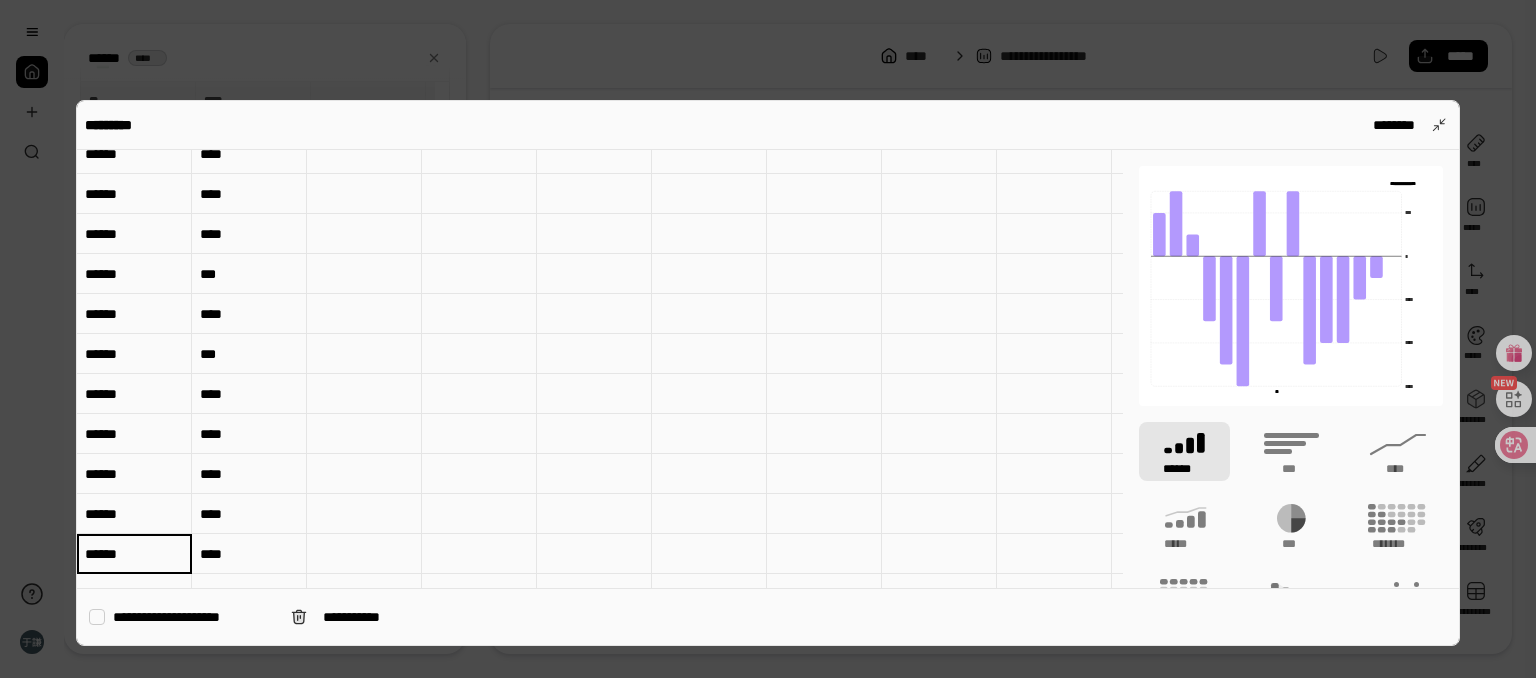 type on "******" 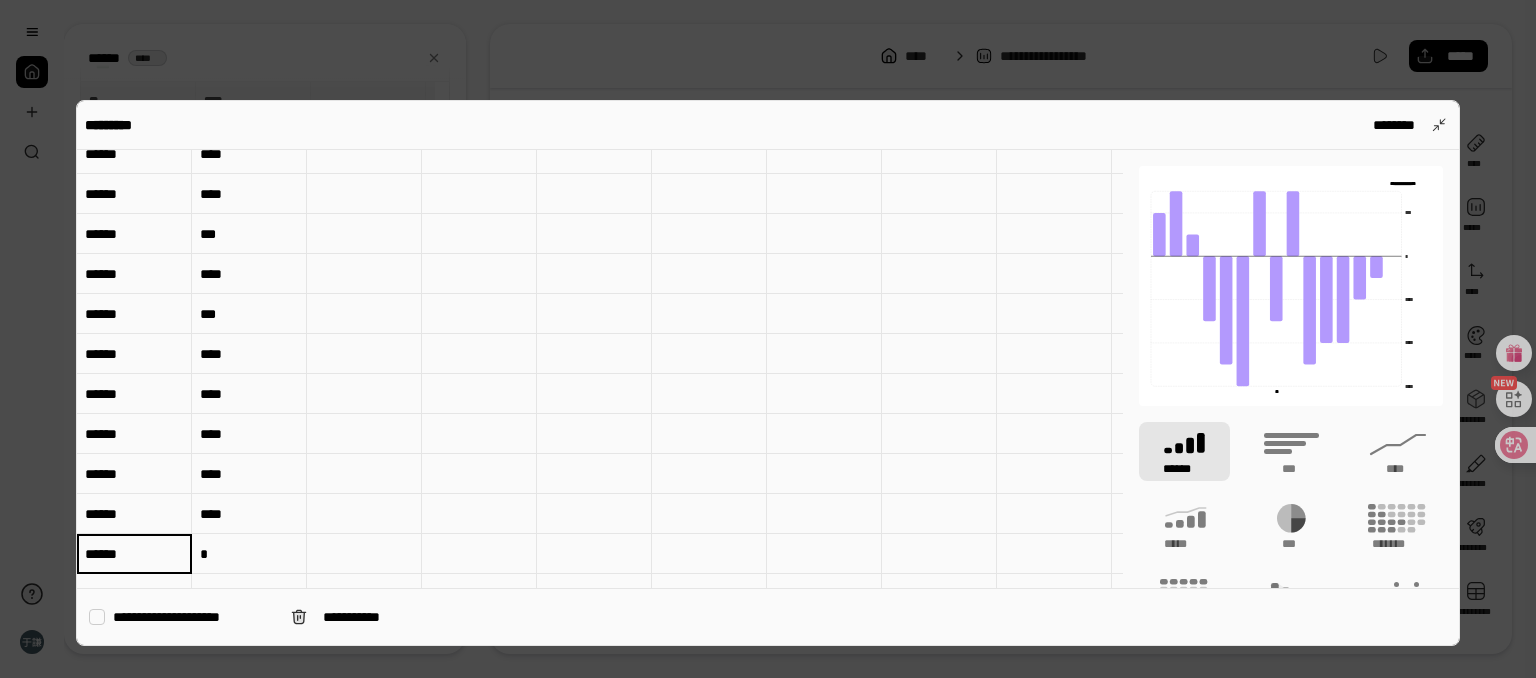 type on "******" 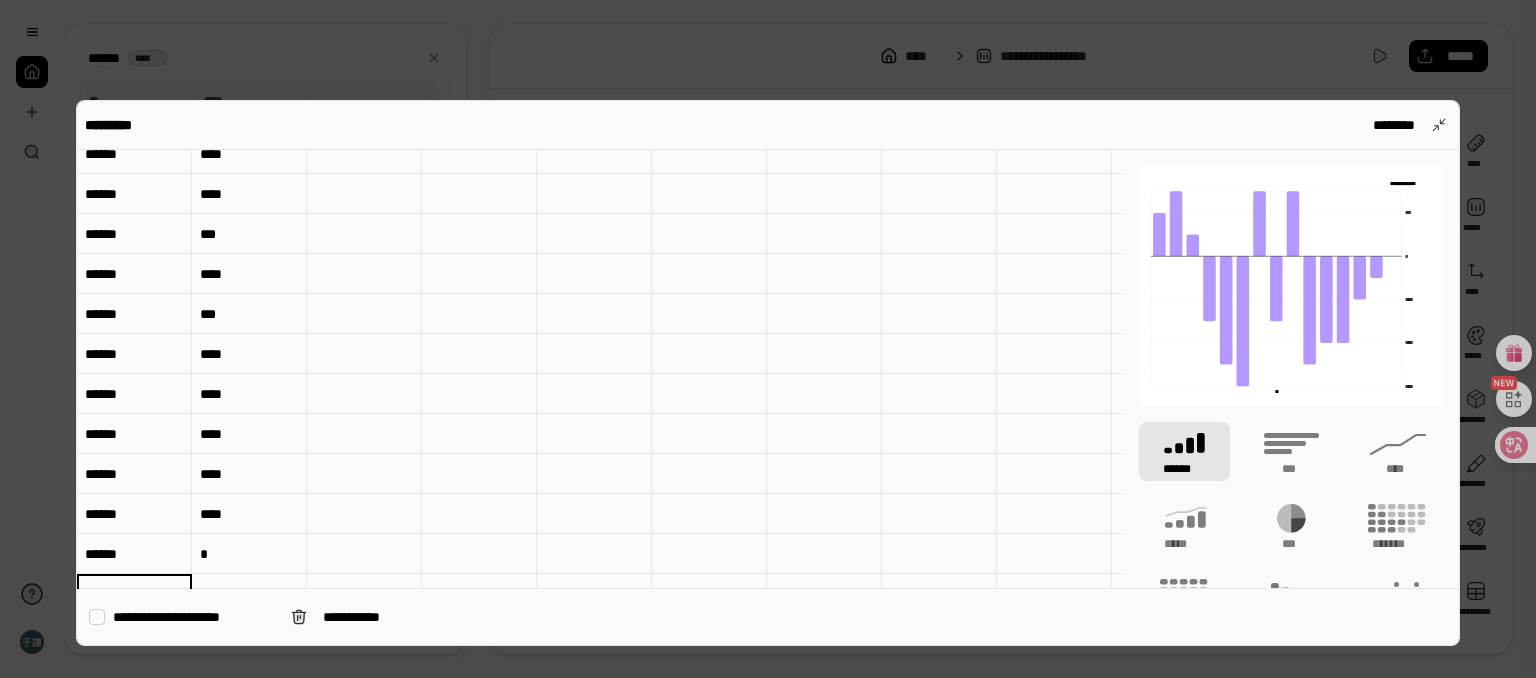 scroll, scrollTop: 256, scrollLeft: 0, axis: vertical 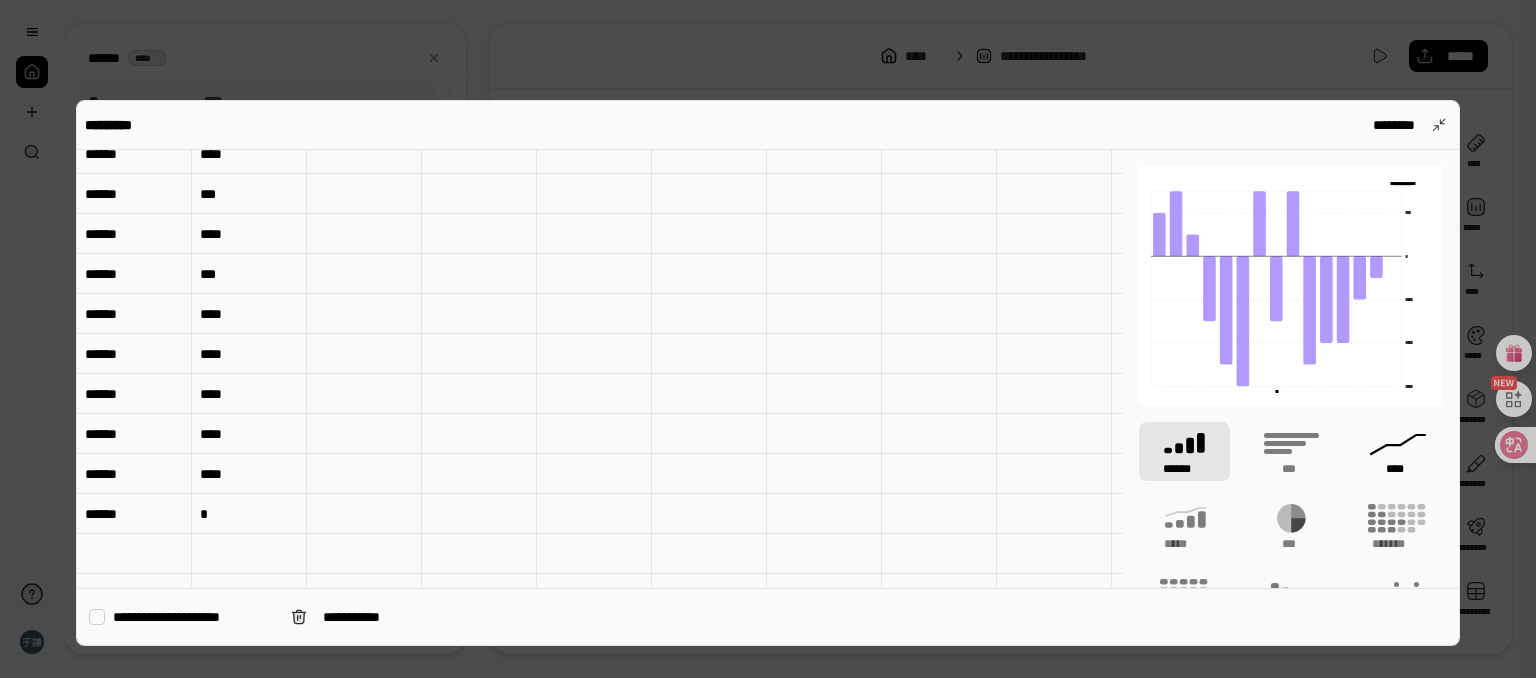 click 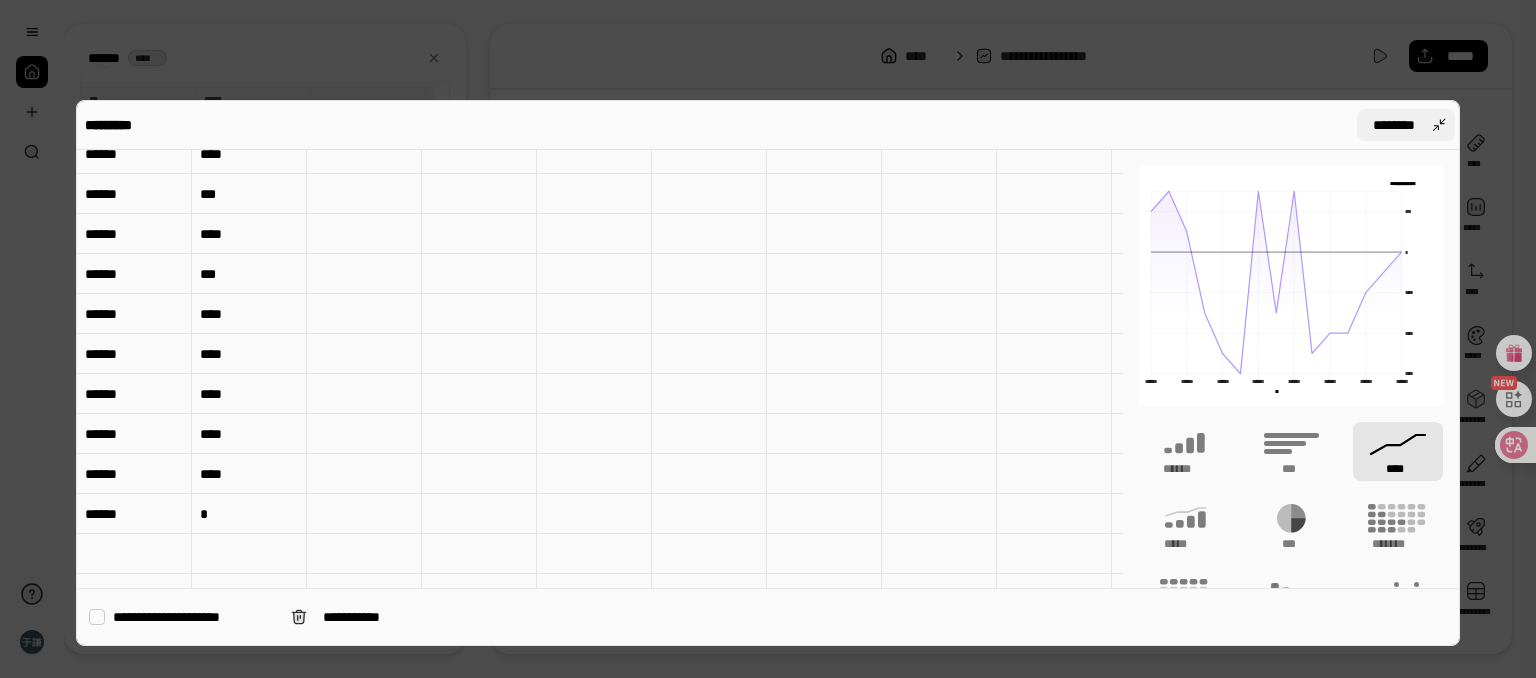 click on "********" at bounding box center [1406, 125] 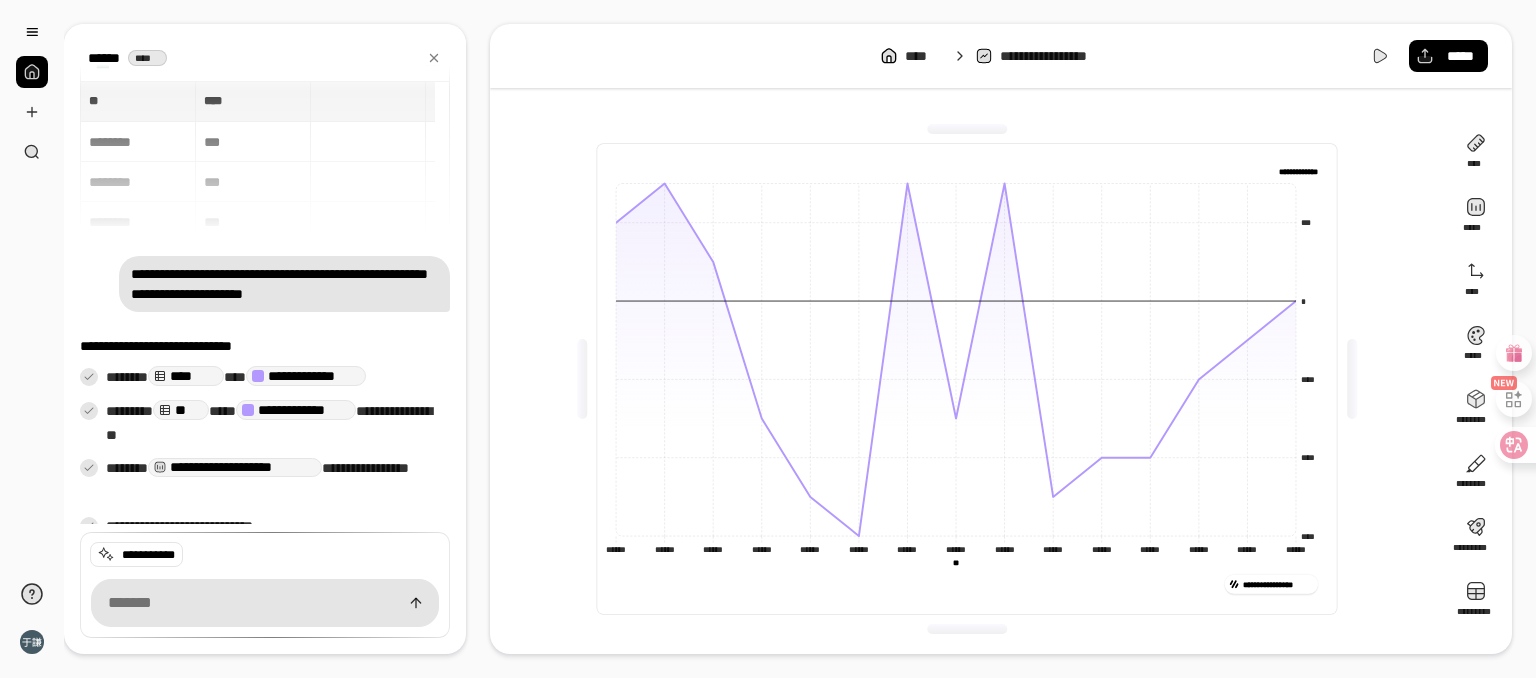 click on "**********" 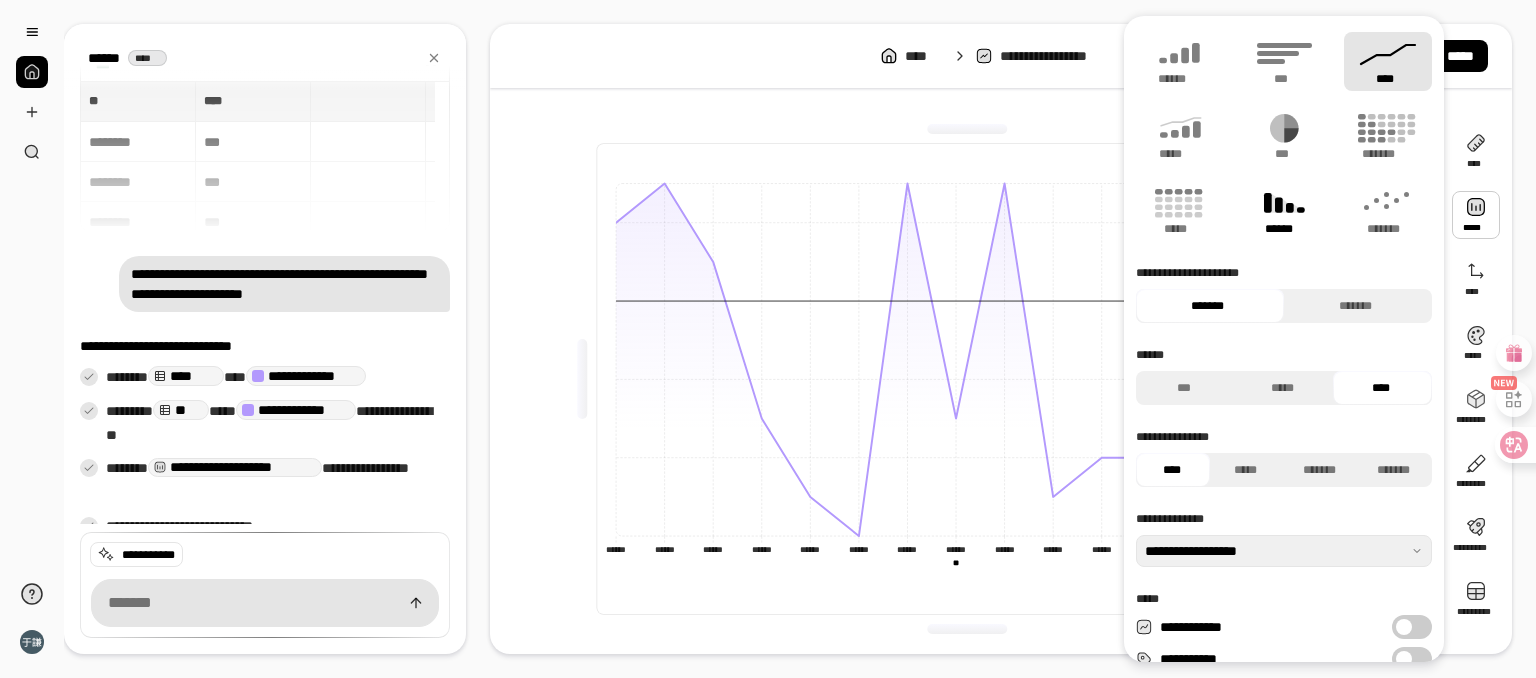 click 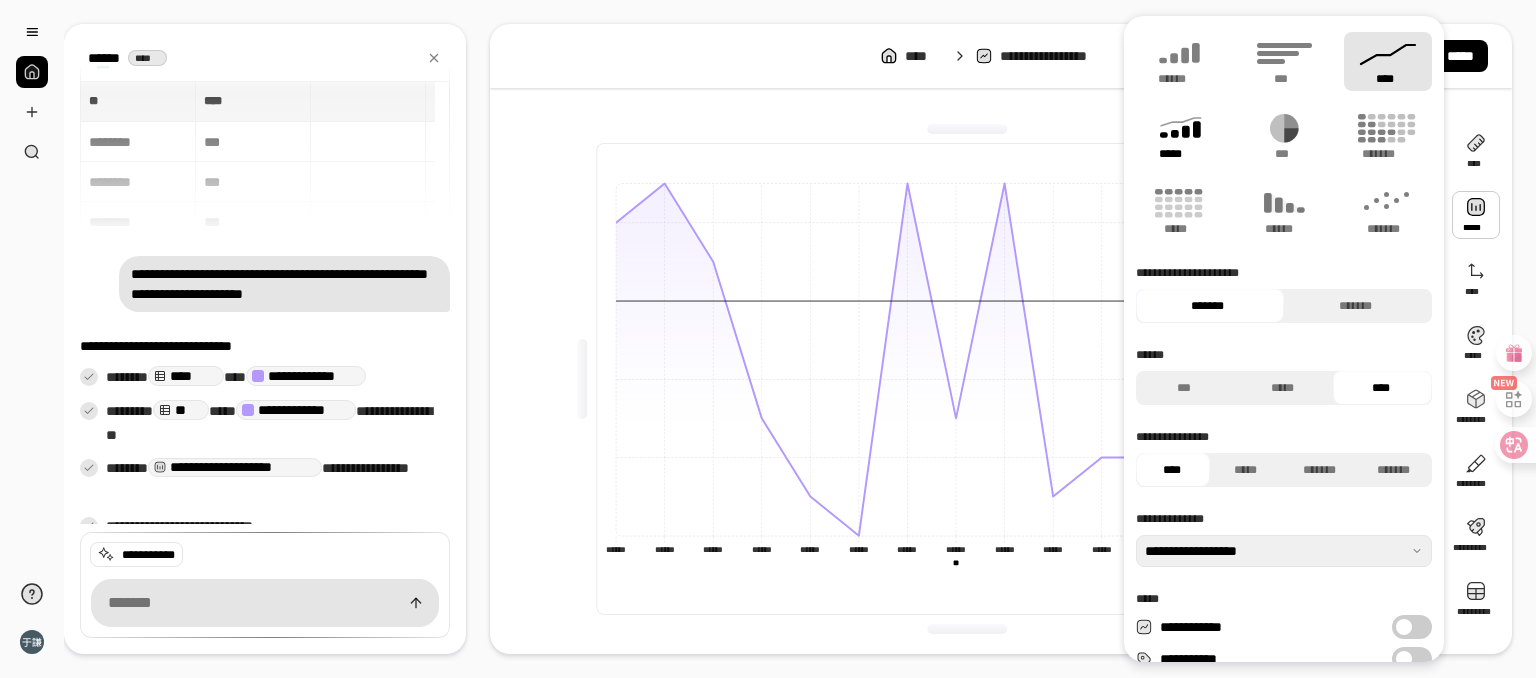 click 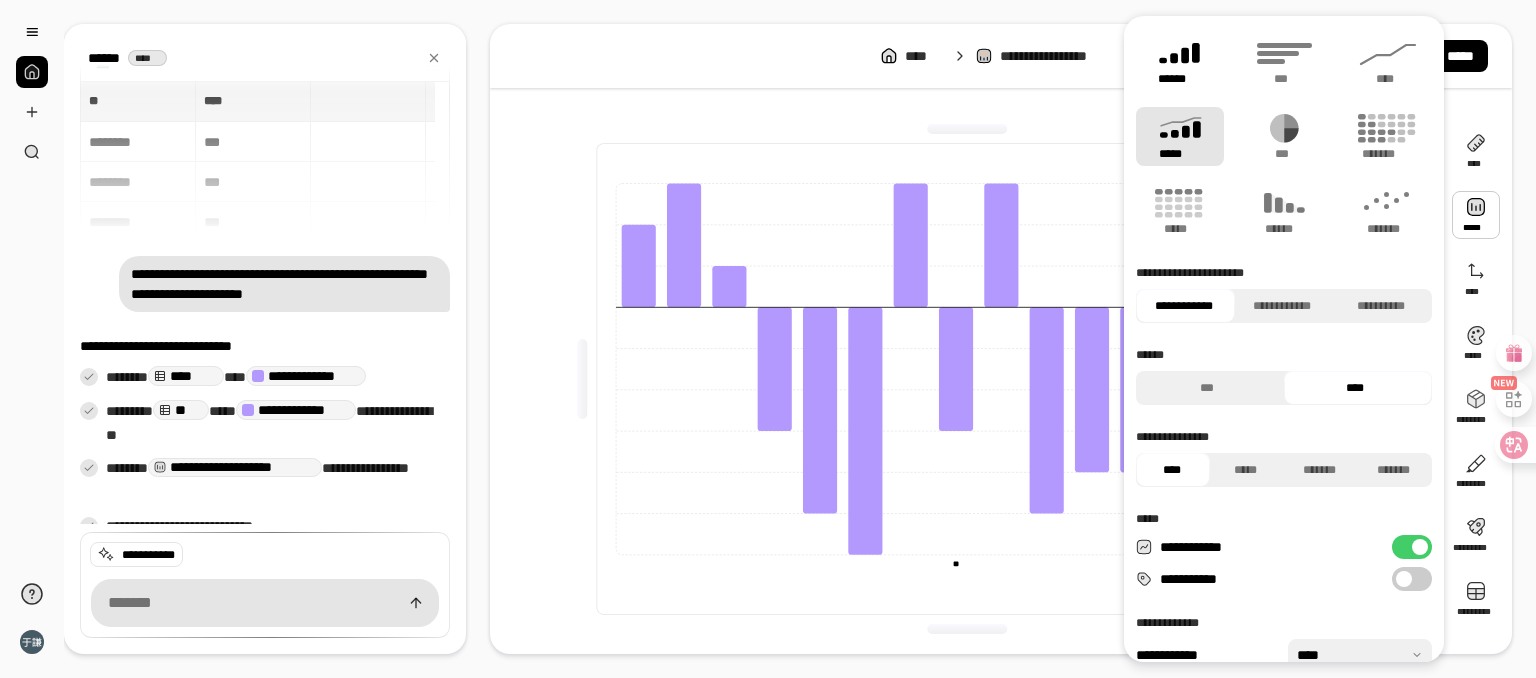 click 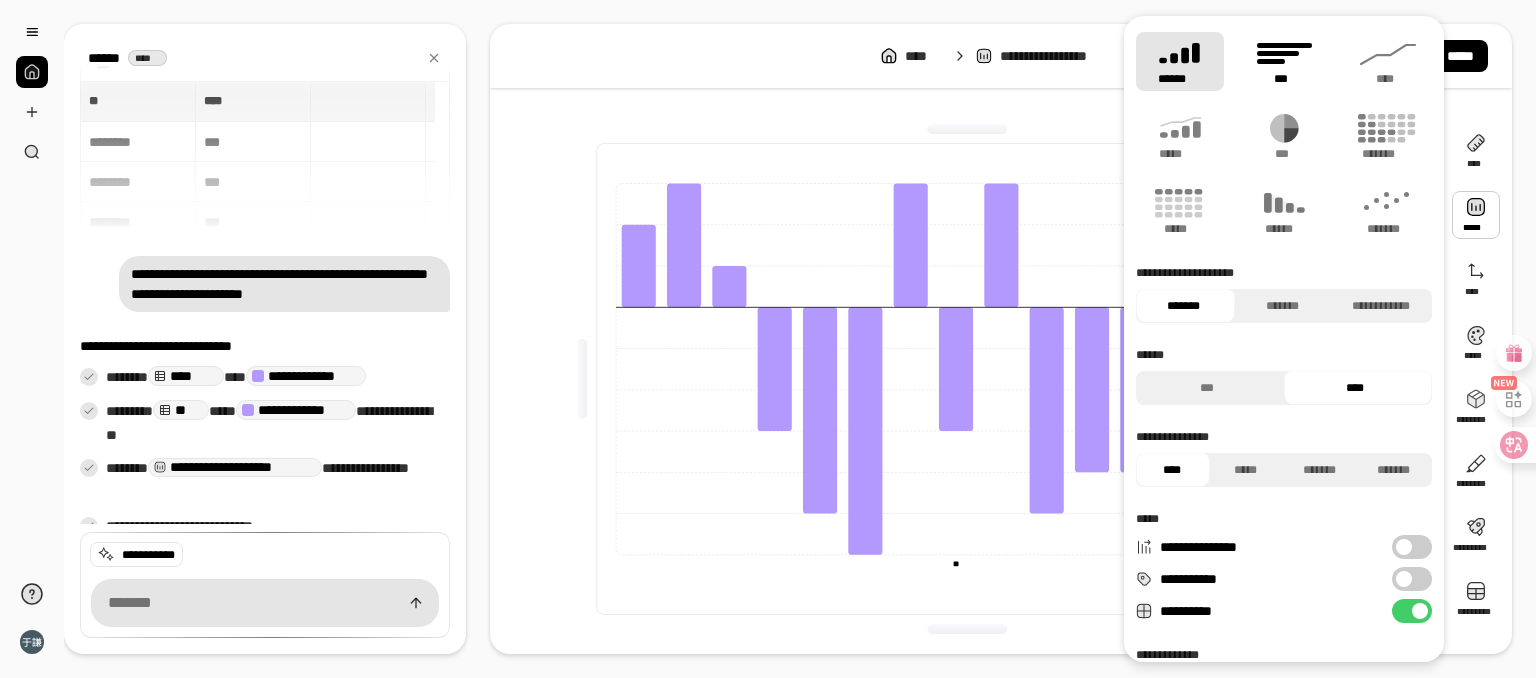 click 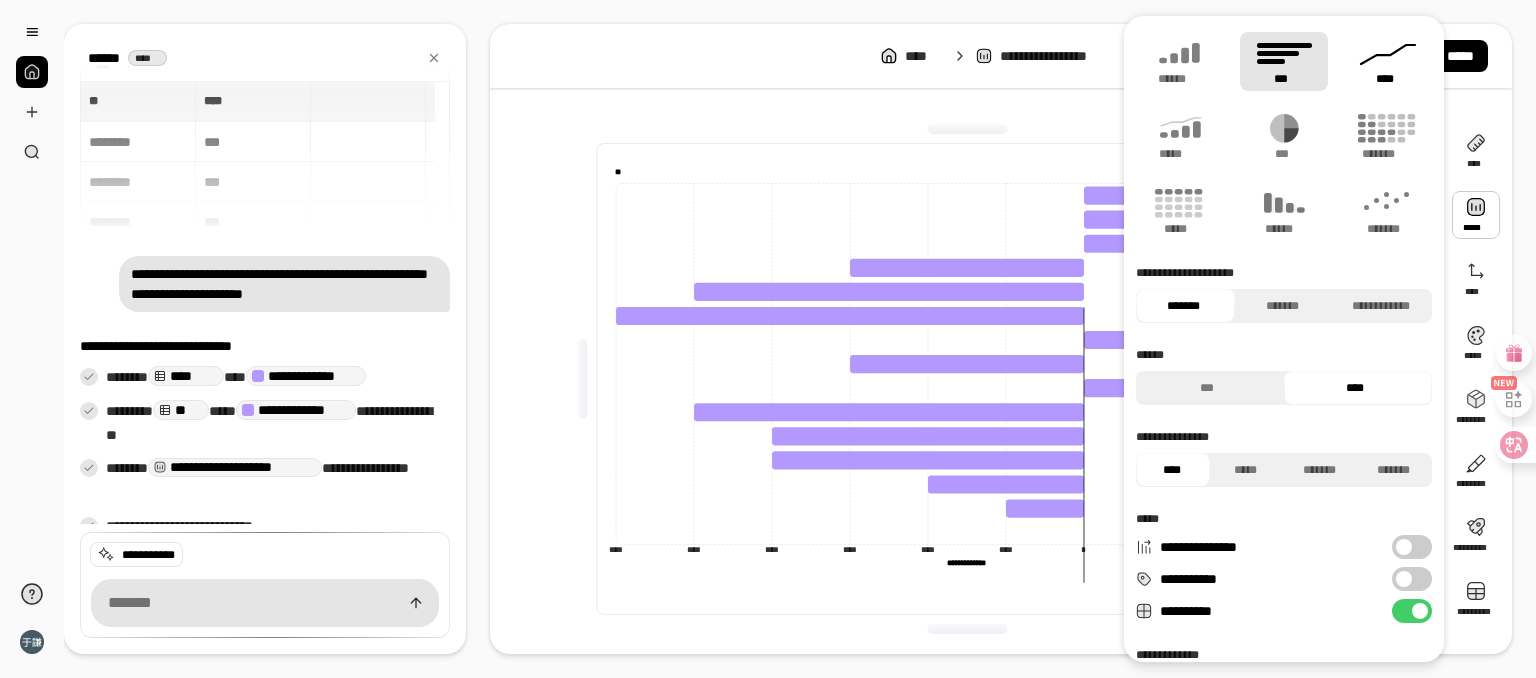 click 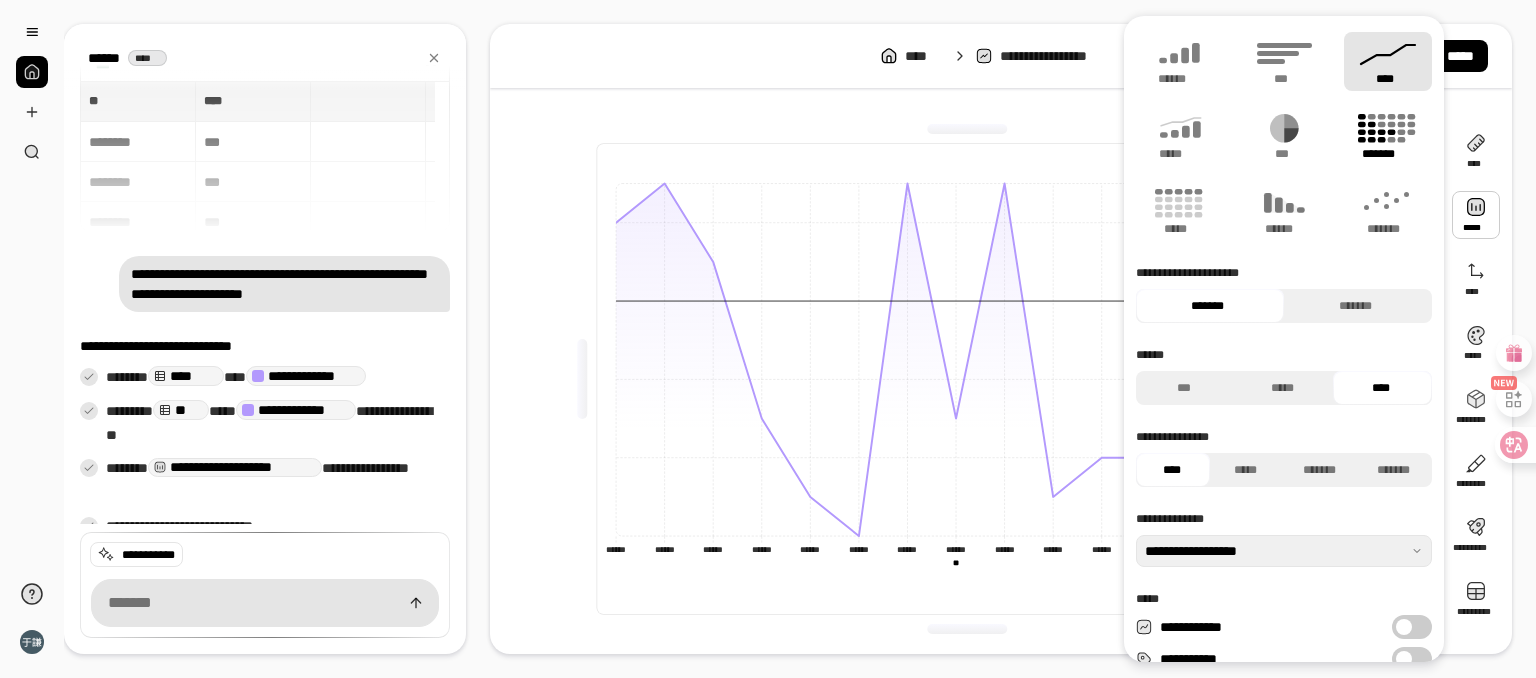 click on "*******" at bounding box center (1388, 154) 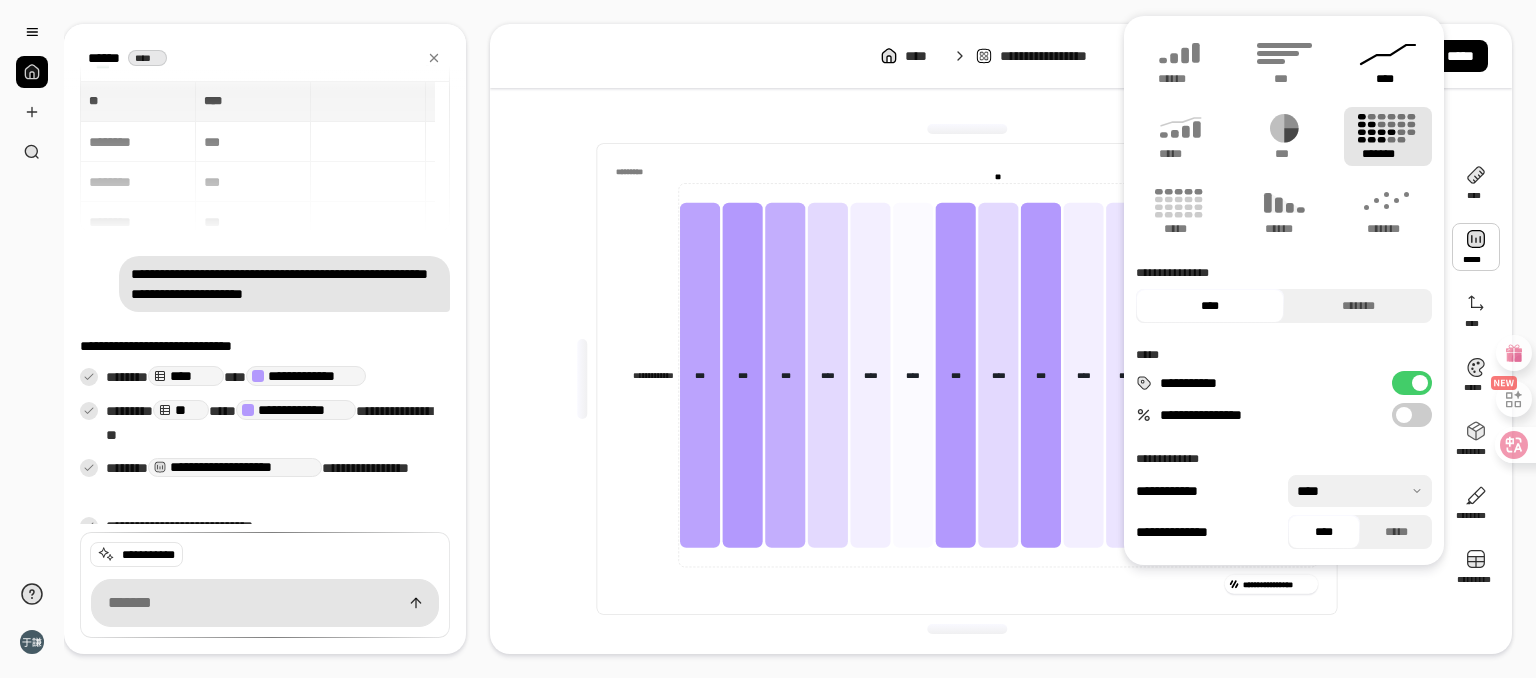 click 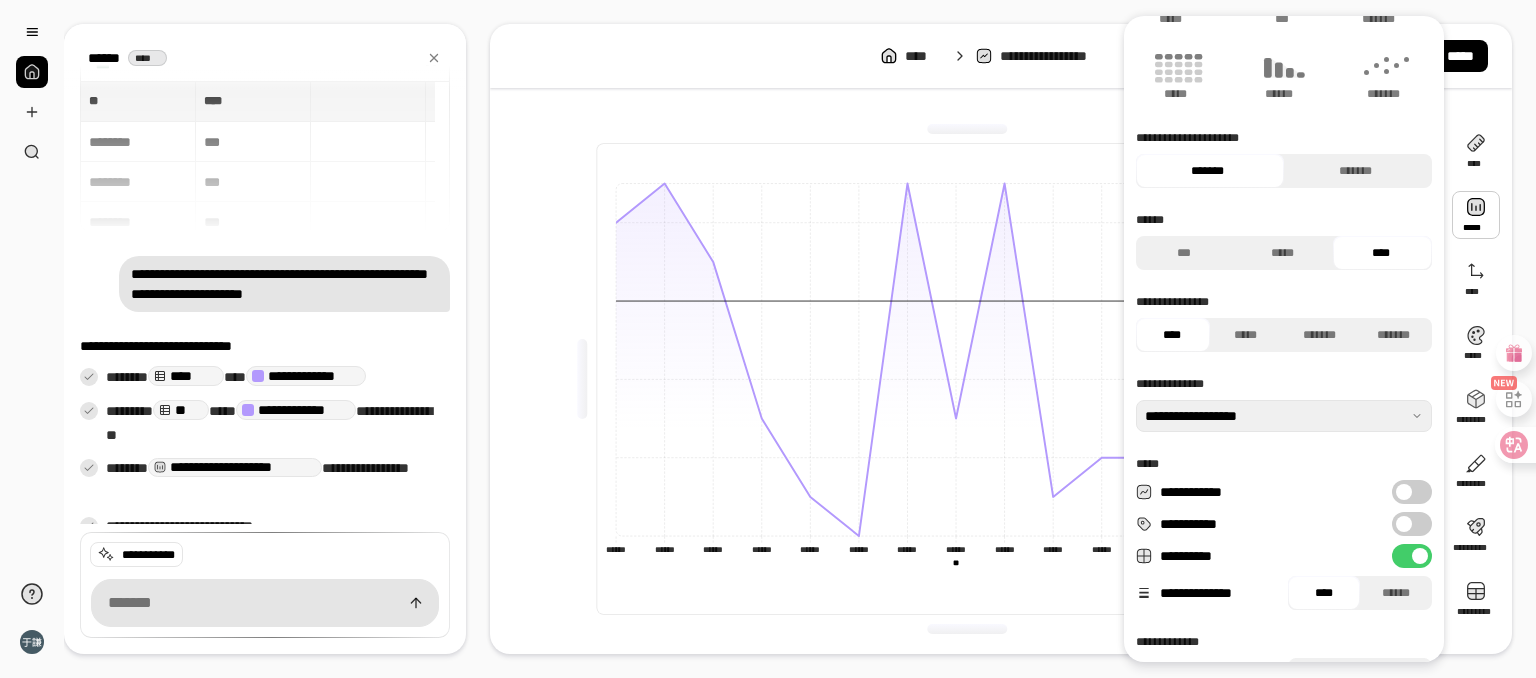 scroll, scrollTop: 221, scrollLeft: 0, axis: vertical 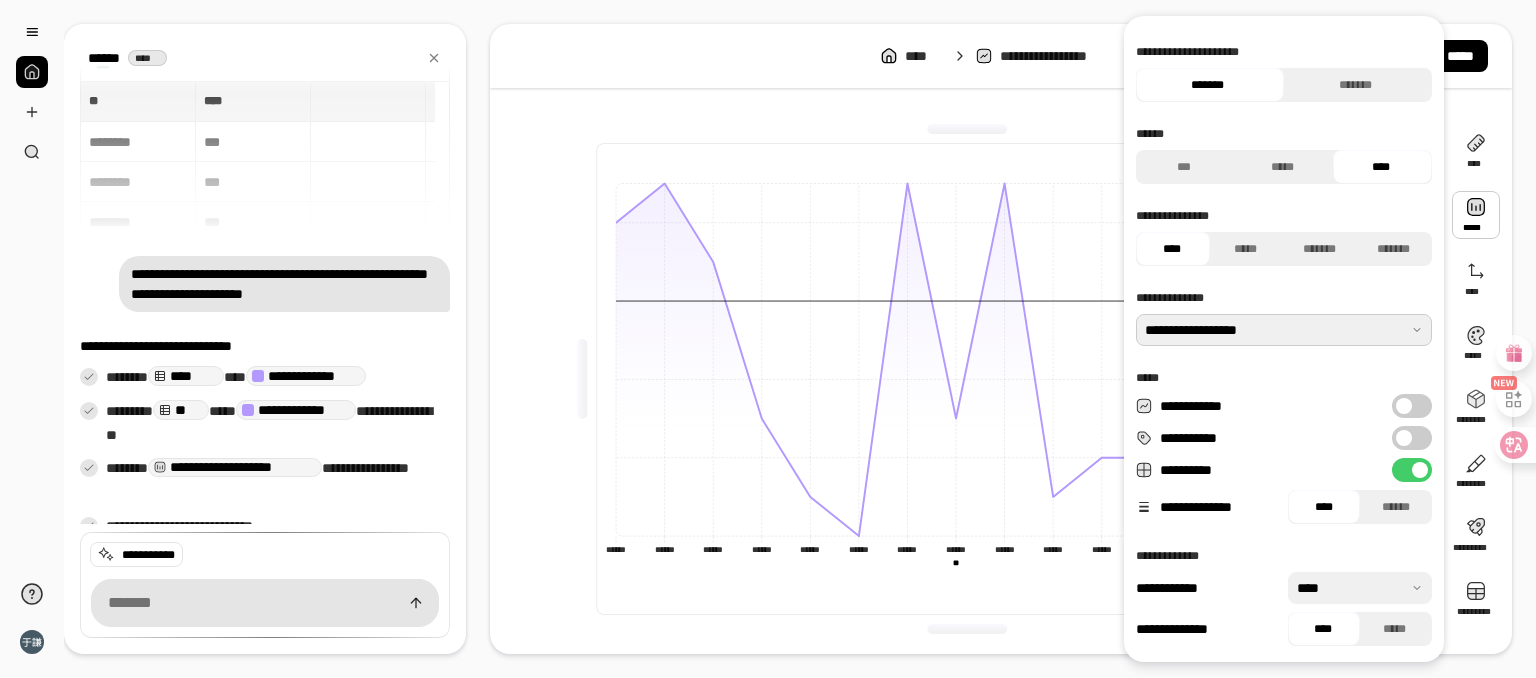 click at bounding box center [1284, 330] 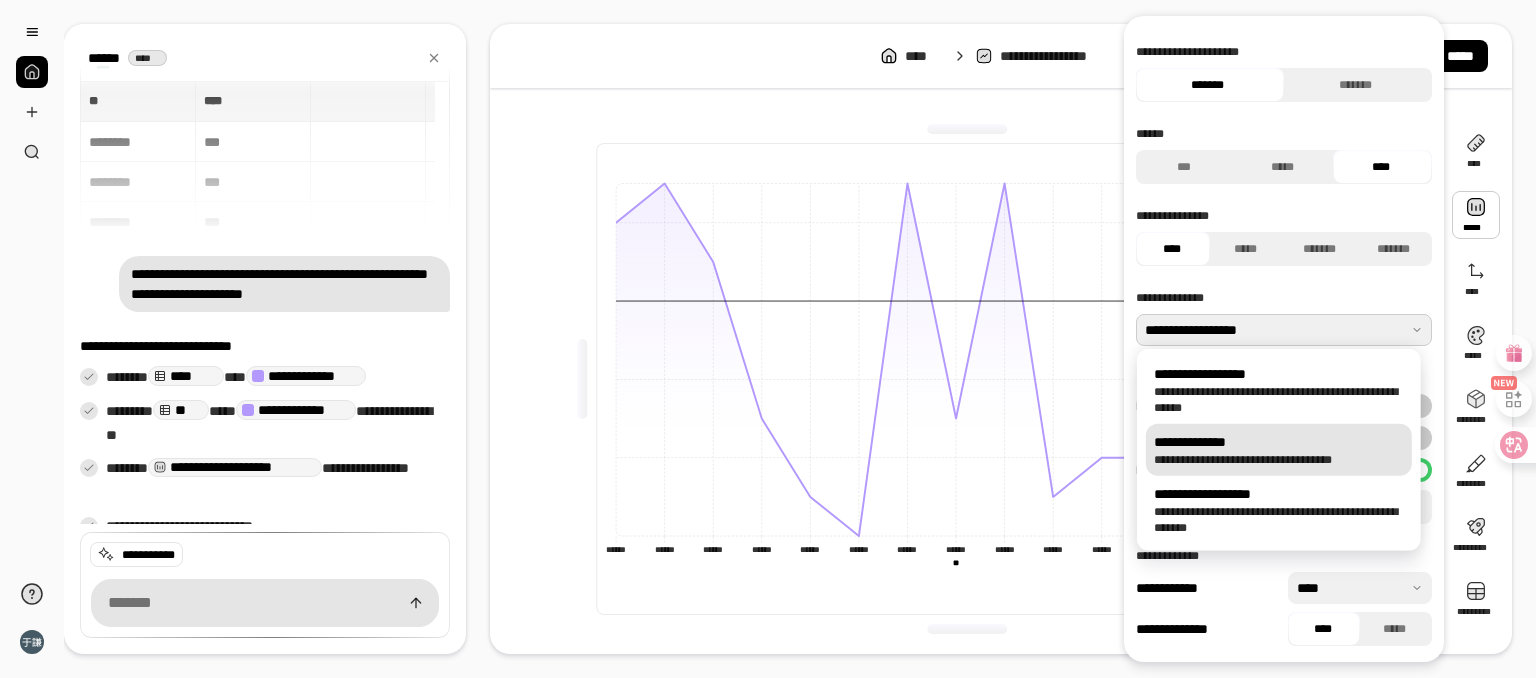 click on "**********" at bounding box center [1279, 442] 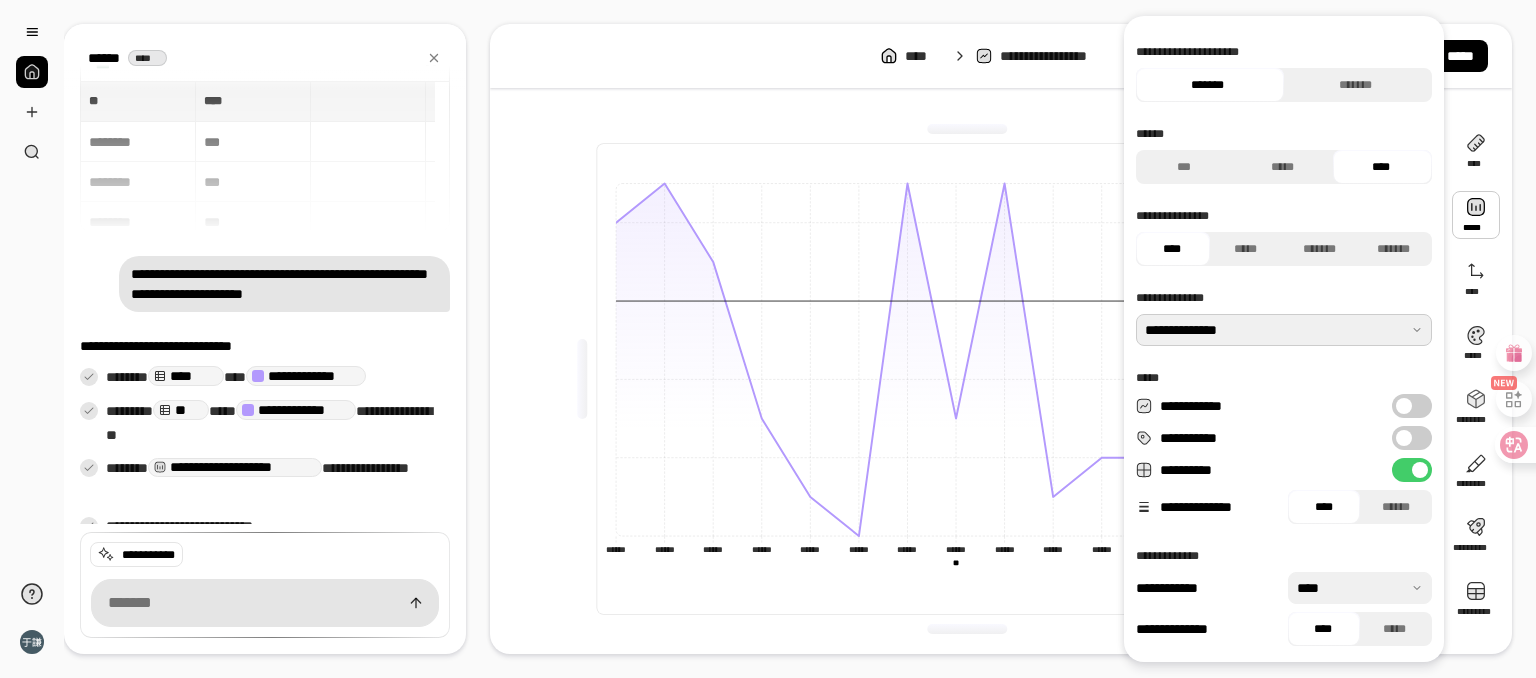 click at bounding box center (1284, 330) 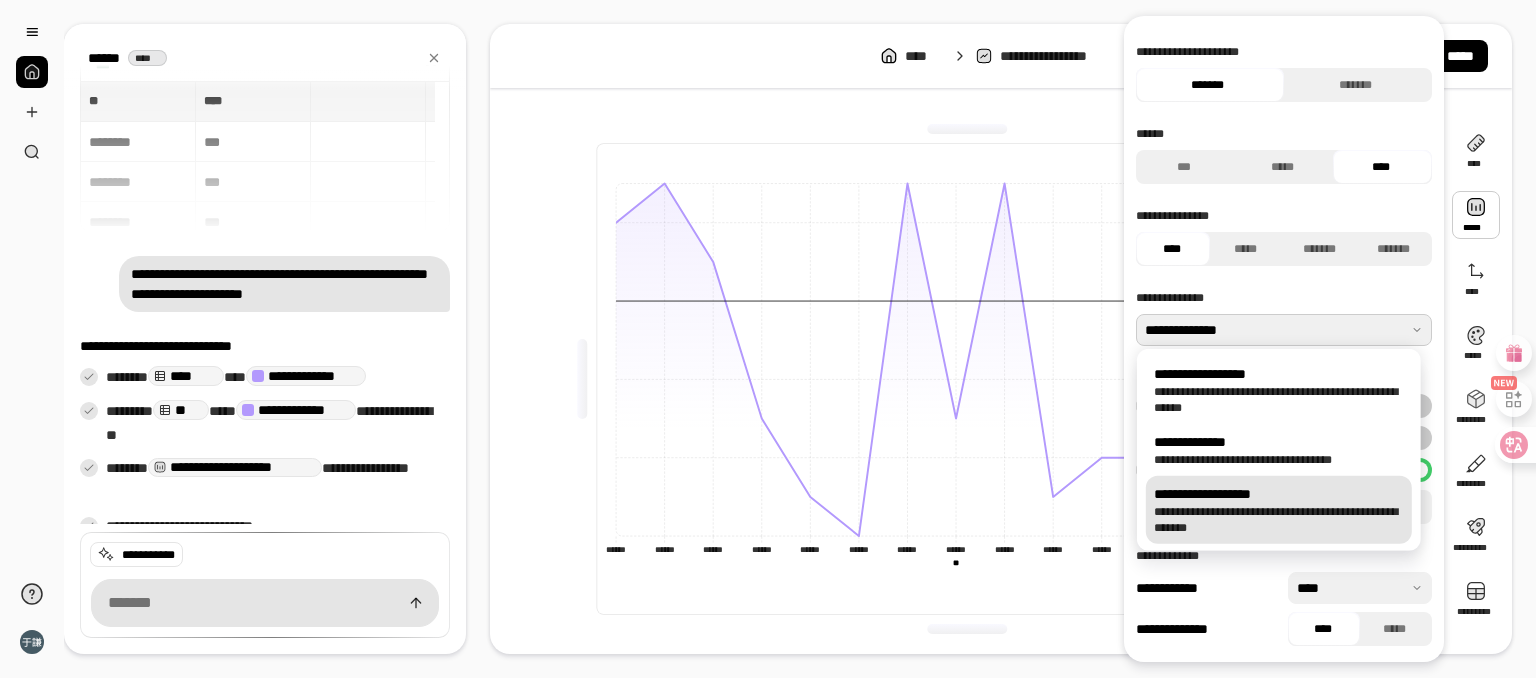 click on "**********" at bounding box center (1279, 494) 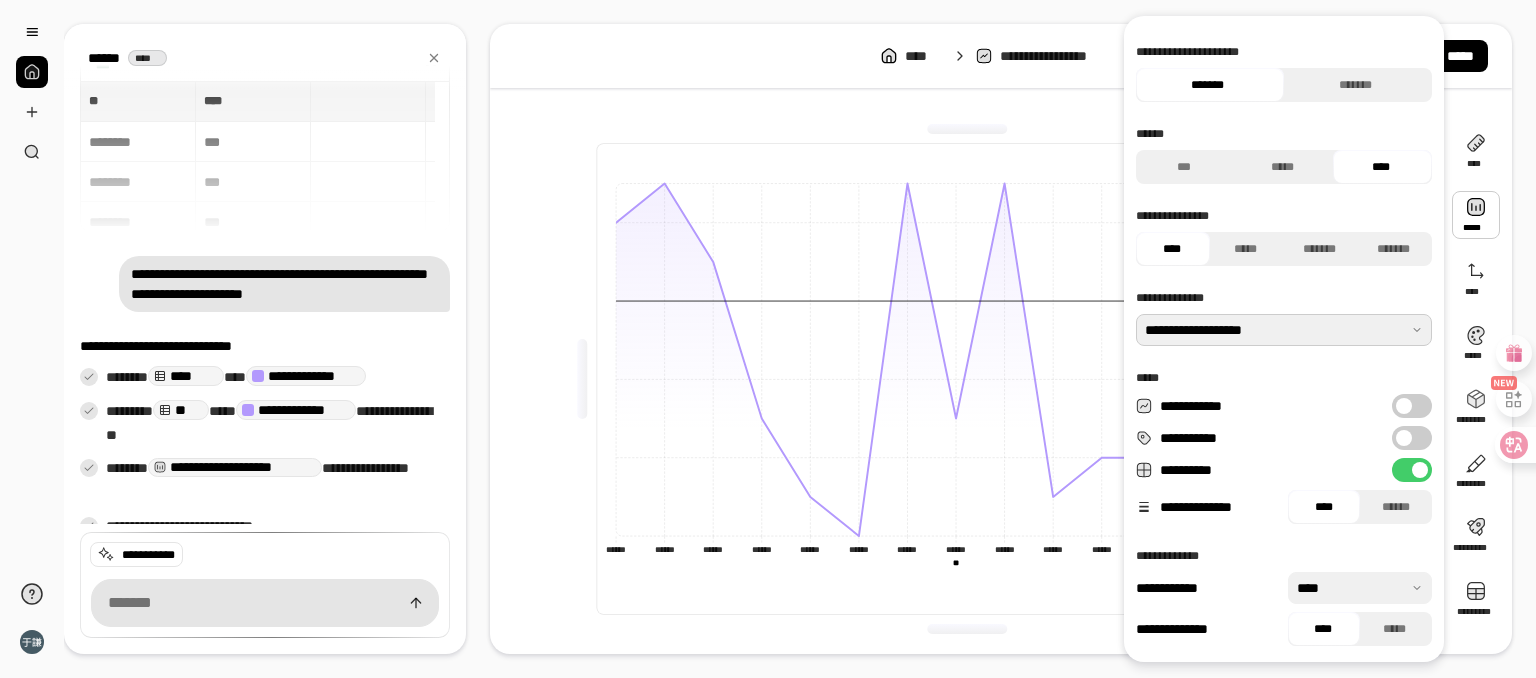 click on "**********" at bounding box center [1412, 406] 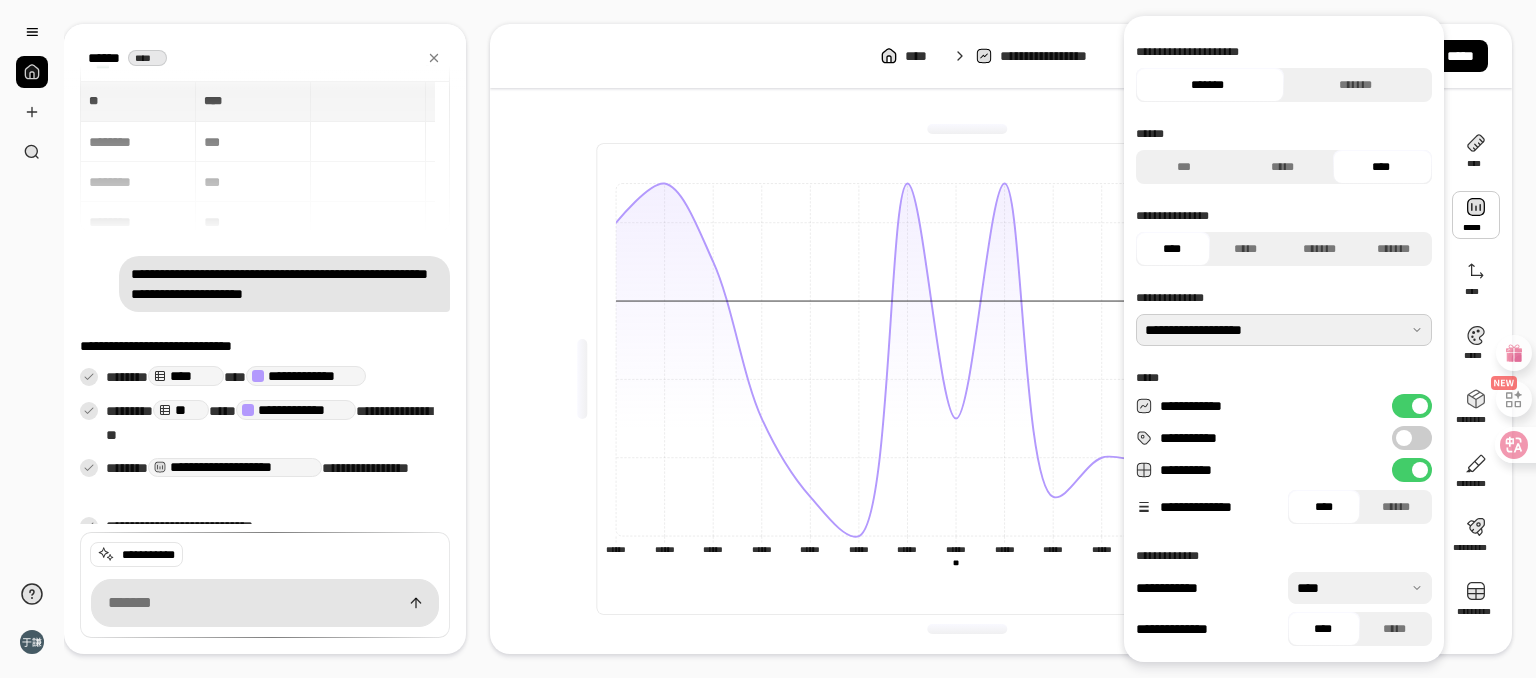 click at bounding box center [1404, 438] 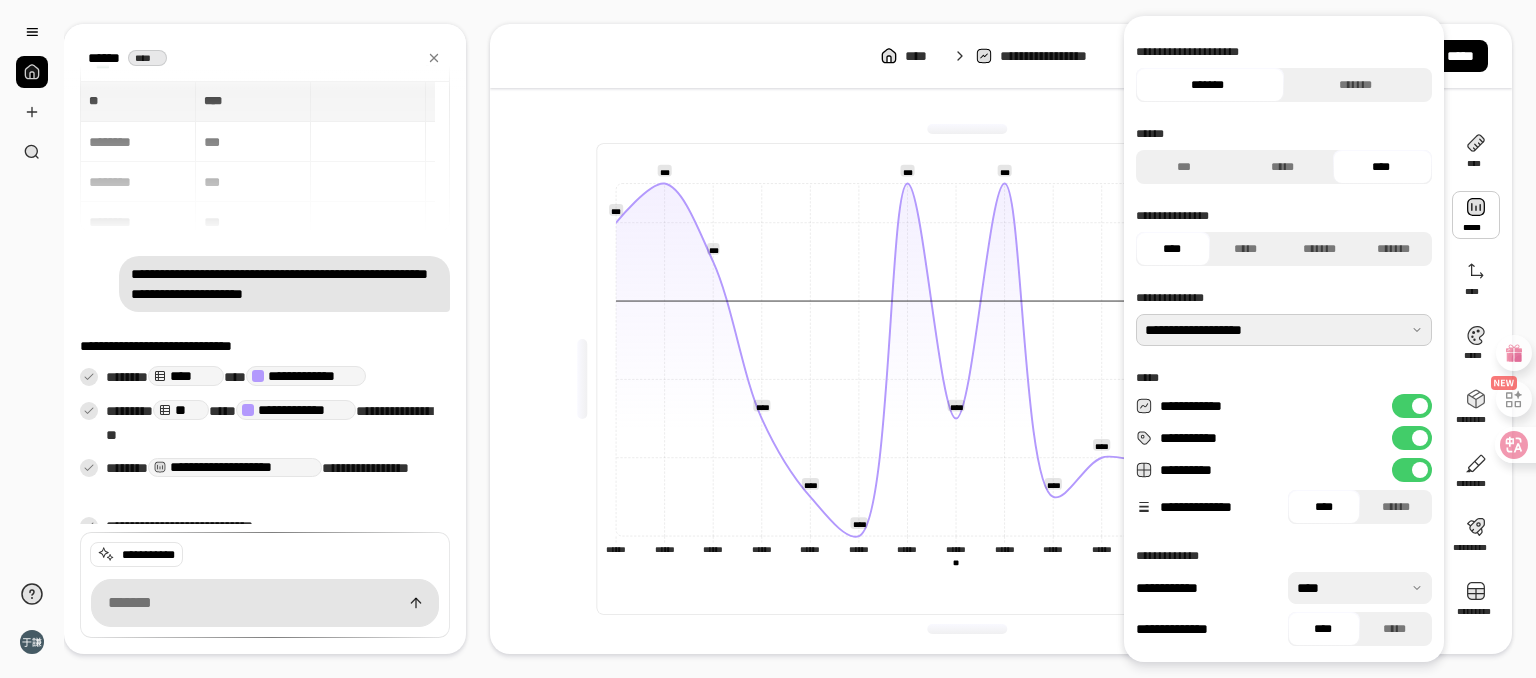 click on "**********" at bounding box center [1412, 438] 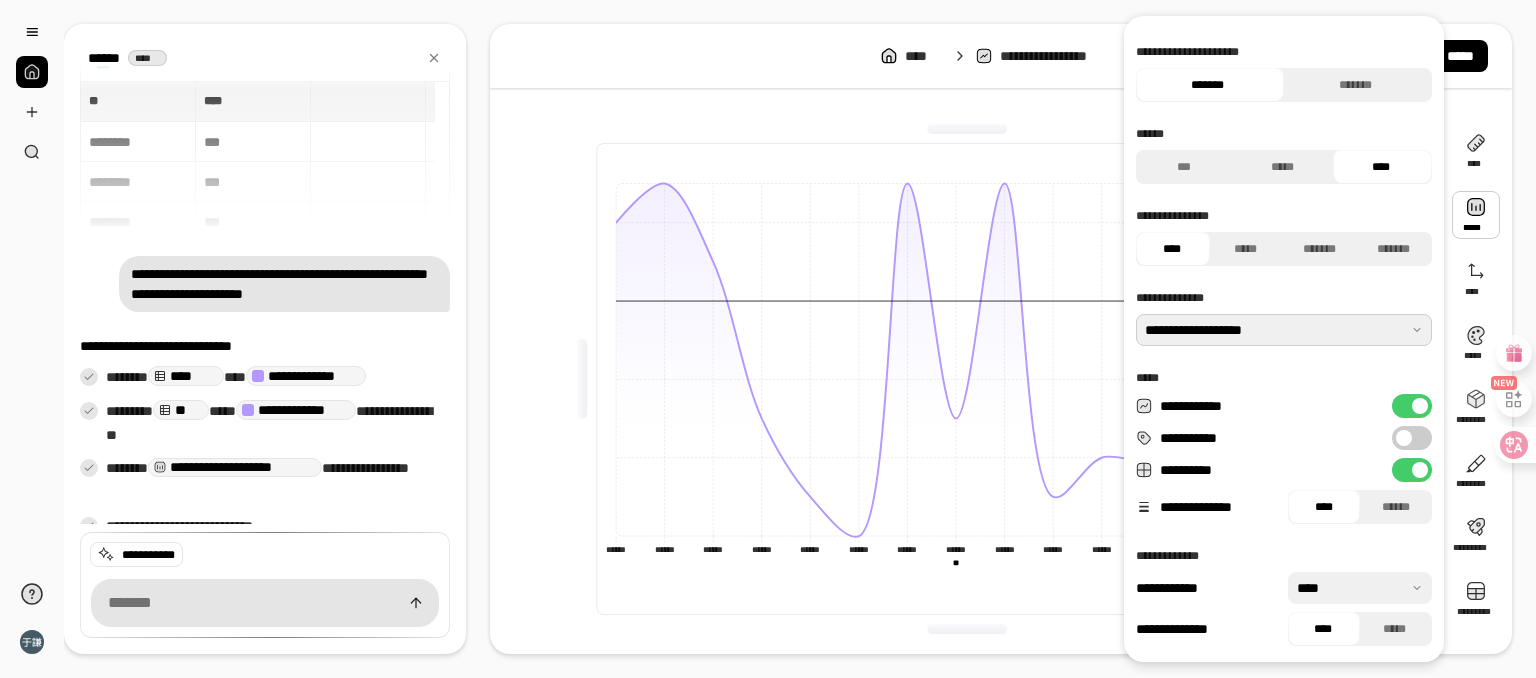 click at bounding box center (1404, 438) 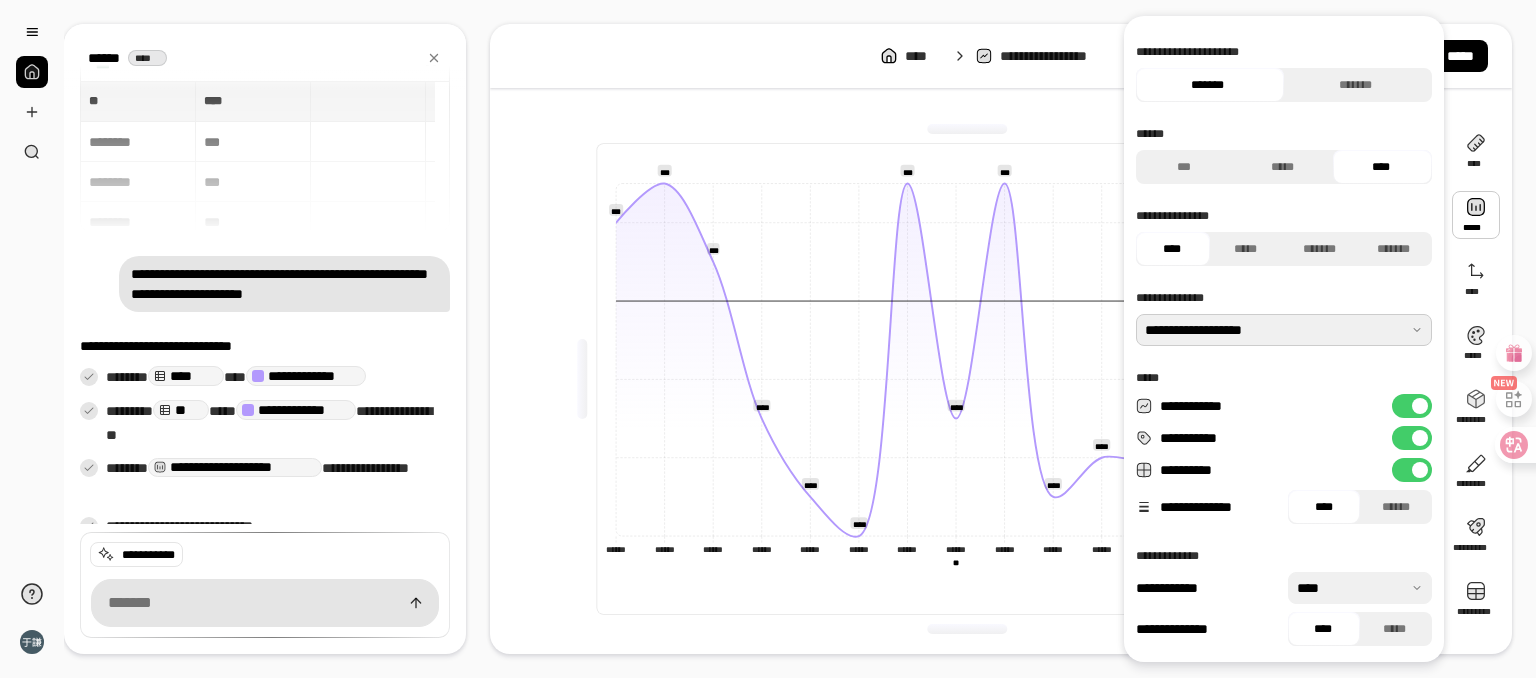 click on "**********" at bounding box center (1412, 470) 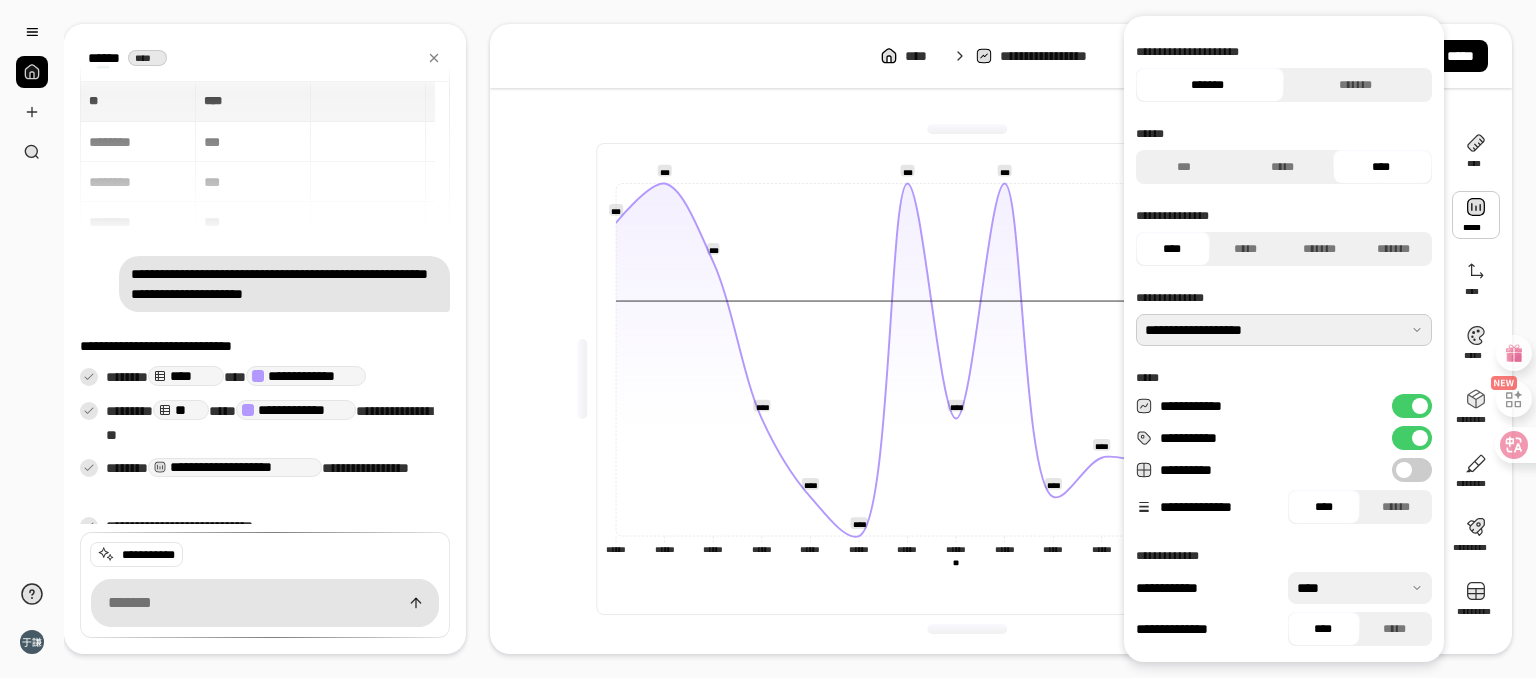click at bounding box center [1404, 470] 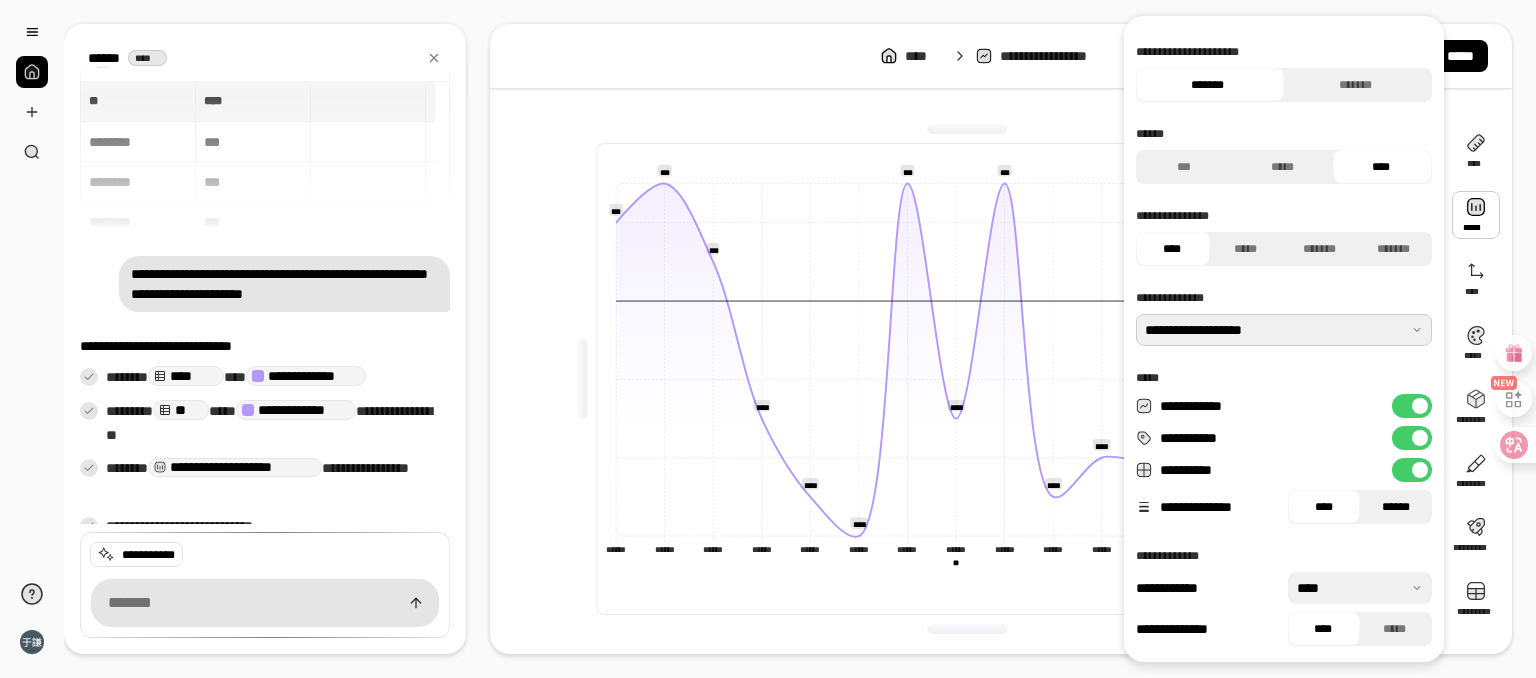 click on "******" at bounding box center [1396, 507] 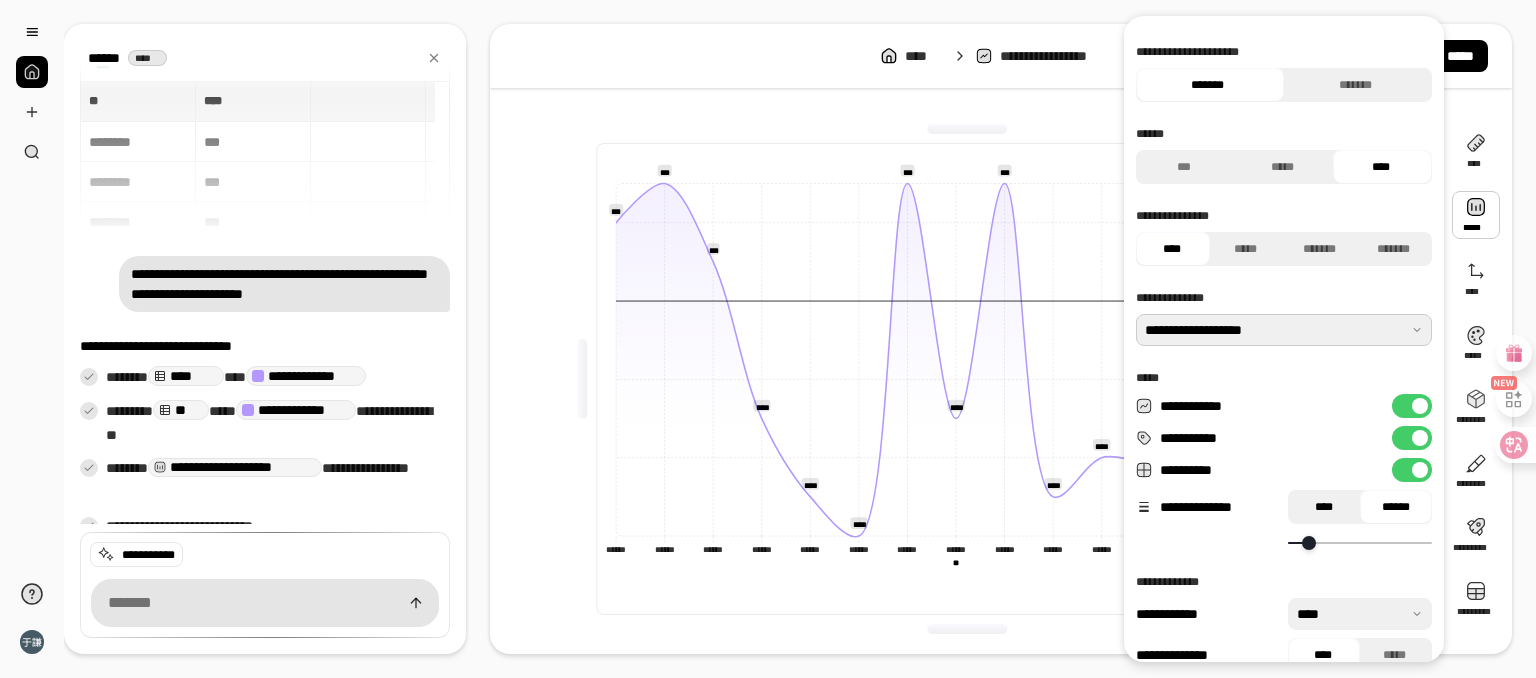 click on "****" at bounding box center (1324, 507) 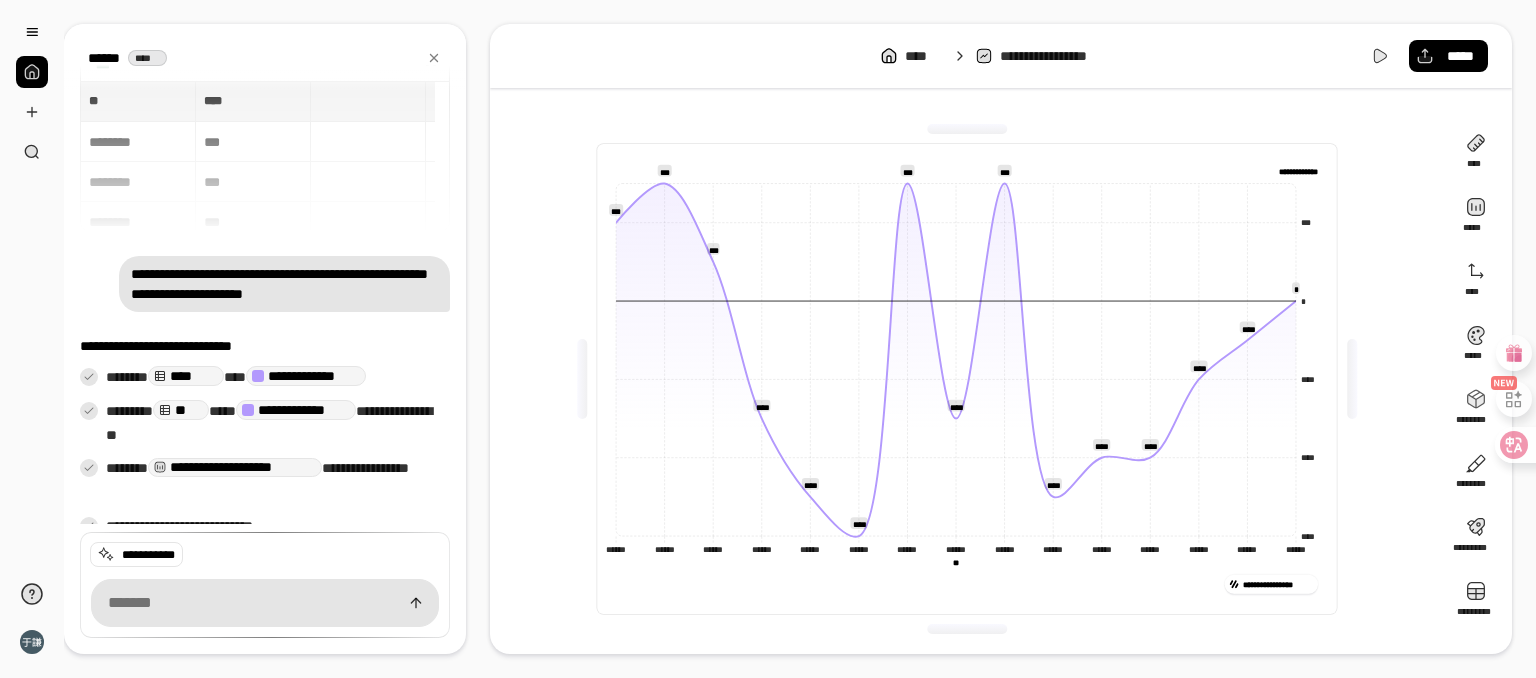 click on "**********" at bounding box center (967, 379) 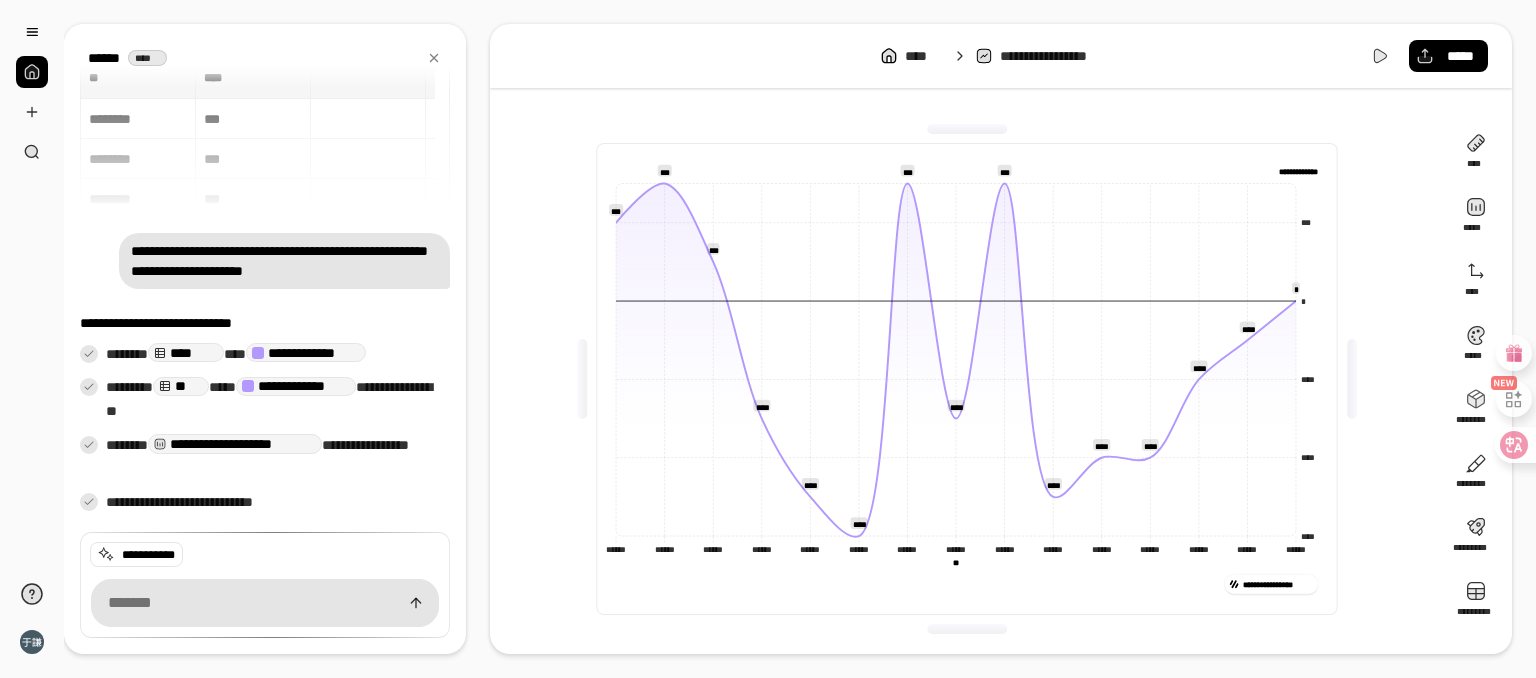 click on "****** ******" 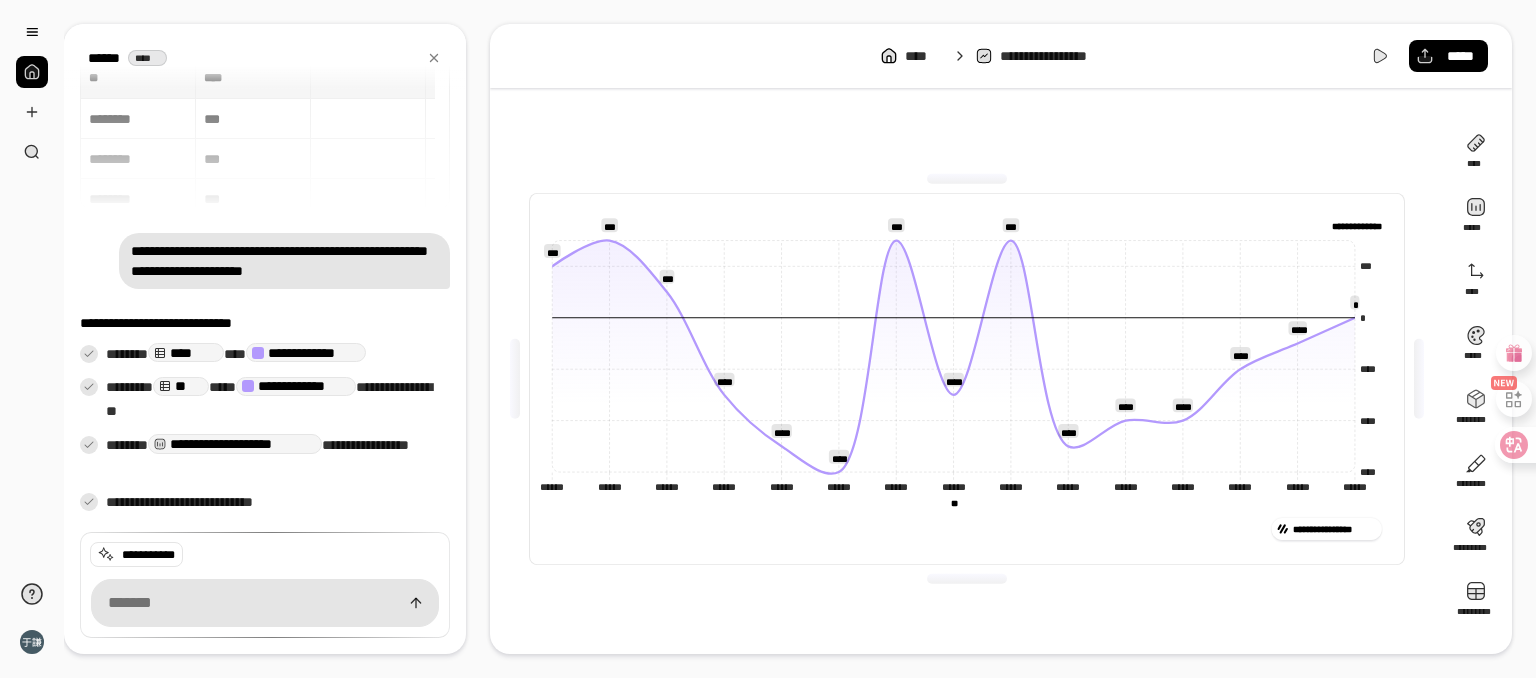 click on "**********" at bounding box center (967, 379) 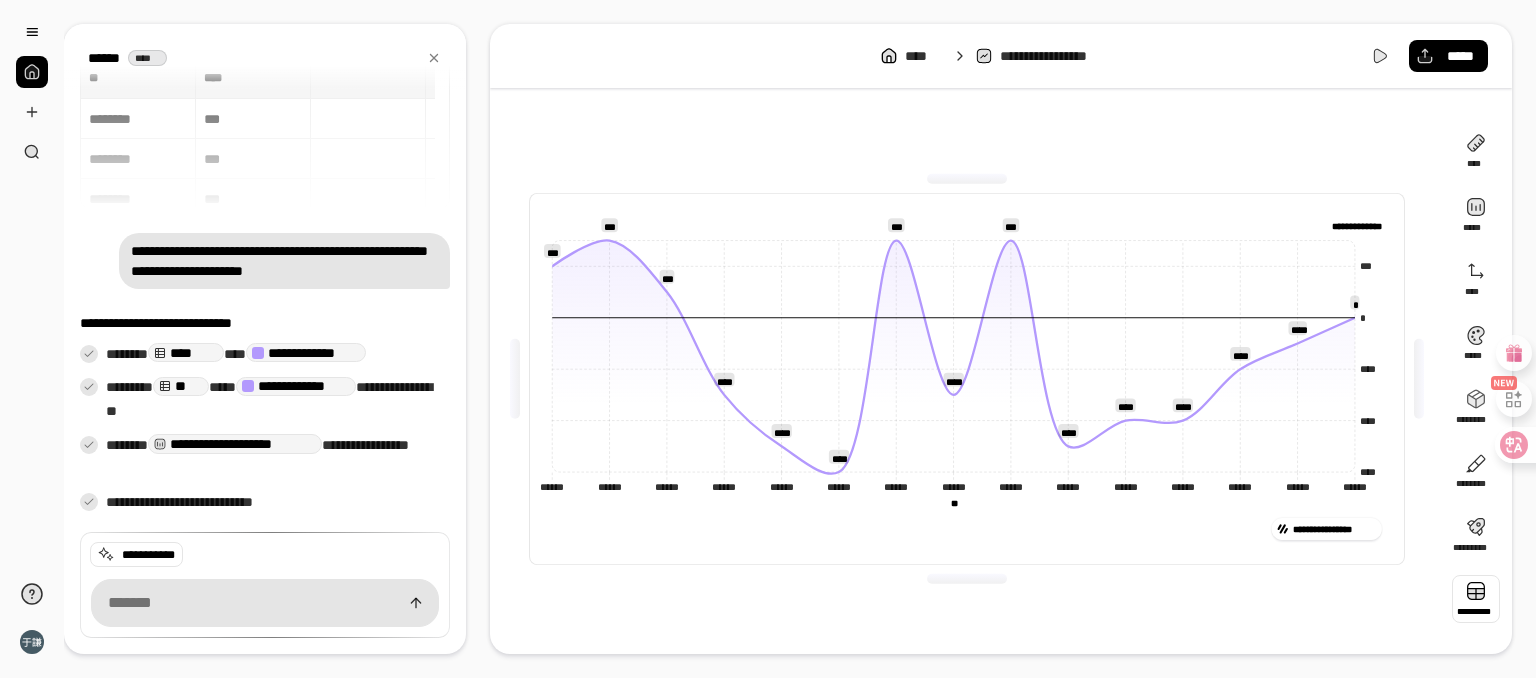 click at bounding box center [1476, 599] 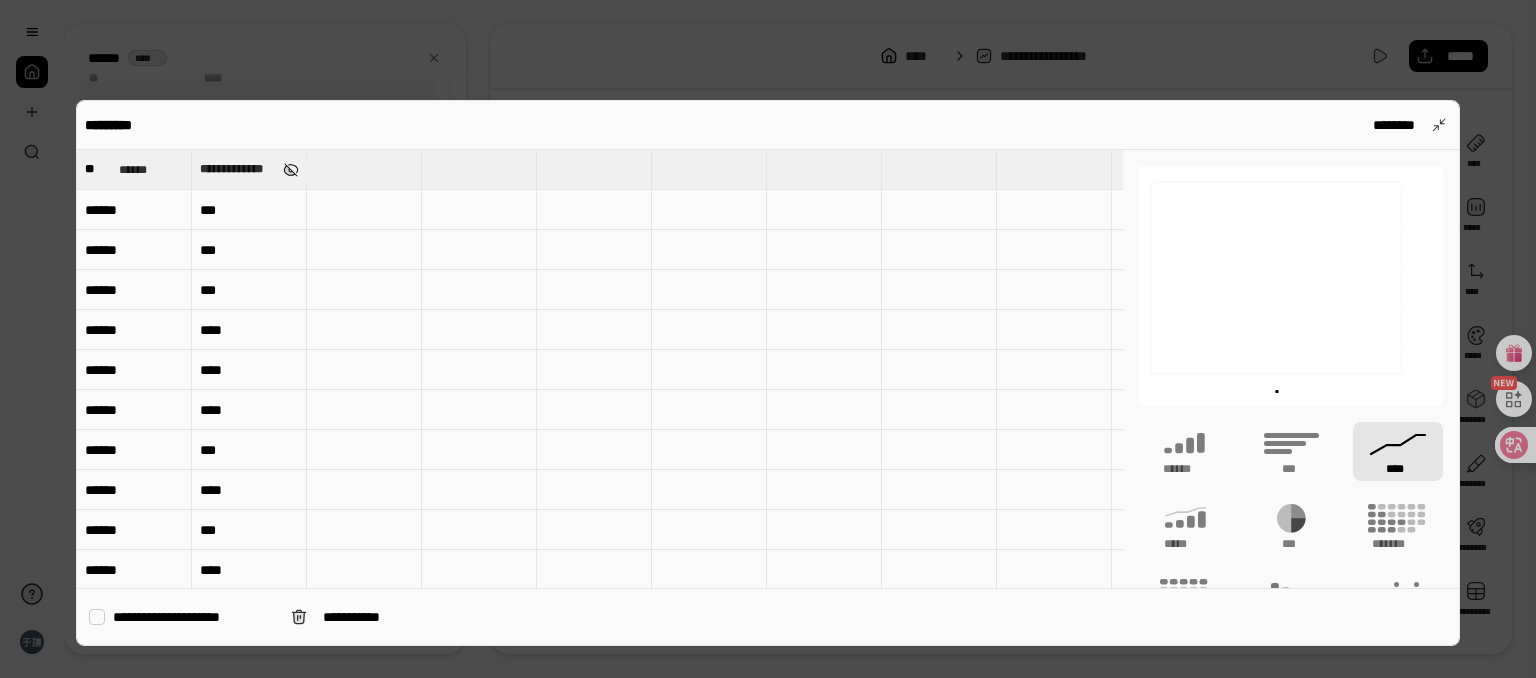 click at bounding box center (290, 170) 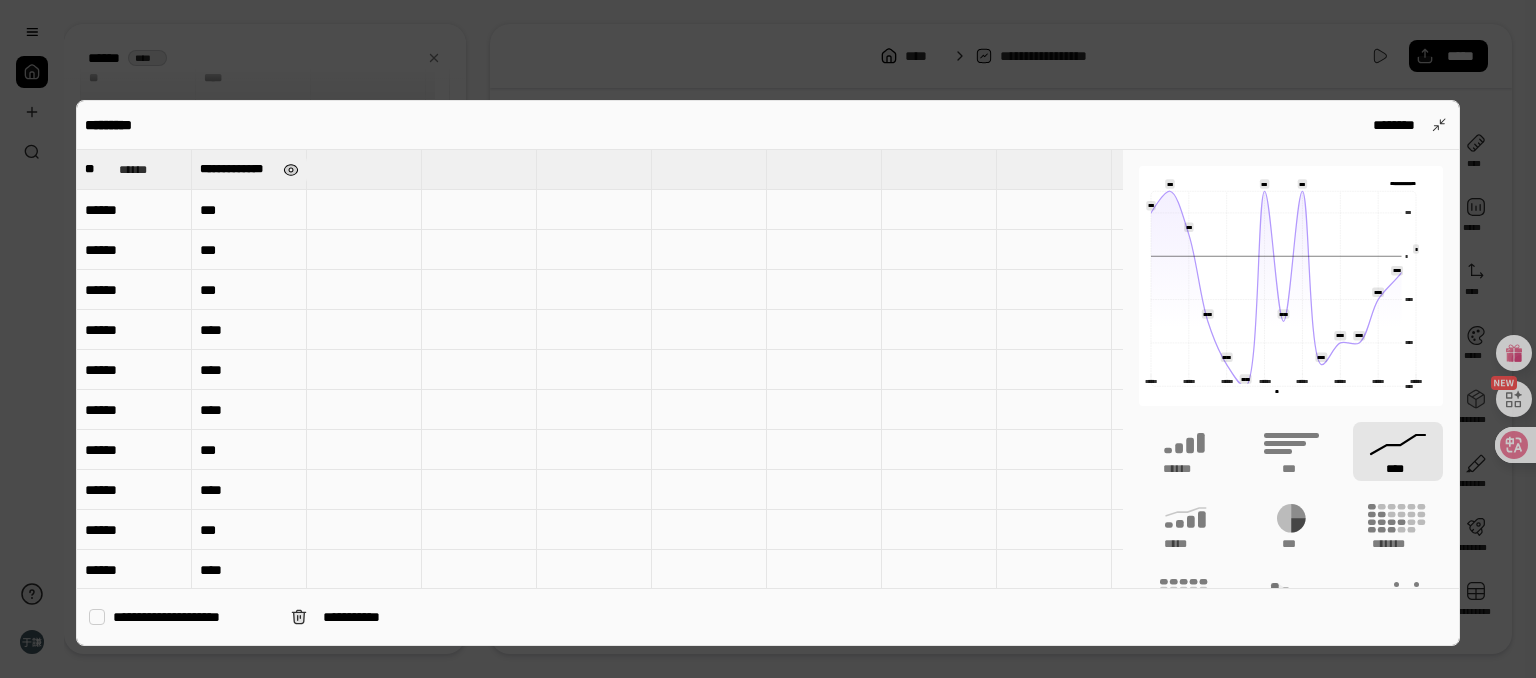 click at bounding box center [290, 170] 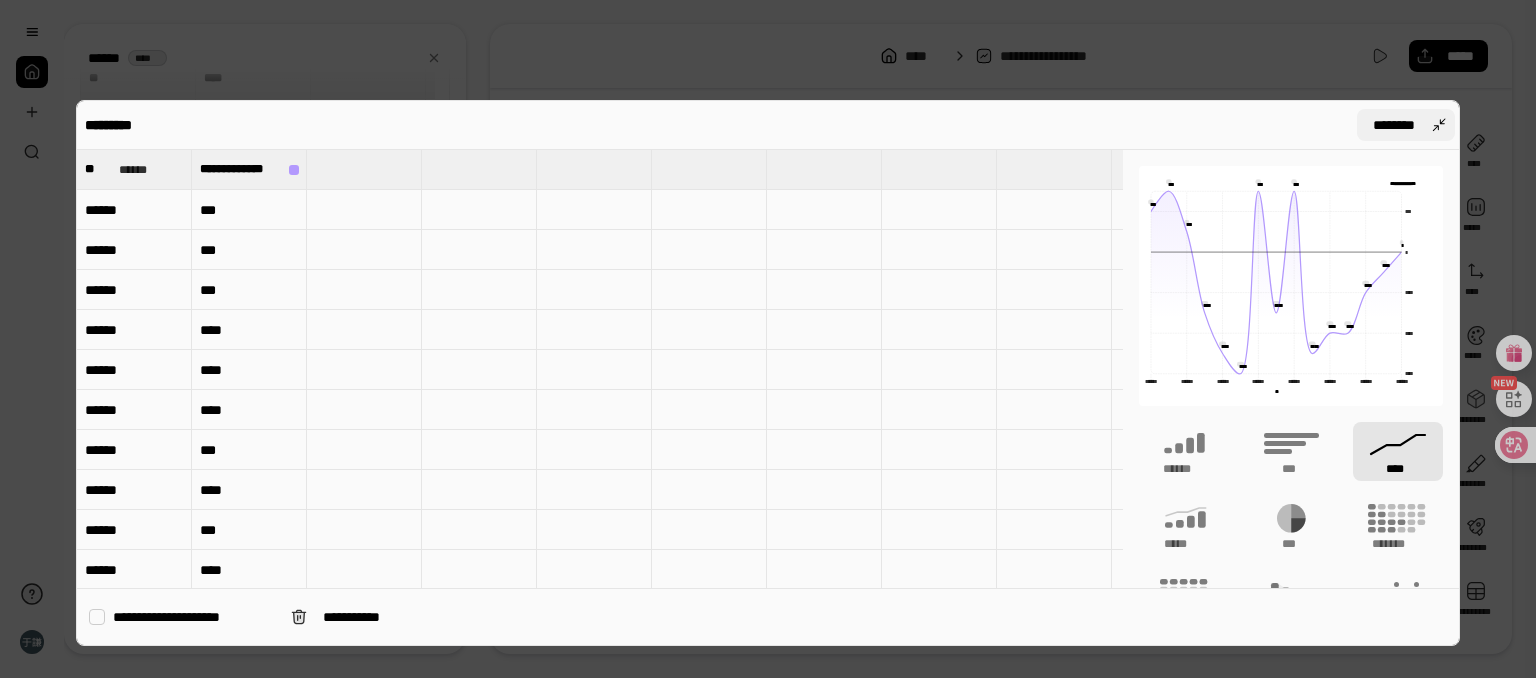 click on "********" at bounding box center (1406, 125) 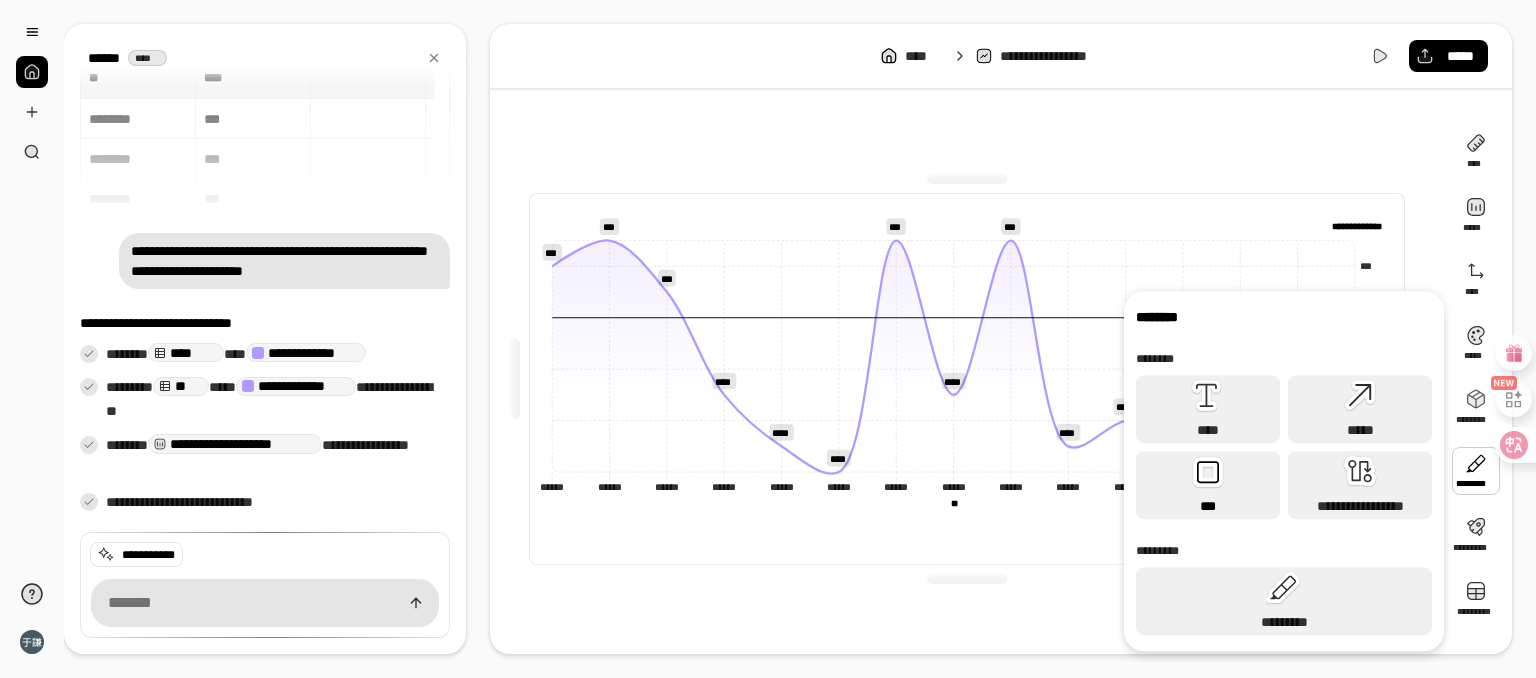 click on "***" at bounding box center [1208, 485] 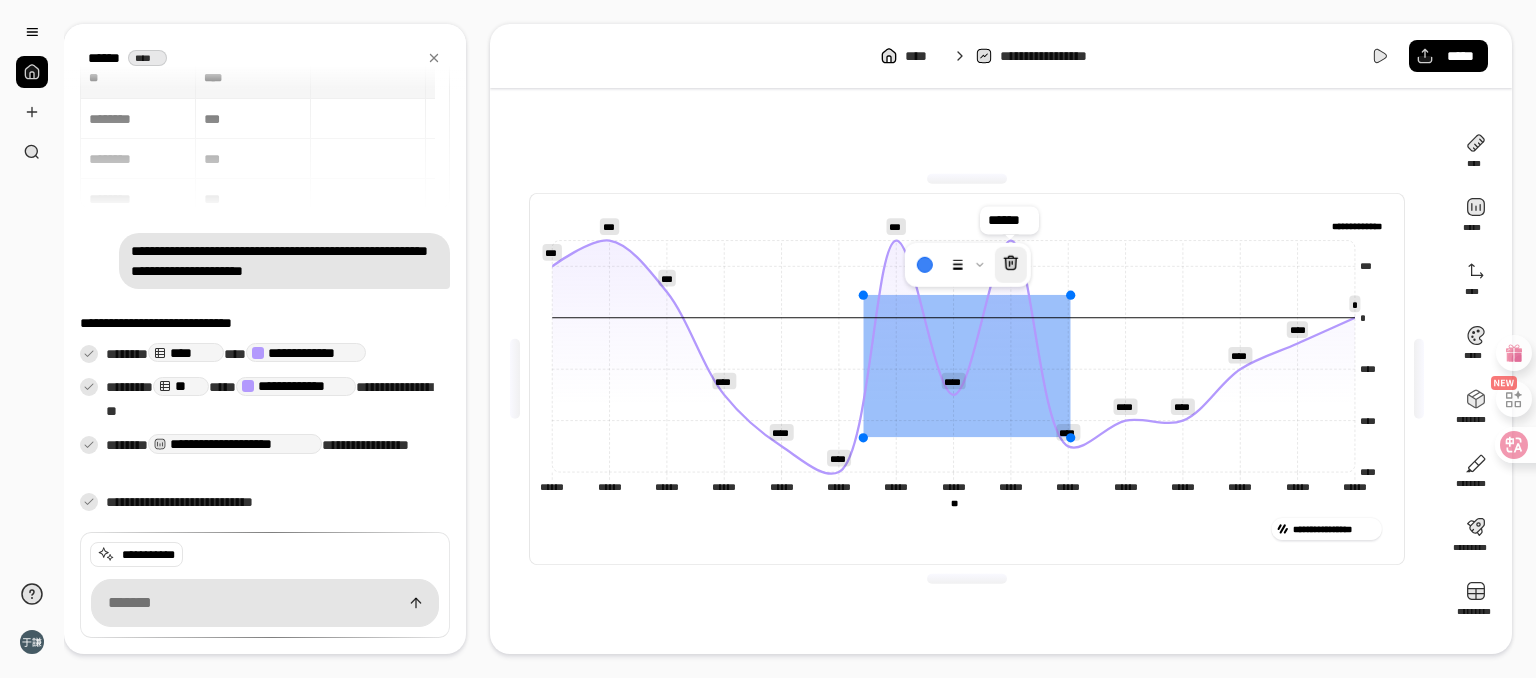 click at bounding box center (1011, 265) 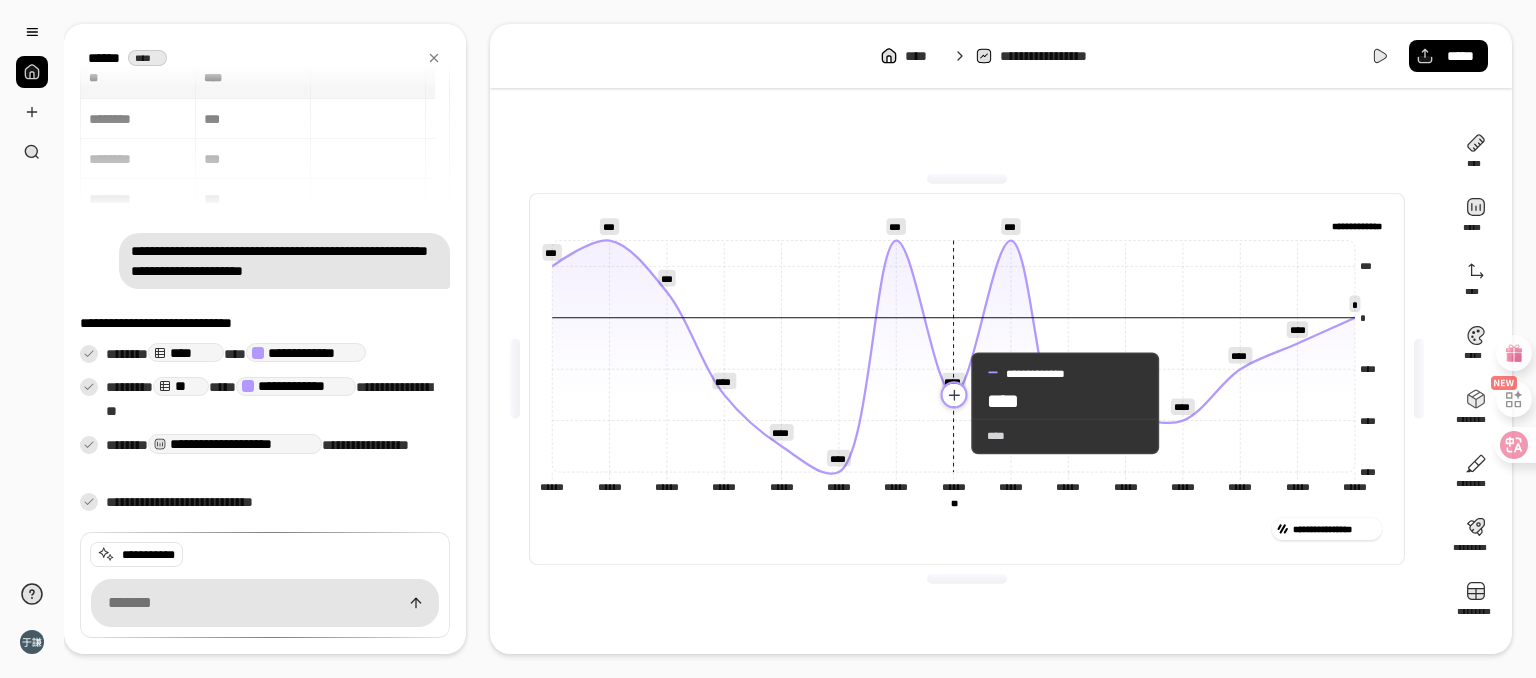 click 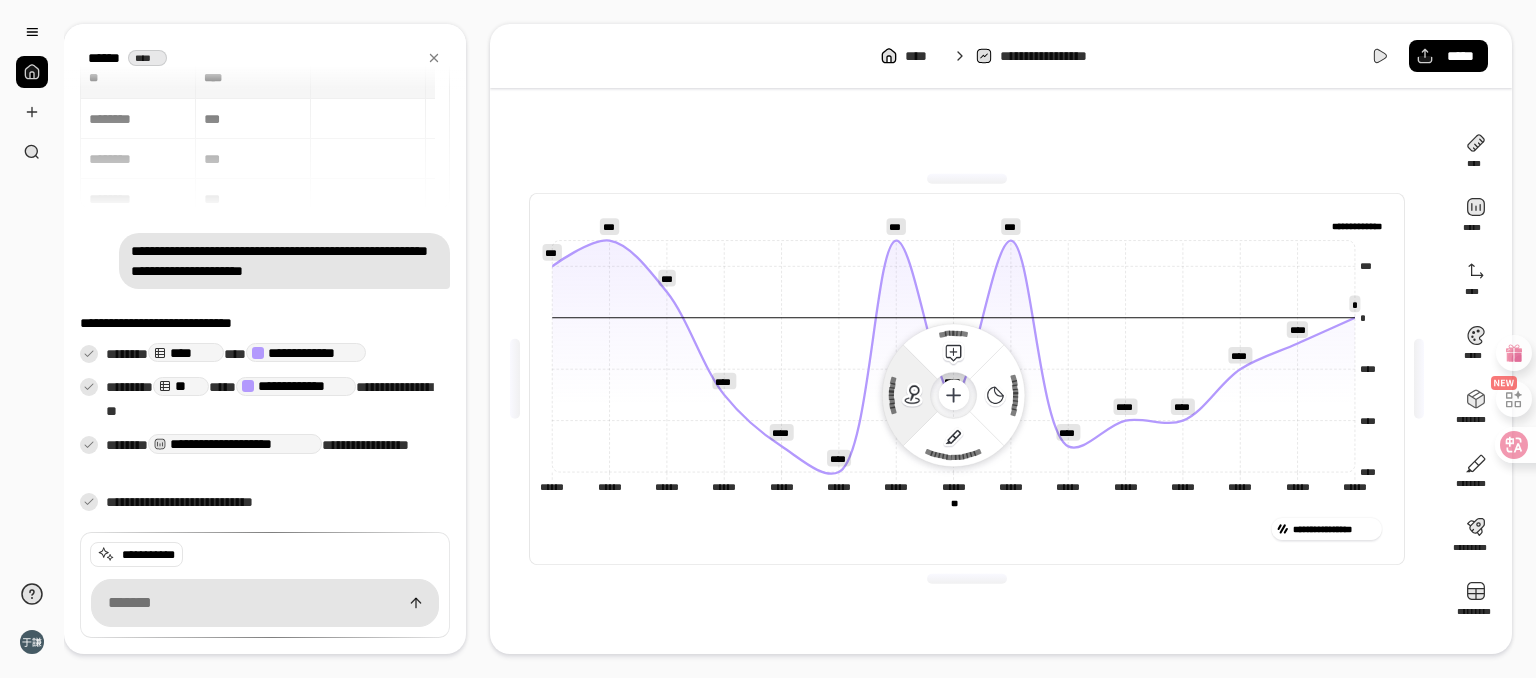 click 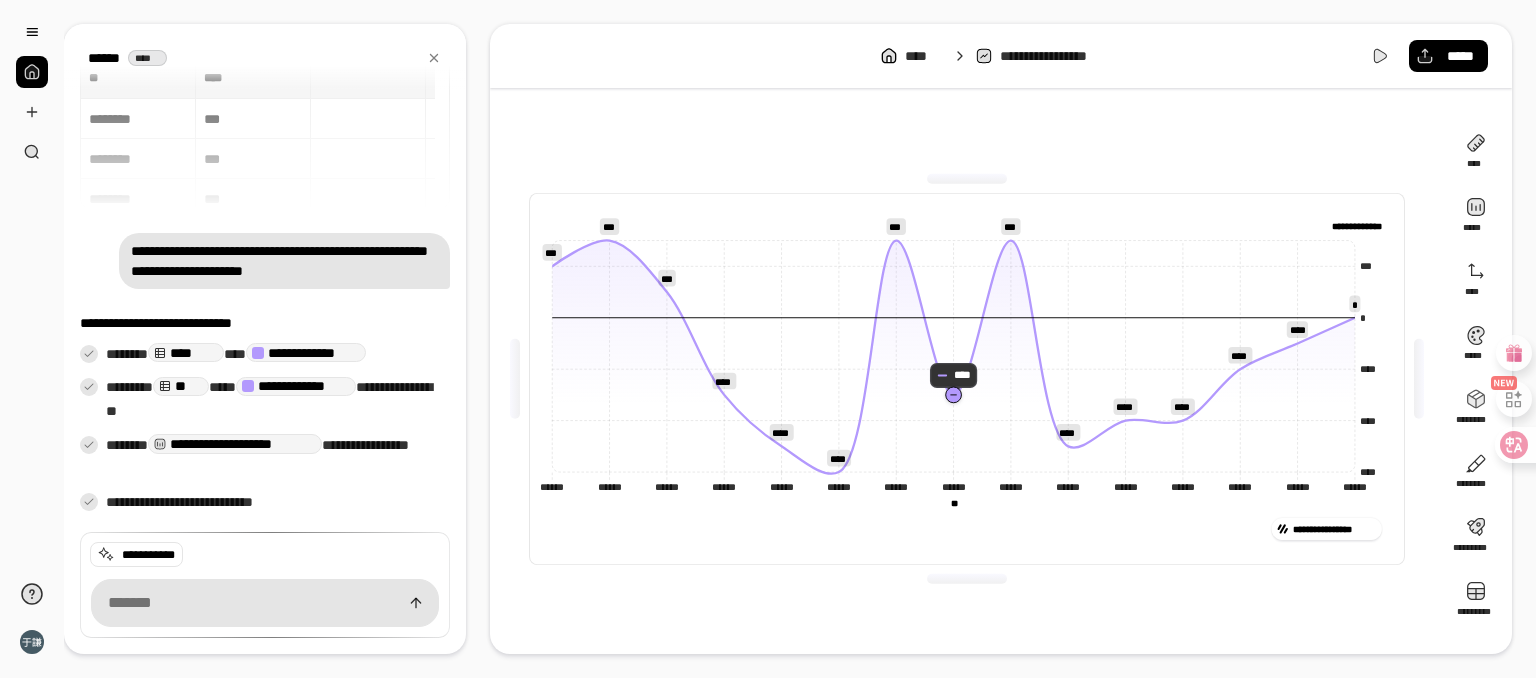 click 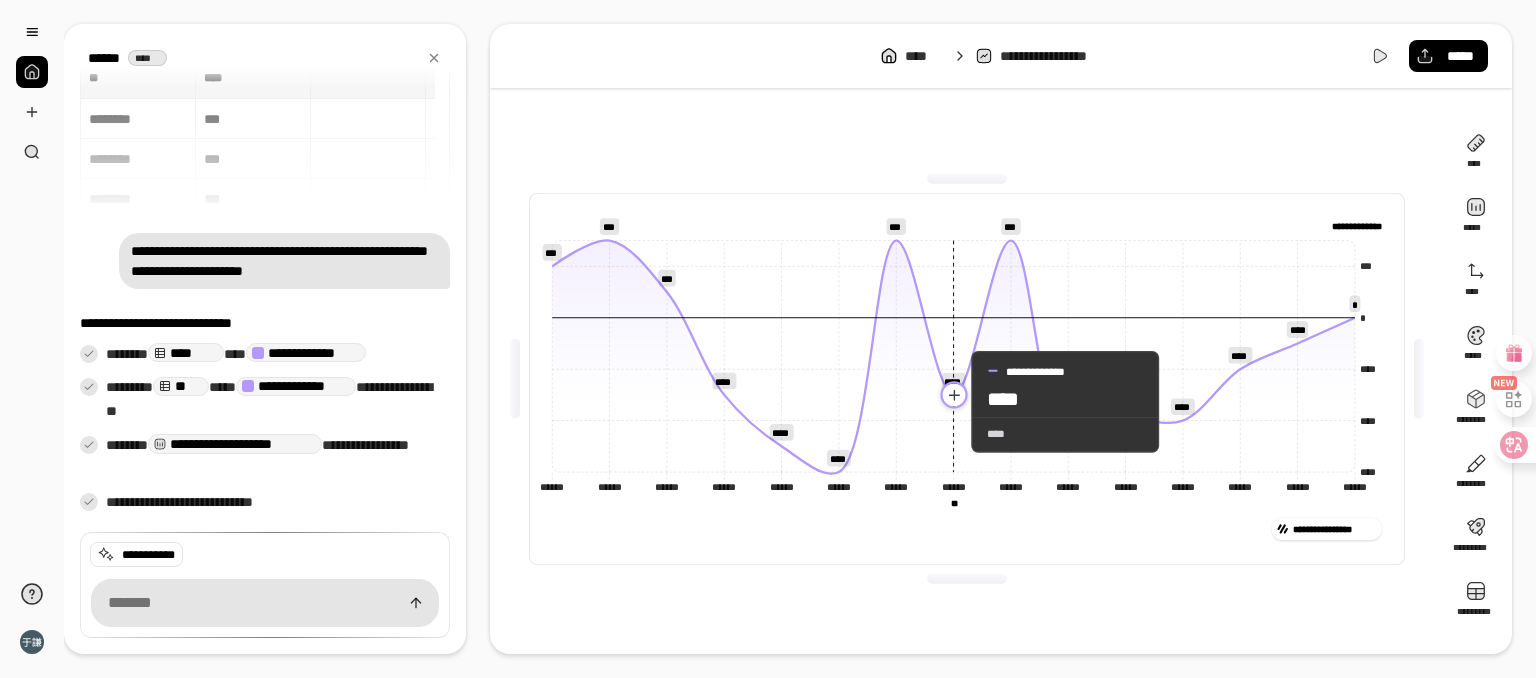 click 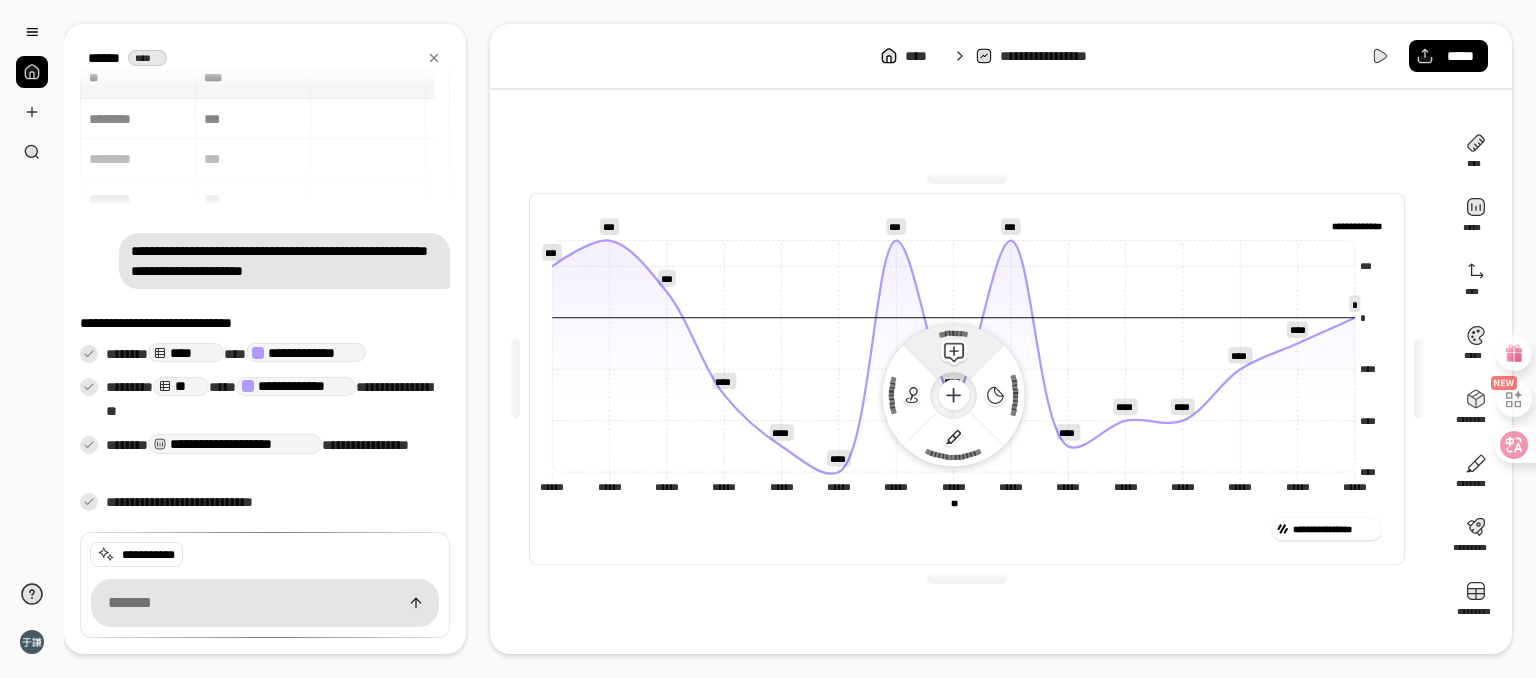 click on "********" 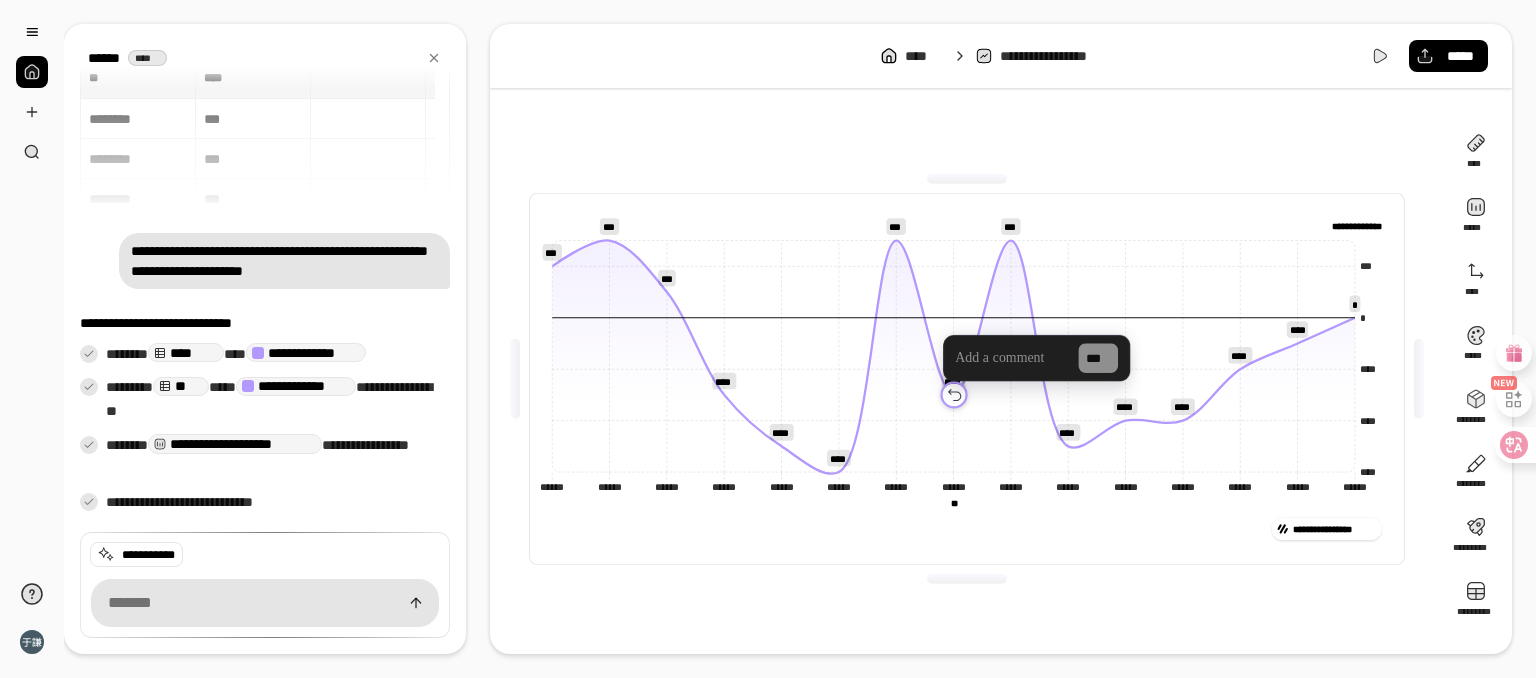 click 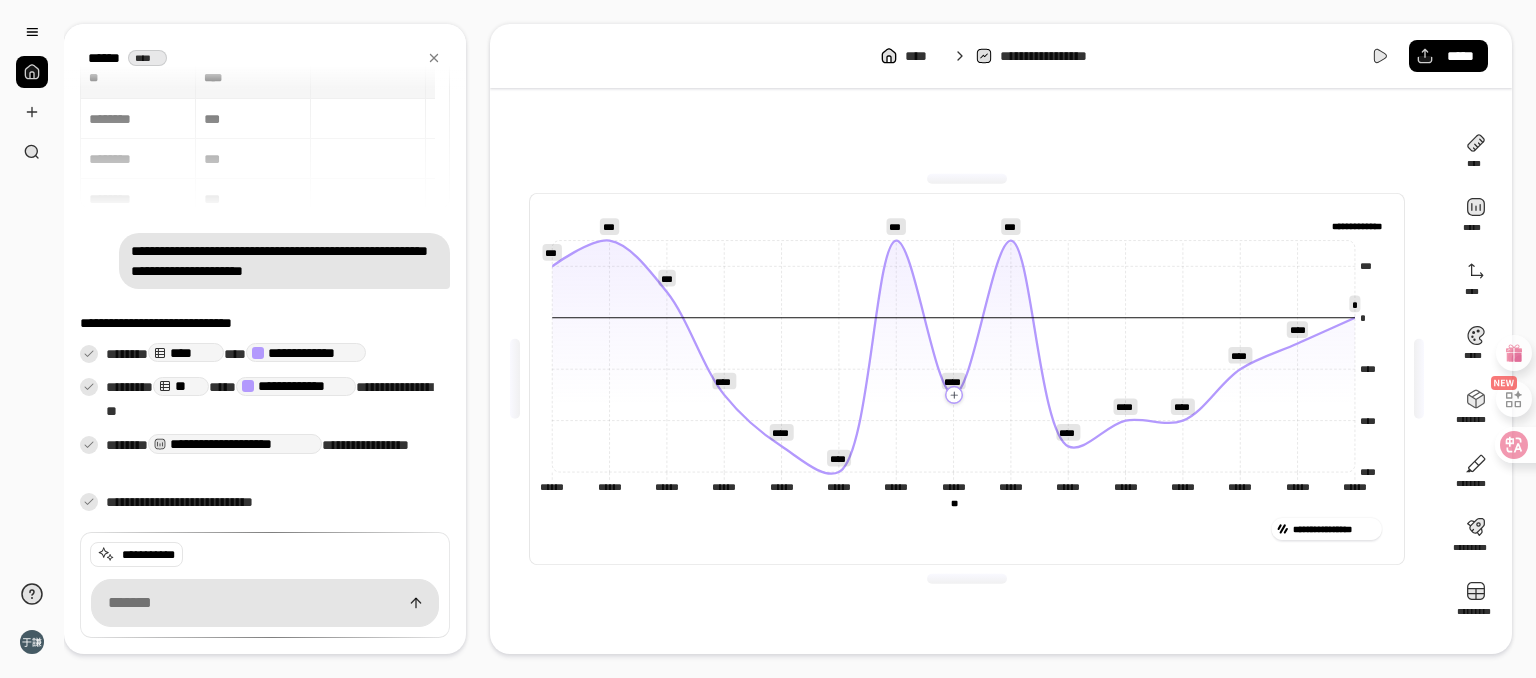 click on "**********" at bounding box center (967, 379) 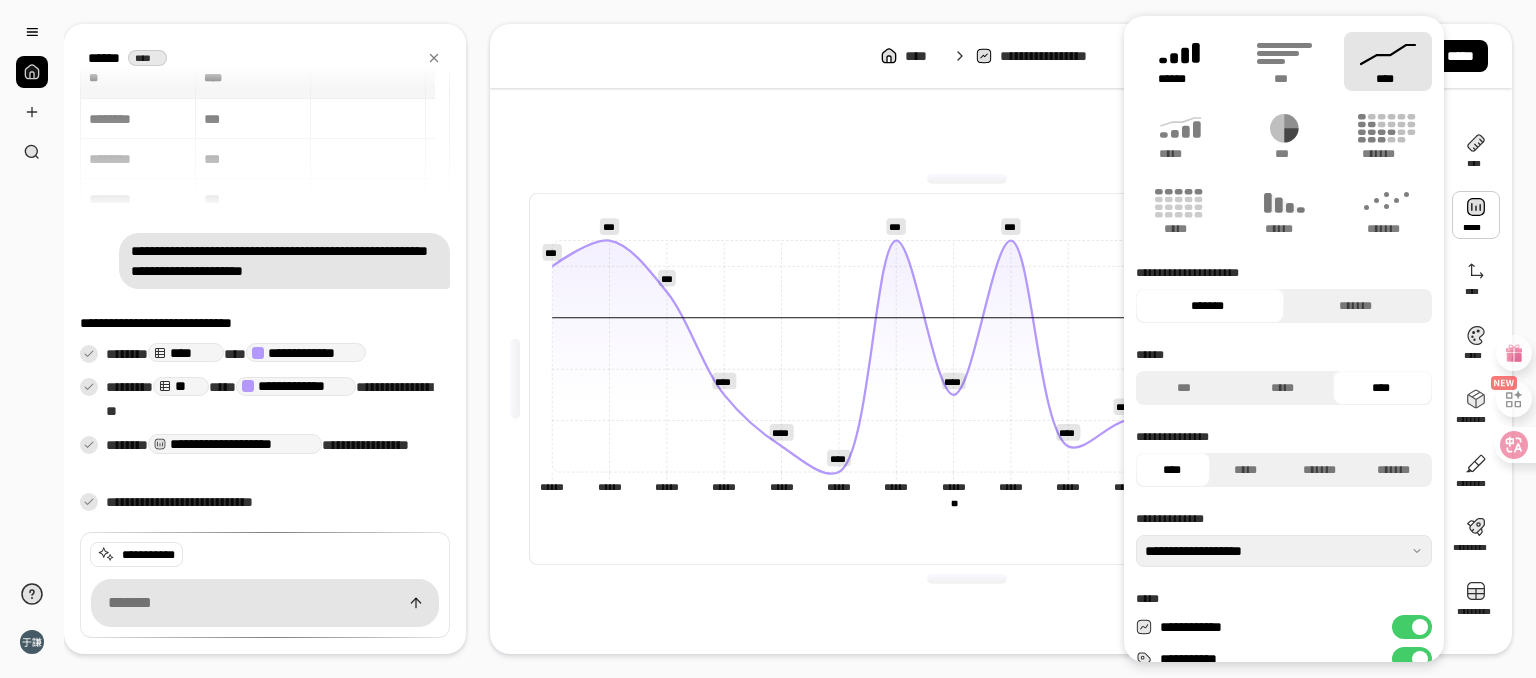 click on "******" at bounding box center (1180, 79) 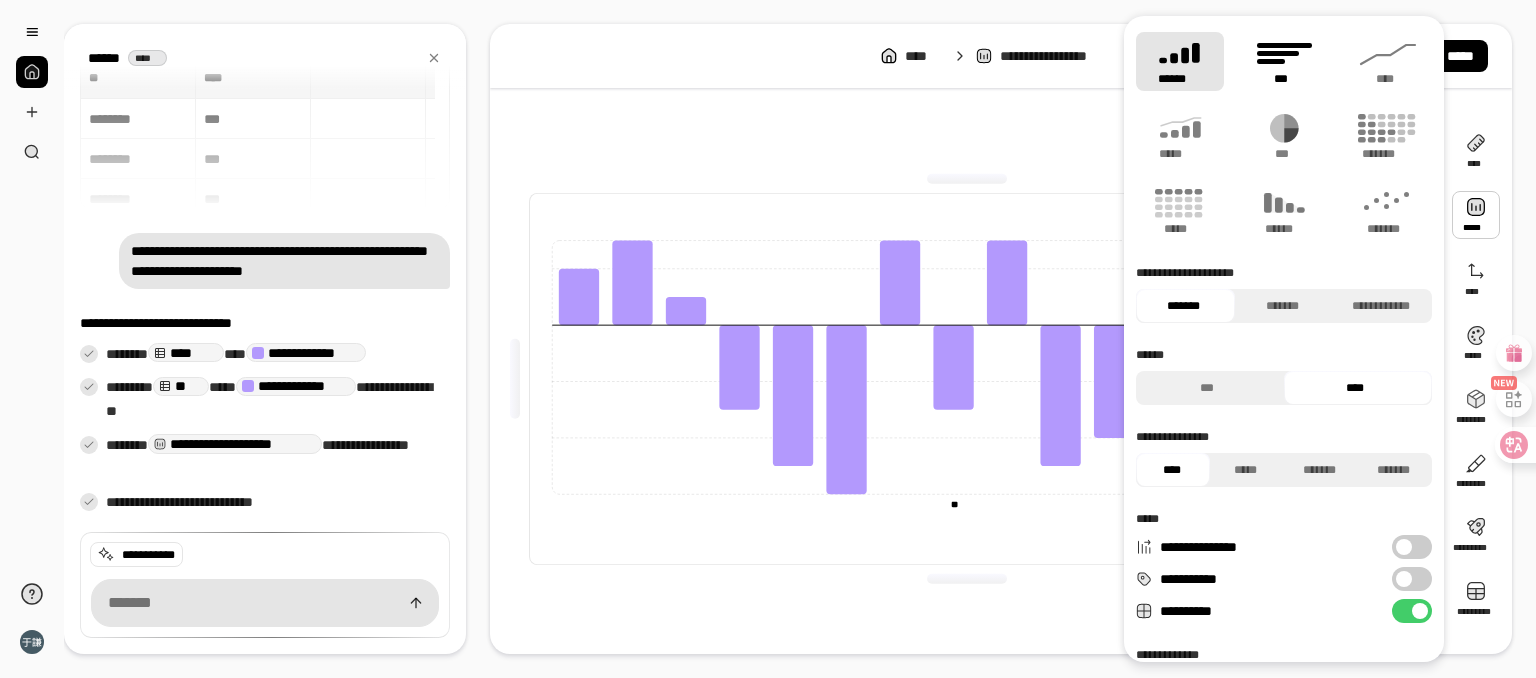click 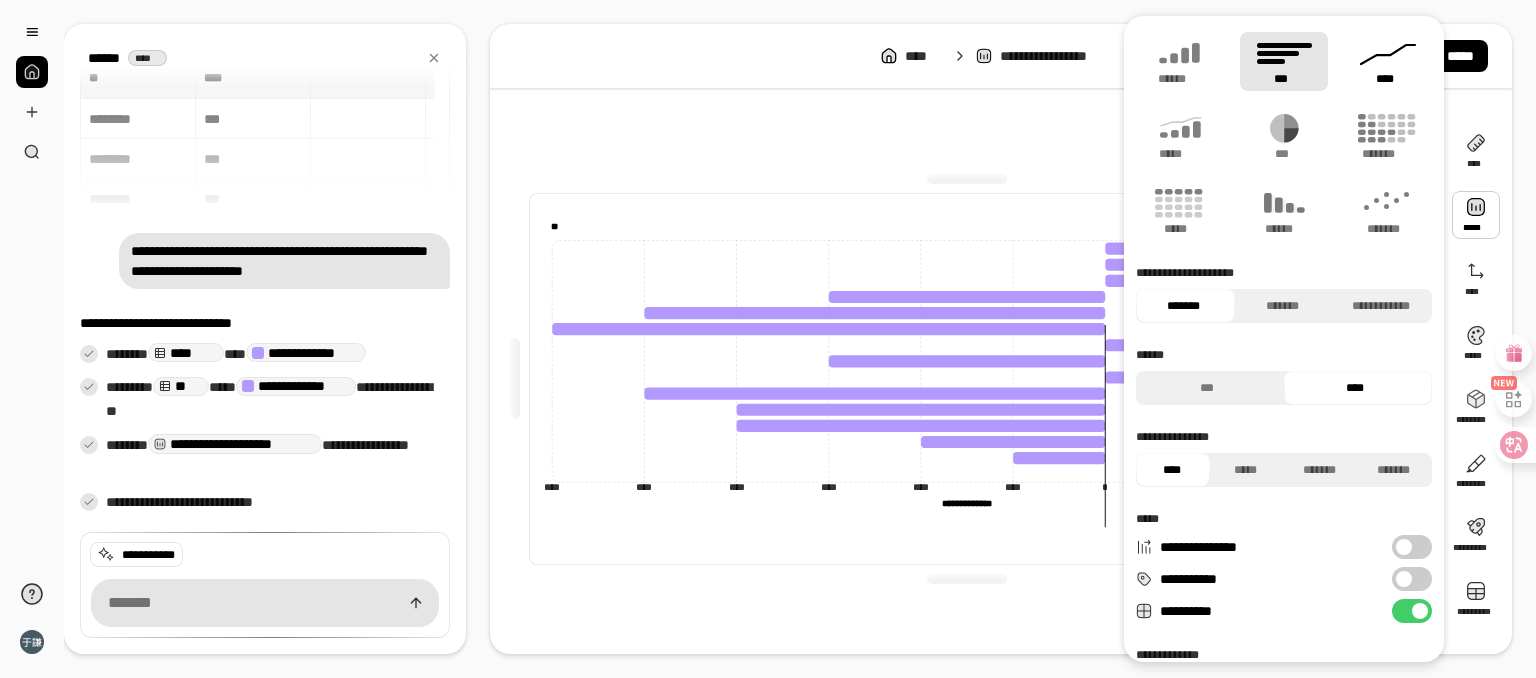 click 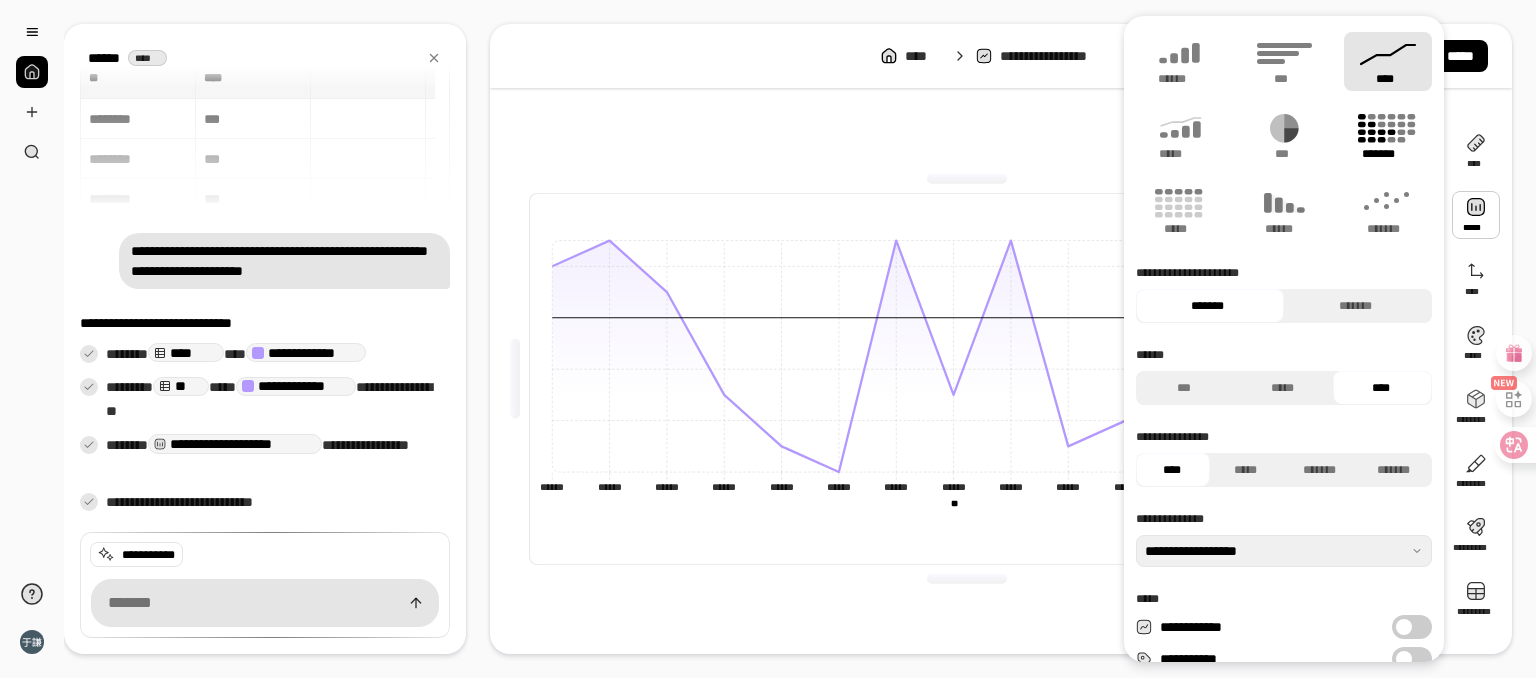 click on "*******" at bounding box center [1388, 136] 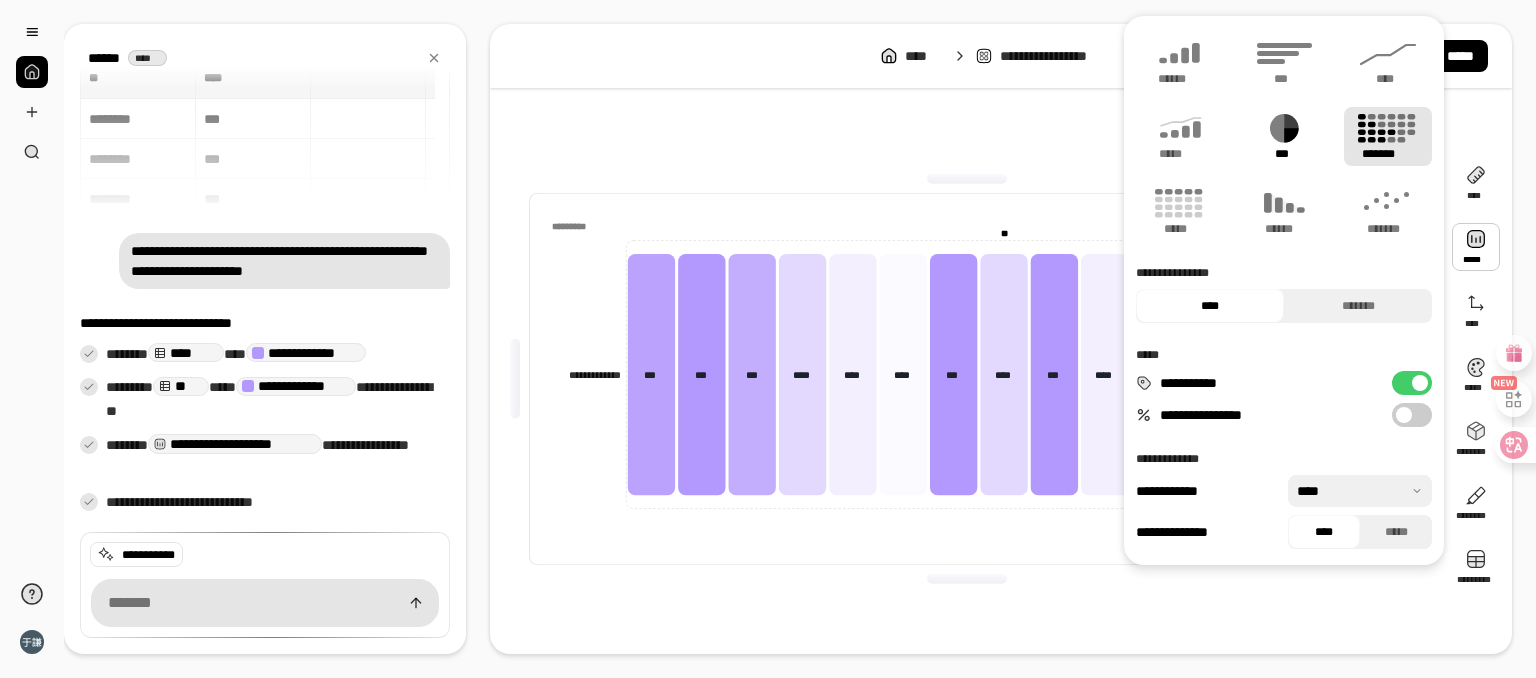 click on "***" at bounding box center [1284, 154] 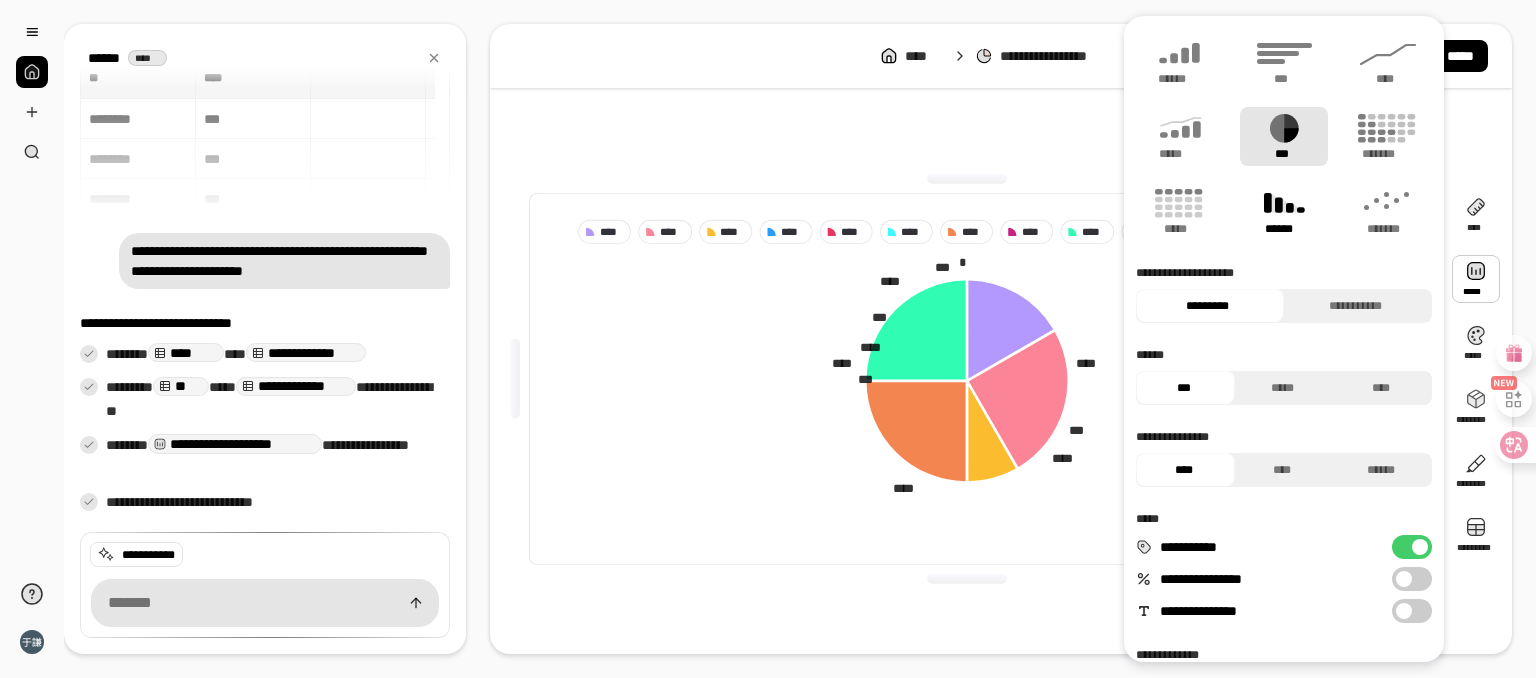 click on "******" at bounding box center (1284, 211) 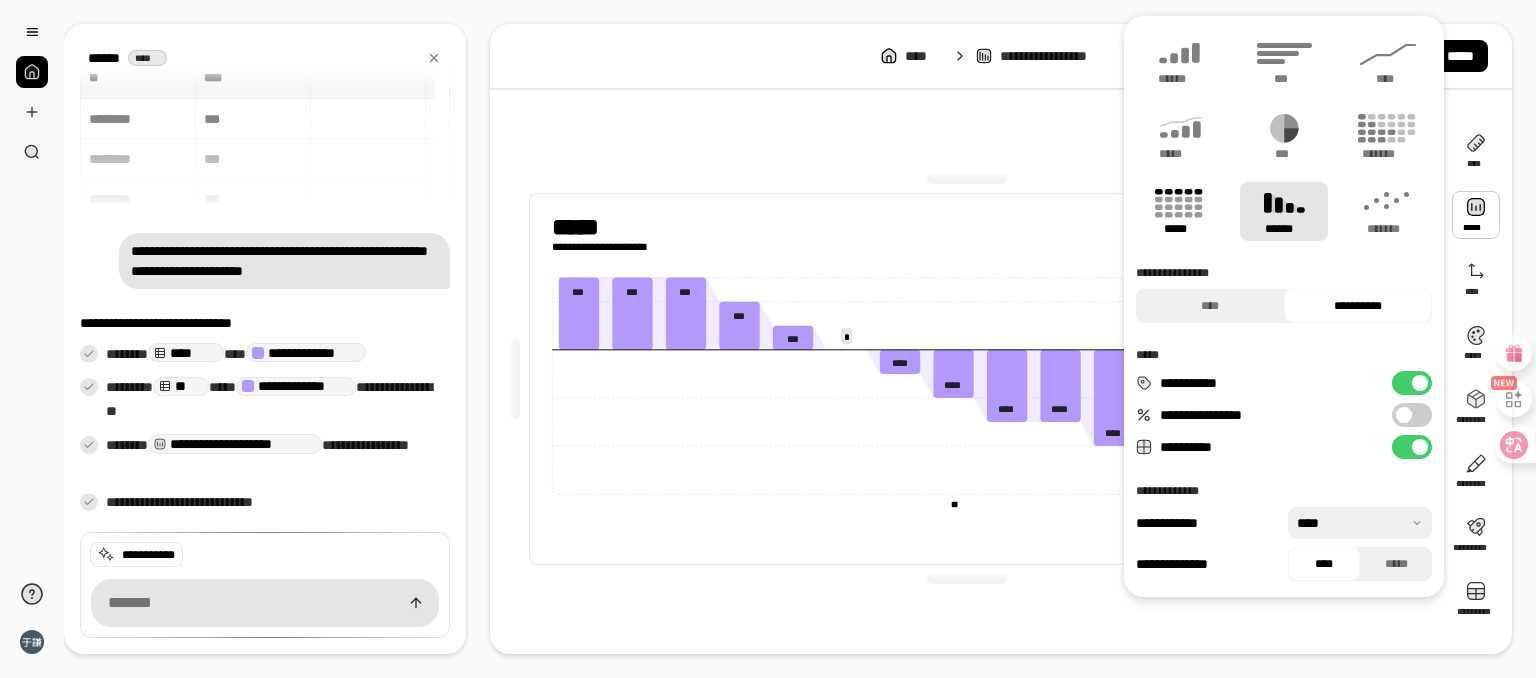 click on "*****" at bounding box center [1179, 229] 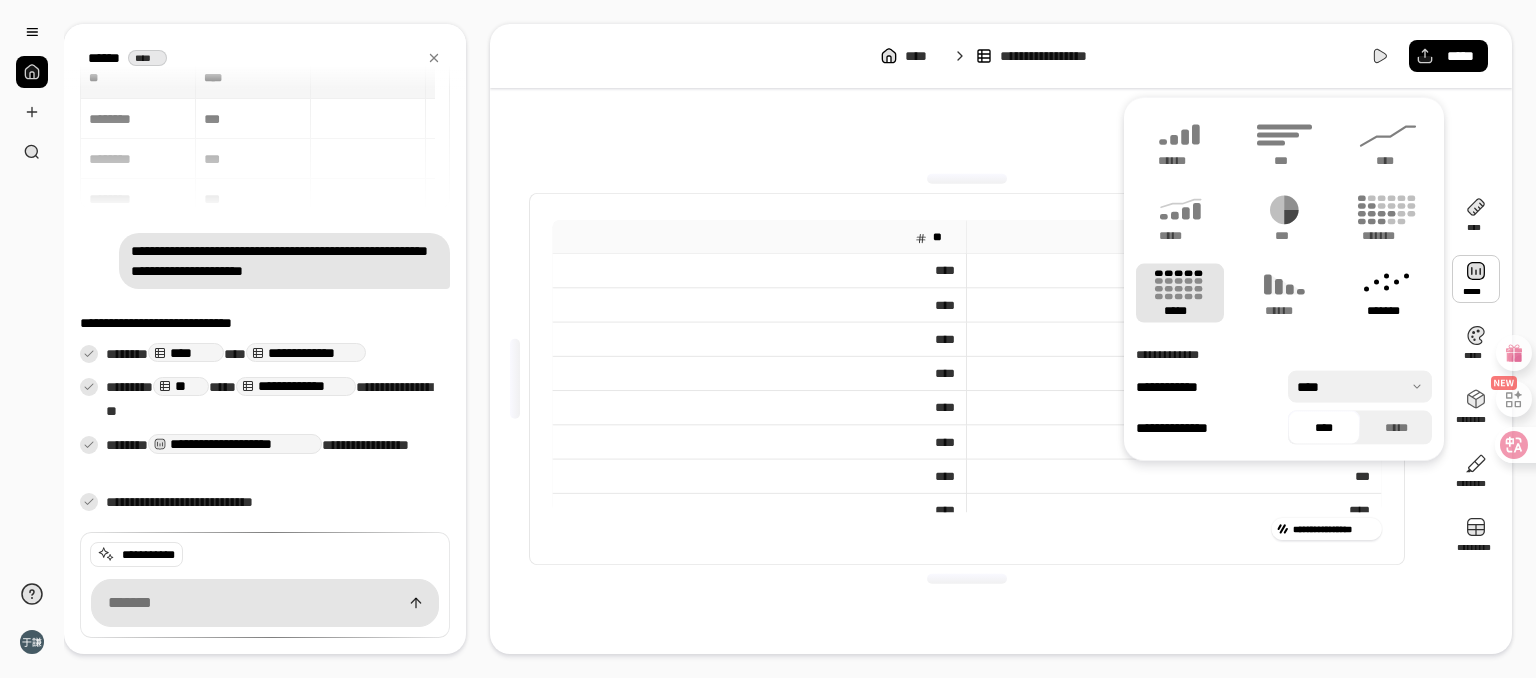 click on "*******" at bounding box center [1388, 311] 